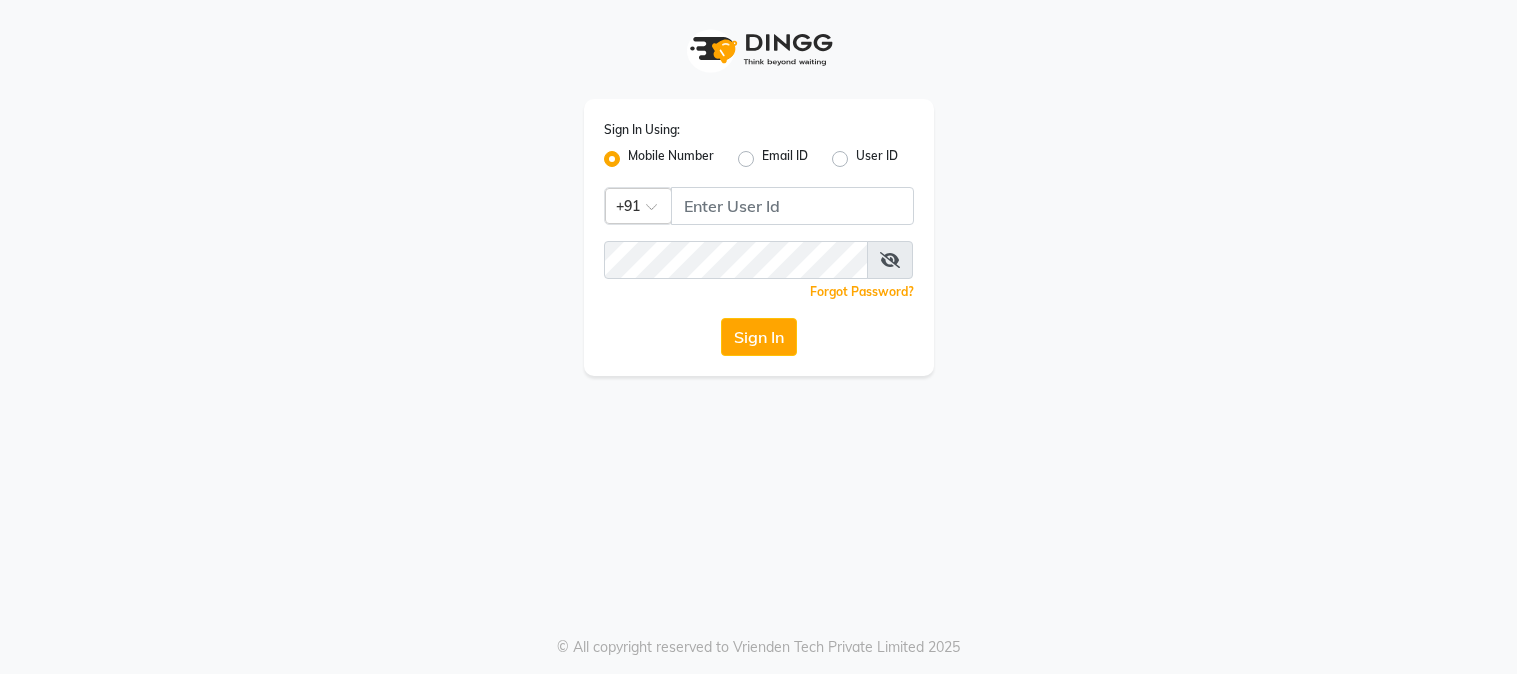 scroll, scrollTop: 0, scrollLeft: 0, axis: both 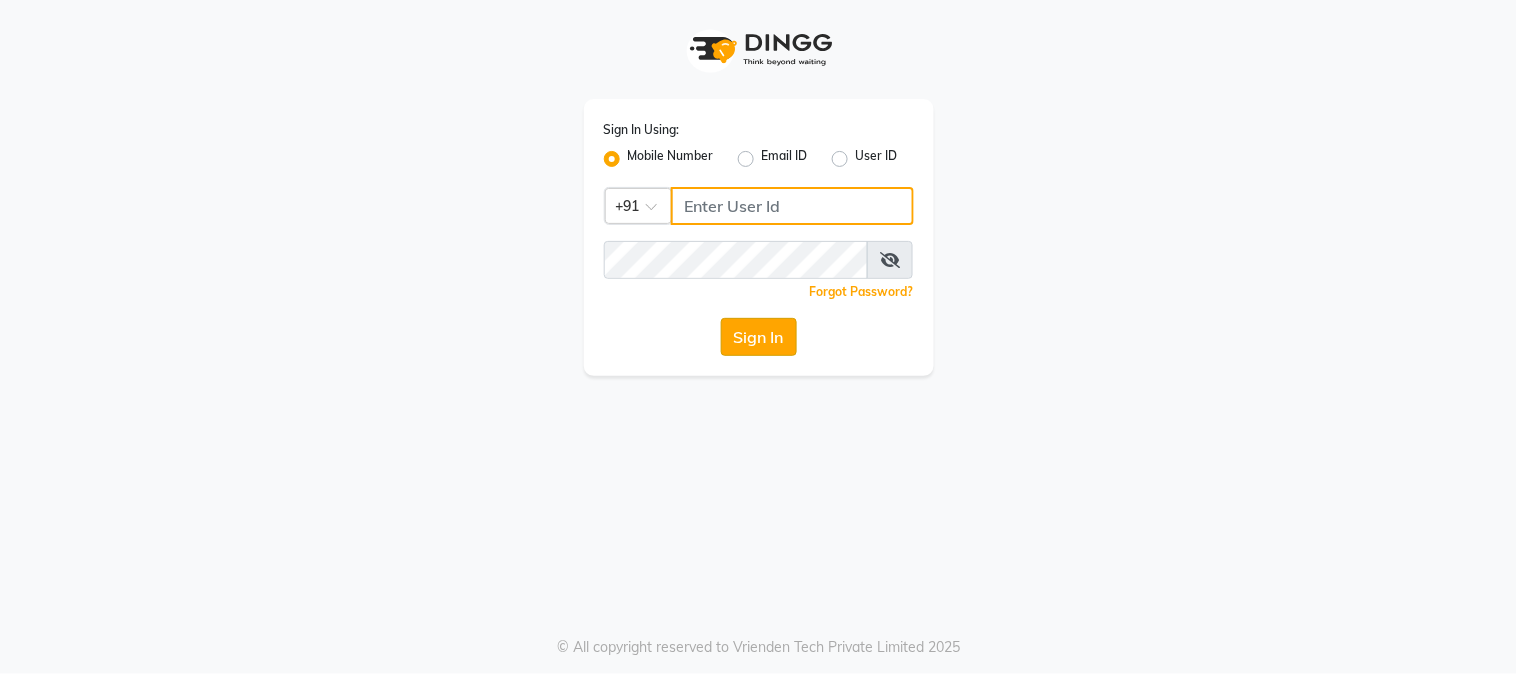 type on "[PHONE]" 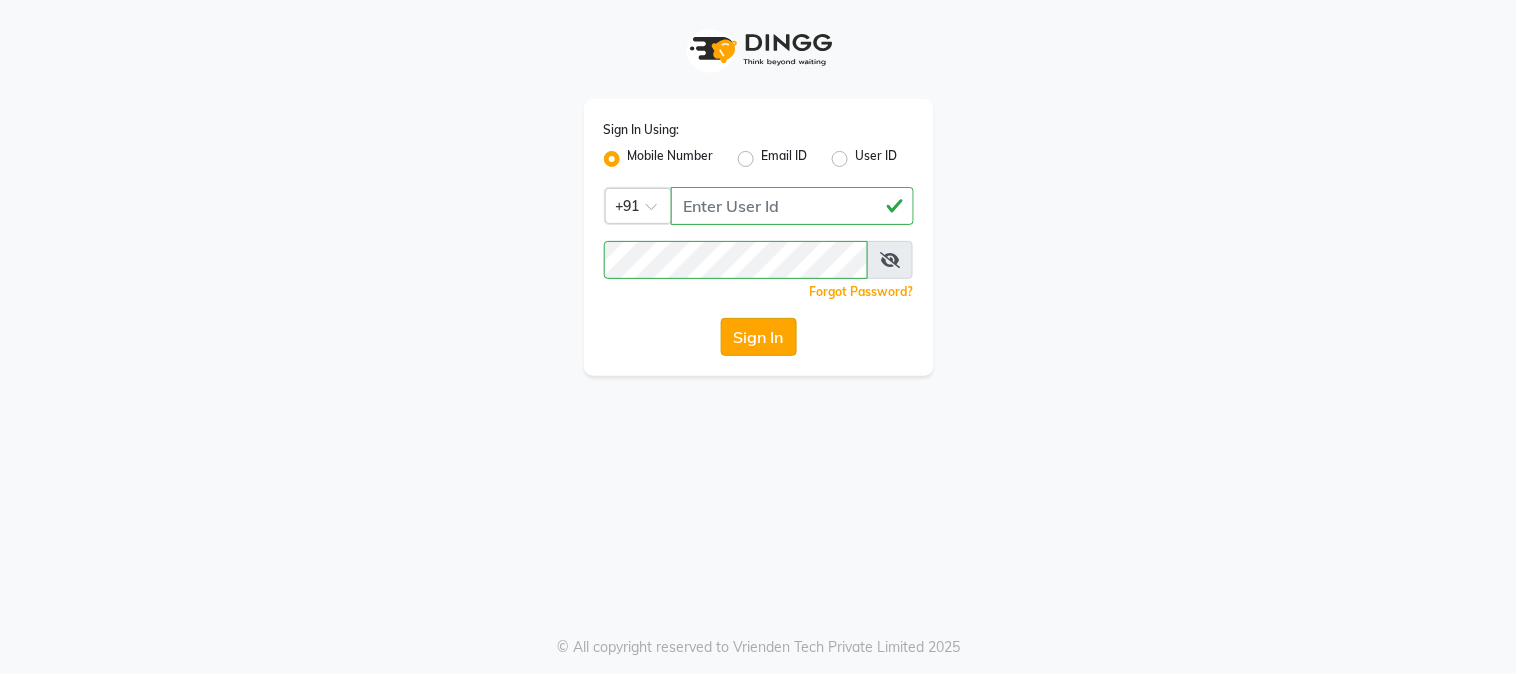 click on "Sign In" 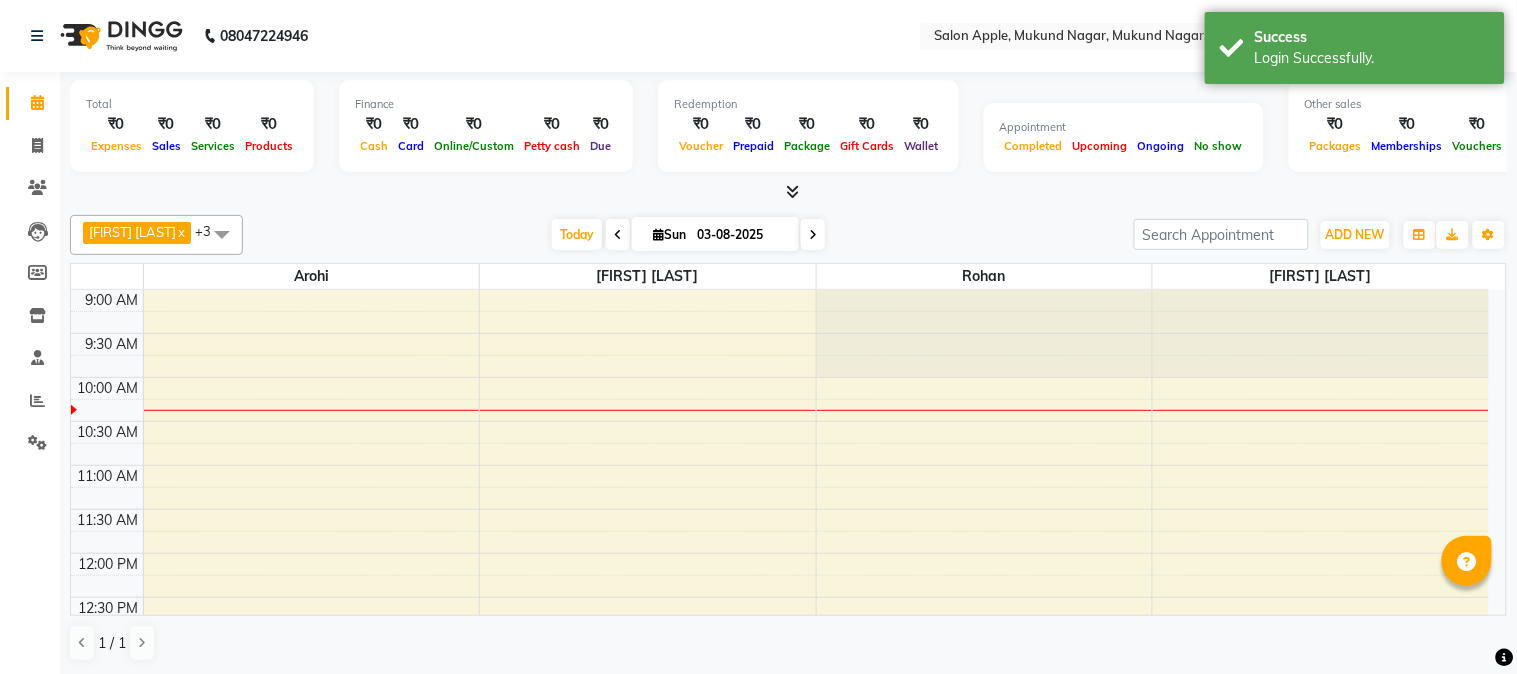 scroll, scrollTop: 0, scrollLeft: 0, axis: both 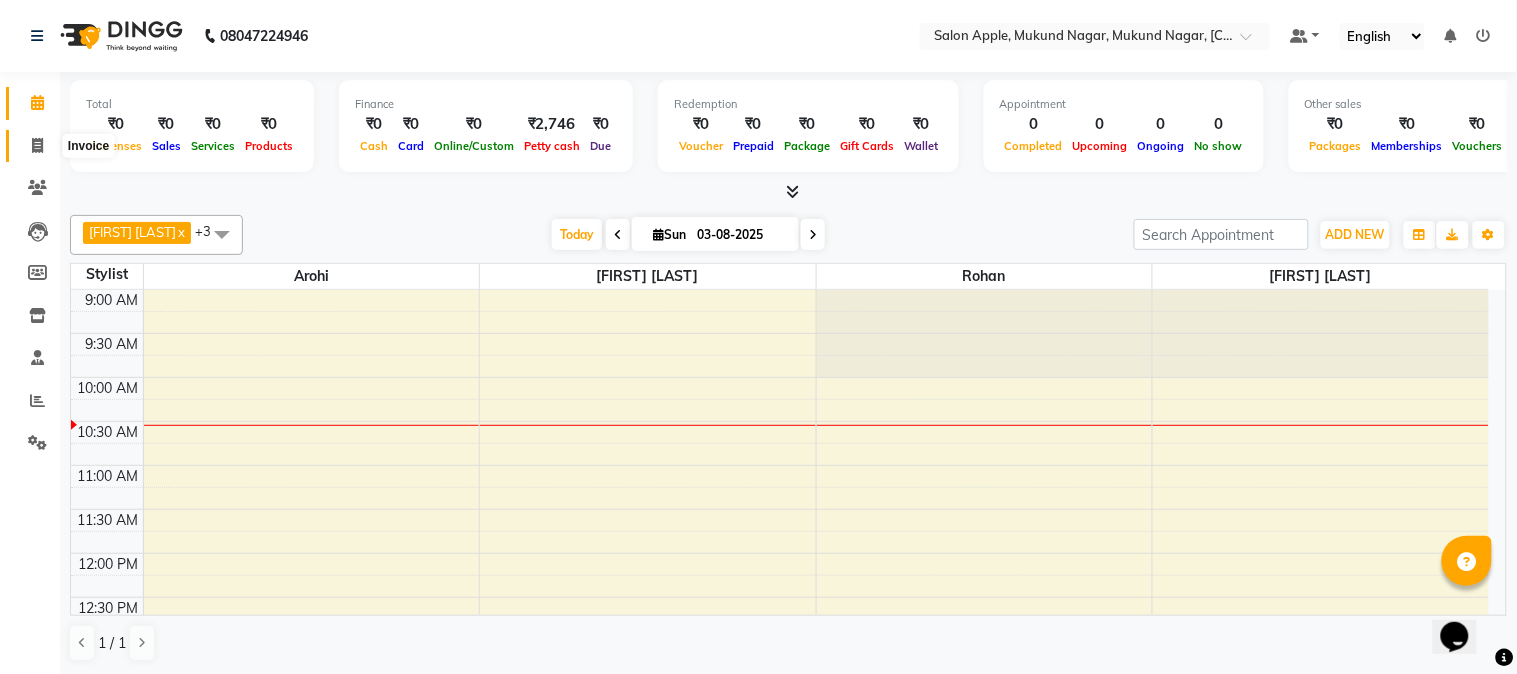 click 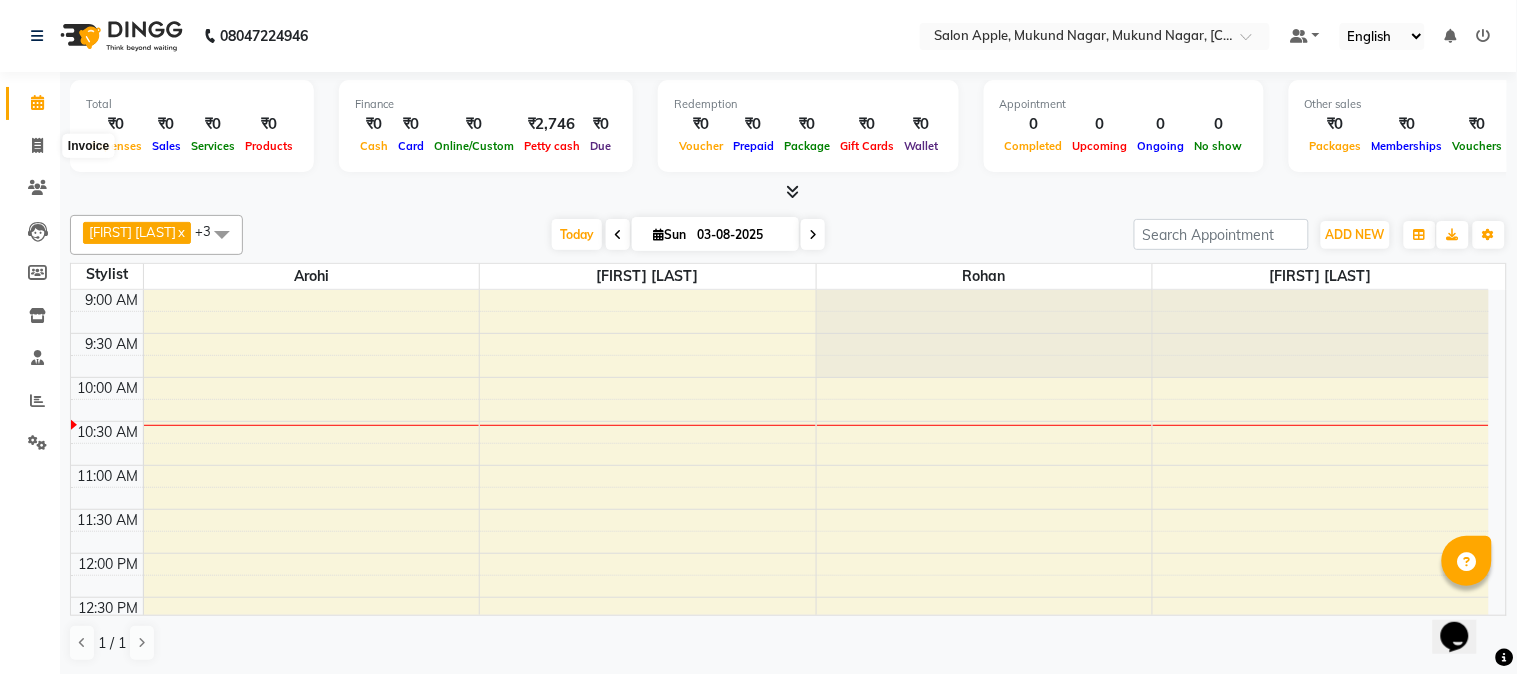 select on "4128" 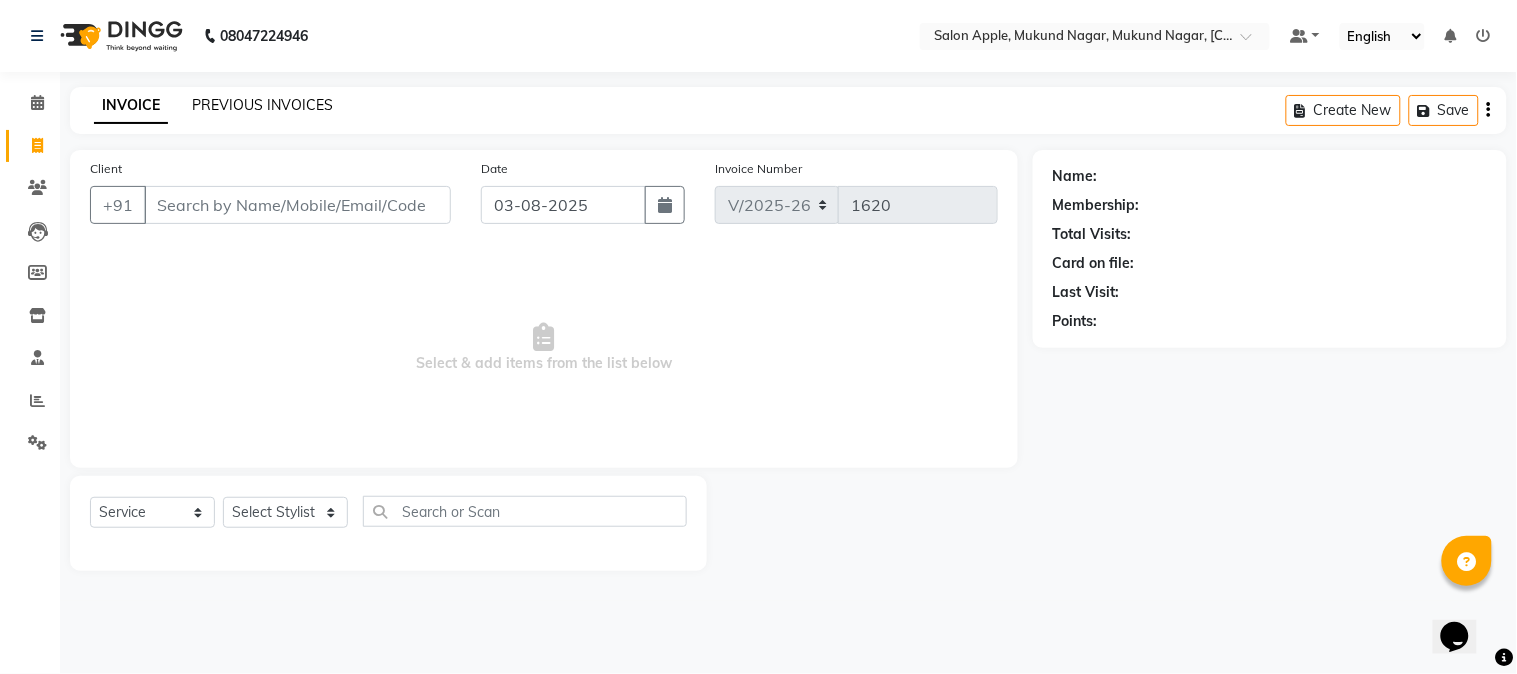 click on "PREVIOUS INVOICES" 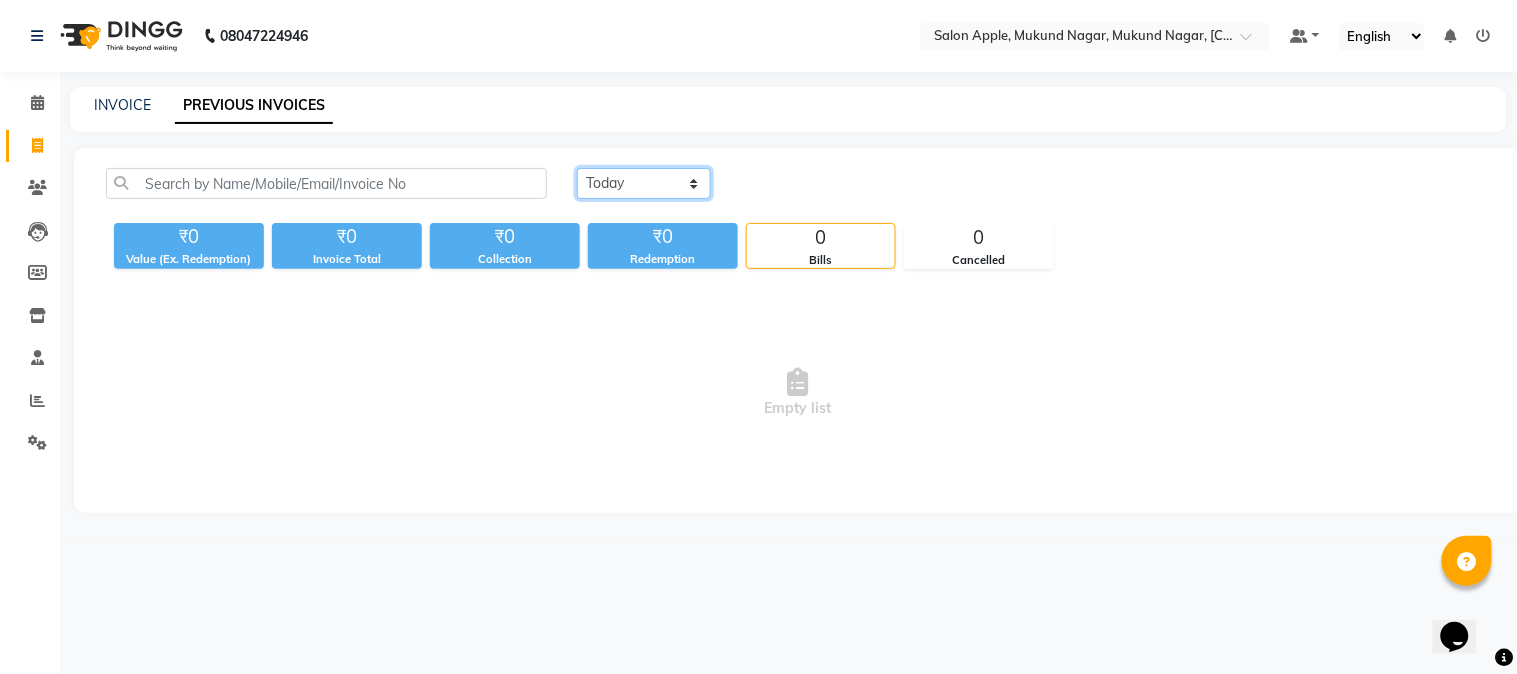 drag, startPoint x: 608, startPoint y: 178, endPoint x: 616, endPoint y: 197, distance: 20.615528 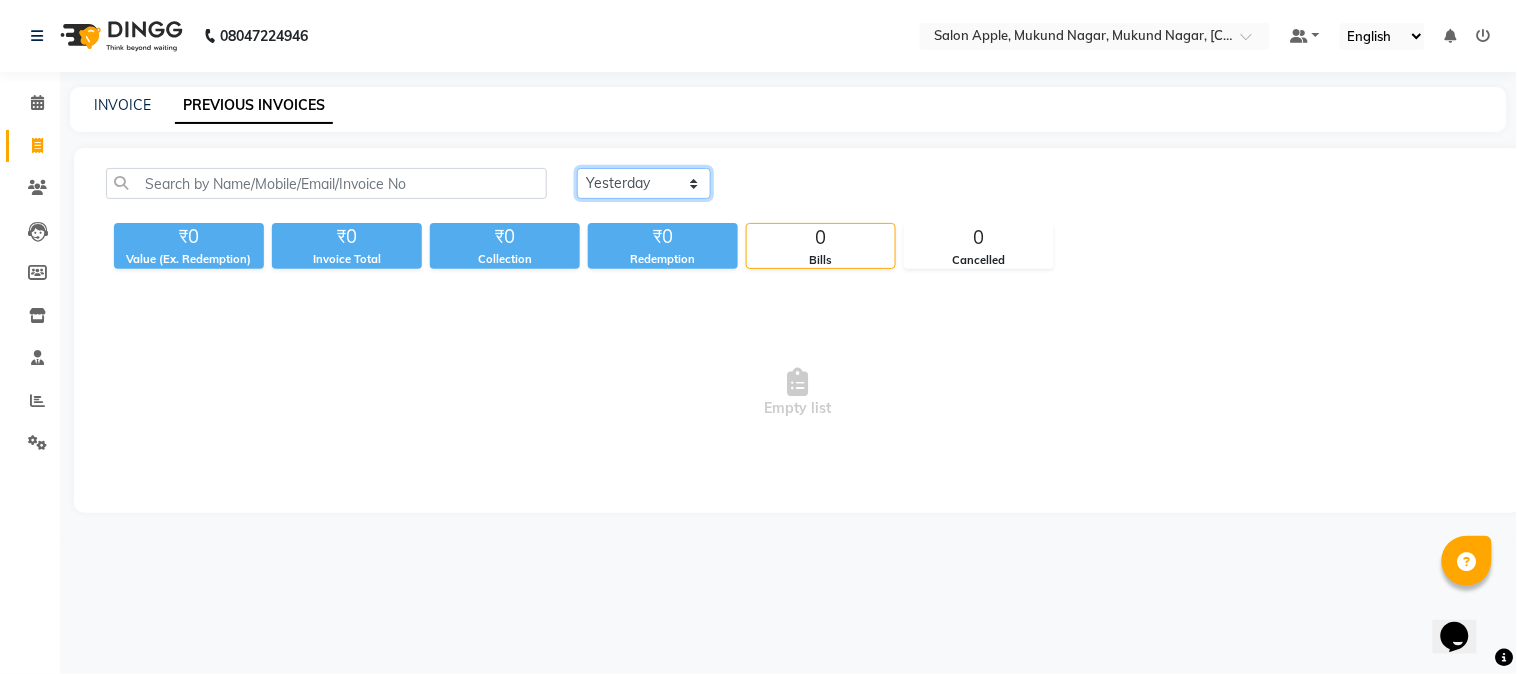 click on "Today Yesterday Custom Range" 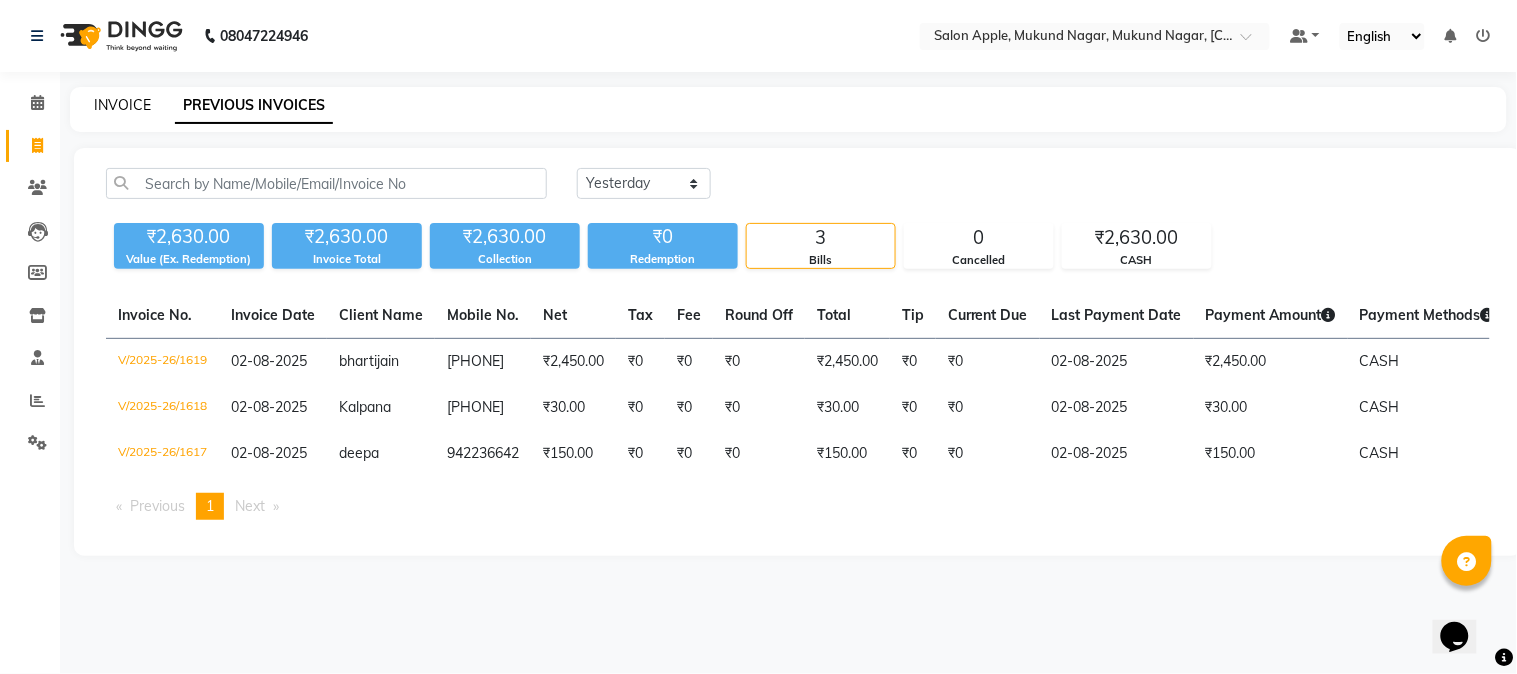 click on "INVOICE" 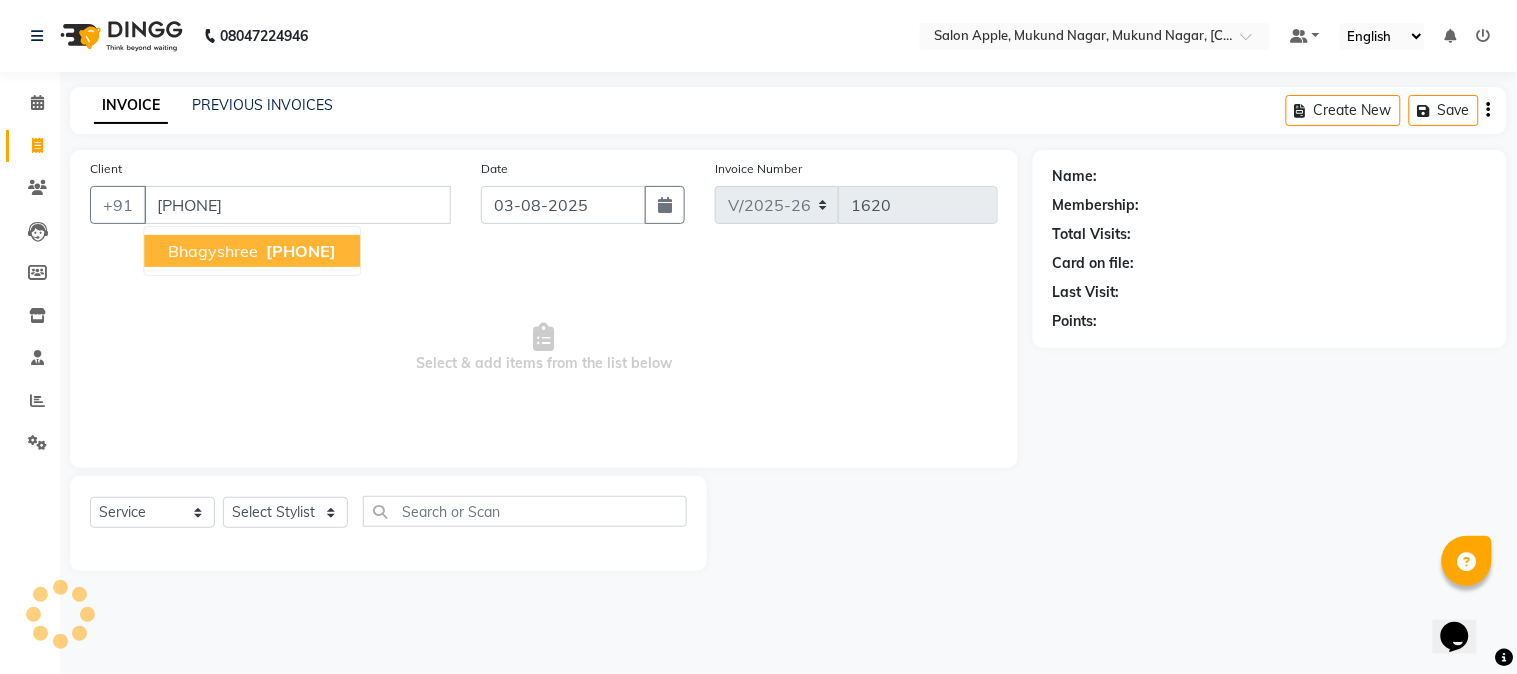 type on "[PHONE]" 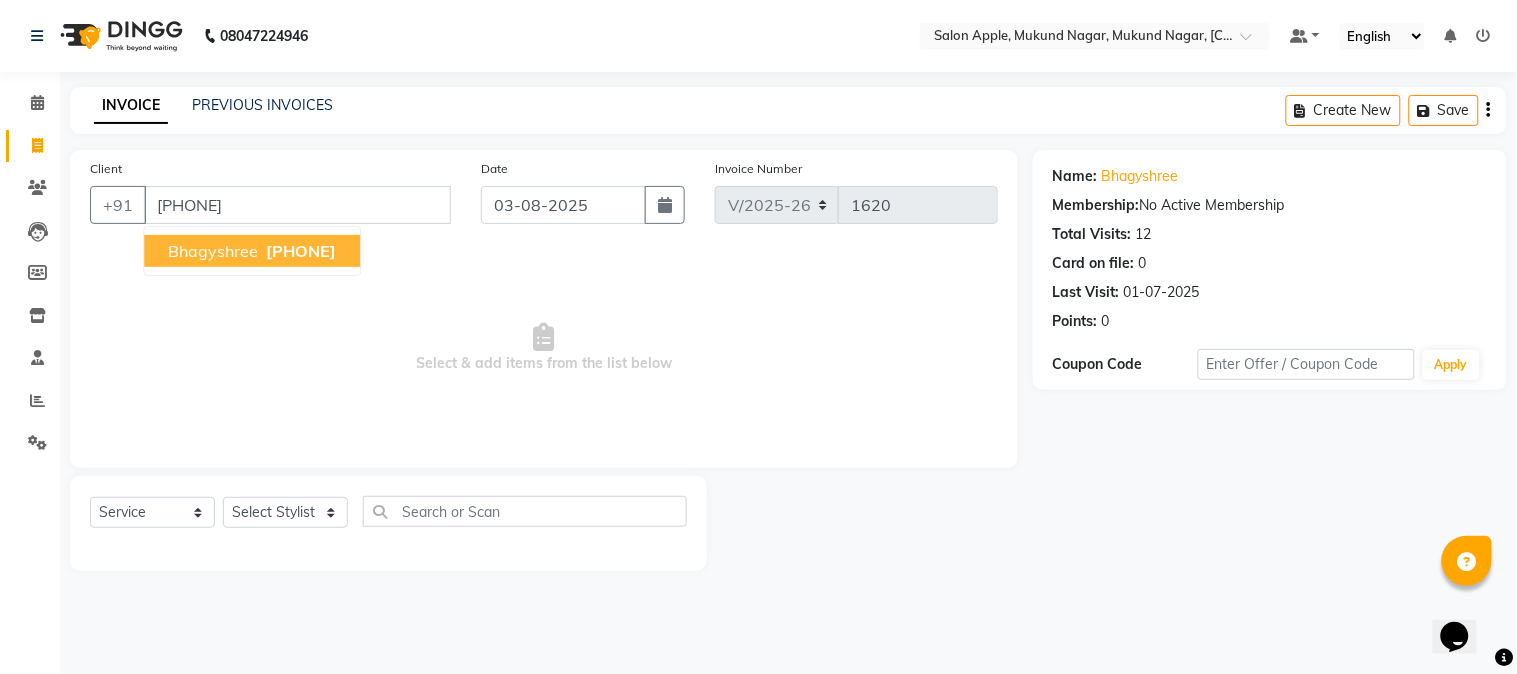 click on "bhagyshree" at bounding box center (213, 251) 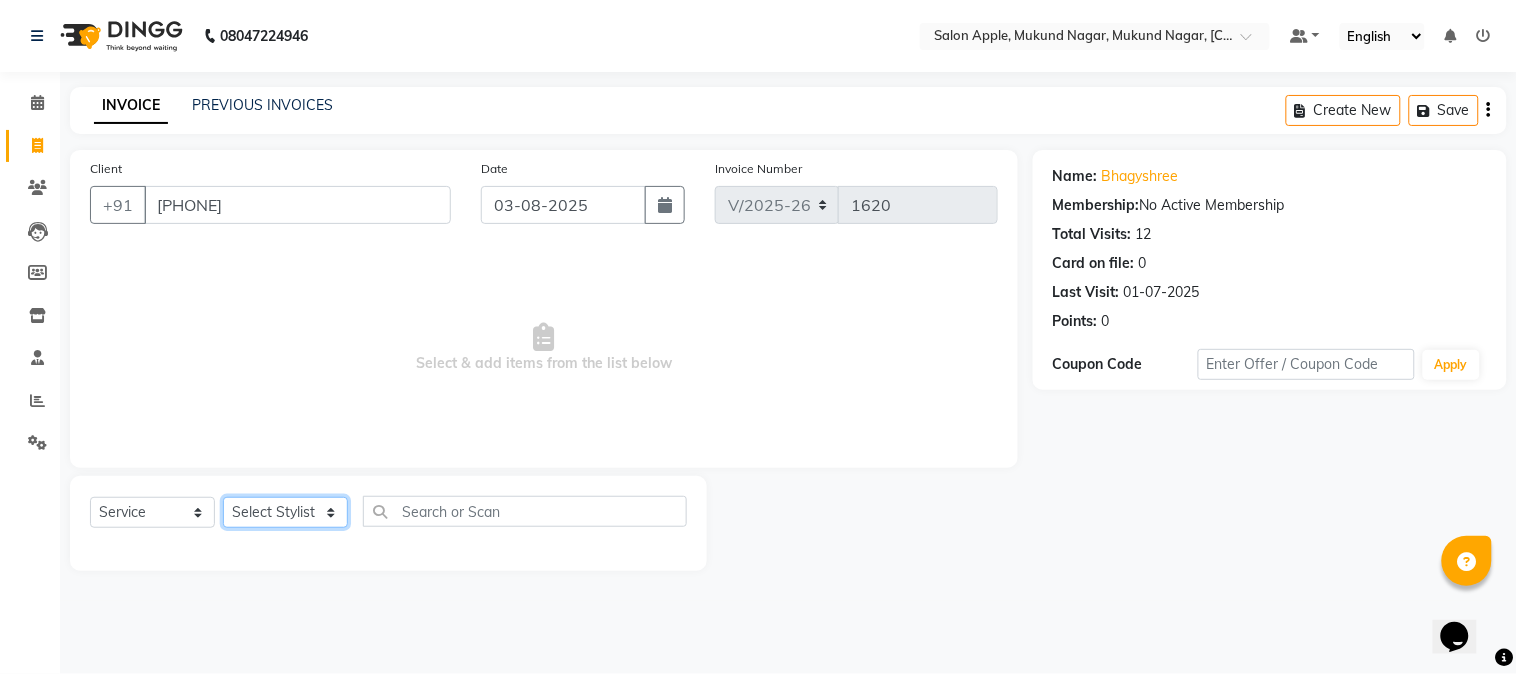 click on "Select Stylist [FIRST] [LAST]  [FIRST] [LAST]  [FIRST] [LAST]  [FIRST] [LAST]  [FIRST] [LAST] Reception [FIRST]" 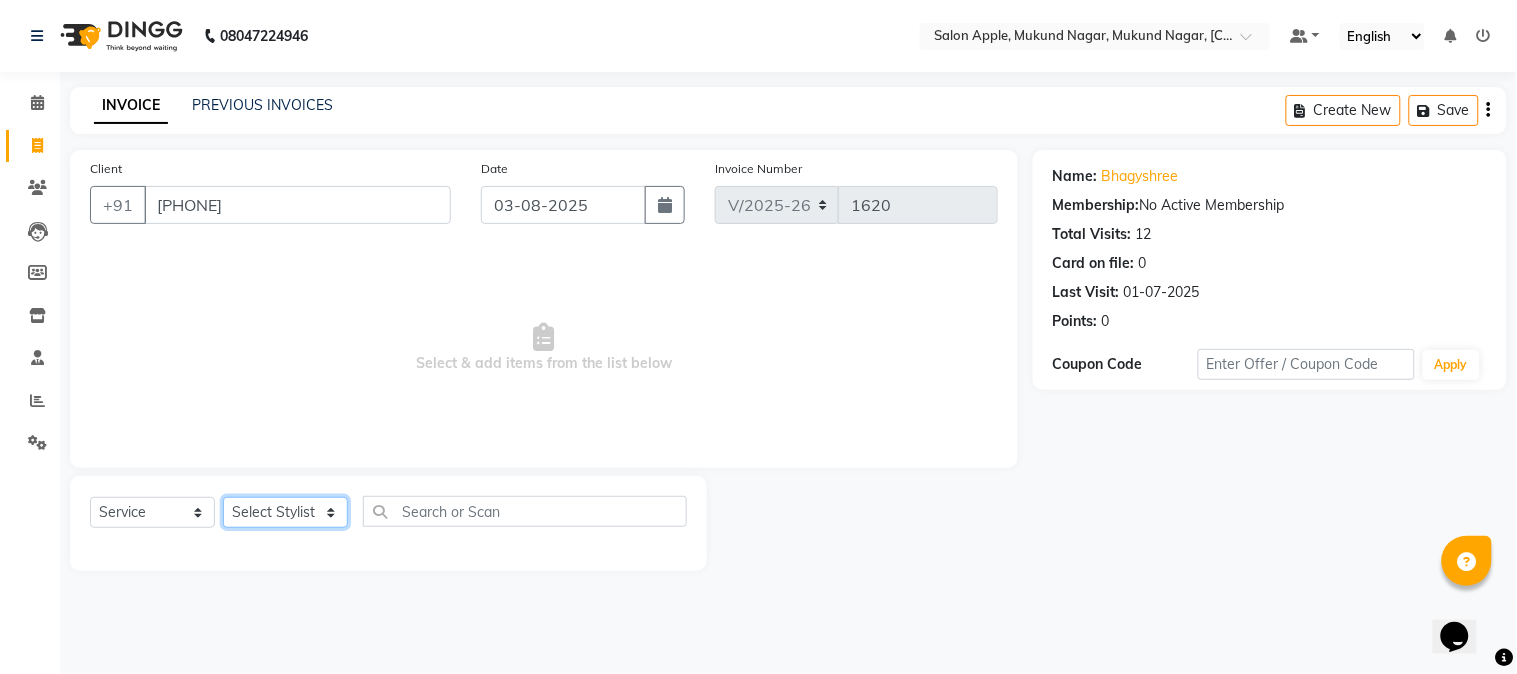 select on "85967" 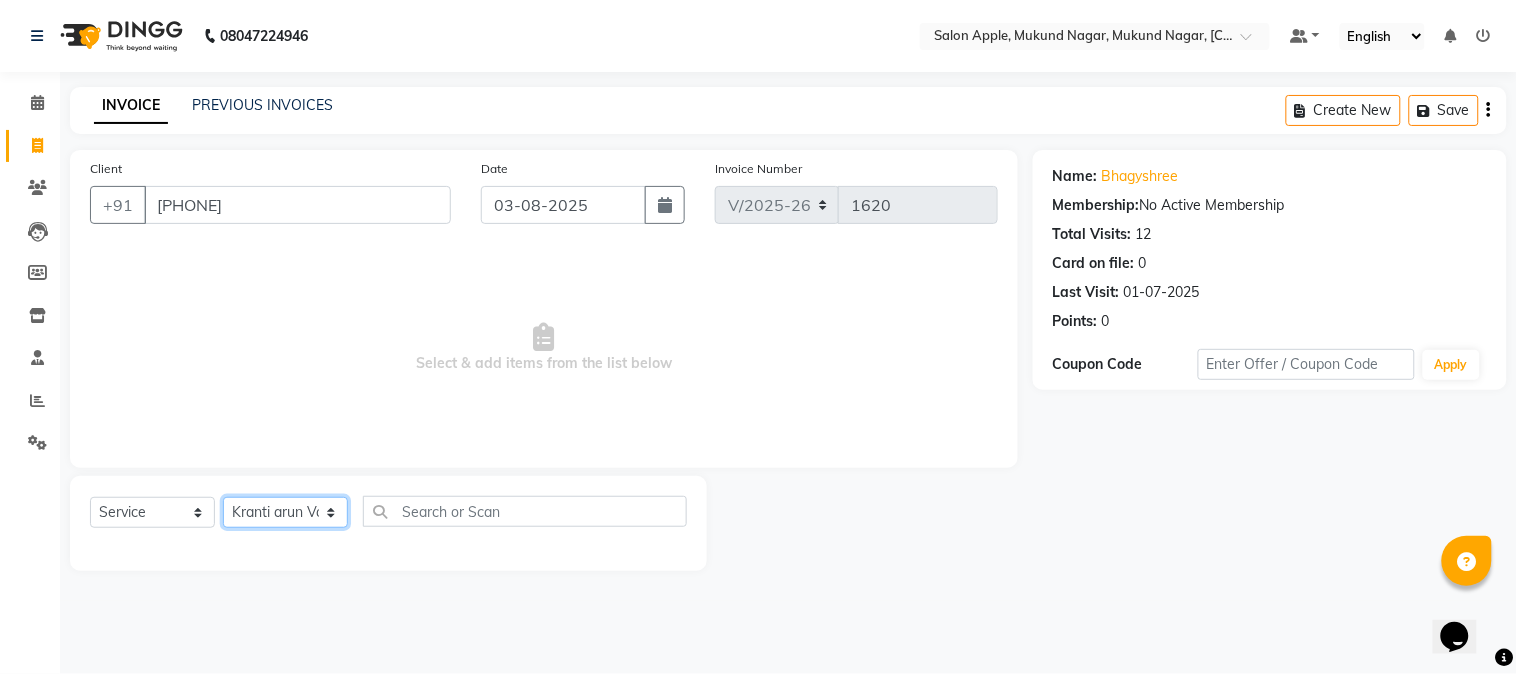 click on "Select Stylist [FIRST] [LAST]  [FIRST] [LAST]  [FIRST] [LAST]  [FIRST] [LAST]  [FIRST] [LAST] Reception [FIRST]" 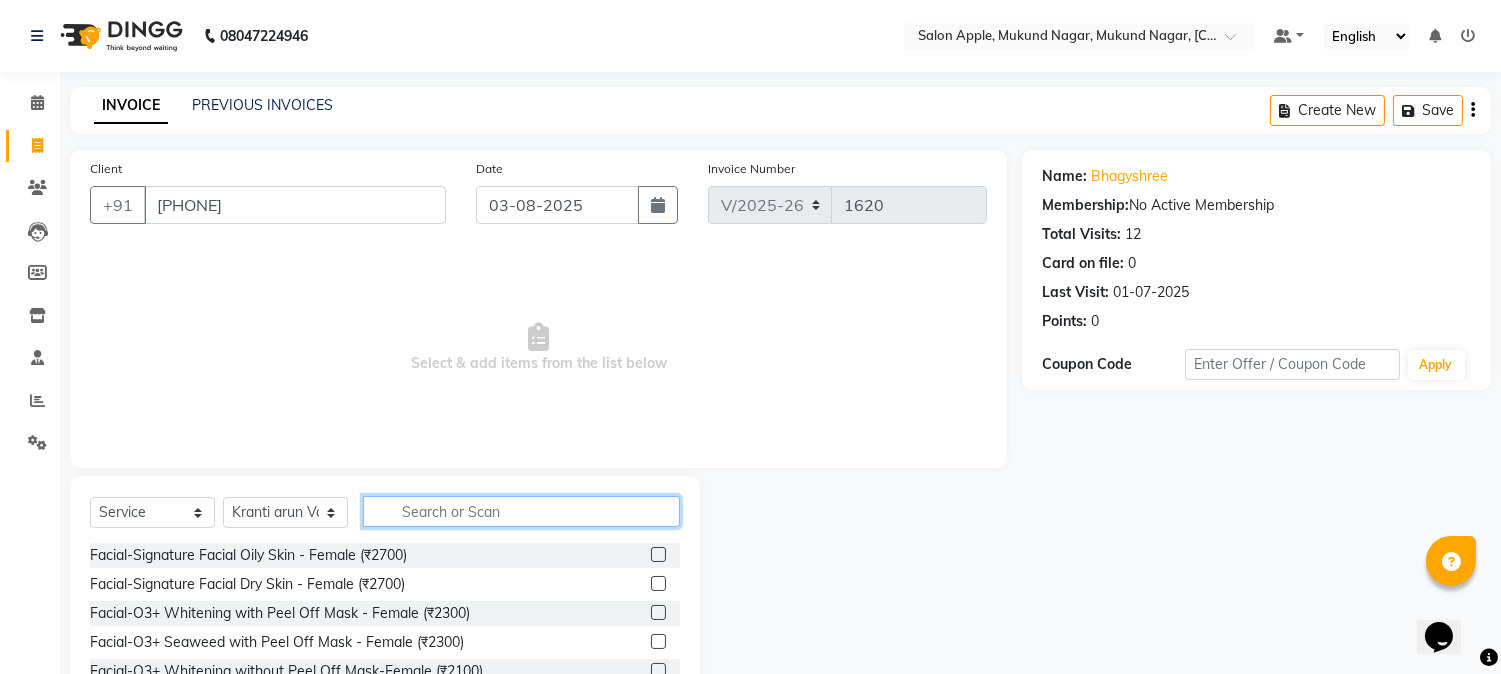 click 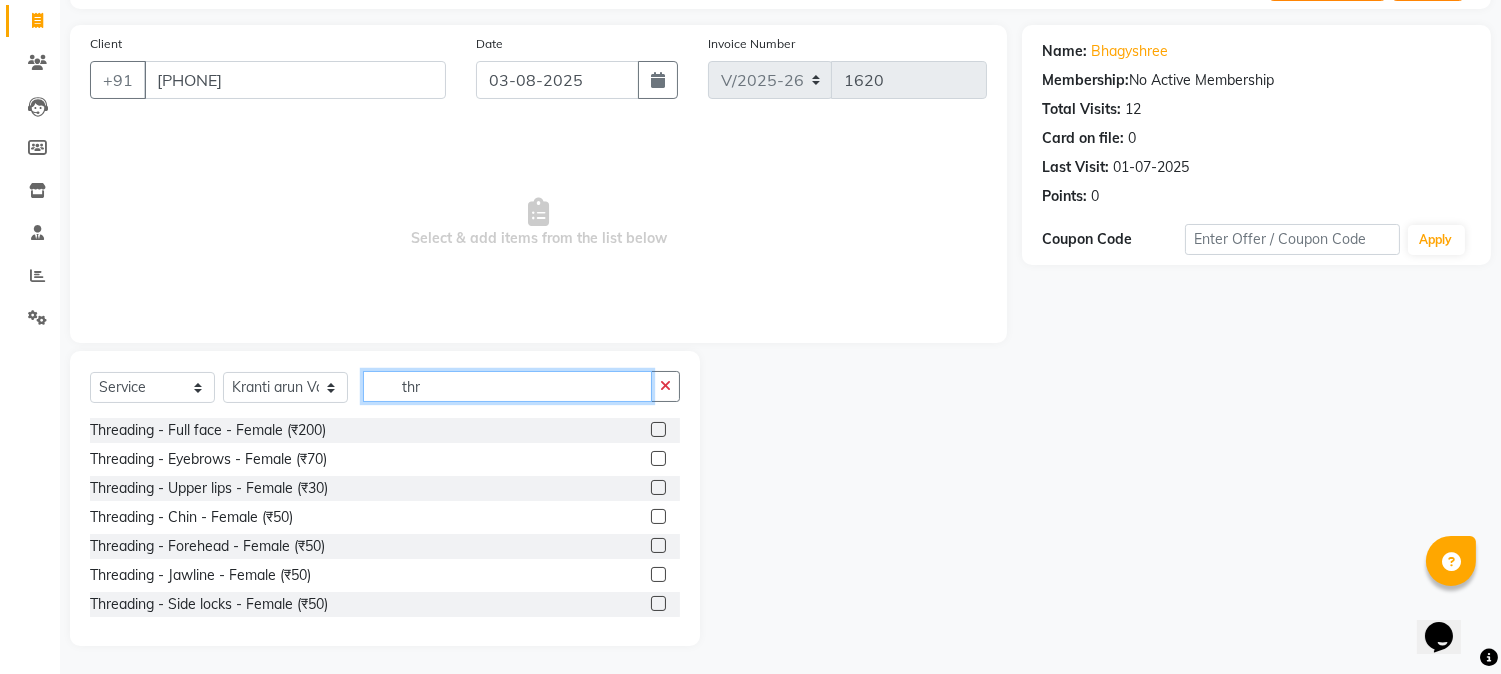 scroll, scrollTop: 126, scrollLeft: 0, axis: vertical 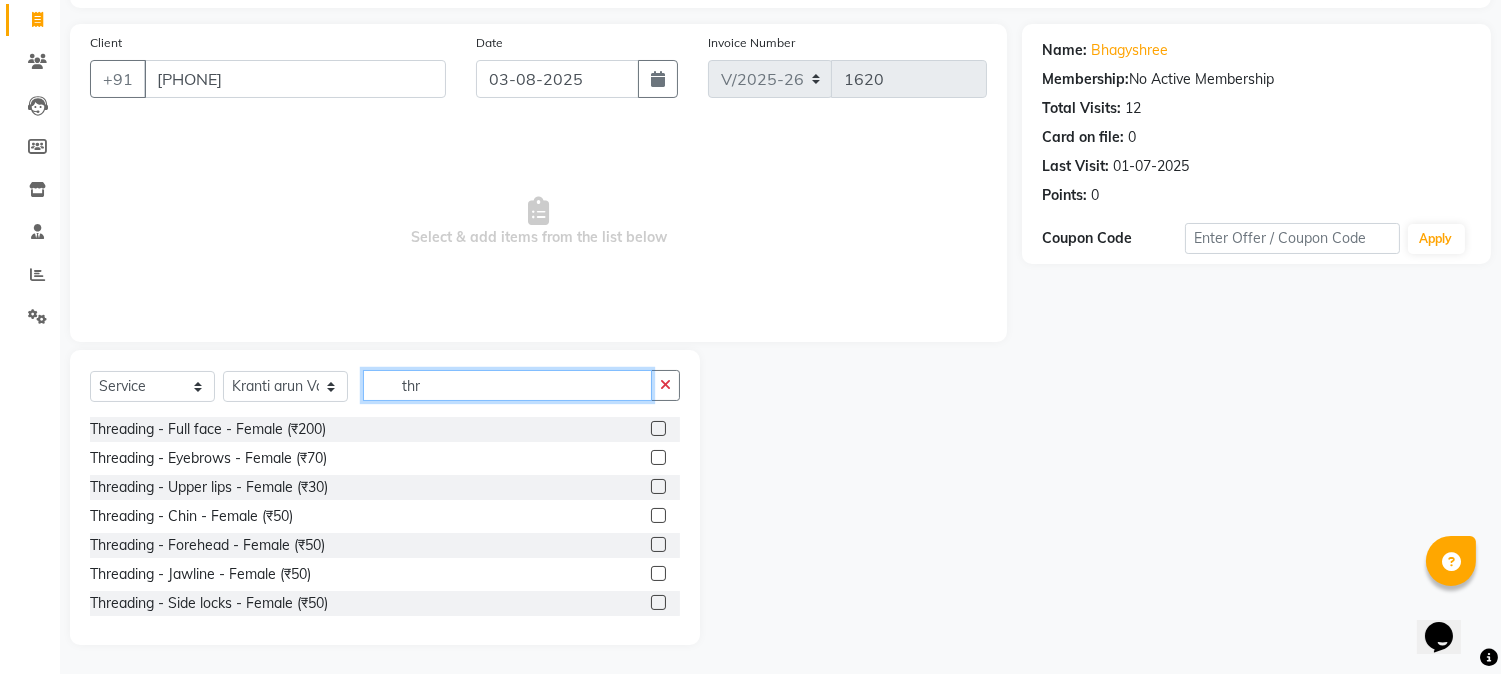 type on "thr" 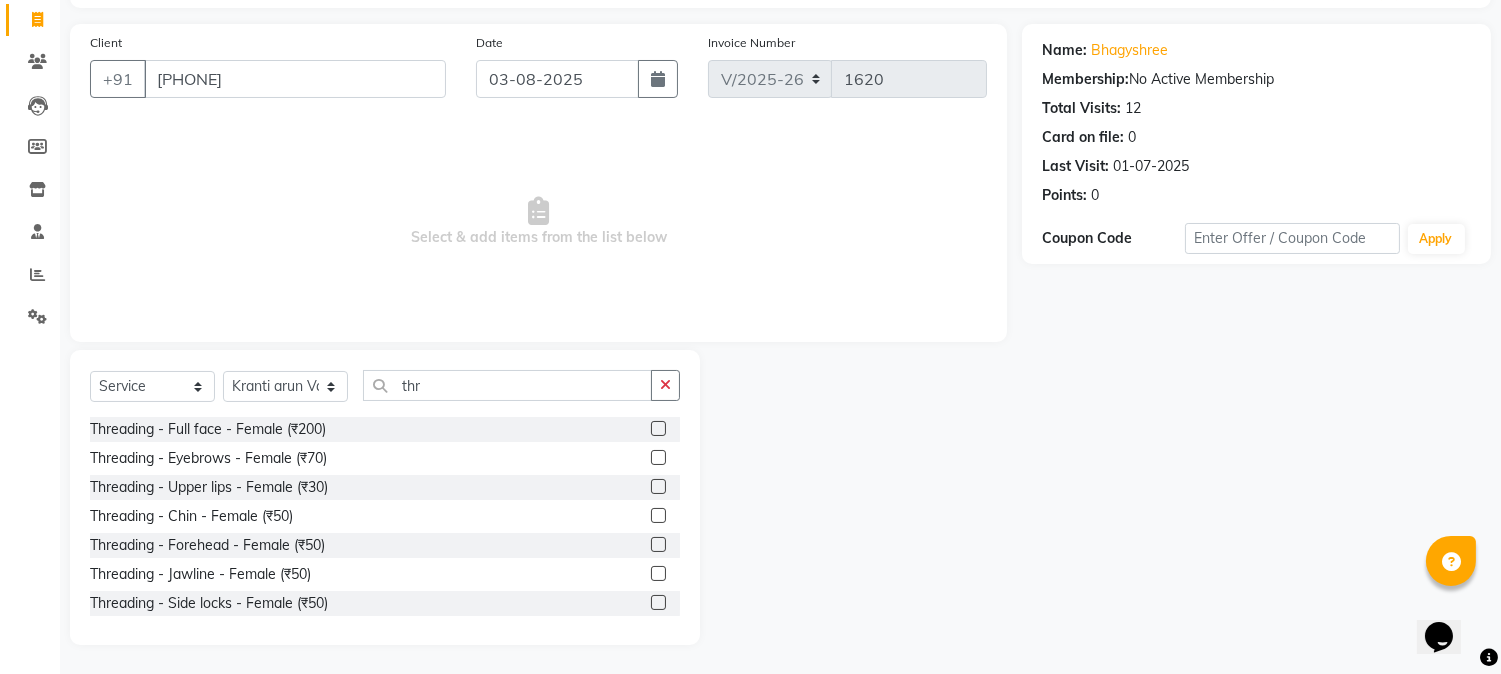 click 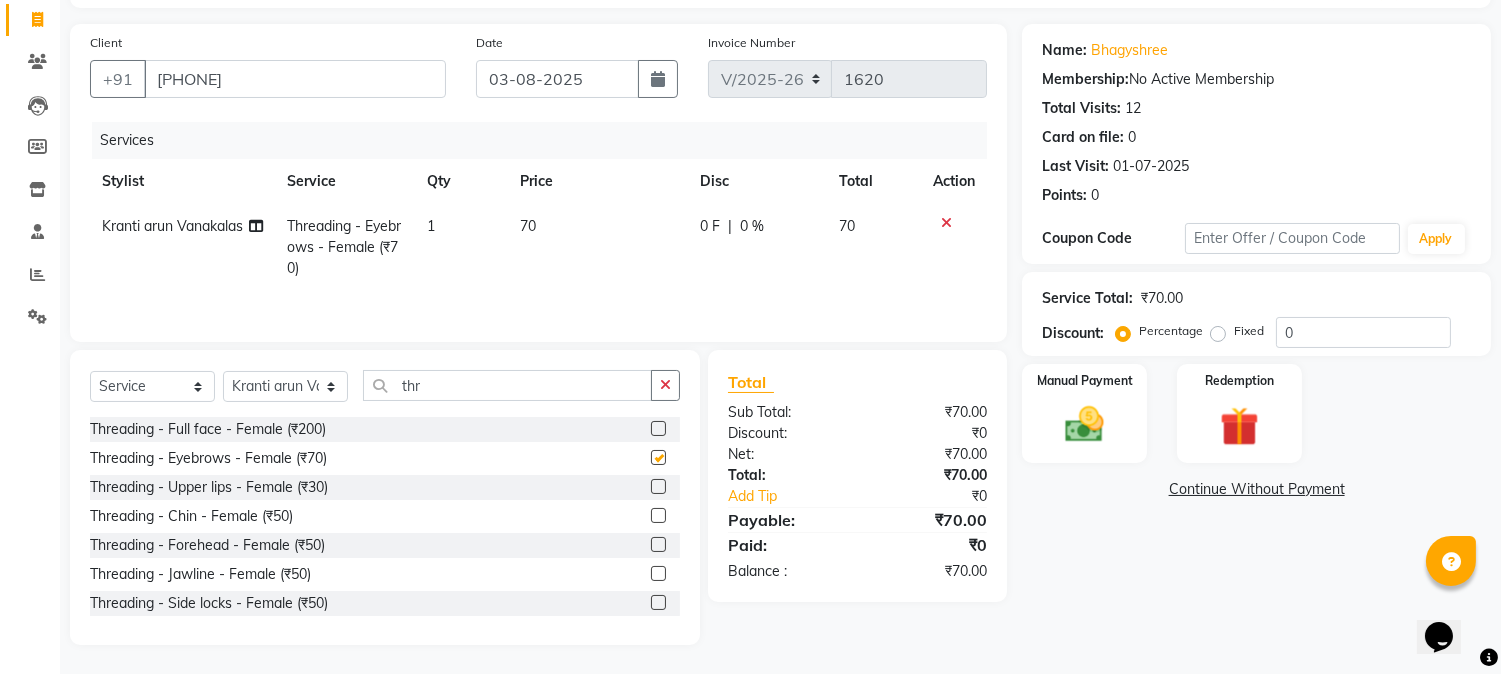 drag, startPoint x: 644, startPoint y: 481, endPoint x: 597, endPoint y: 448, distance: 57.428215 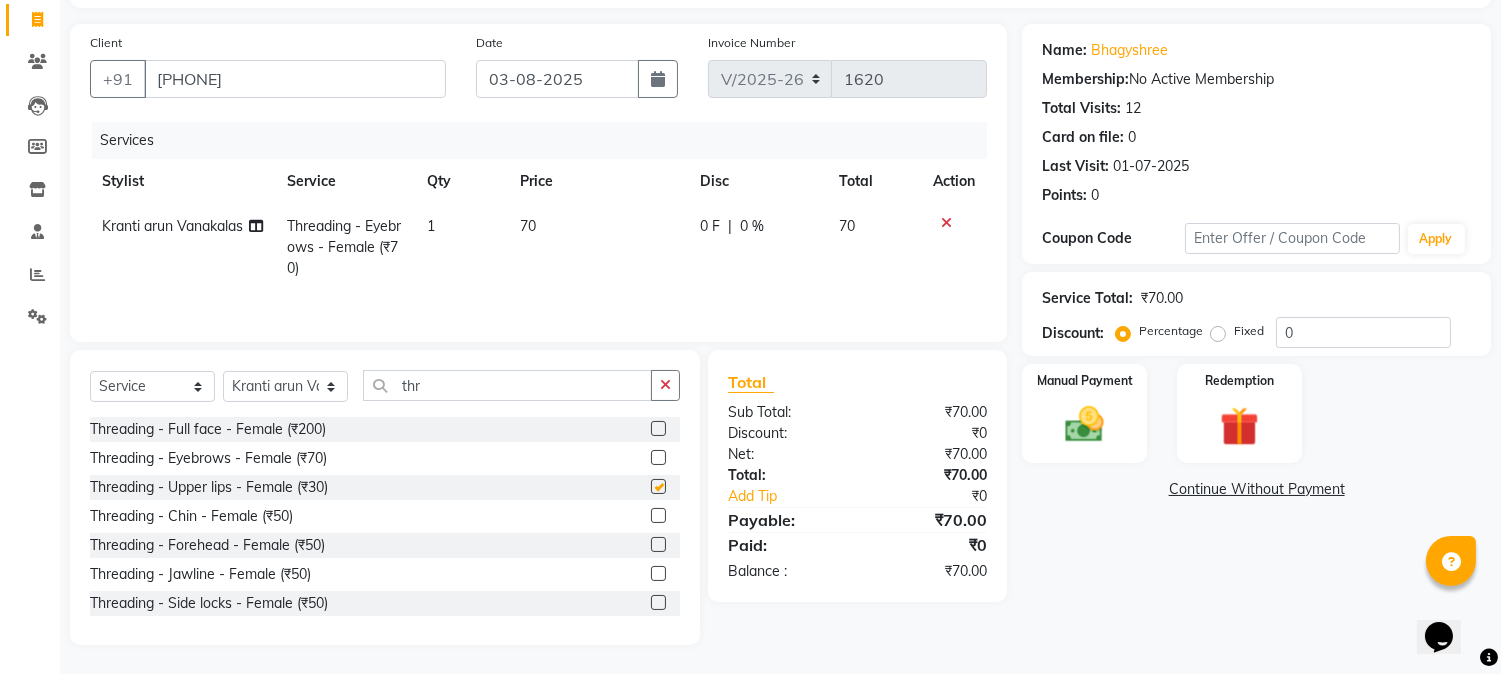 checkbox on "false" 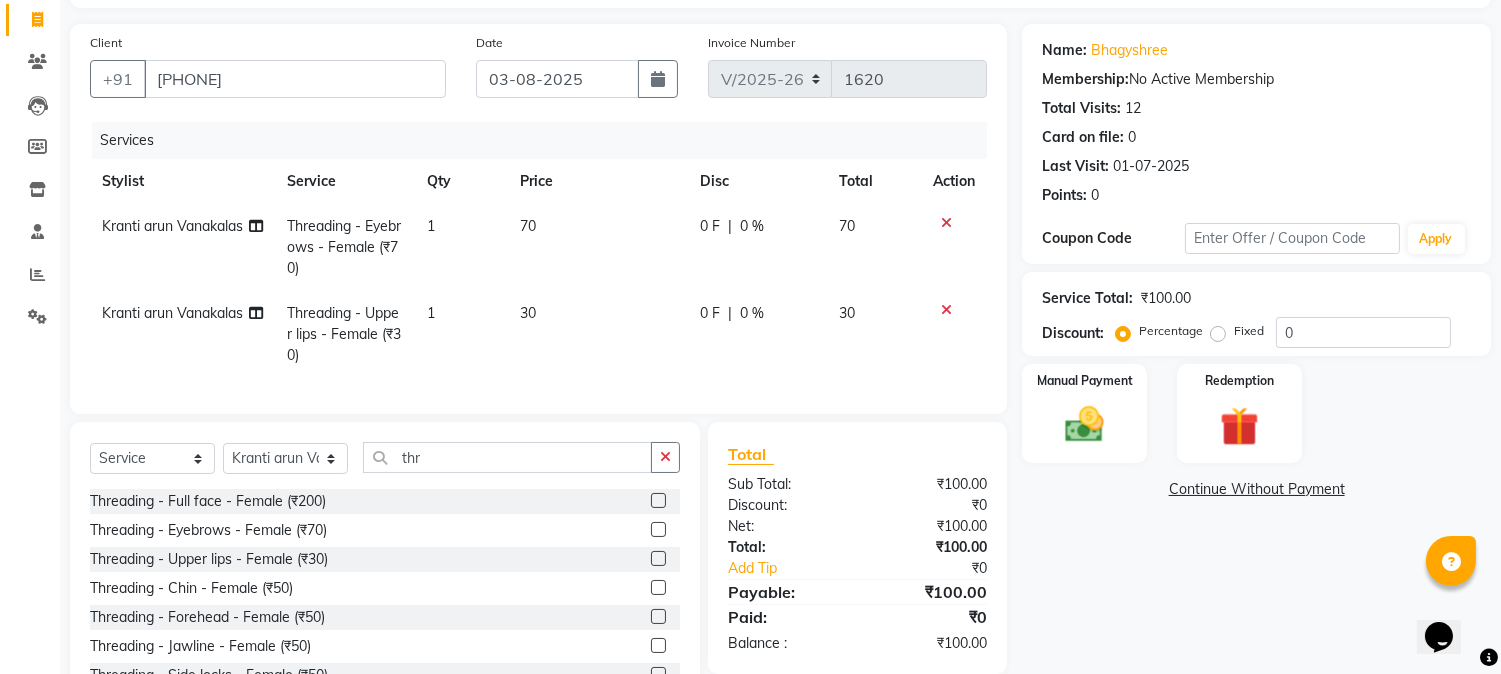 checkbox on "false" 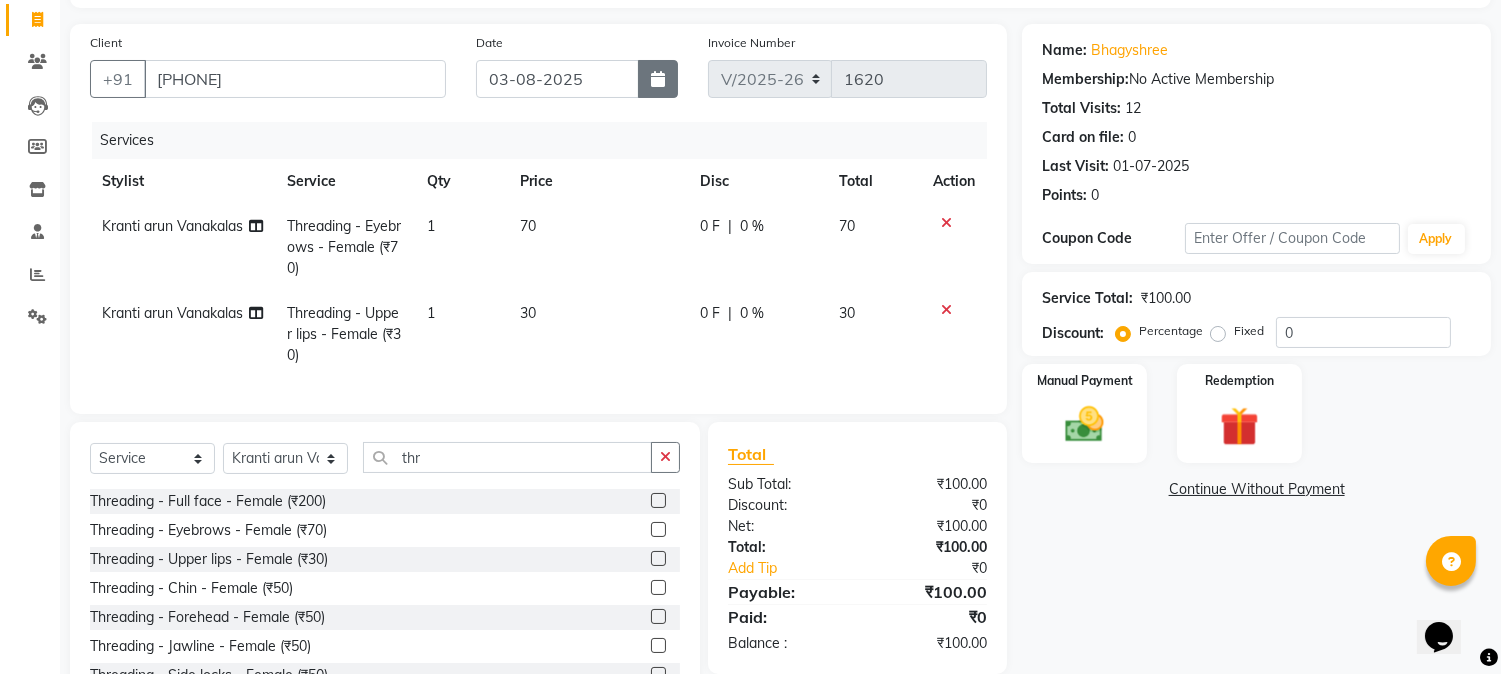 click 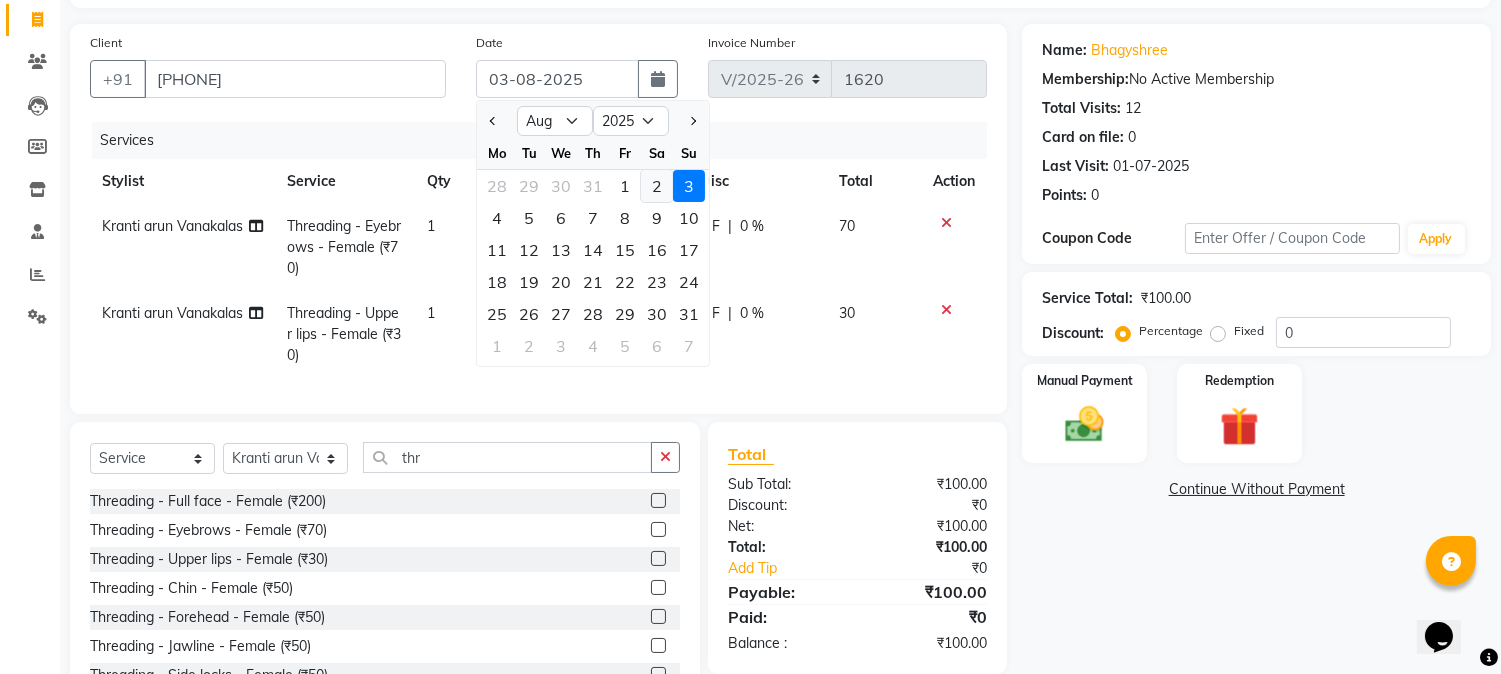 click on "2" 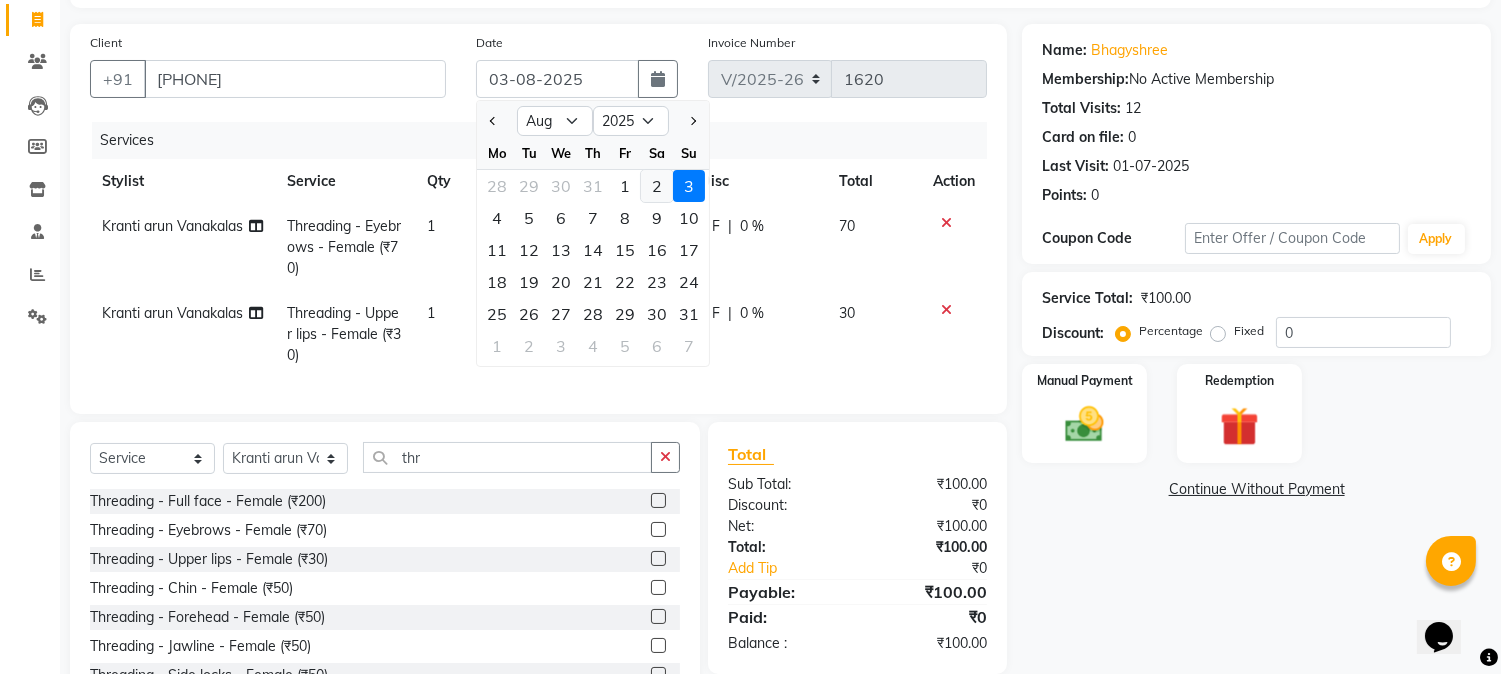 type on "02-08-2025" 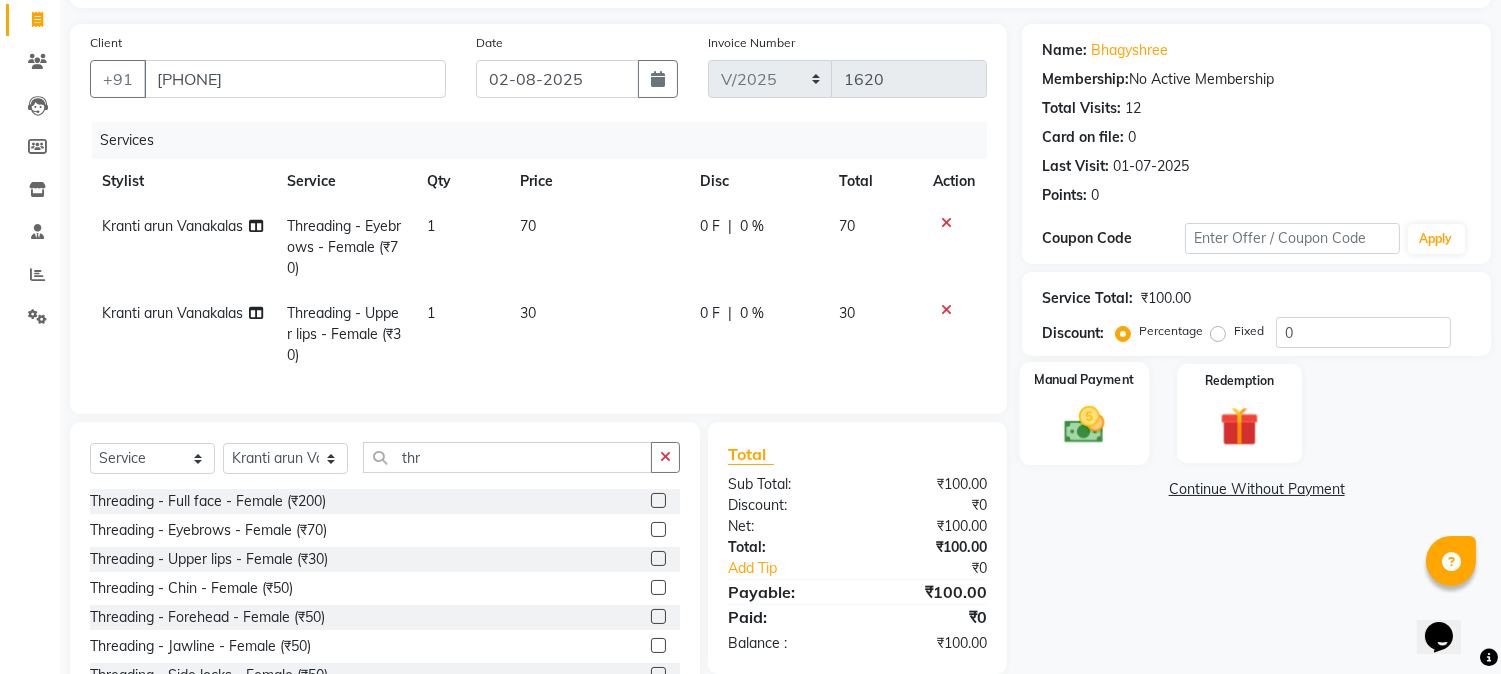 click 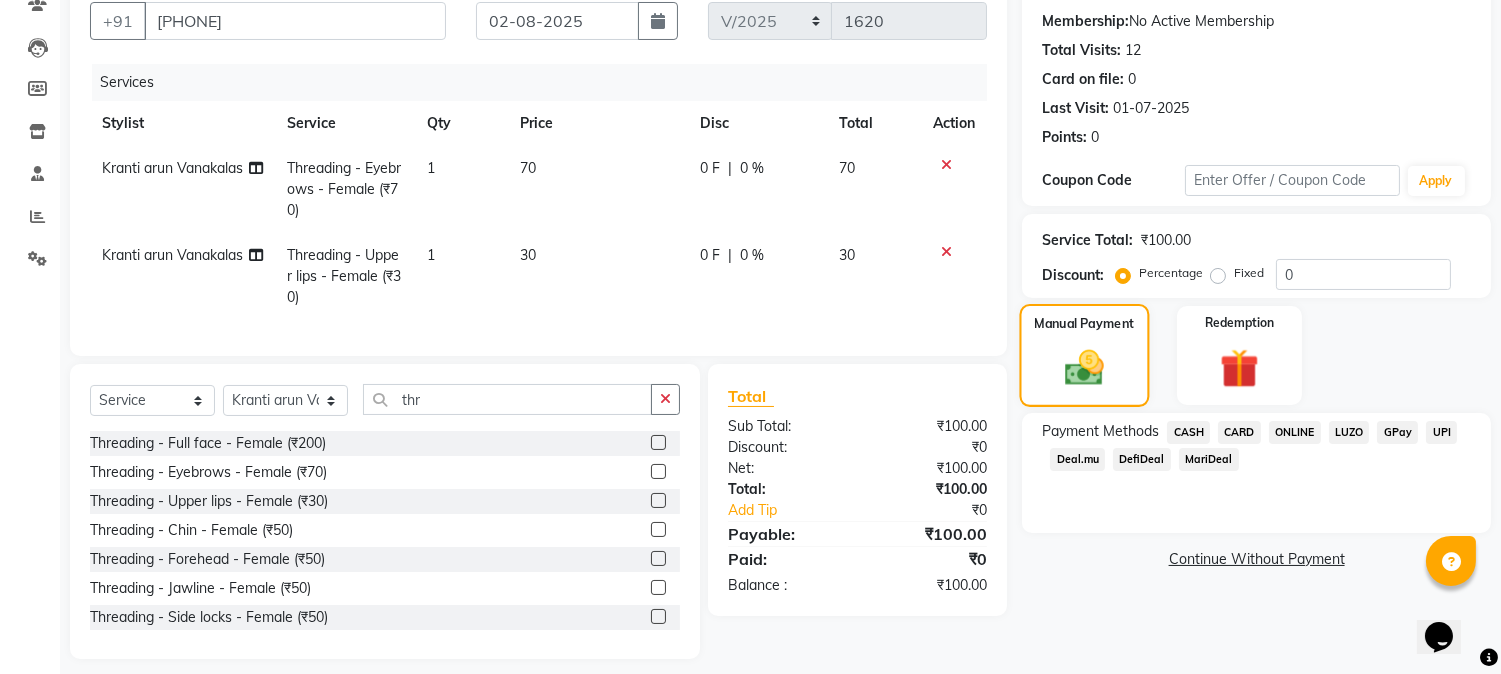 scroll, scrollTop: 215, scrollLeft: 0, axis: vertical 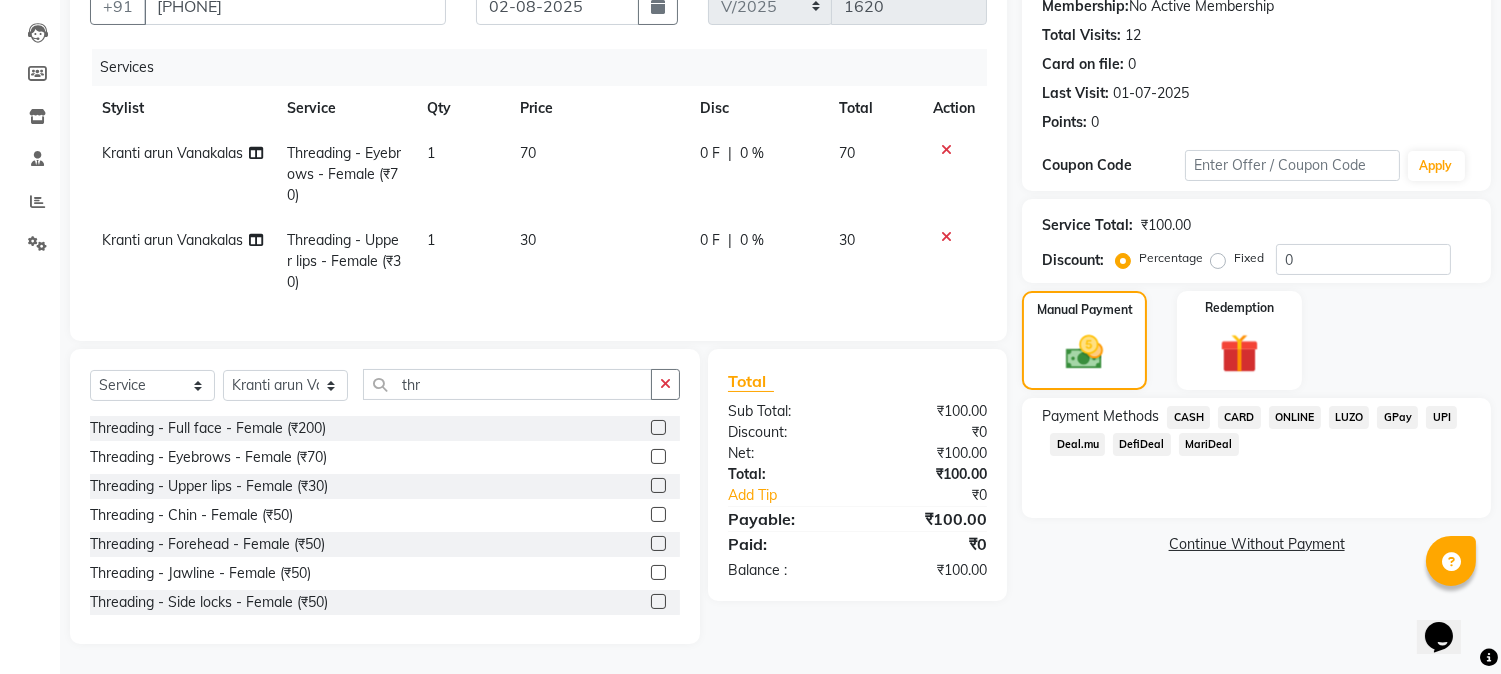 drag, startPoint x: 1281, startPoint y: 397, endPoint x: 1281, endPoint y: 441, distance: 44 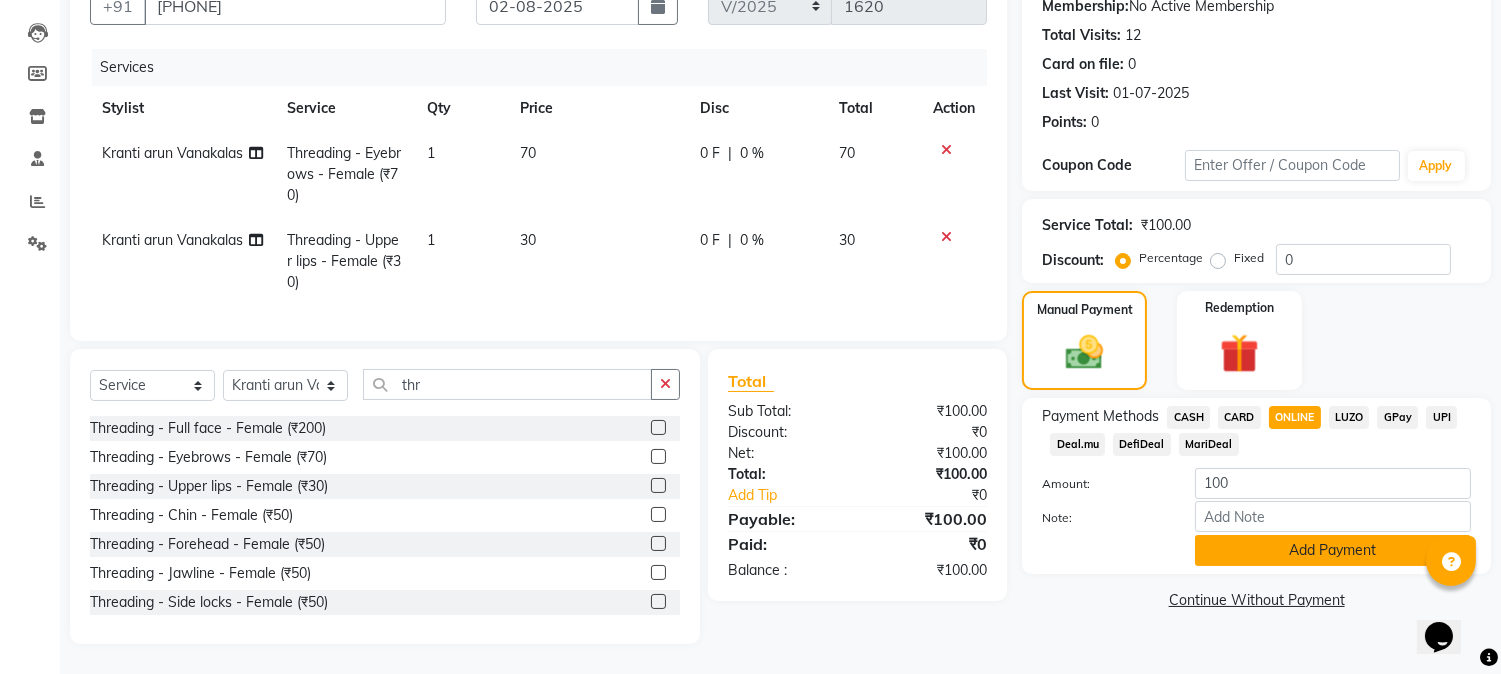 click on "Add Payment" 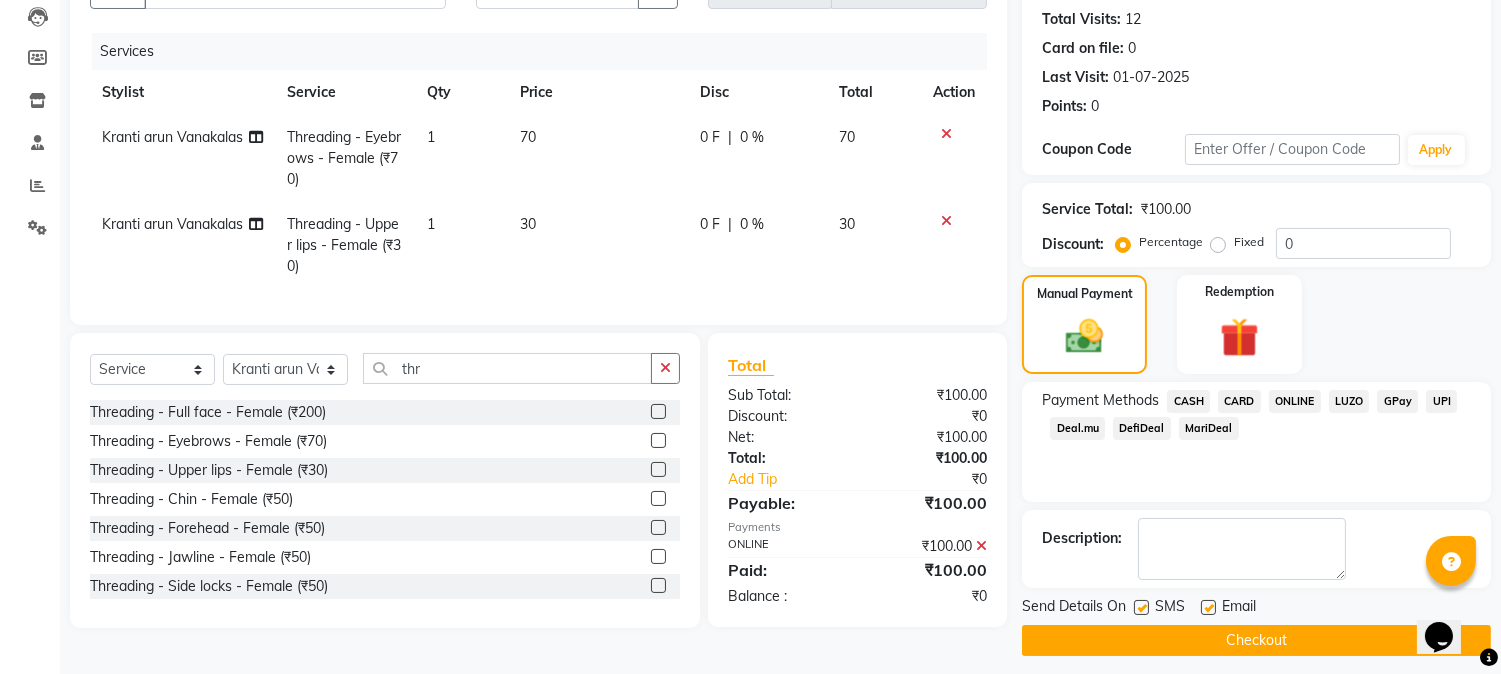 click on "Checkout" 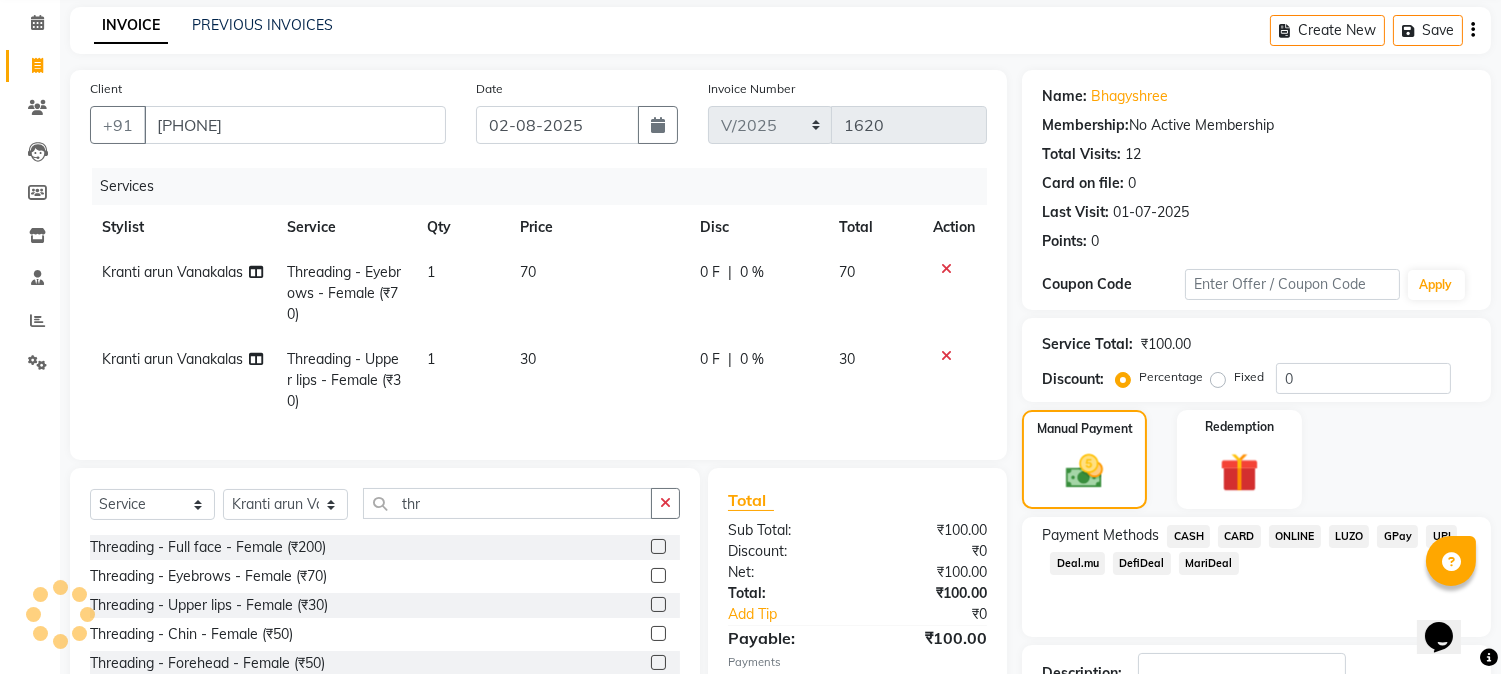 scroll, scrollTop: 0, scrollLeft: 0, axis: both 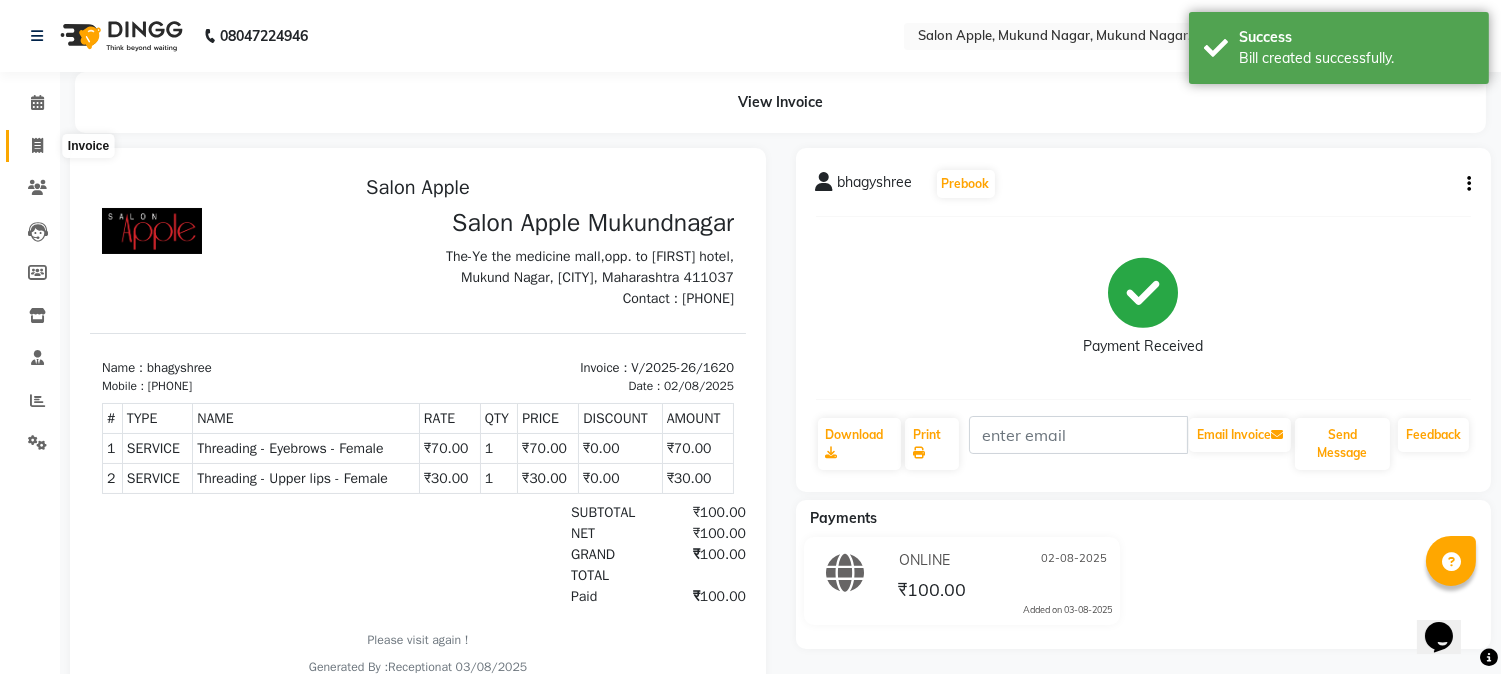 click 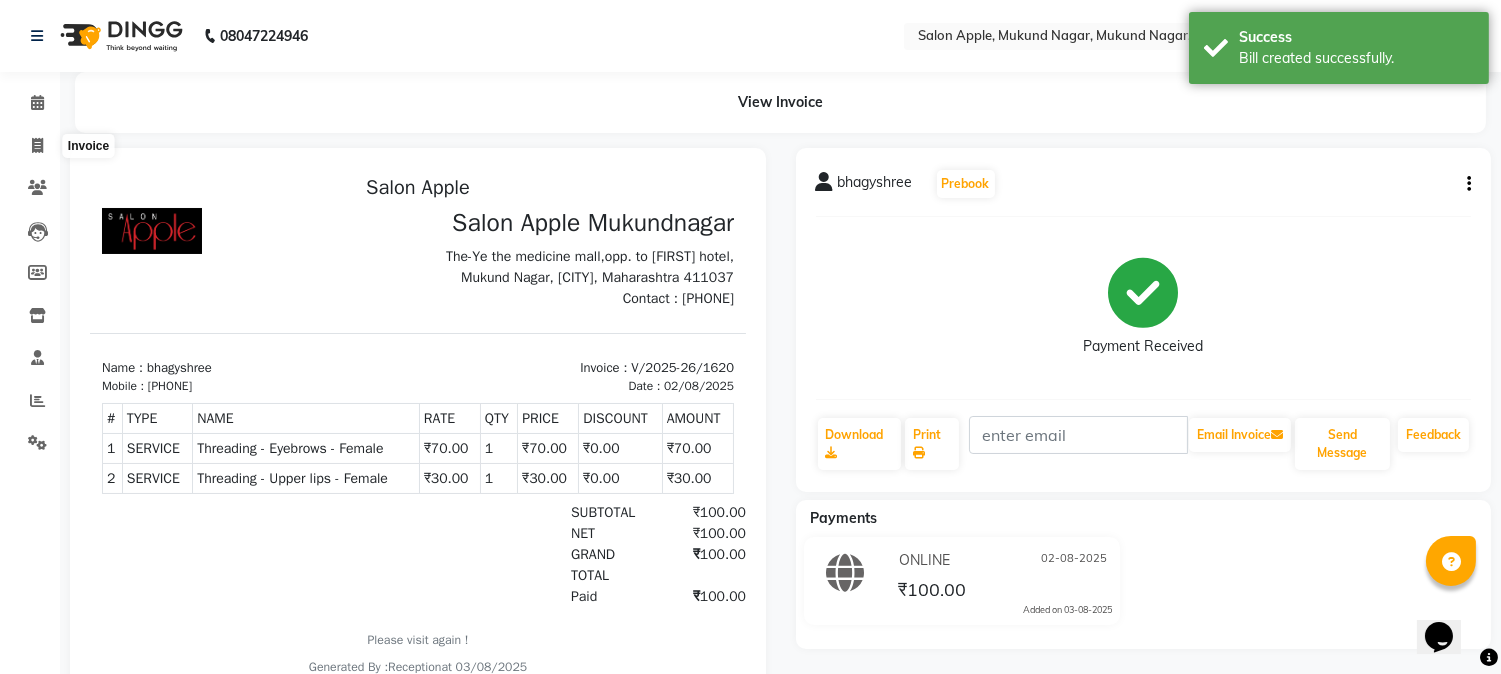select on "4128" 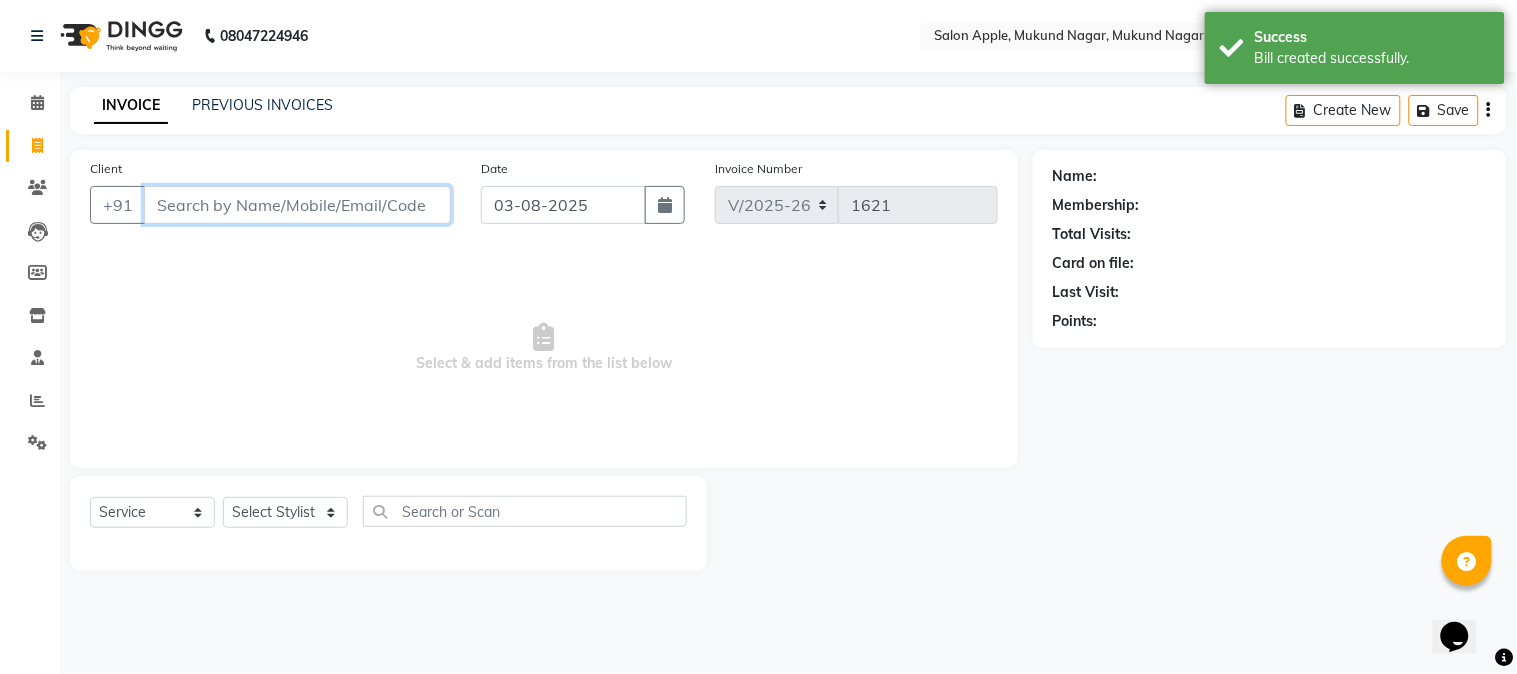 click on "Client" at bounding box center [297, 205] 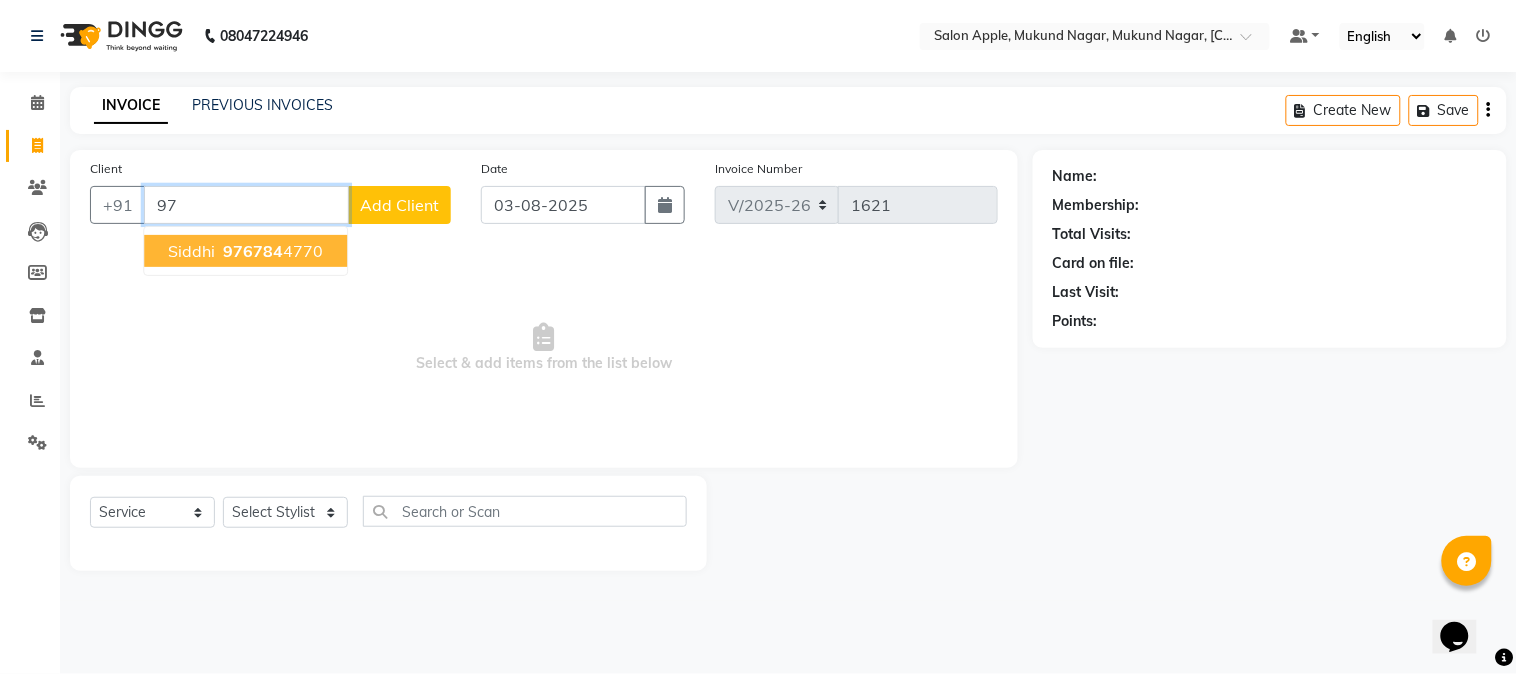type on "9" 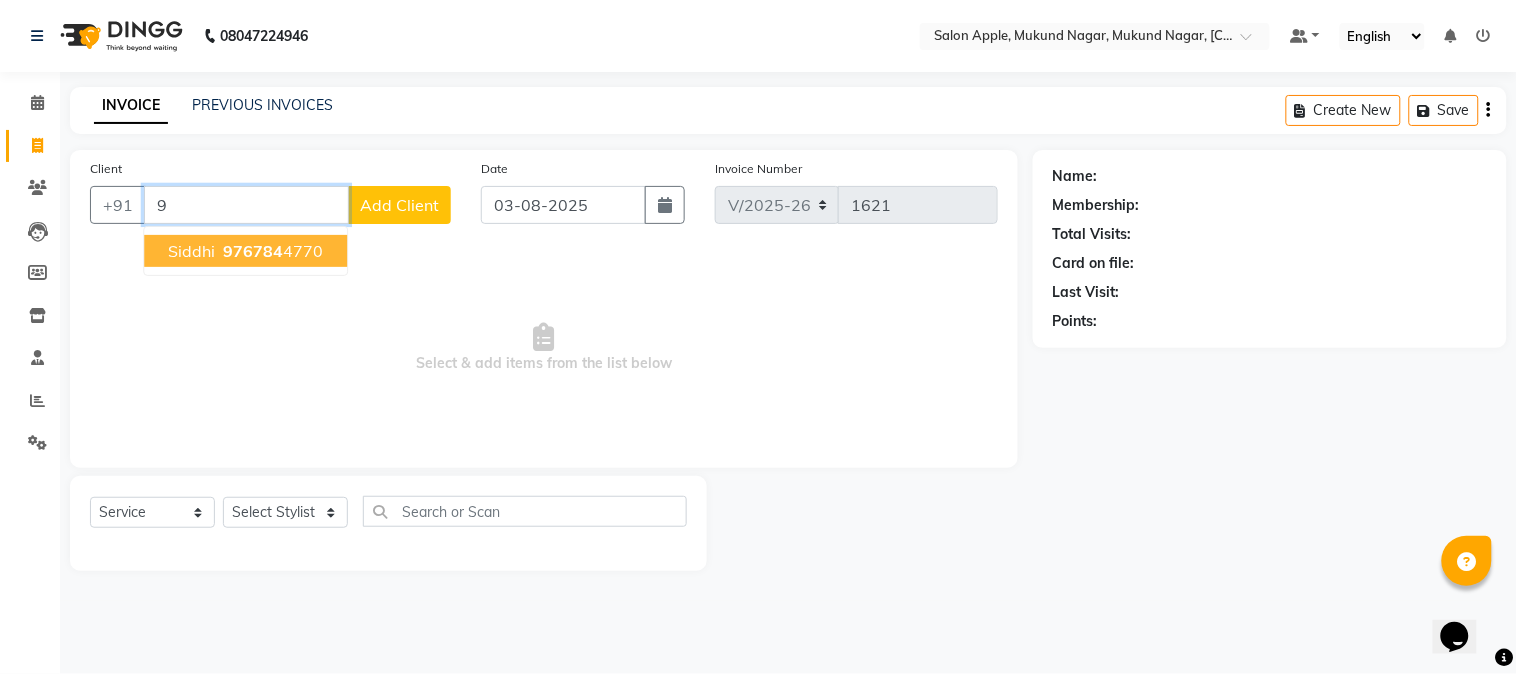 type 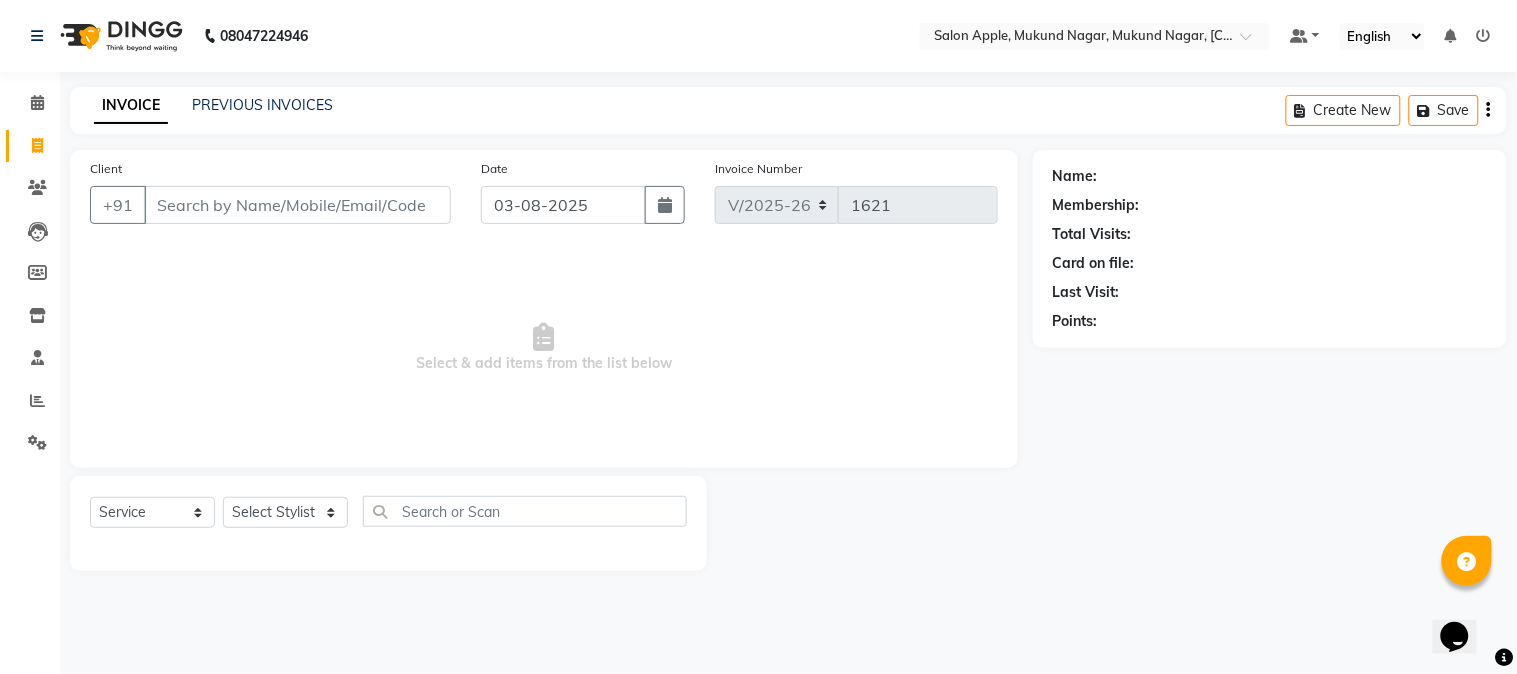 click on "INVOICE PREVIOUS INVOICES Create New   Save" 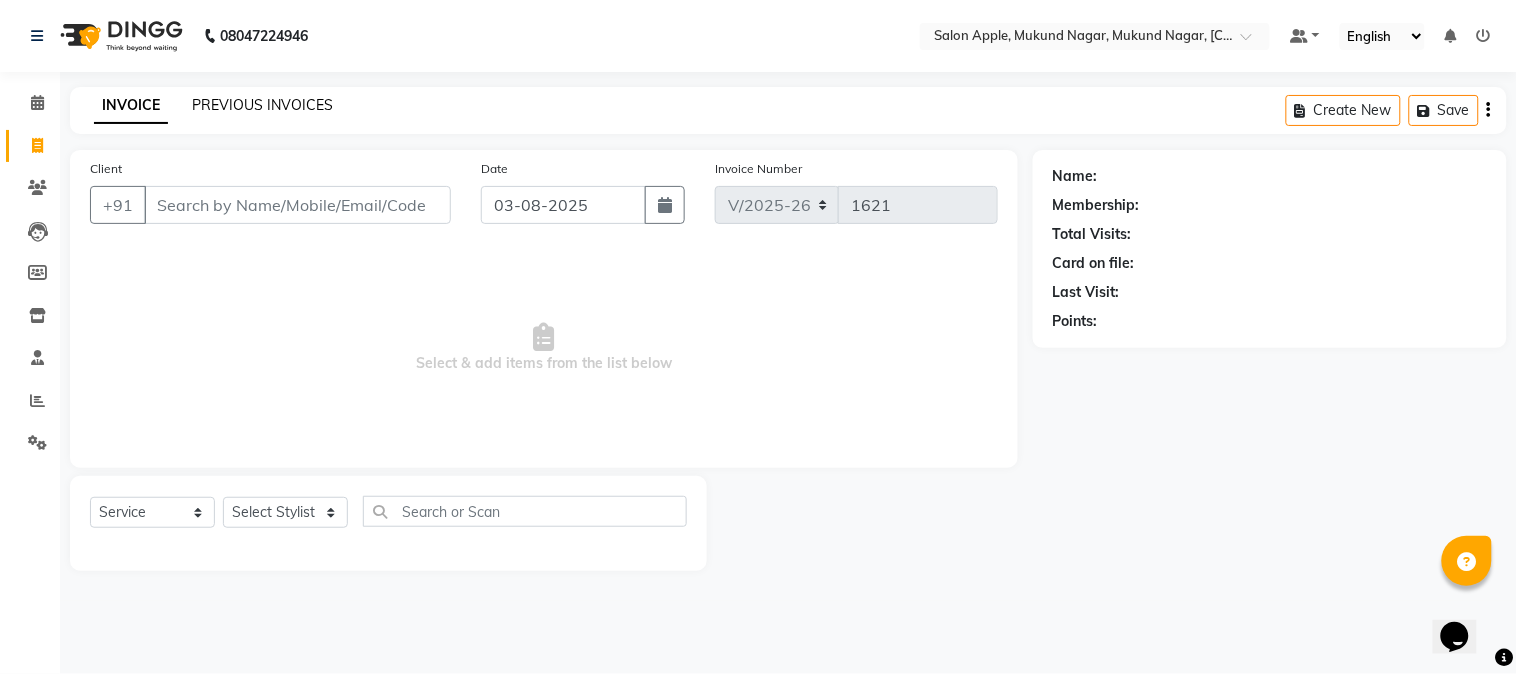 click on "PREVIOUS INVOICES" 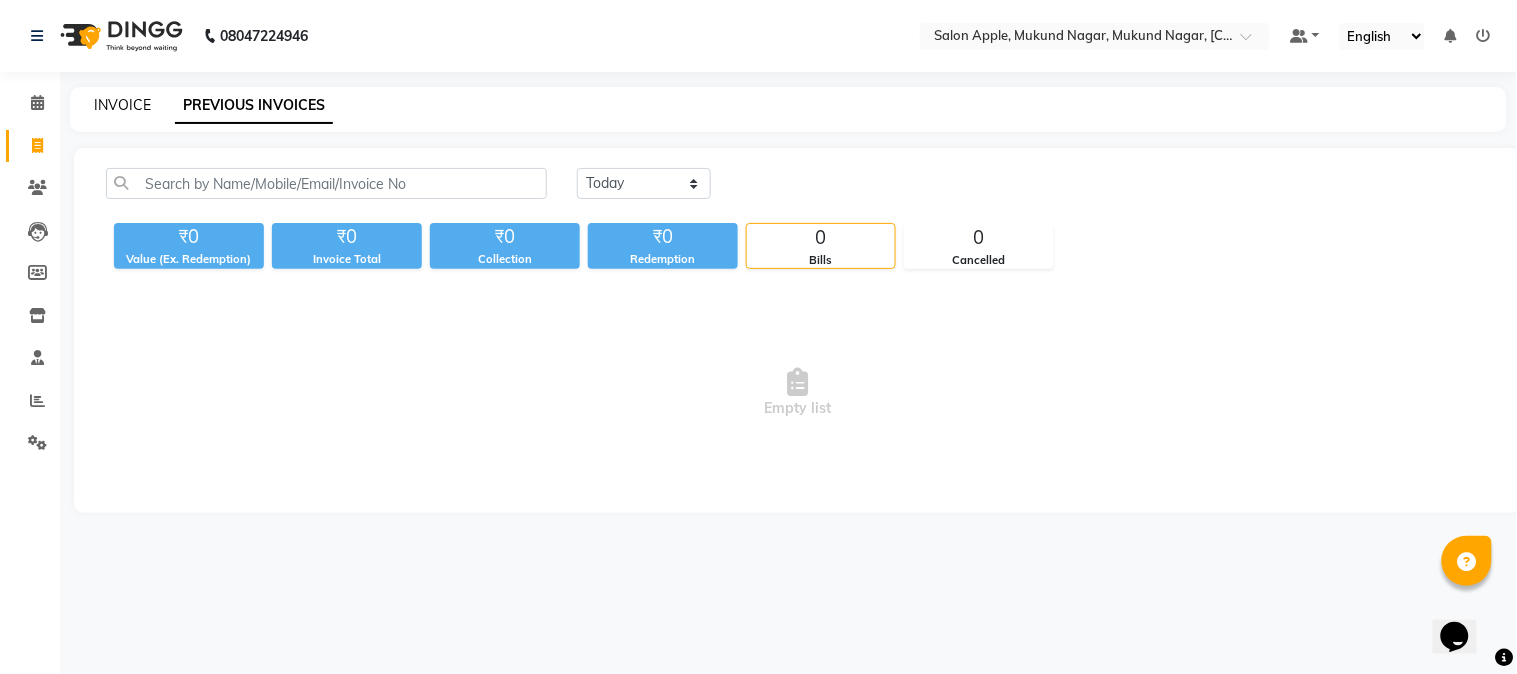 click on "INVOICE" 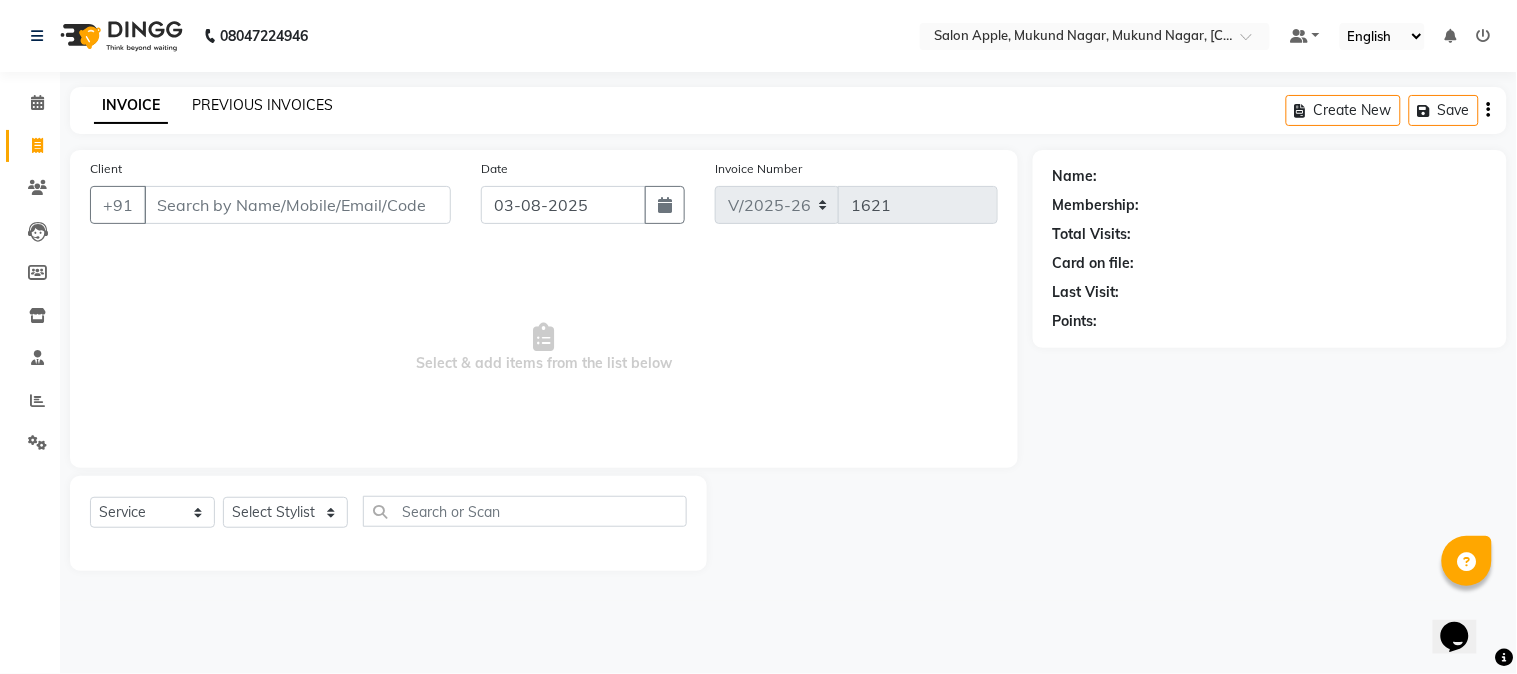 click on "PREVIOUS INVOICES" 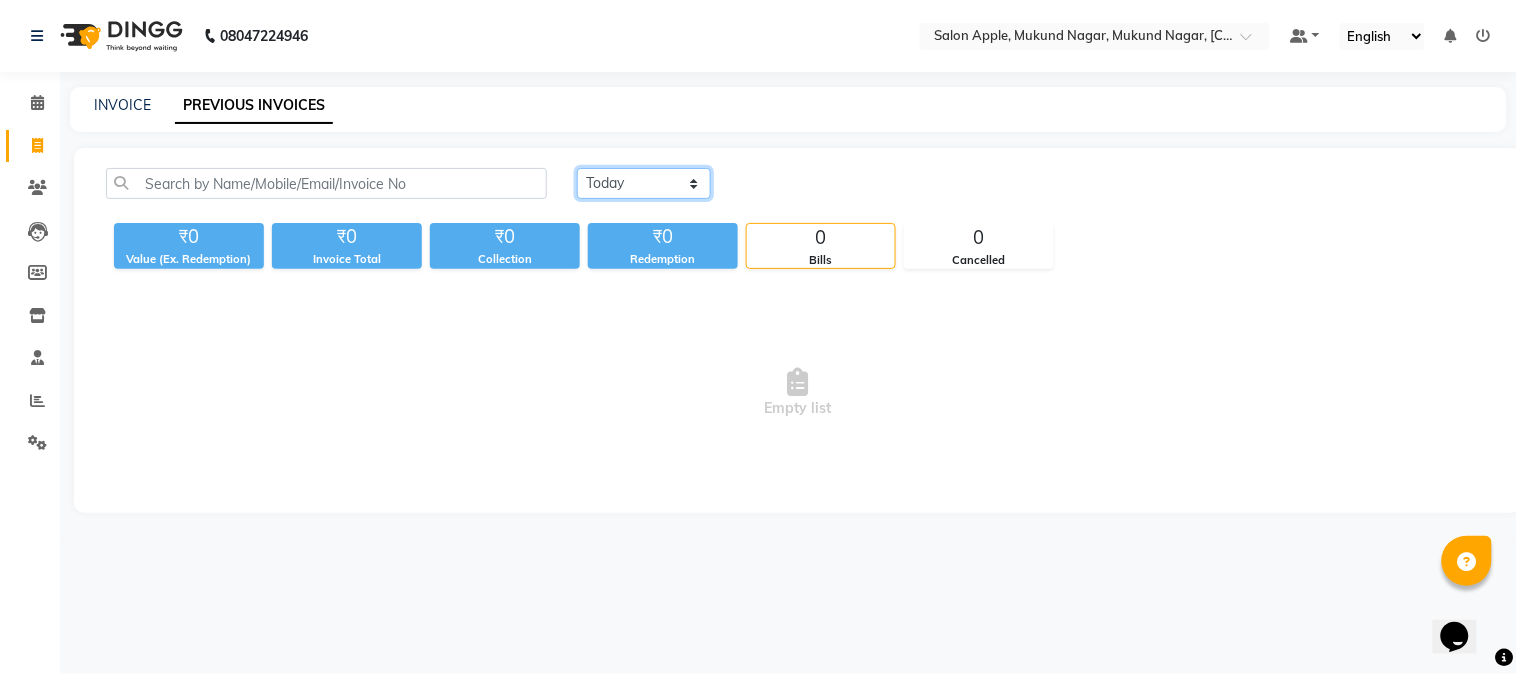 click on "Today Yesterday Custom Range" 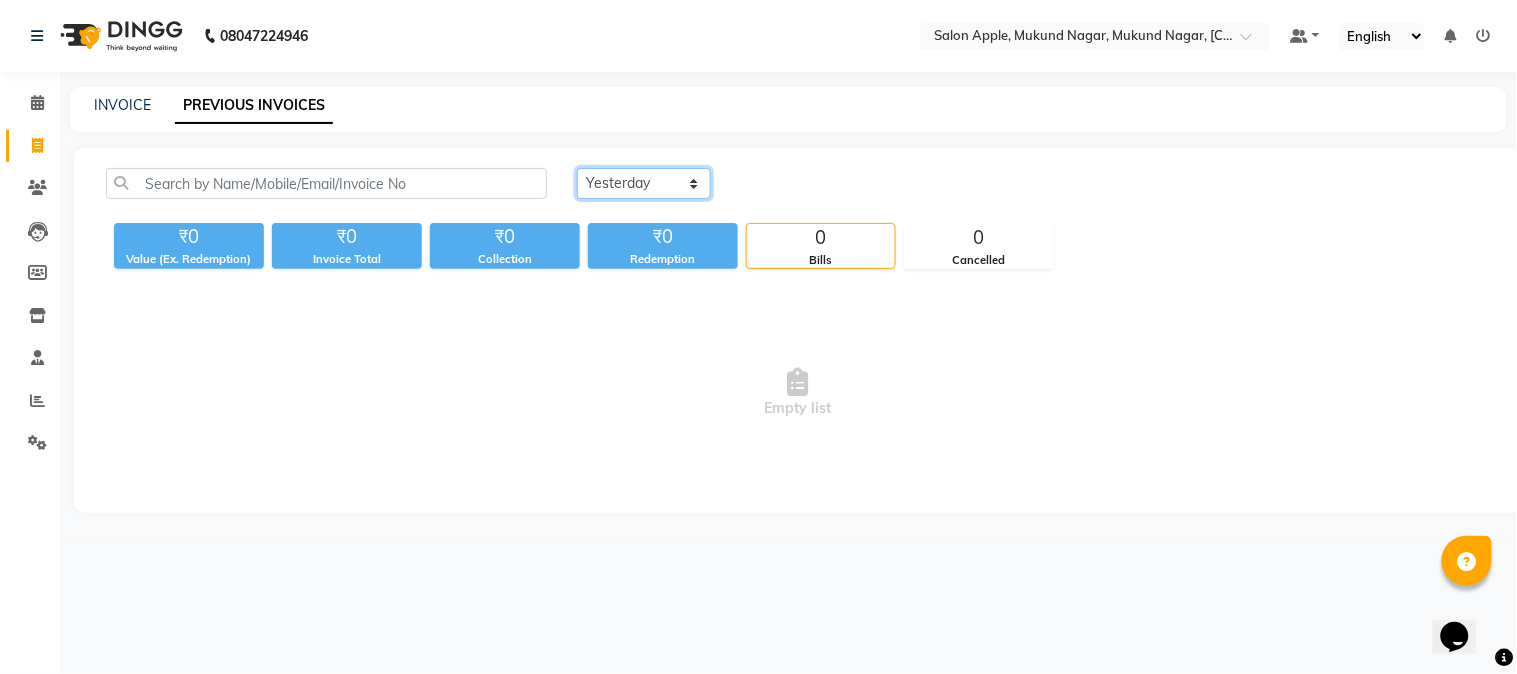 click on "Today Yesterday Custom Range" 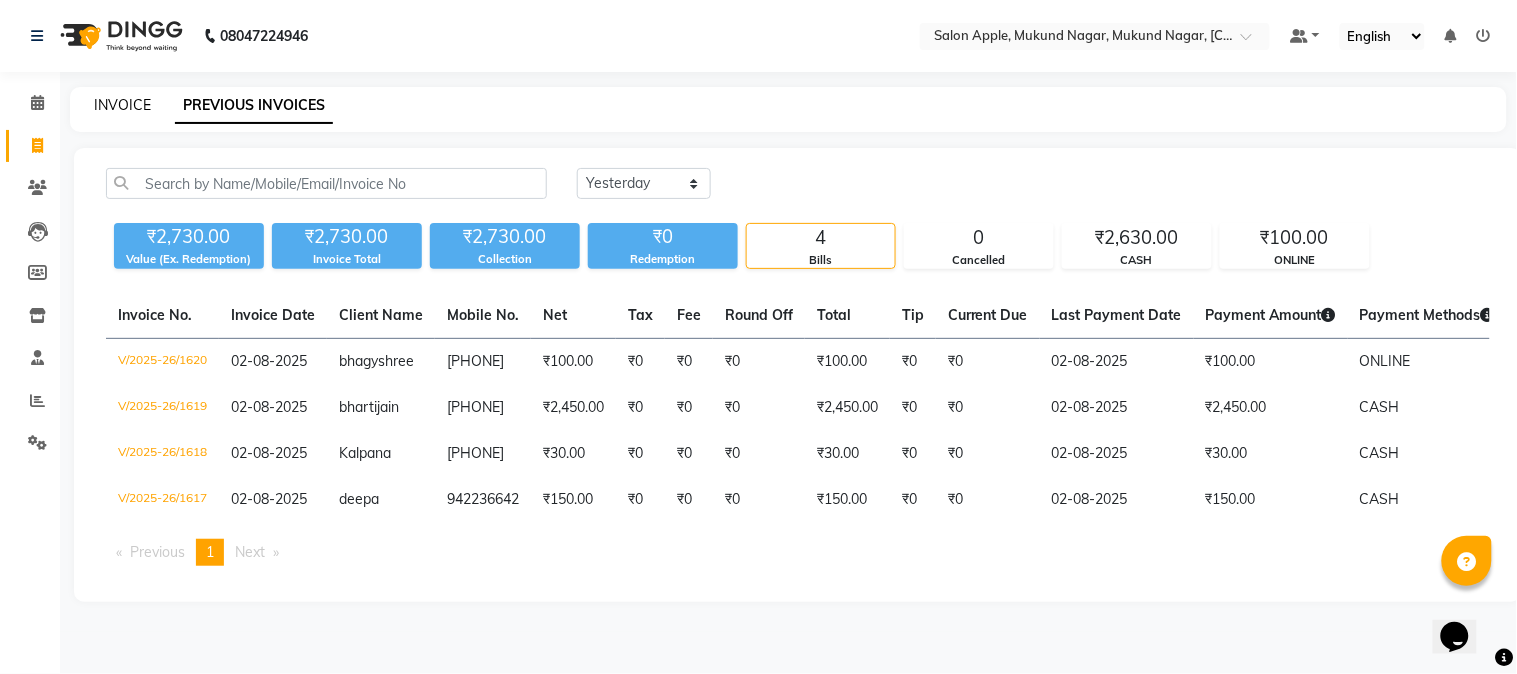 click on "INVOICE" 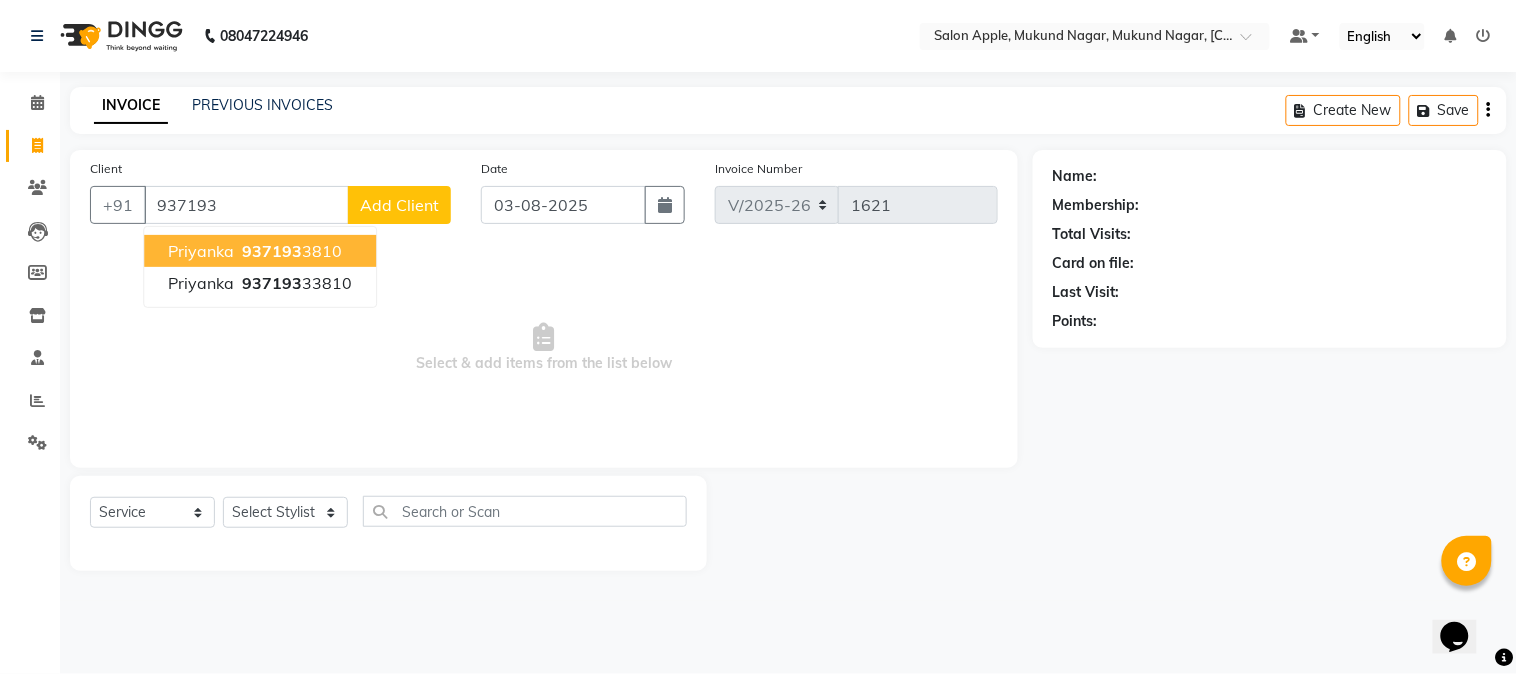 click on "[PHONE]" at bounding box center [290, 251] 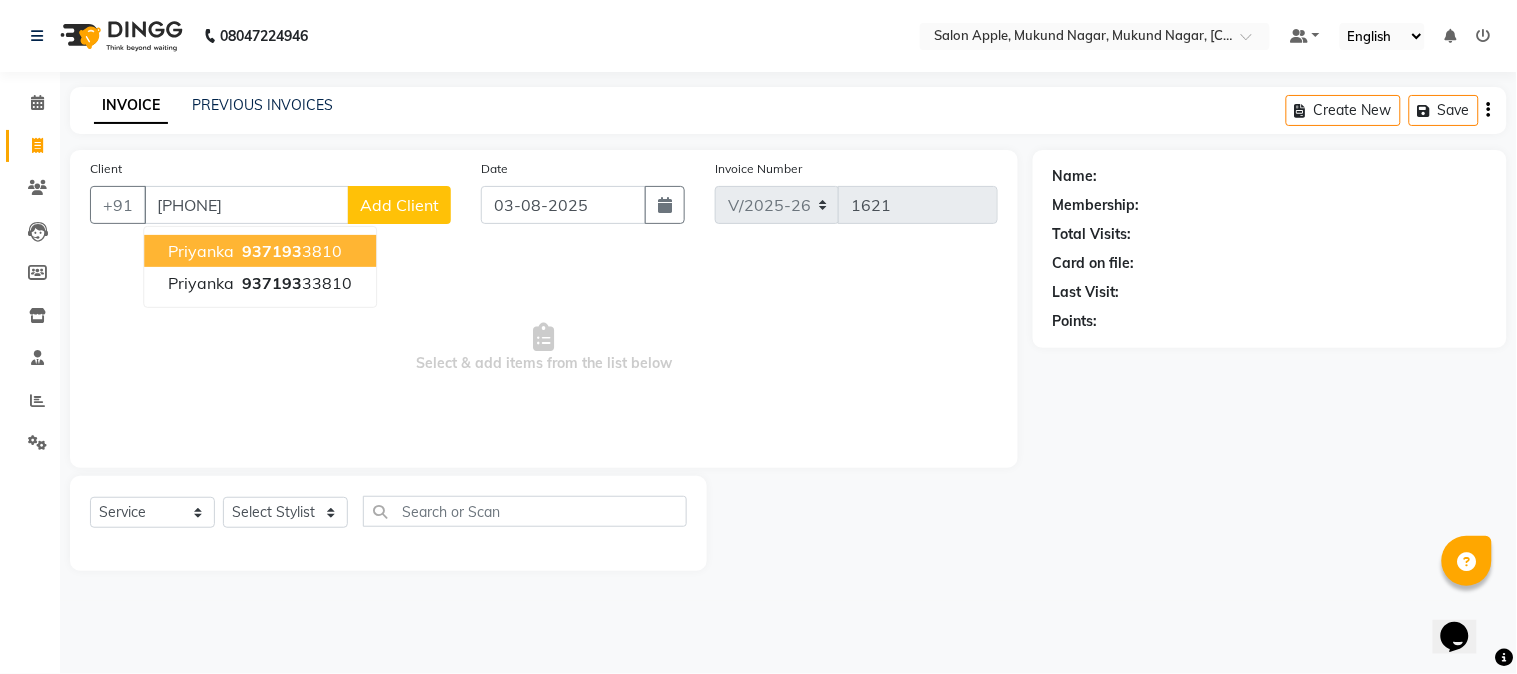 type on "[PHONE]" 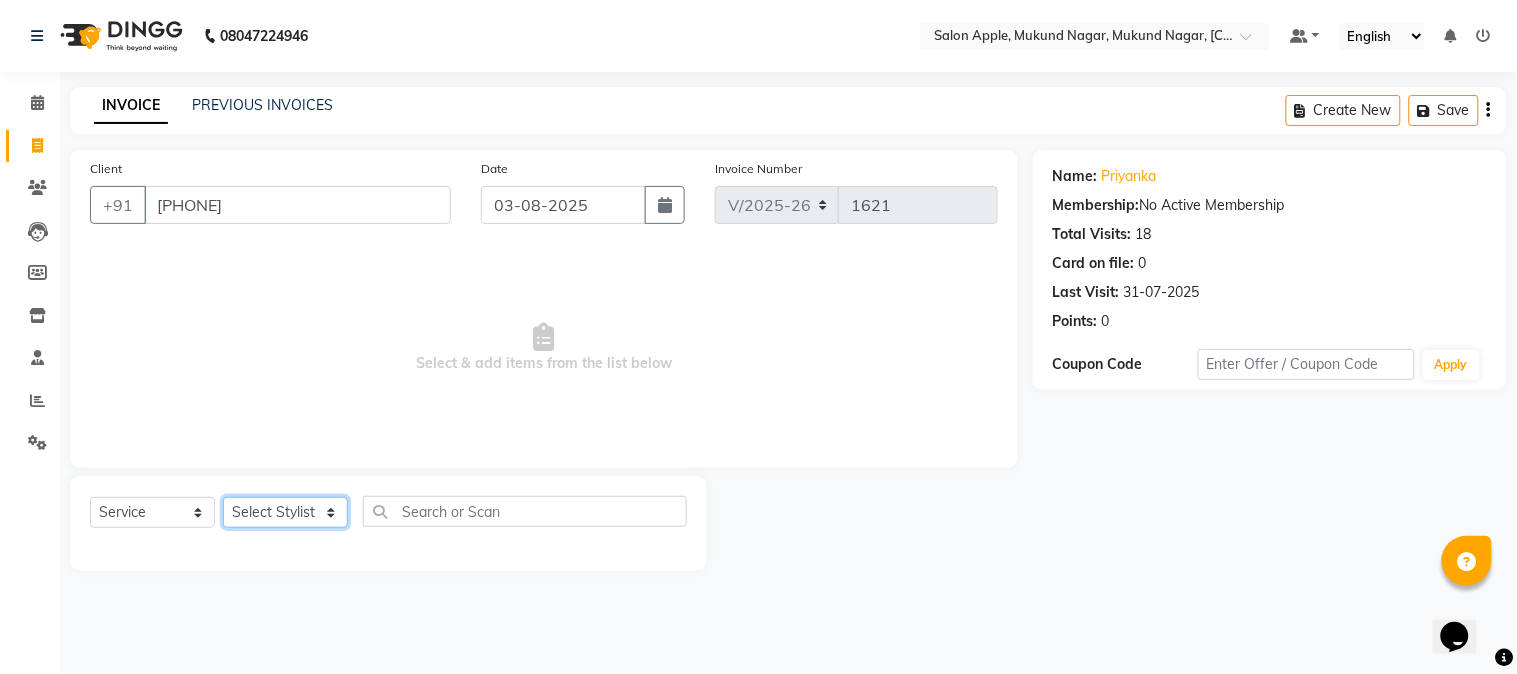 click on "Select Stylist [FIRST] [LAST]  [FIRST] [LAST]  [FIRST] [LAST]  [FIRST] [LAST]  [FIRST] [LAST] Reception [FIRST]" 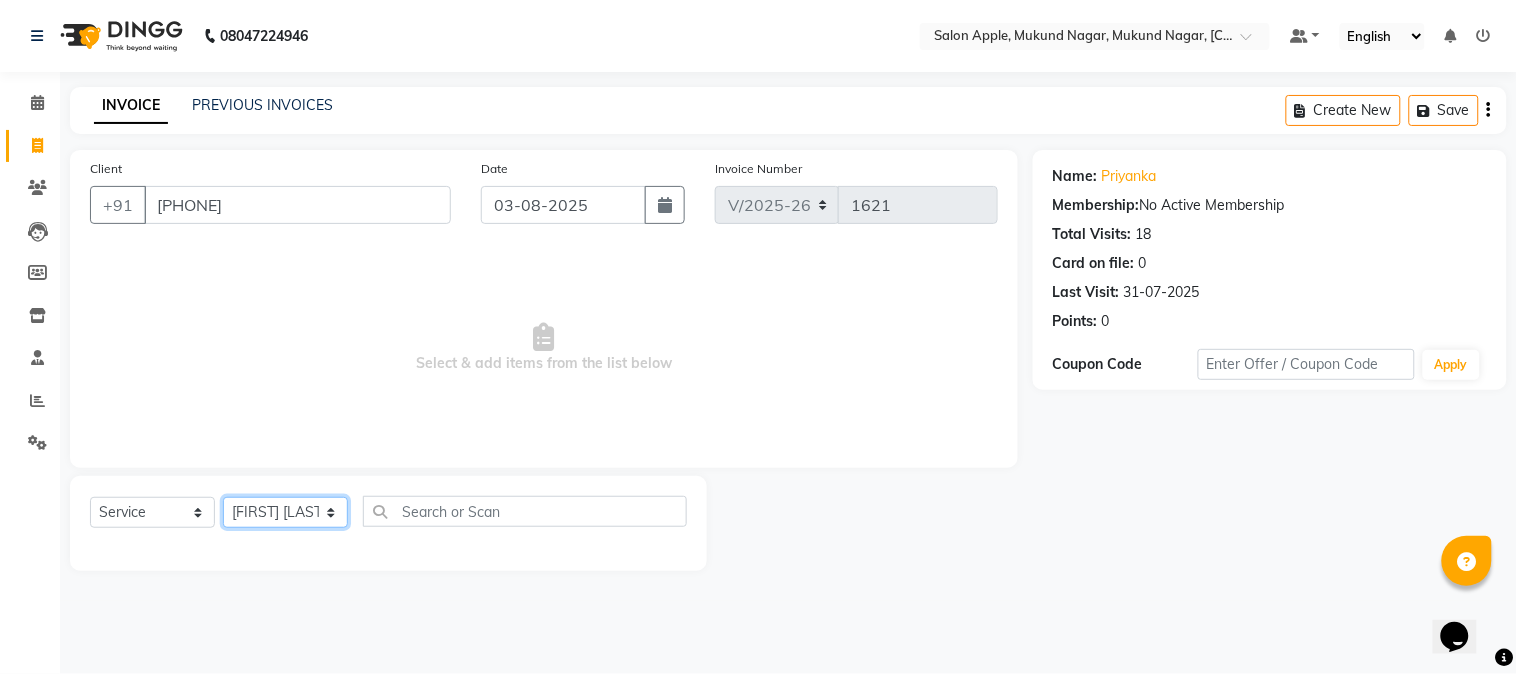 click on "Select Stylist [FIRST] [LAST]  [FIRST] [LAST]  [FIRST] [LAST]  [FIRST] [LAST]  [FIRST] [LAST] Reception [FIRST]" 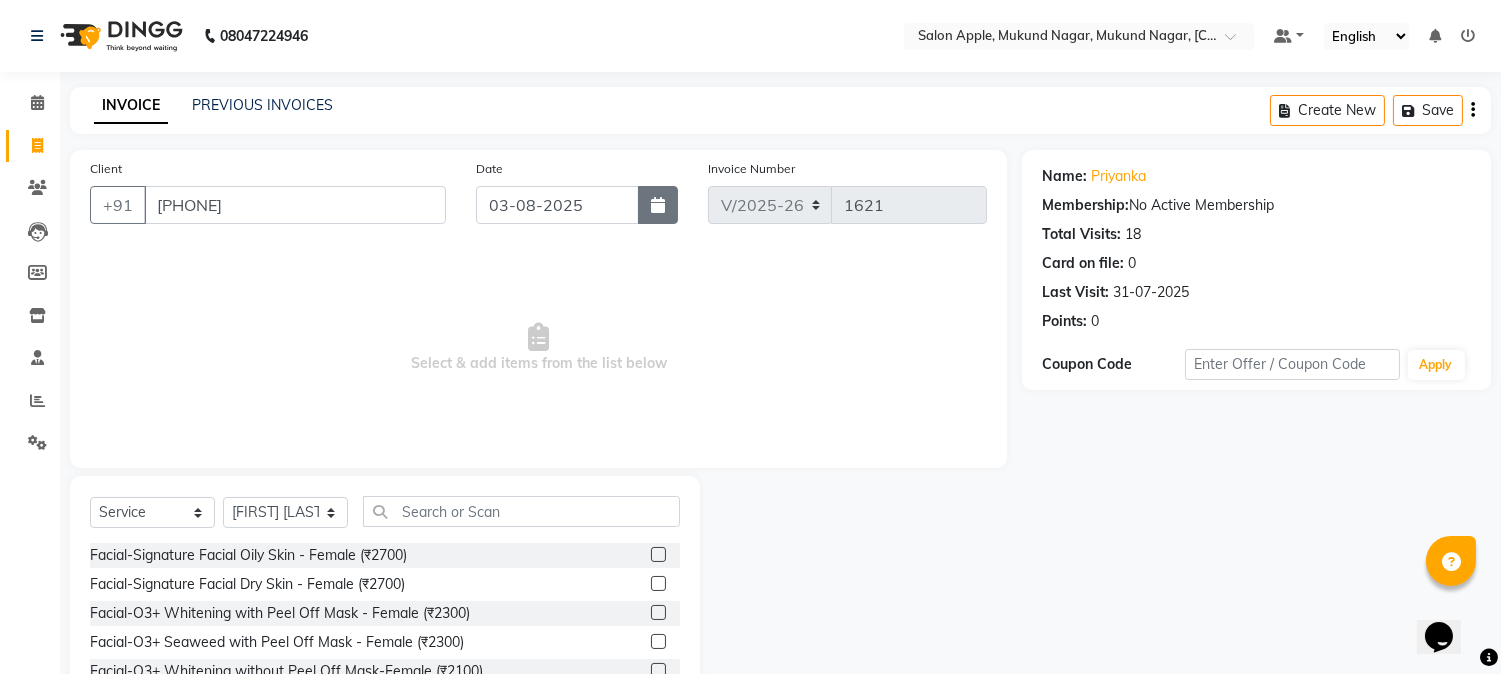 click 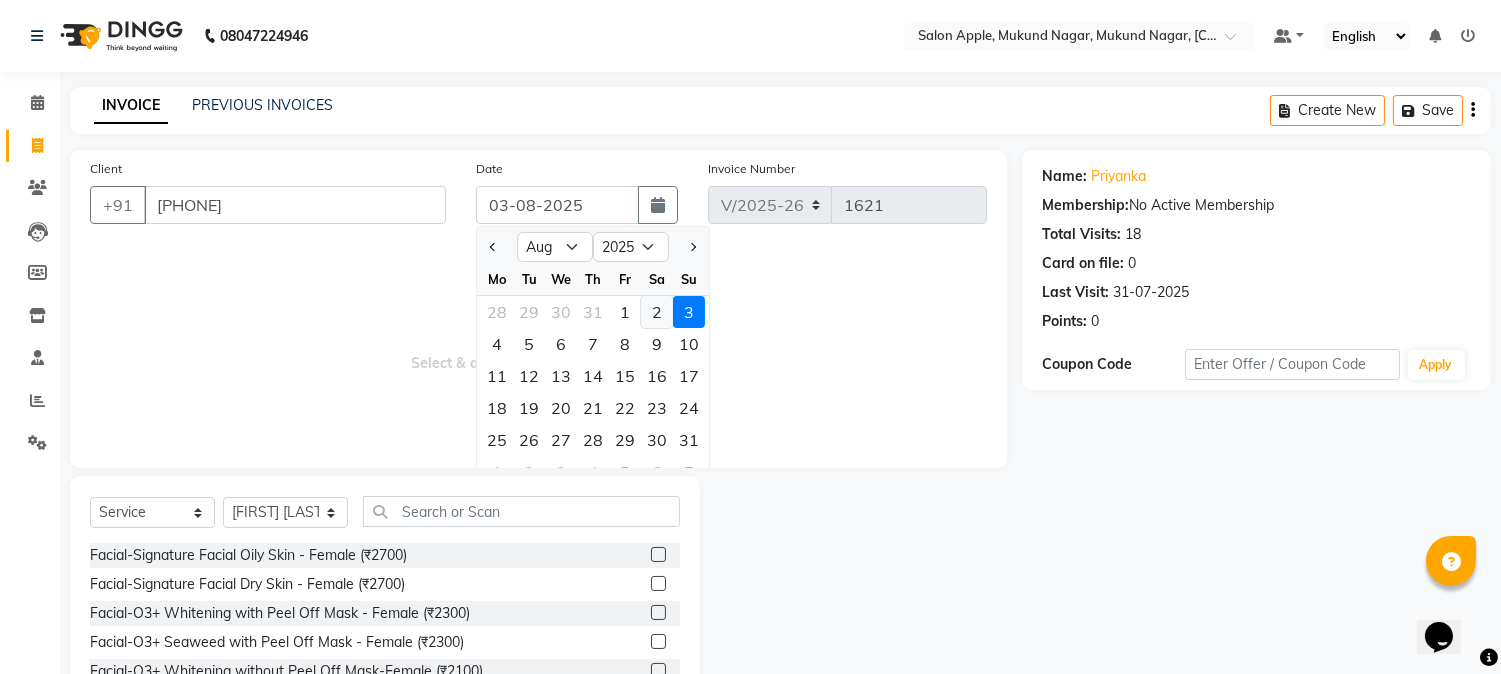 click on "2" 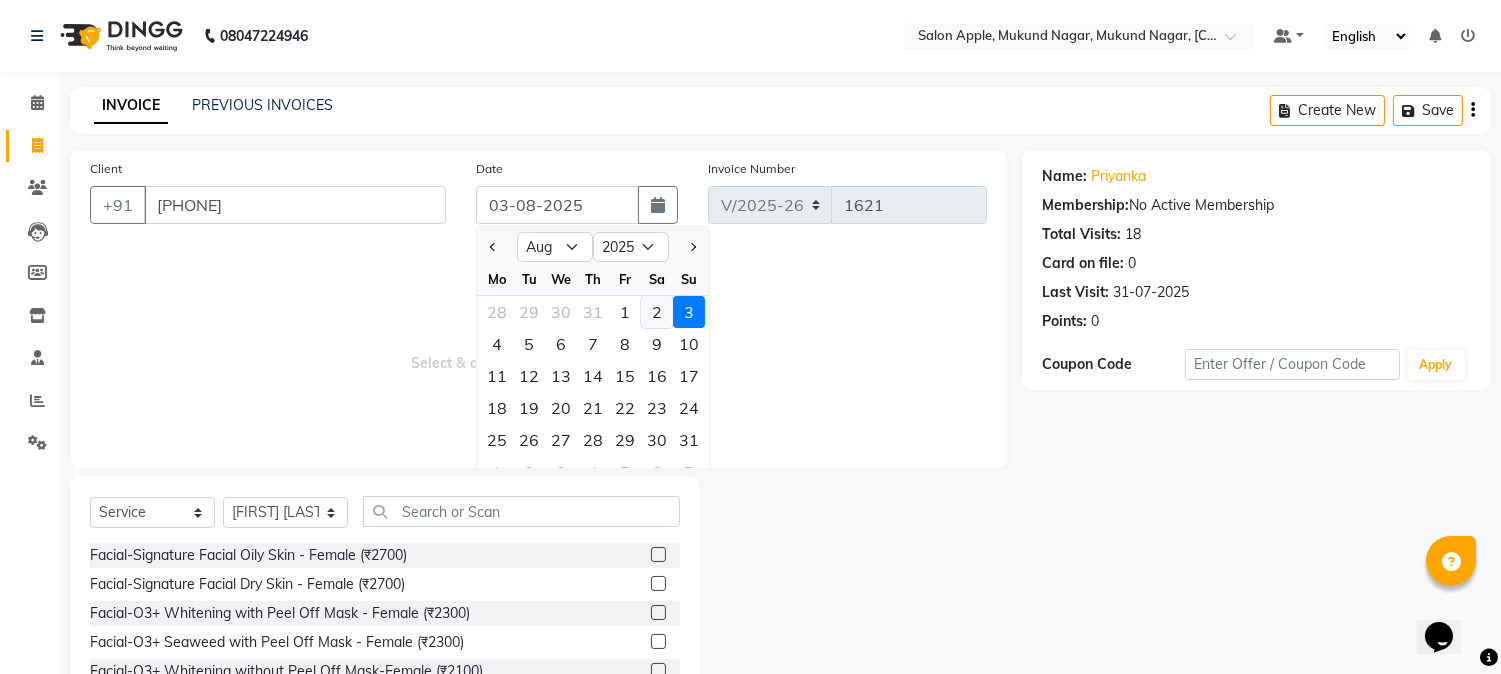 type on "02-08-2025" 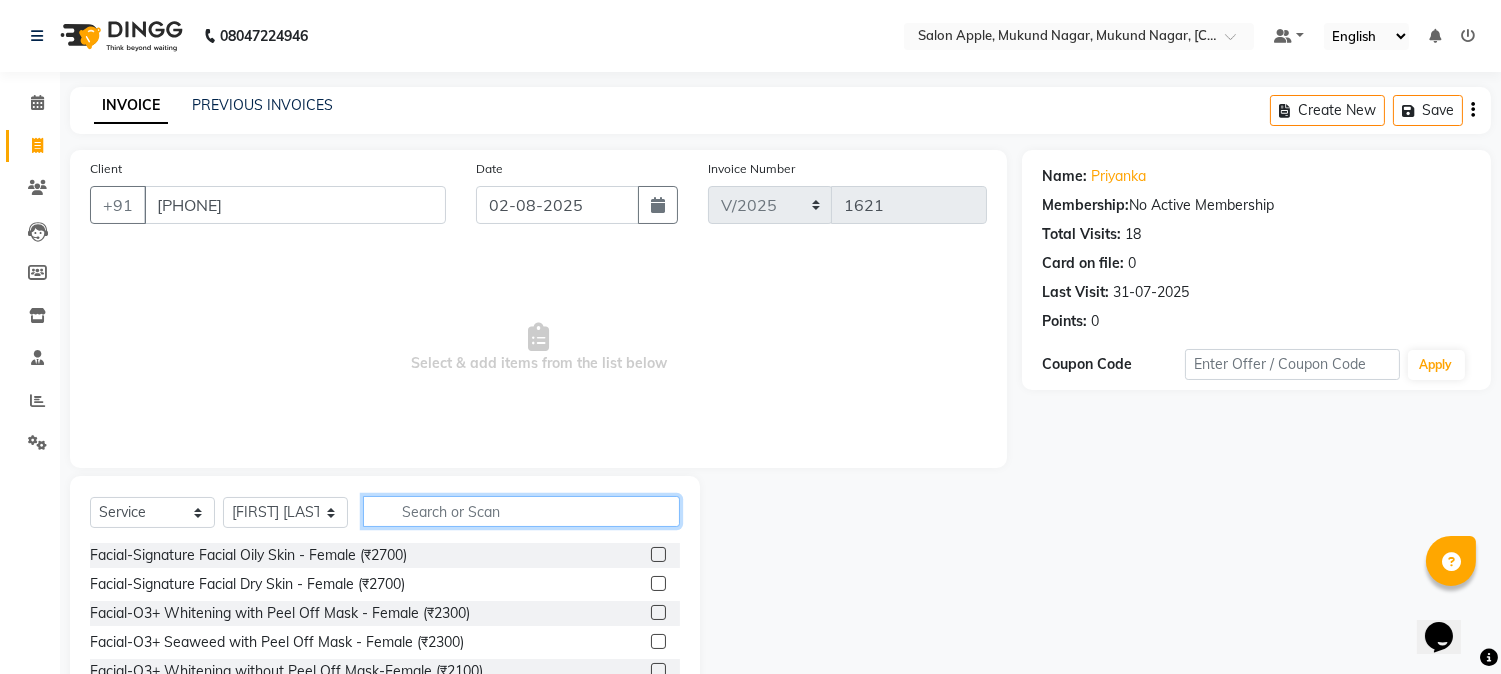 click 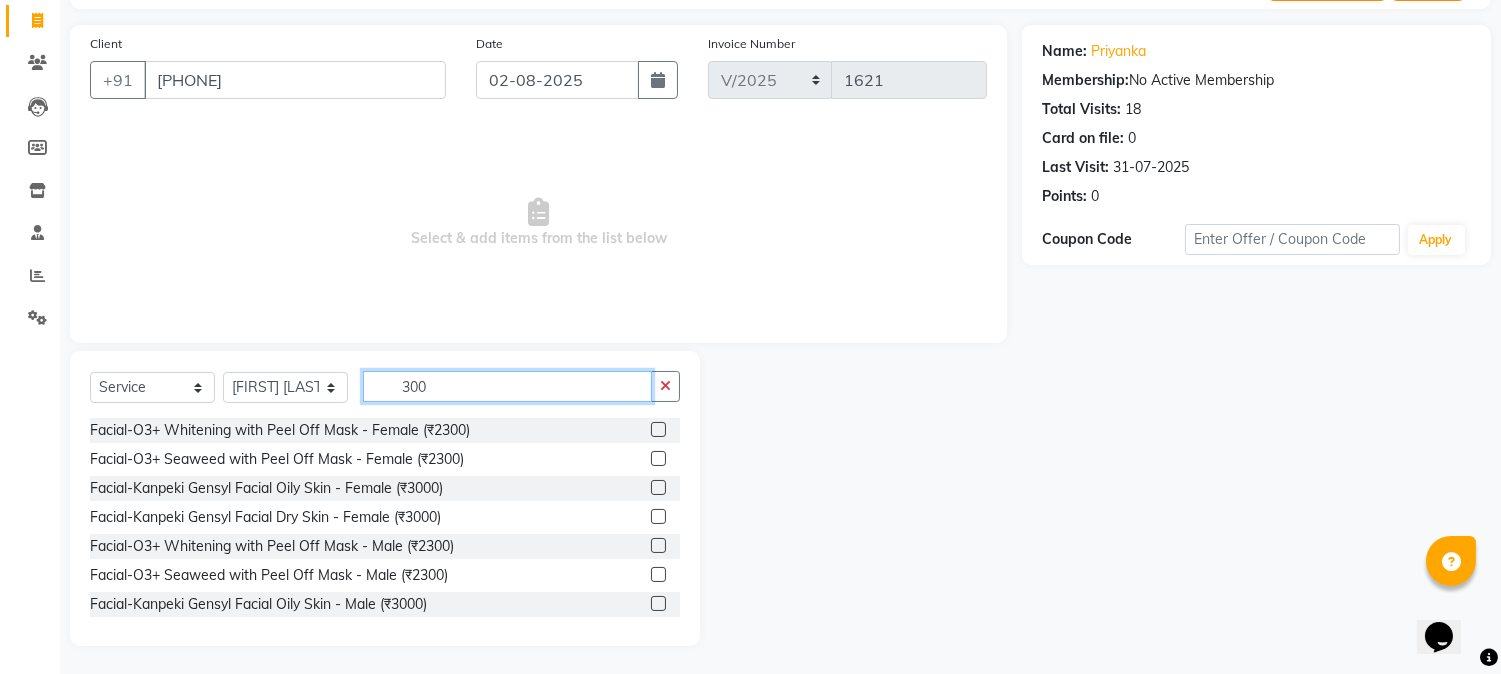 scroll, scrollTop: 126, scrollLeft: 0, axis: vertical 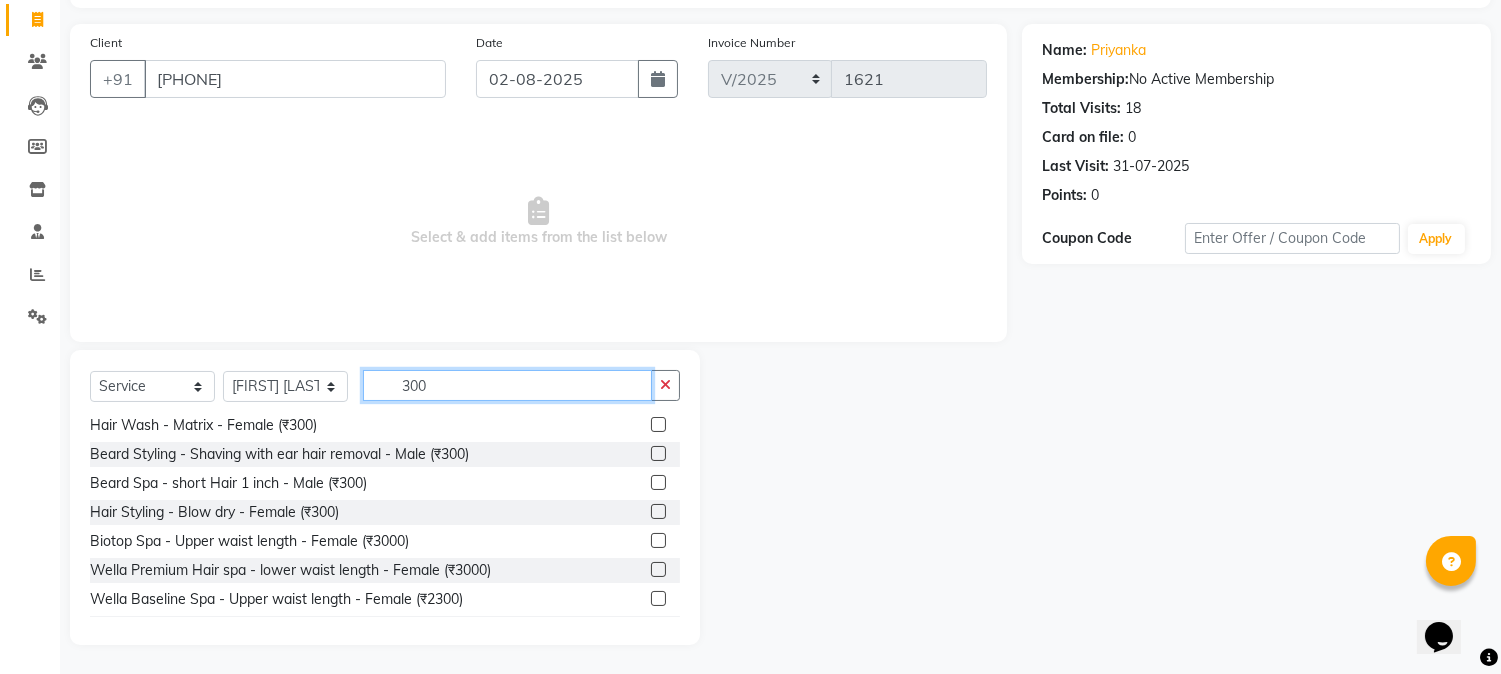 type on "300" 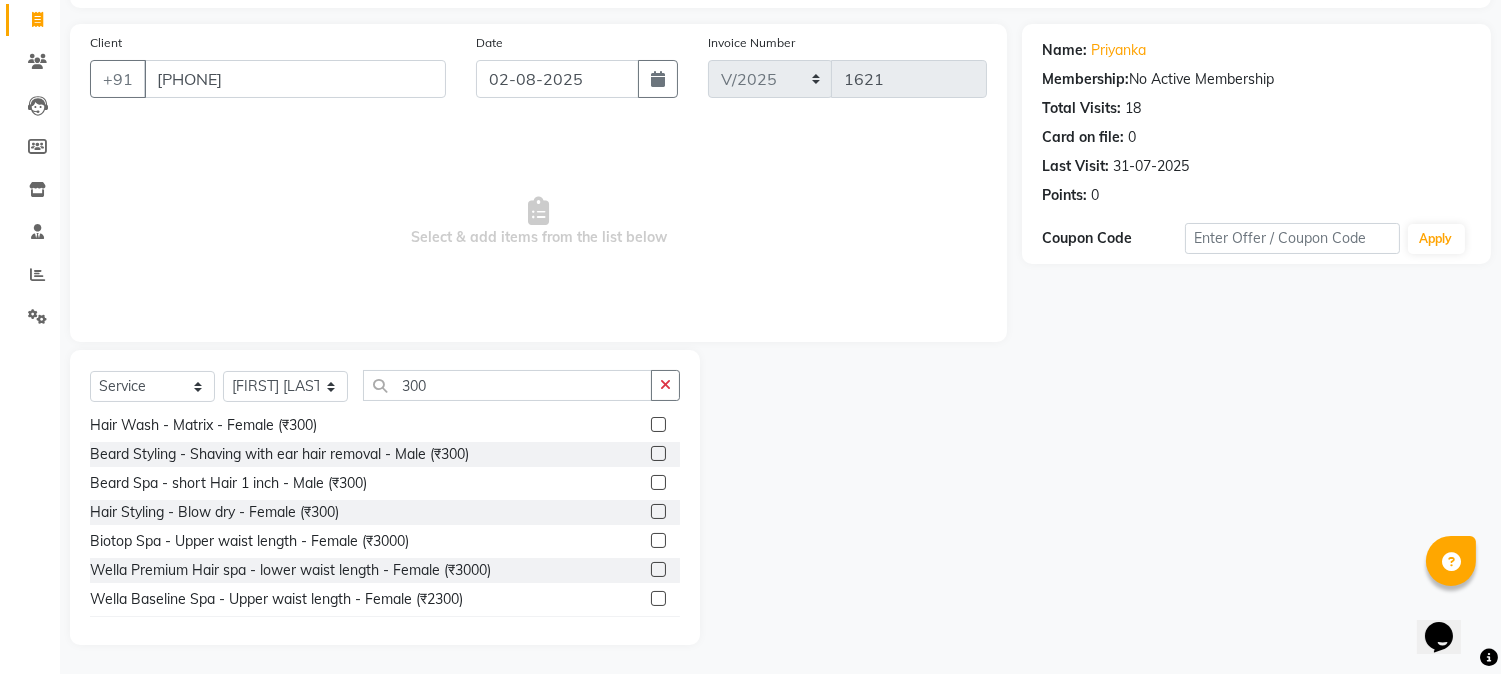 click 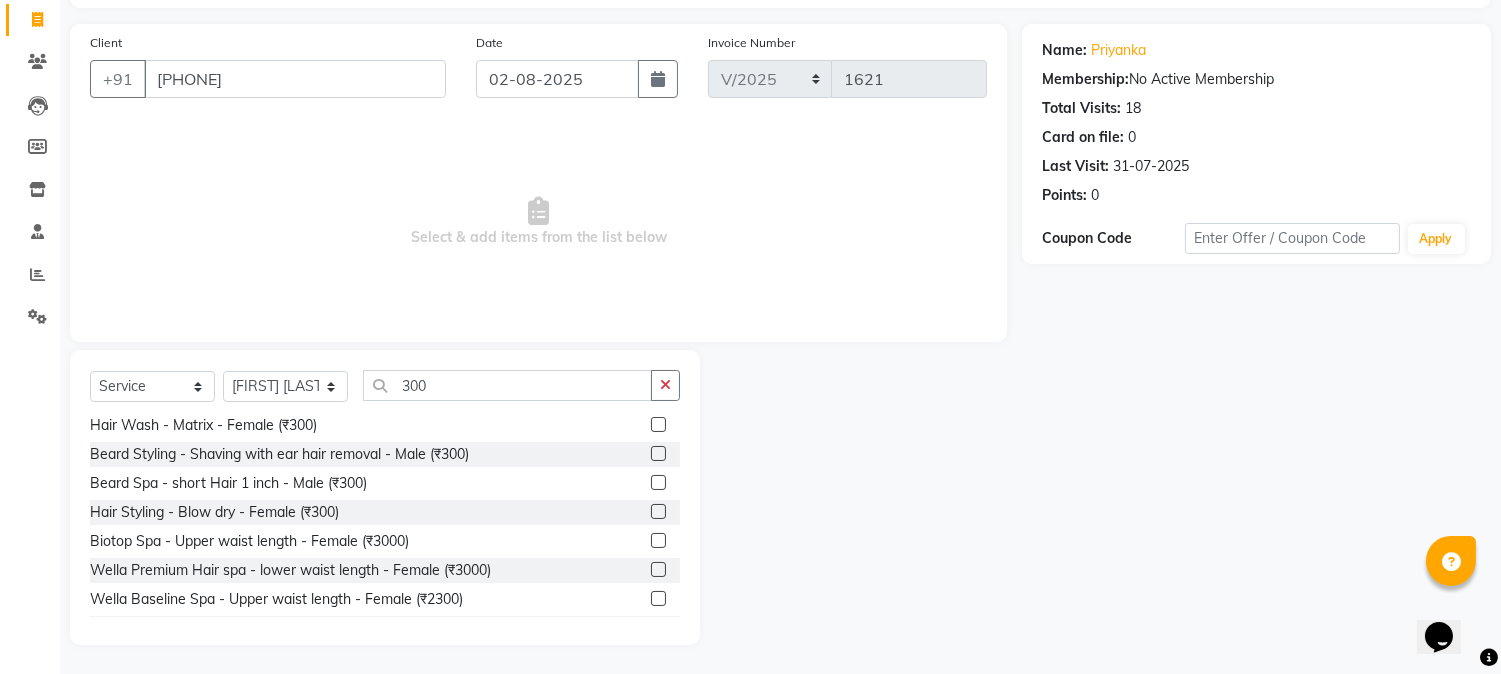 click 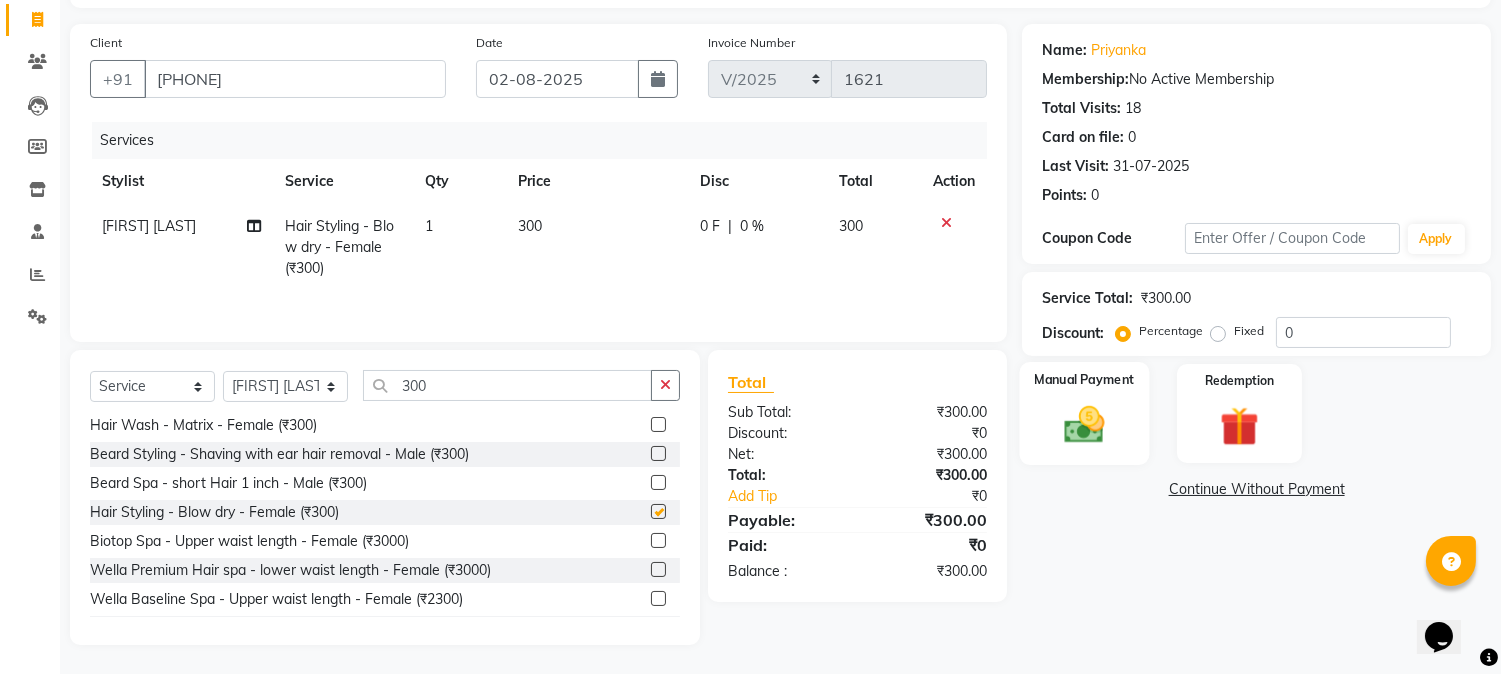 click 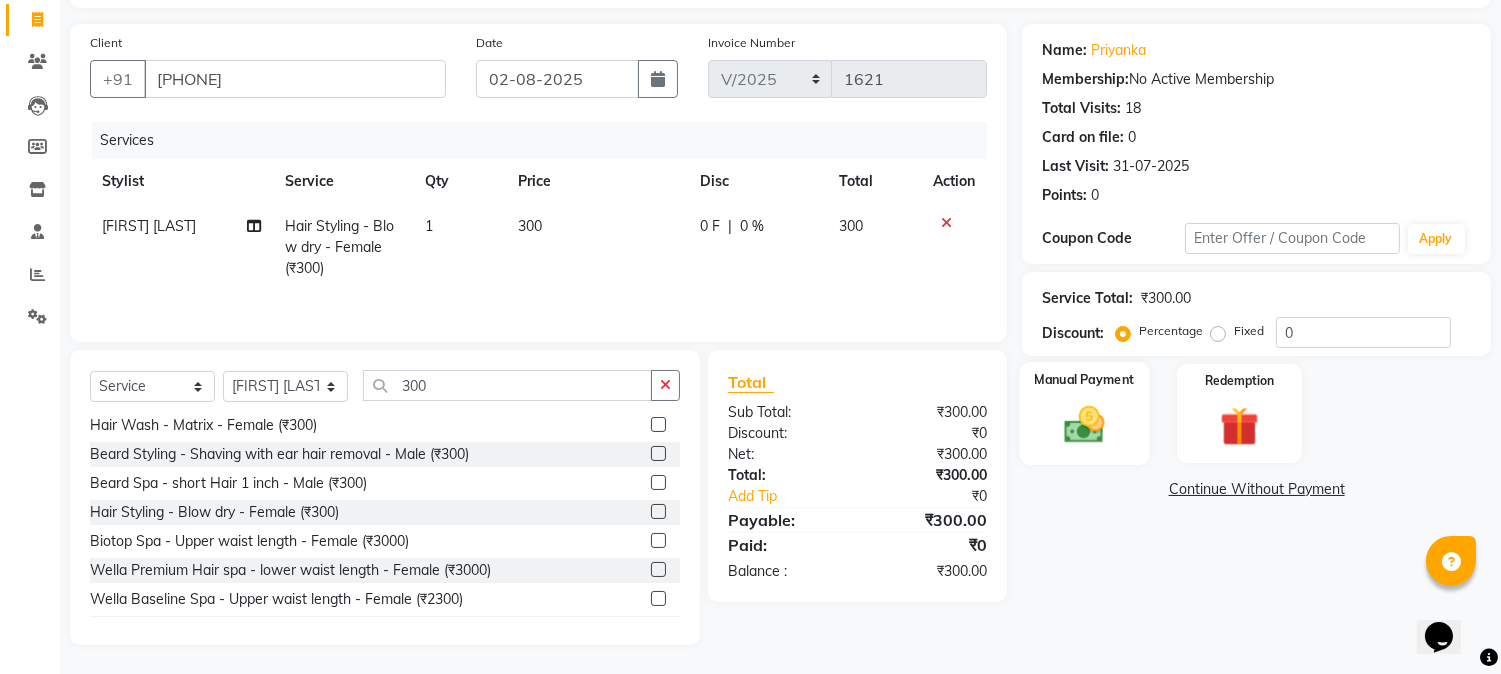 checkbox on "false" 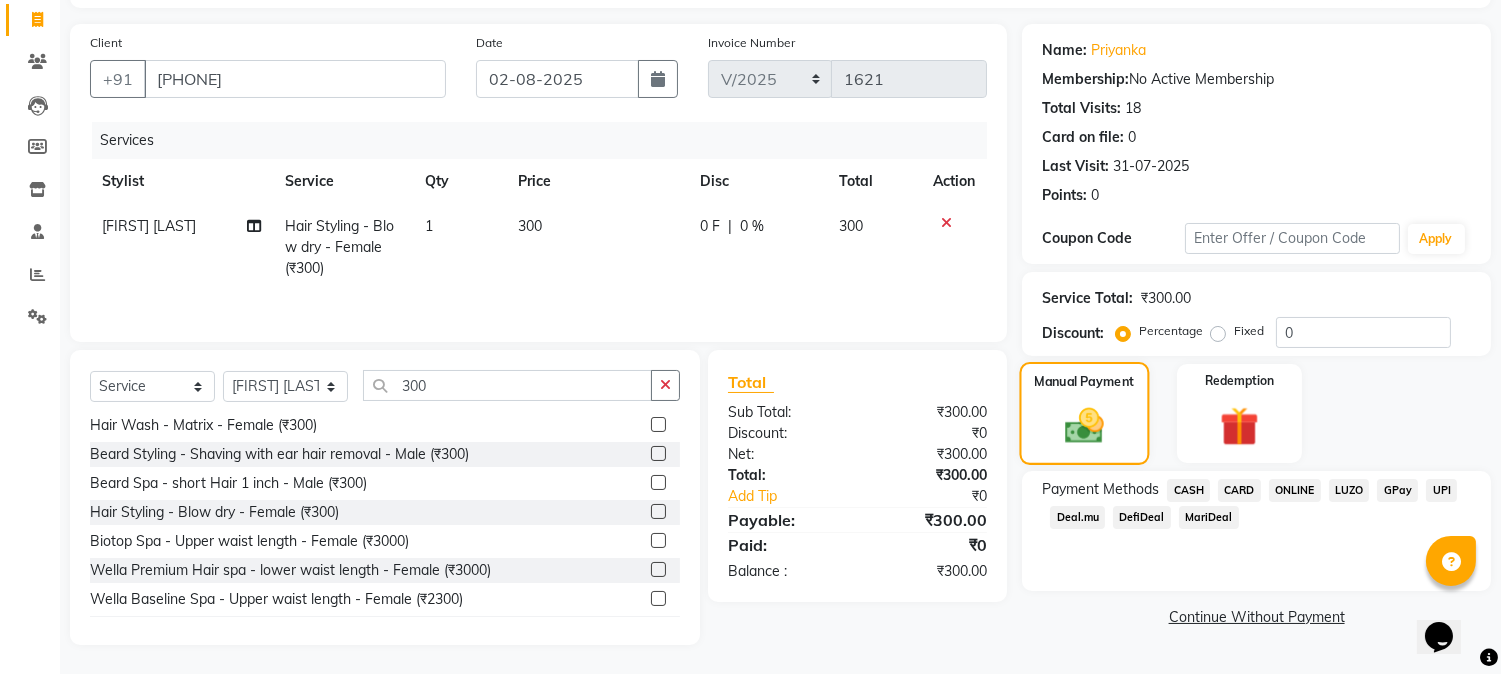 scroll, scrollTop: 128, scrollLeft: 0, axis: vertical 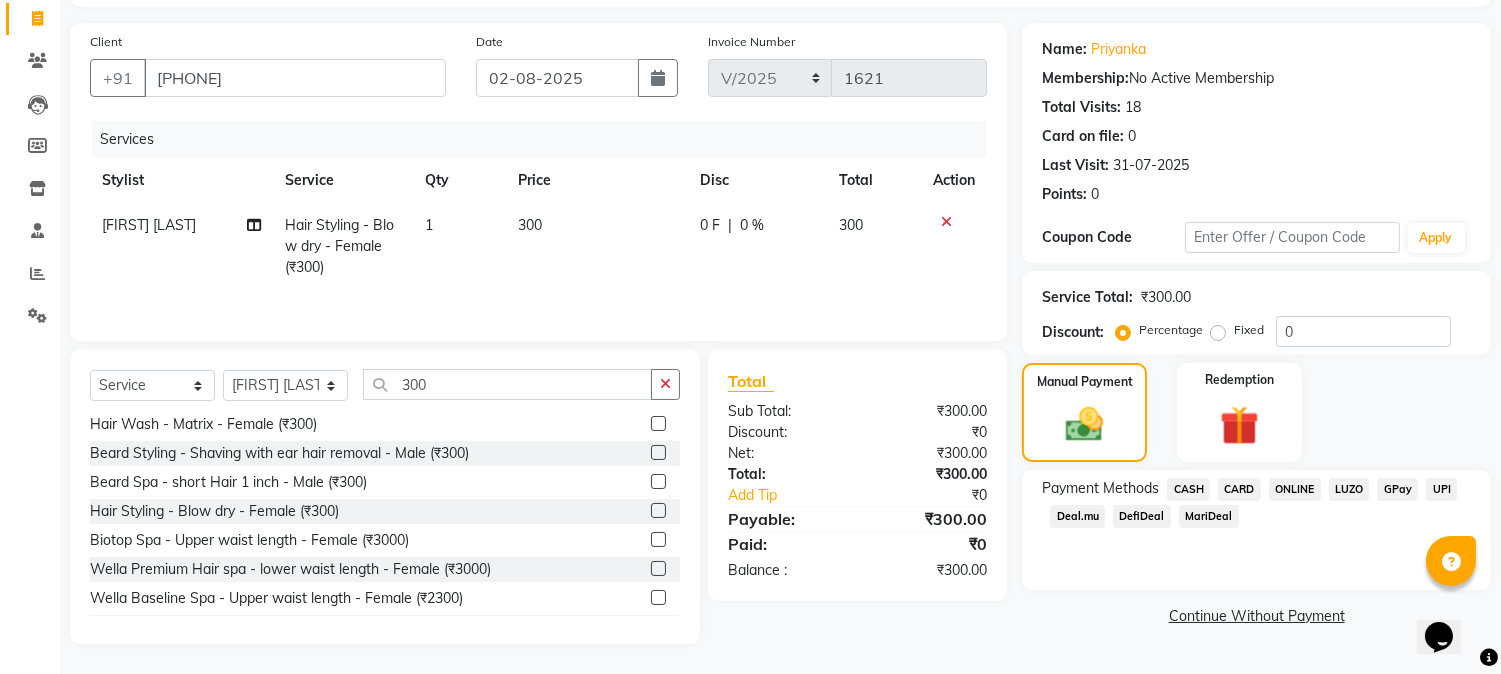 click on "ONLINE" 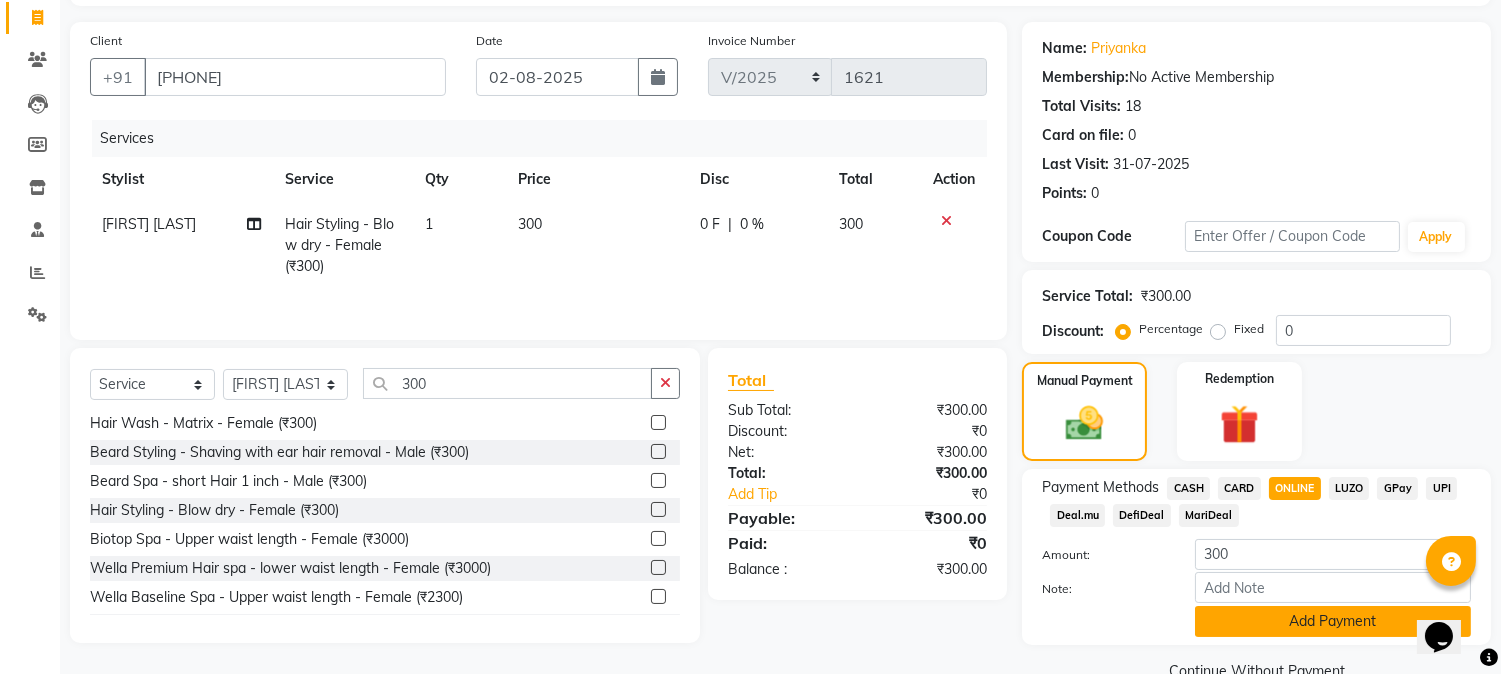 click on "Add Payment" 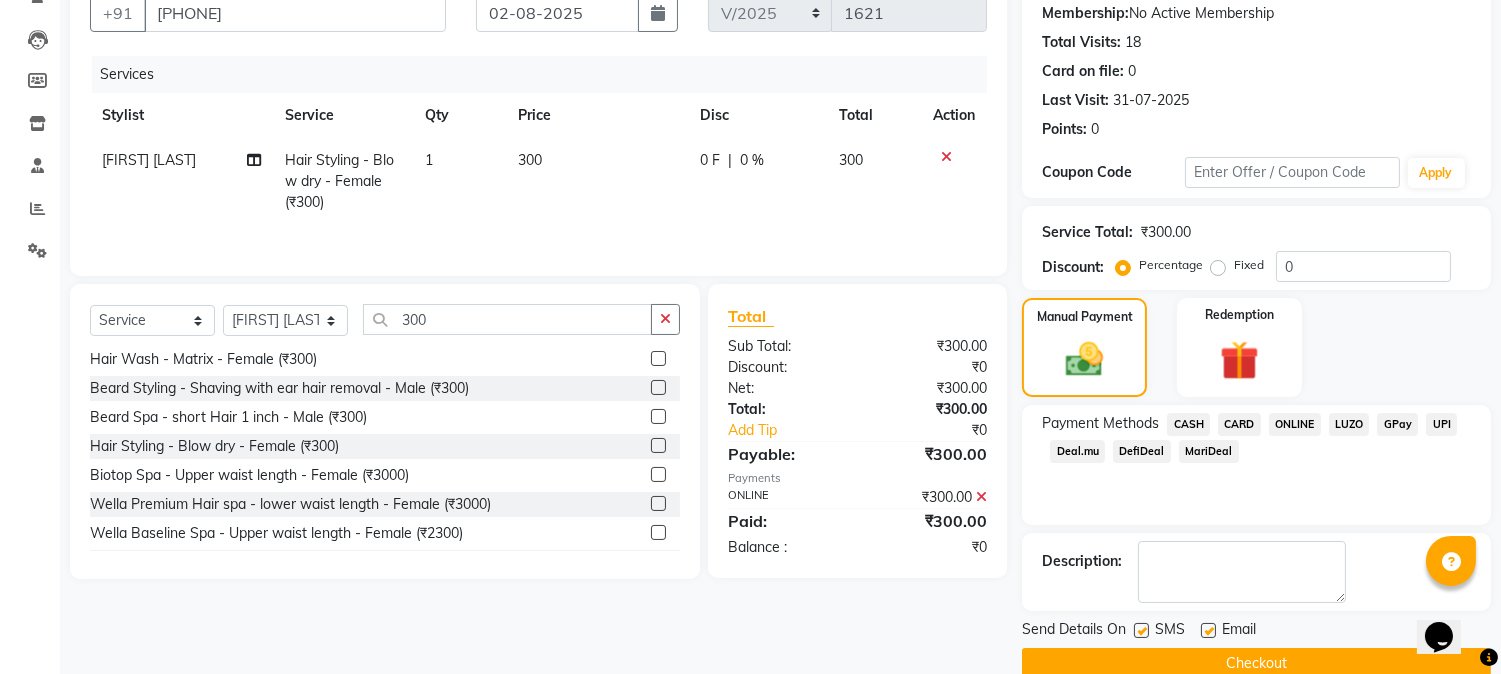 scroll, scrollTop: 225, scrollLeft: 0, axis: vertical 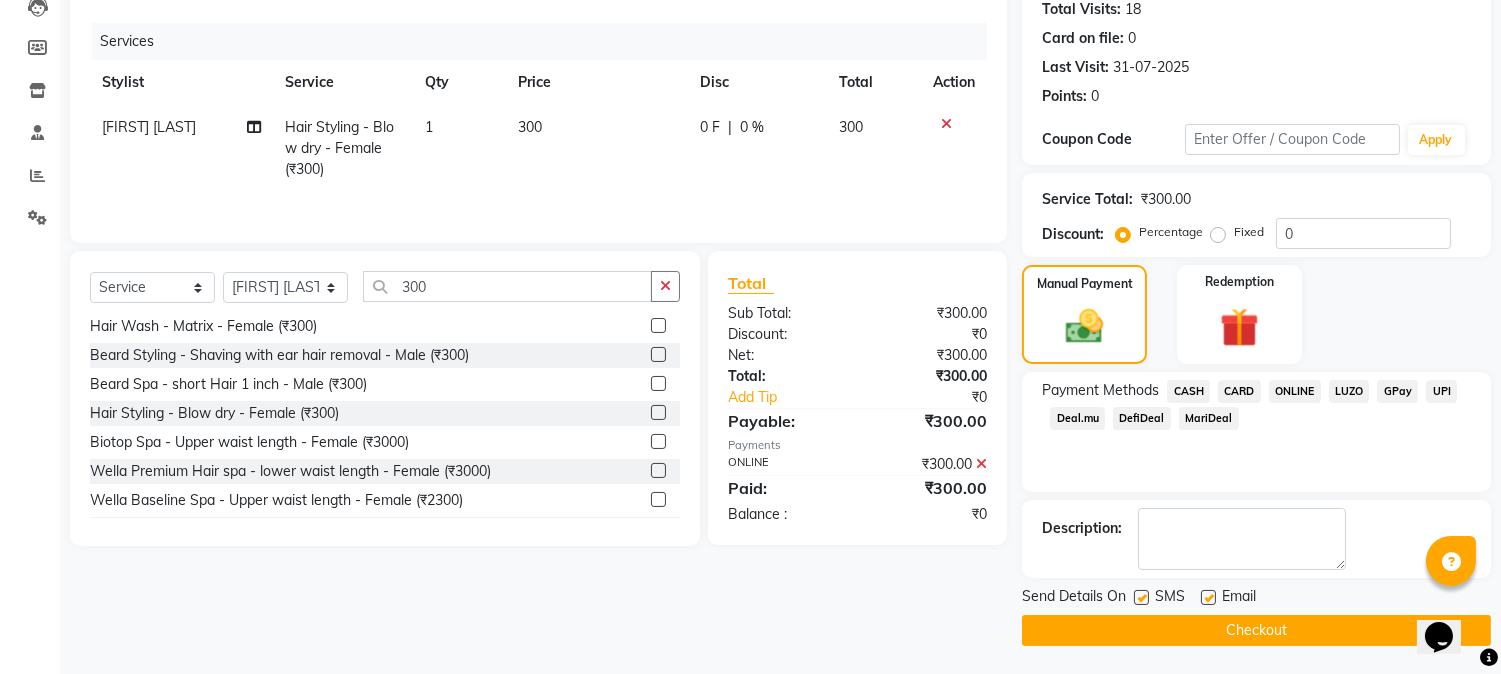 click on "Checkout" 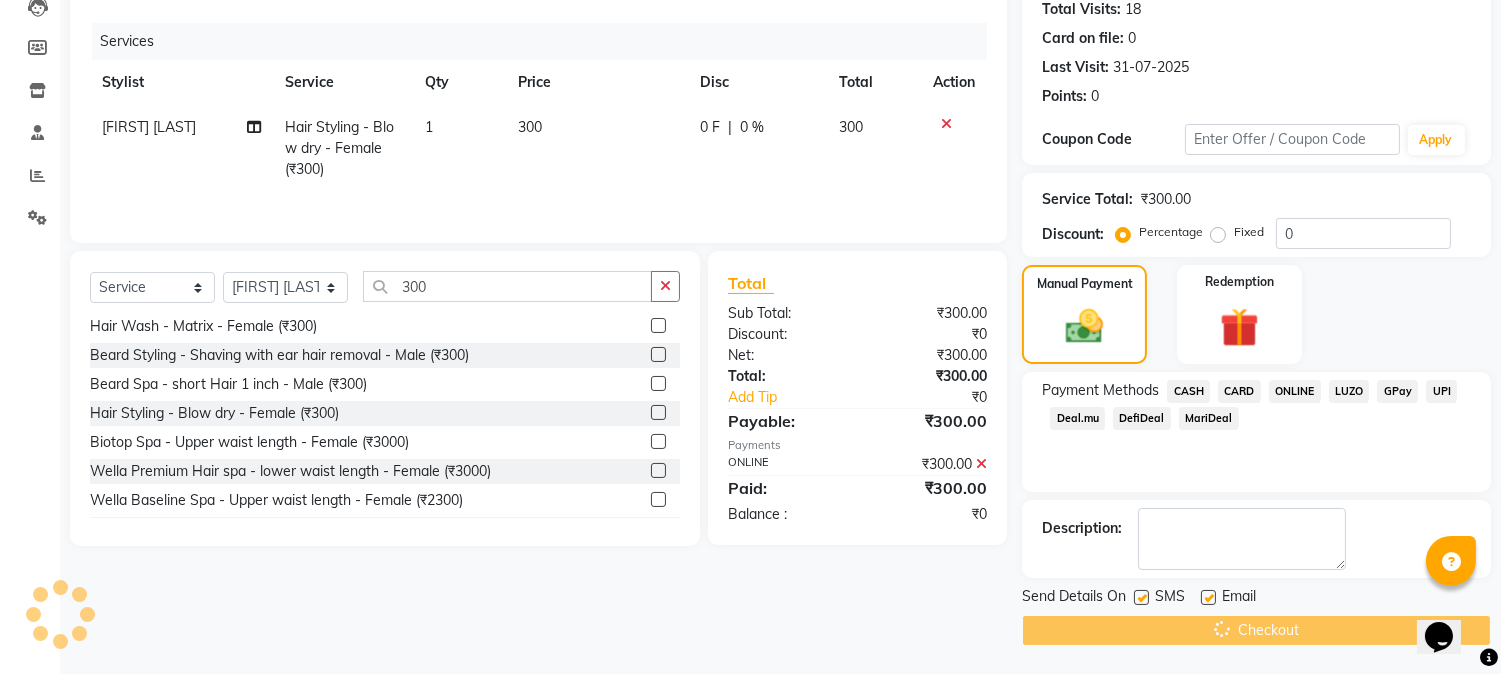 scroll, scrollTop: 116, scrollLeft: 0, axis: vertical 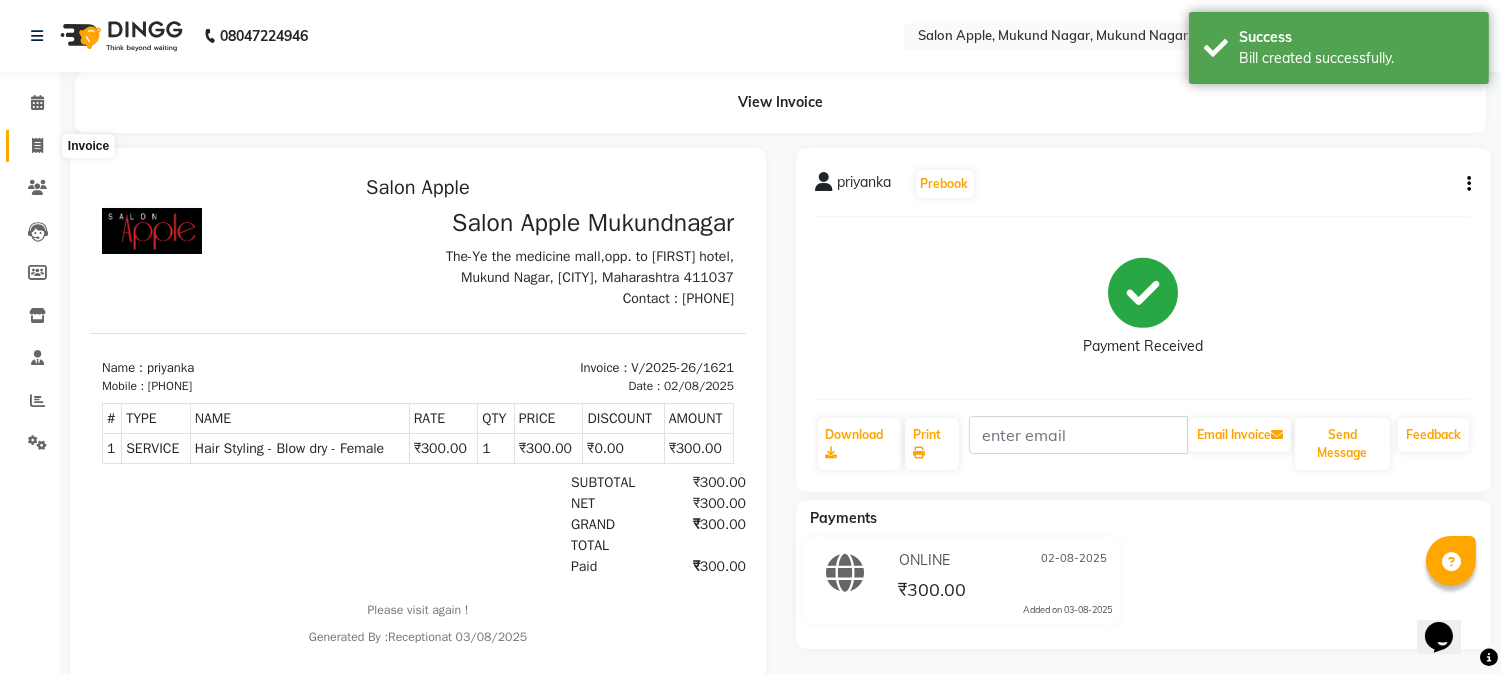 click on "Invoice" 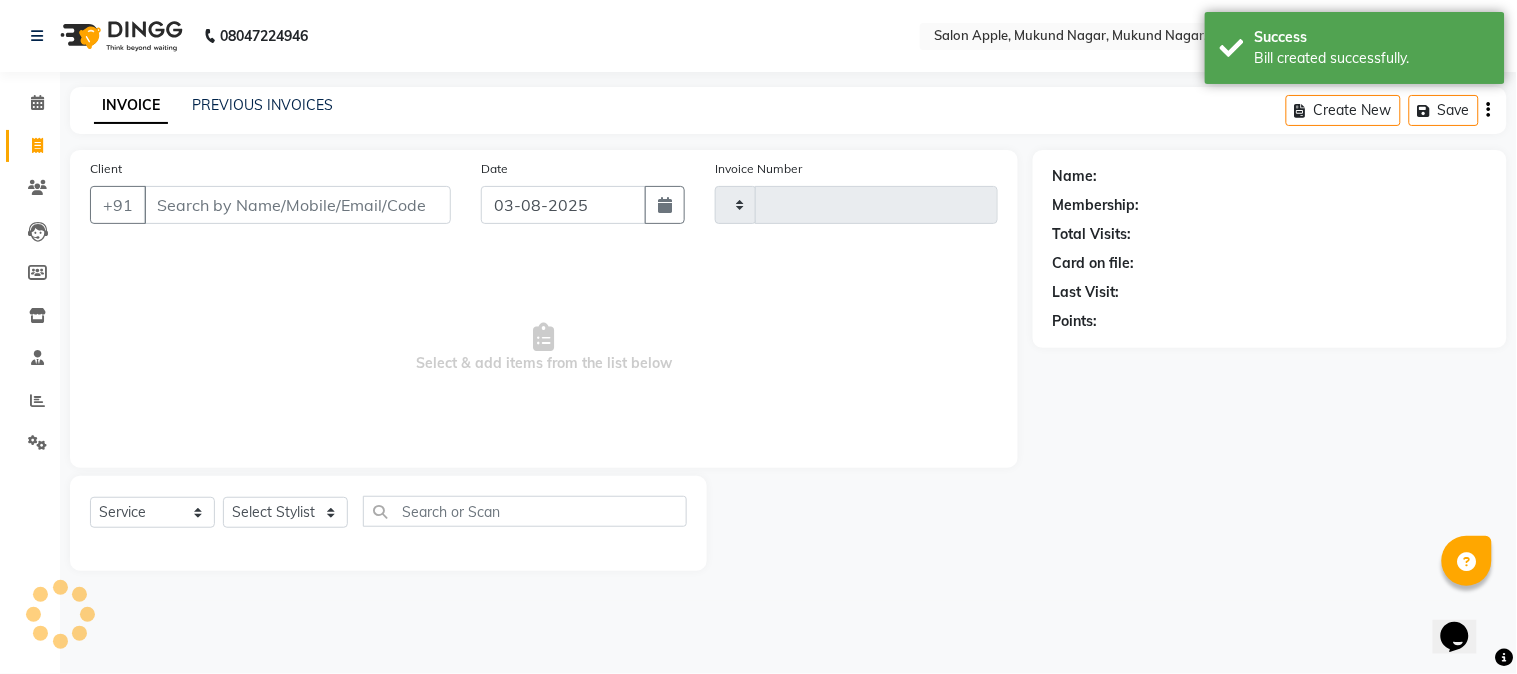 type on "1622" 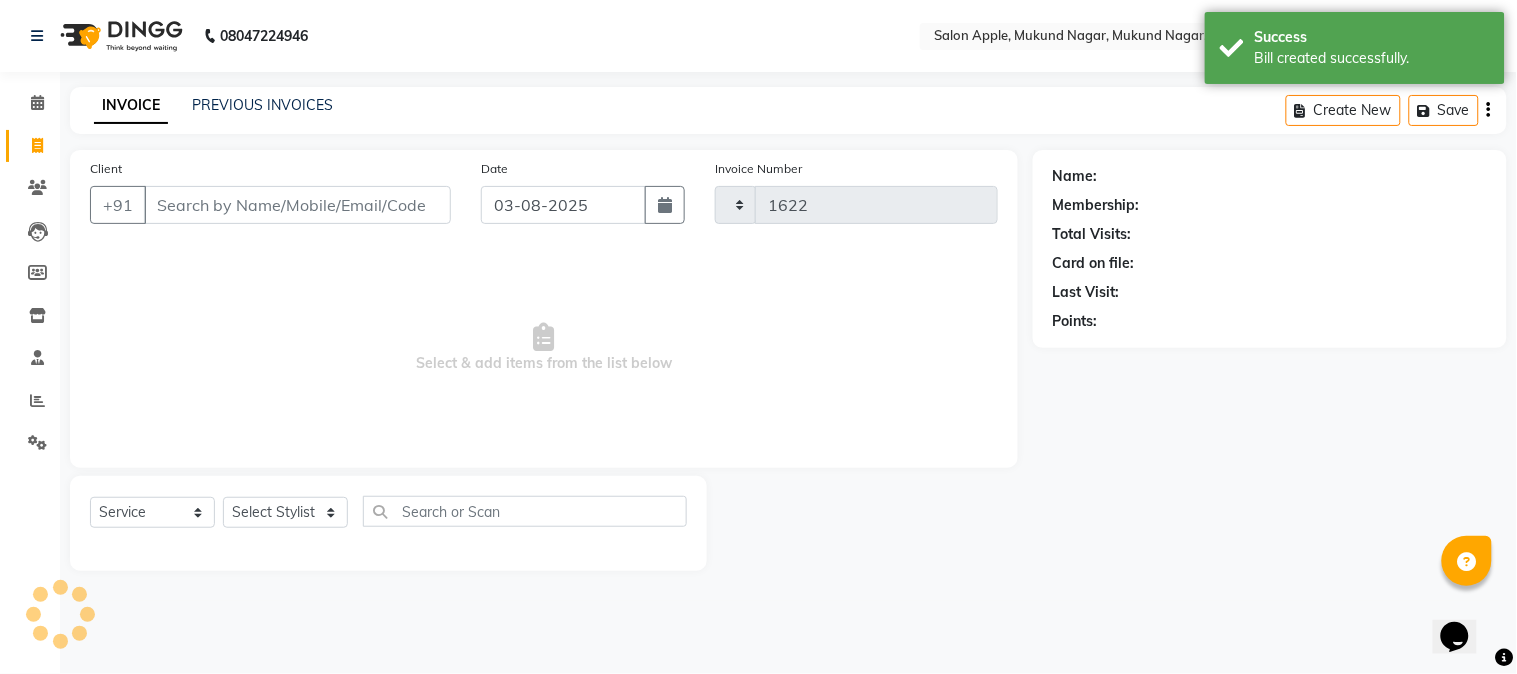 select on "4128" 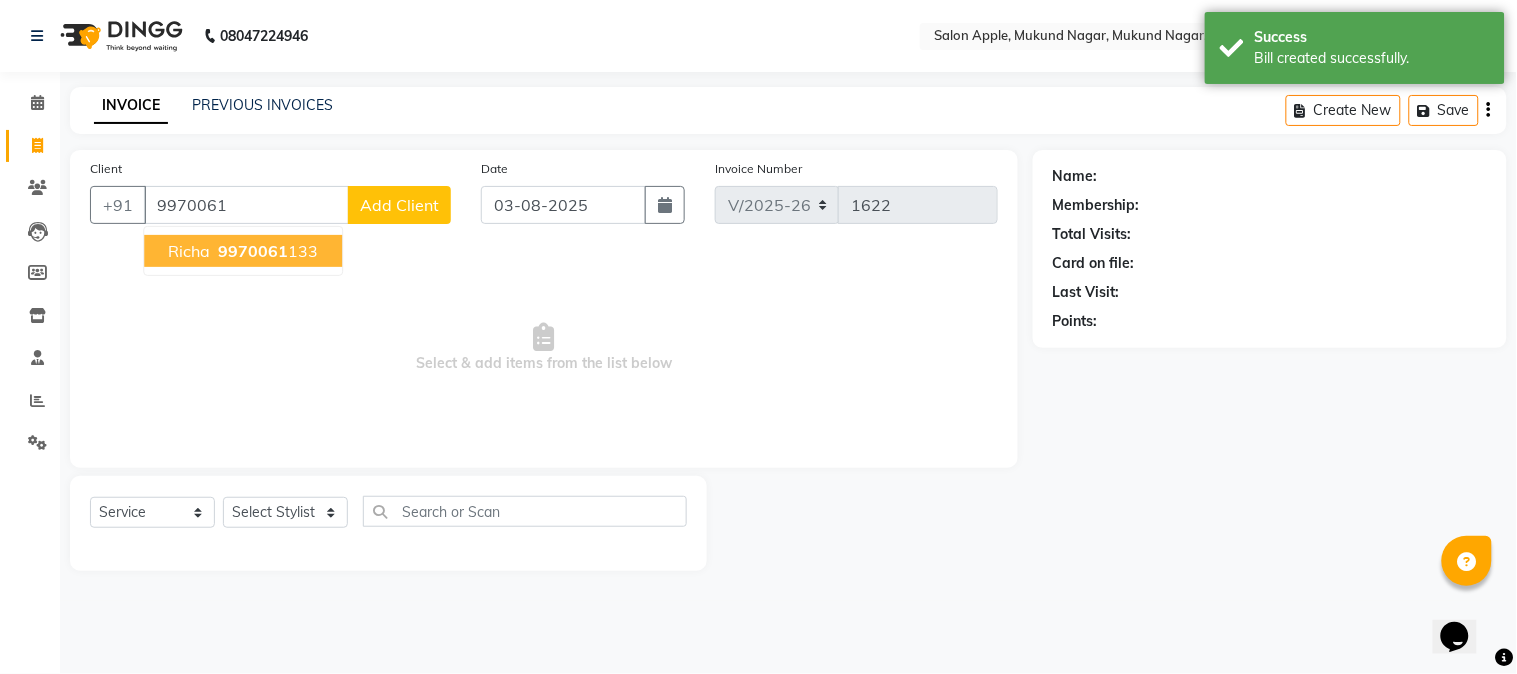 drag, startPoint x: 225, startPoint y: 243, endPoint x: 452, endPoint y: 228, distance: 227.49506 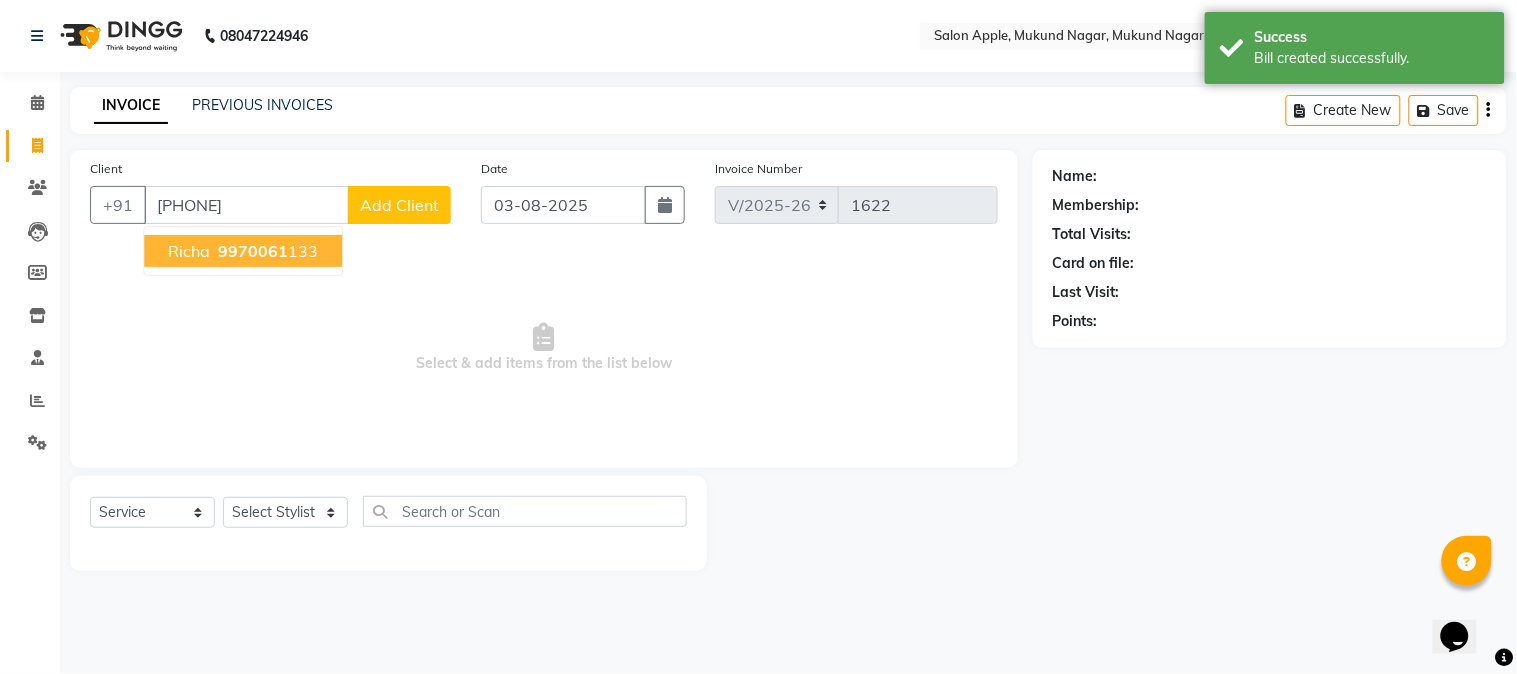 type on "[PHONE]" 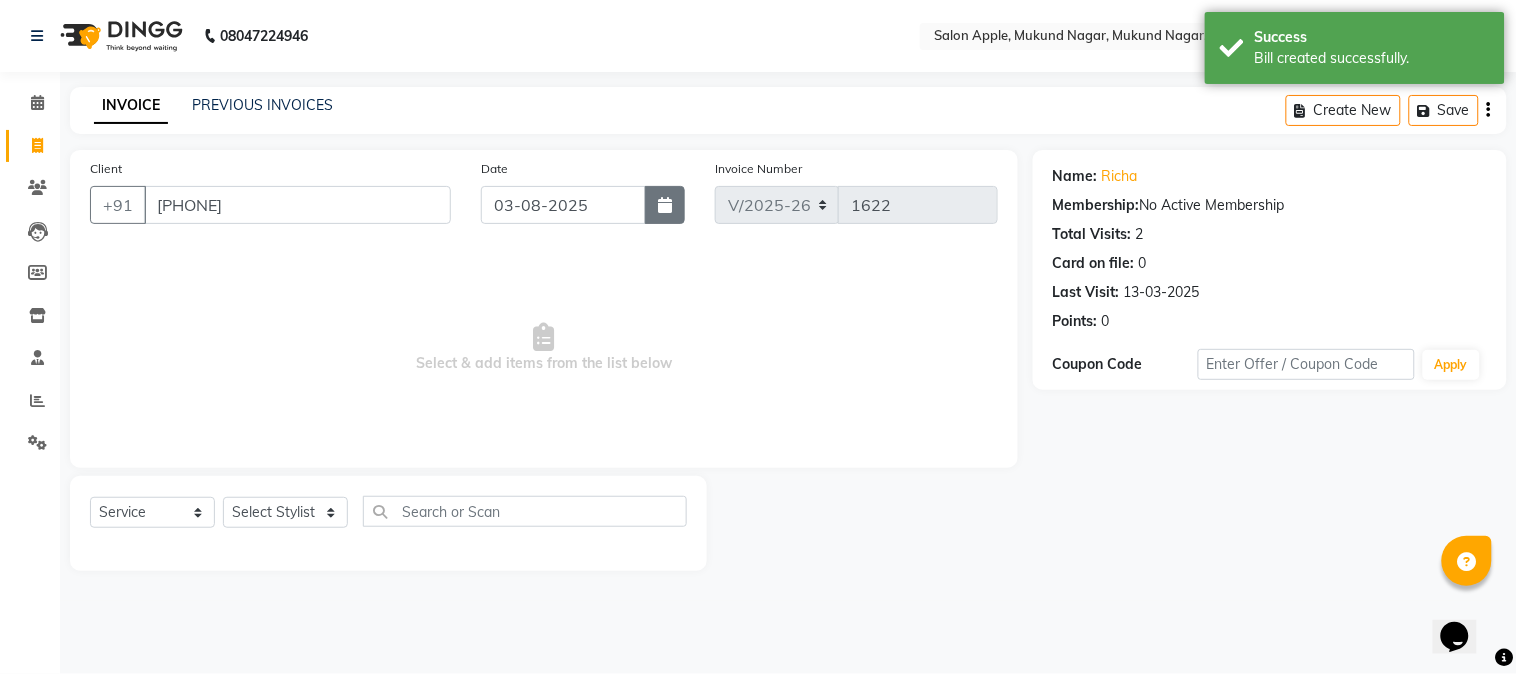 click 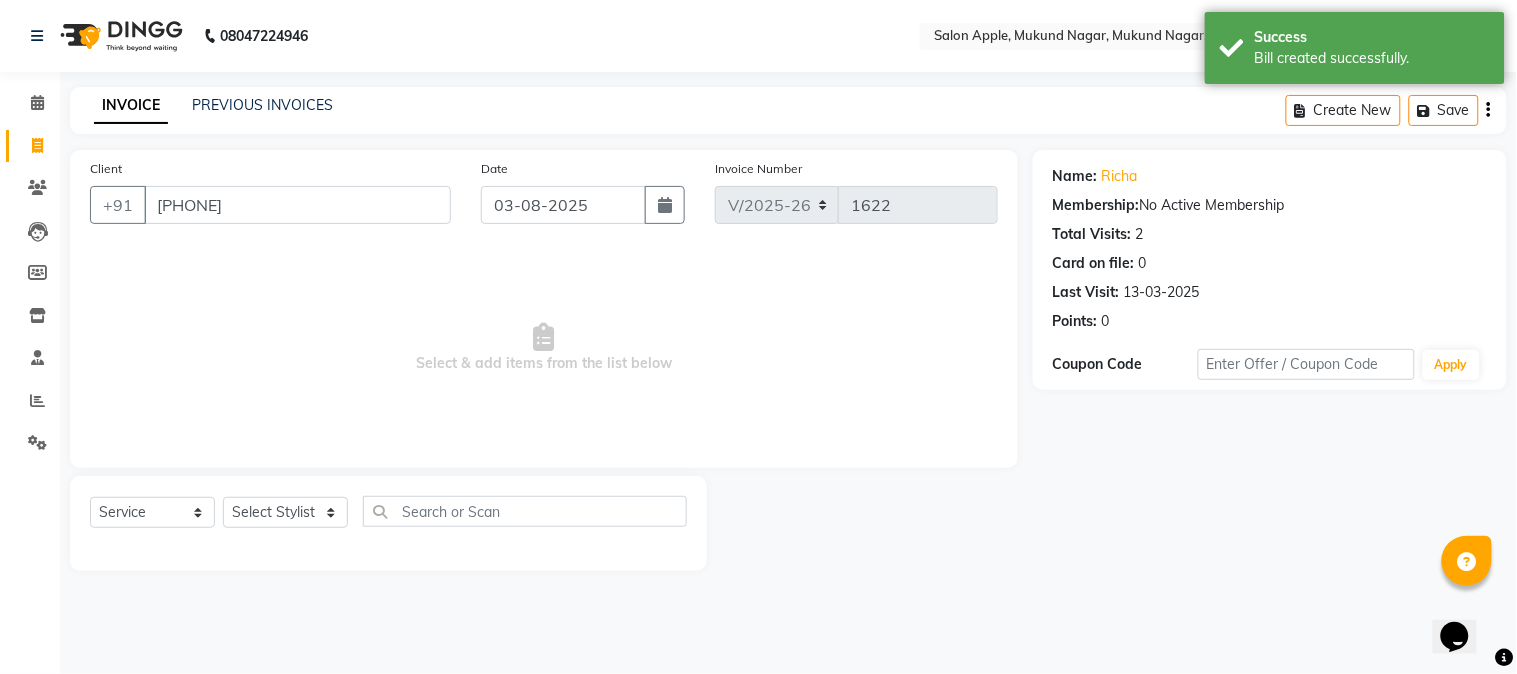 select on "8" 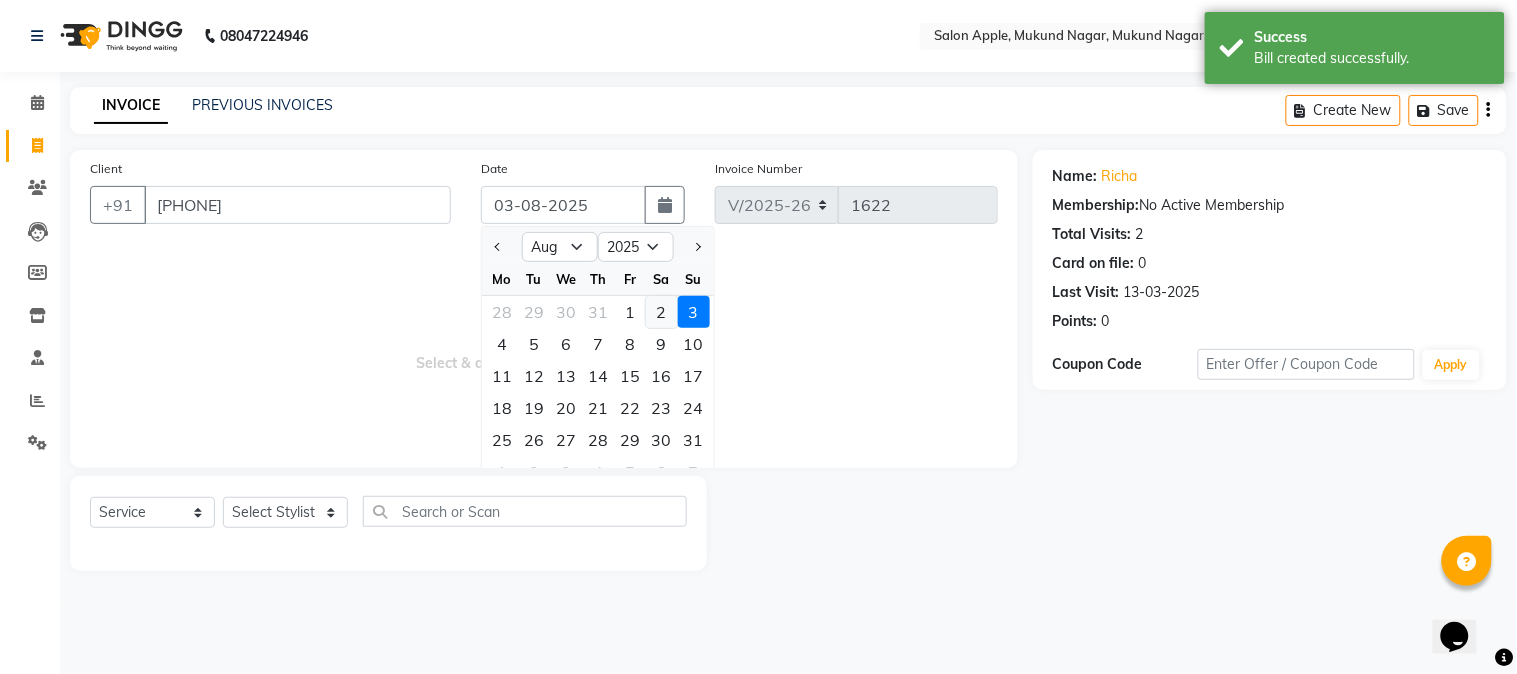 click on "2" 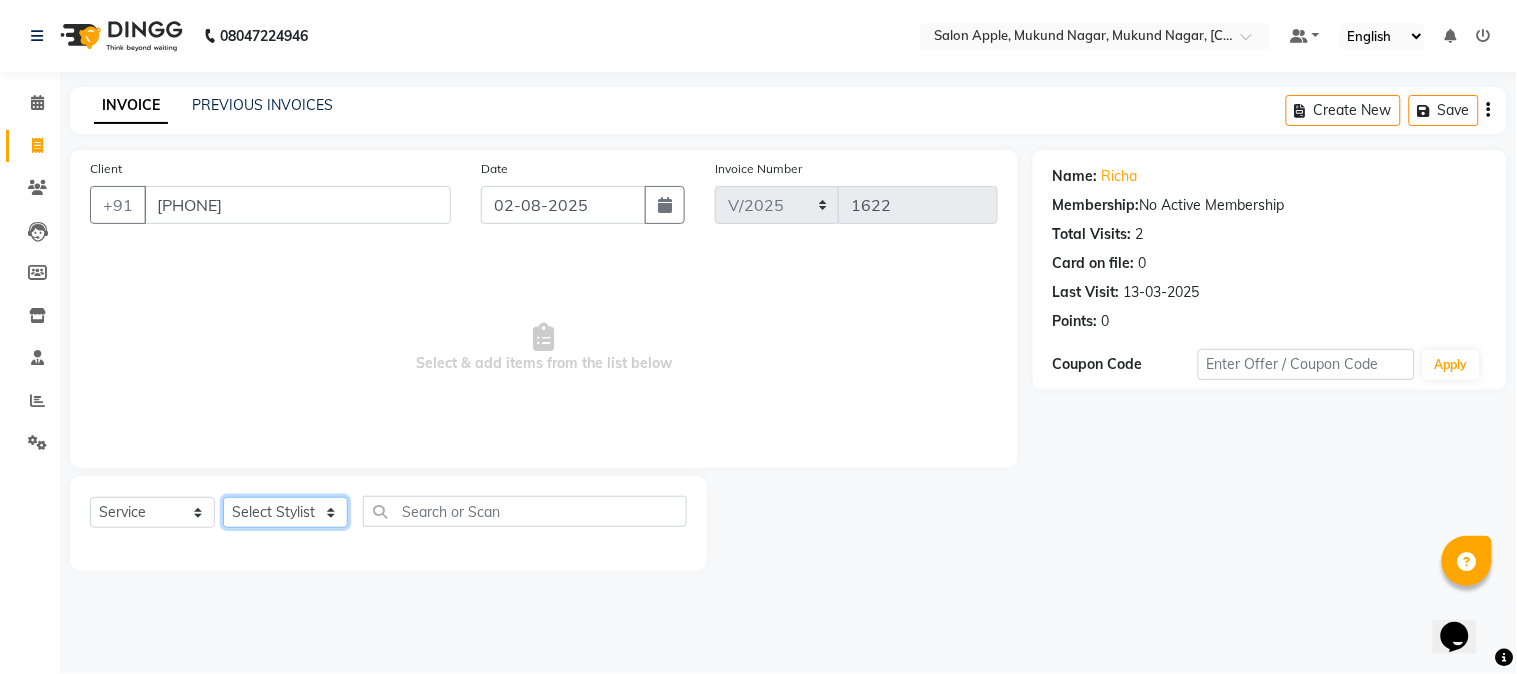 click on "Select Stylist [FIRST] [LAST]  [FIRST] [LAST]  [FIRST] [LAST]  [FIRST] [LAST]  [FIRST] [LAST] Reception [FIRST]" 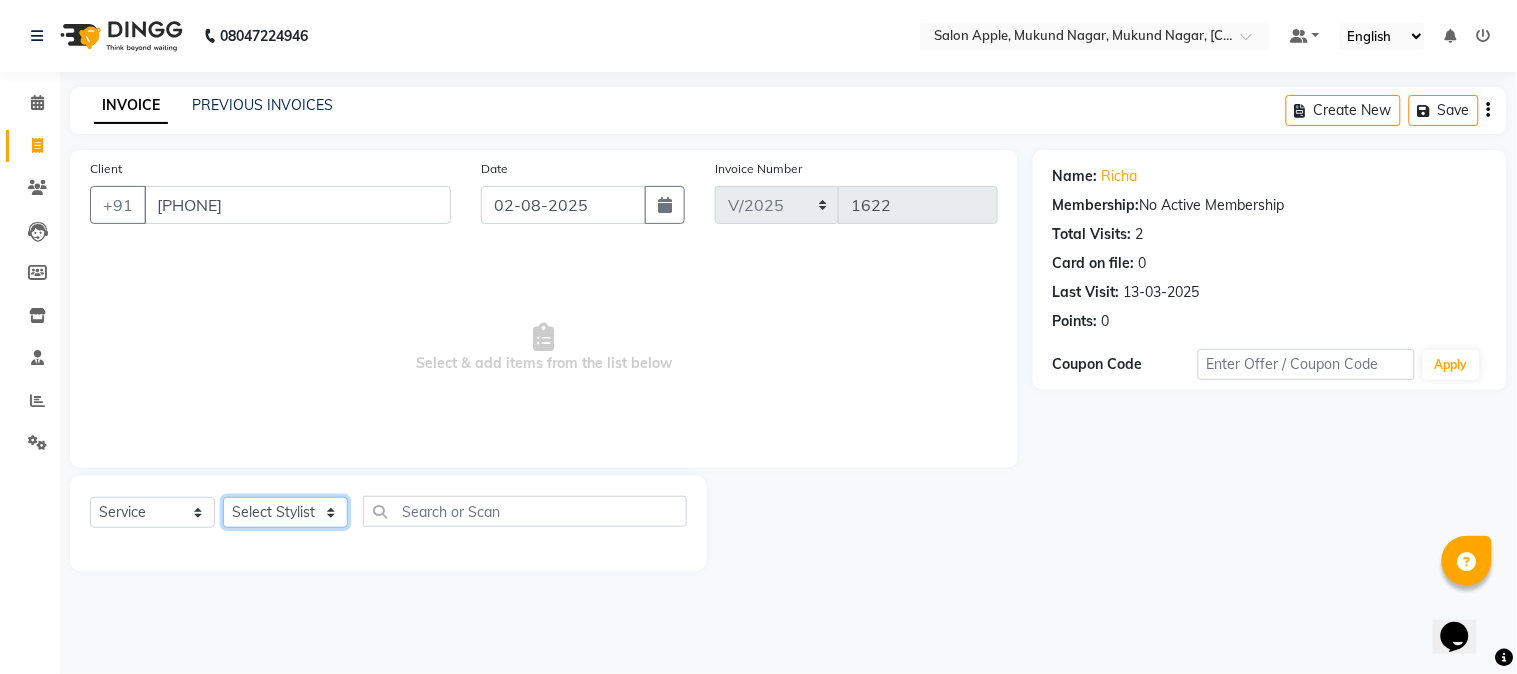 select on "46529" 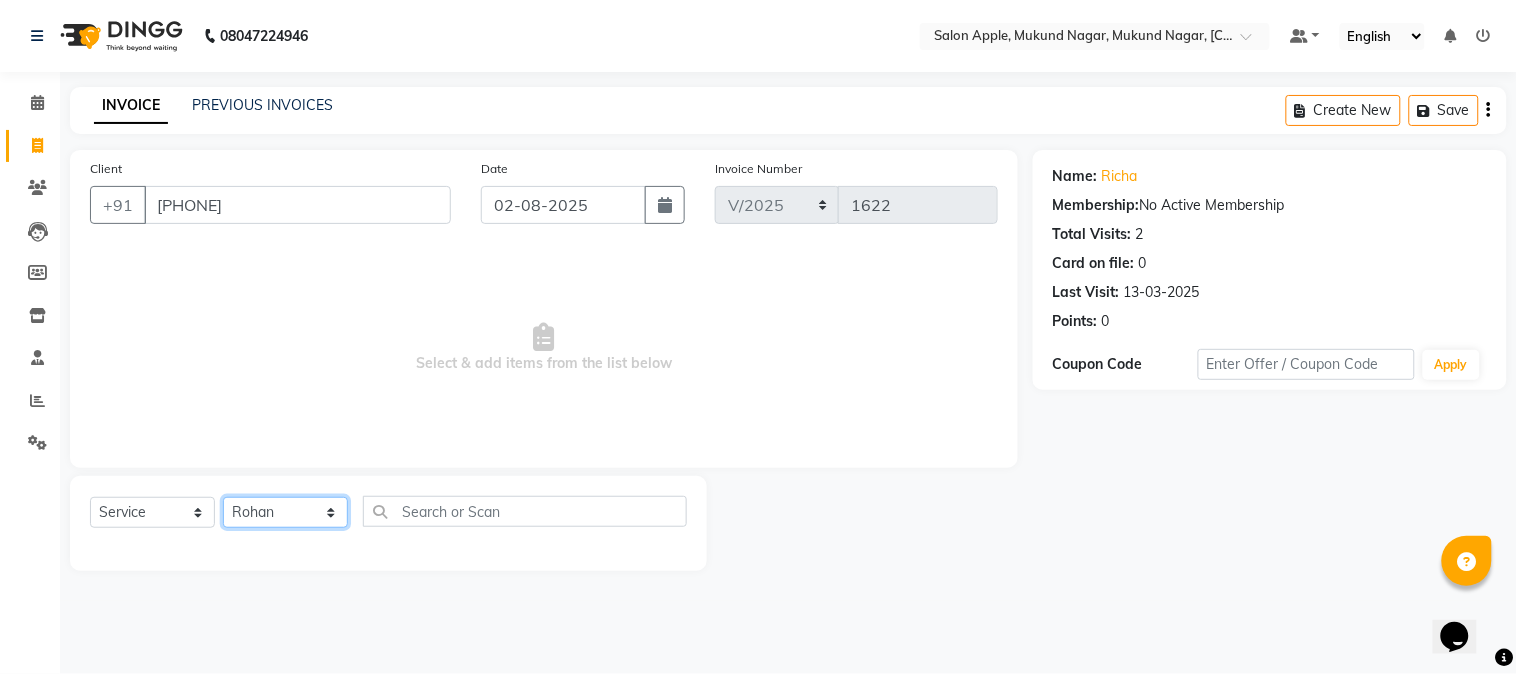click on "Select Stylist [FIRST] [LAST]  [FIRST] [LAST]  [FIRST] [LAST]  [FIRST] [LAST]  [FIRST] [LAST] Reception [FIRST]" 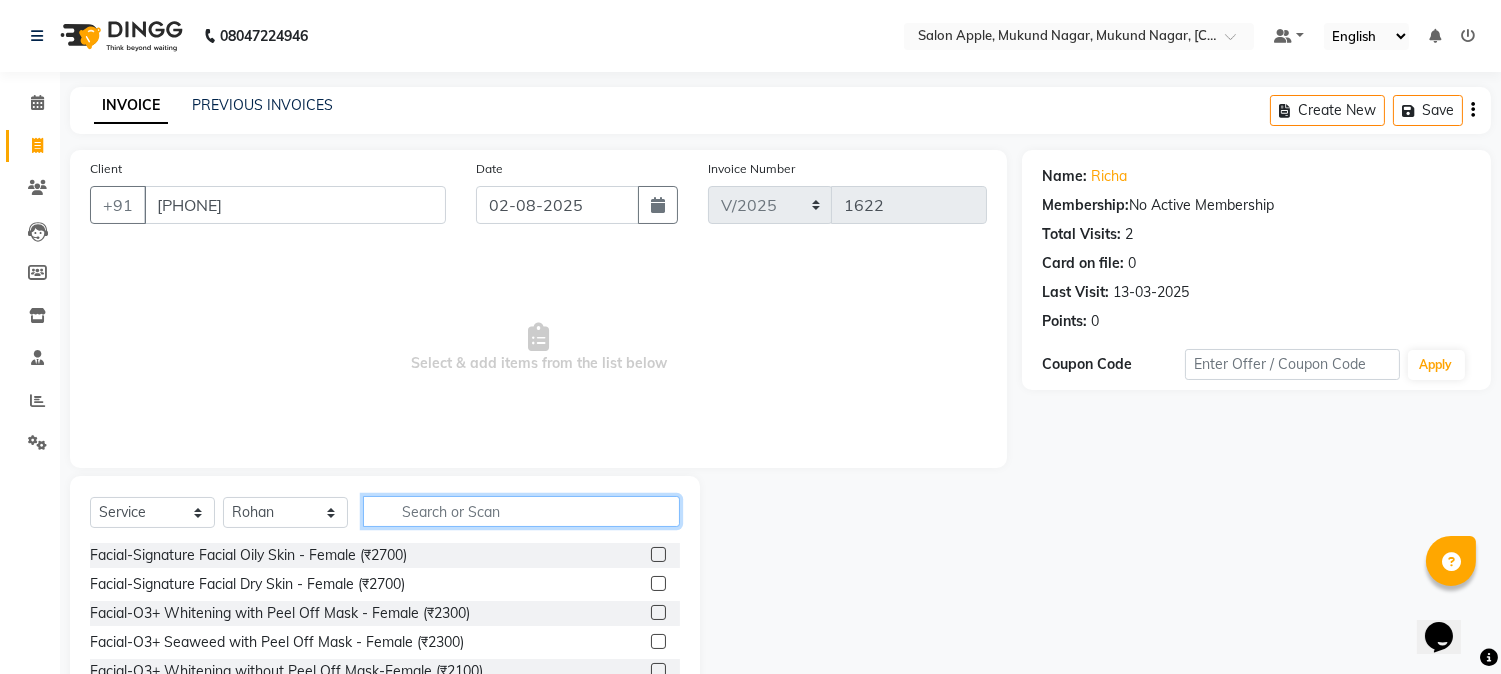 click 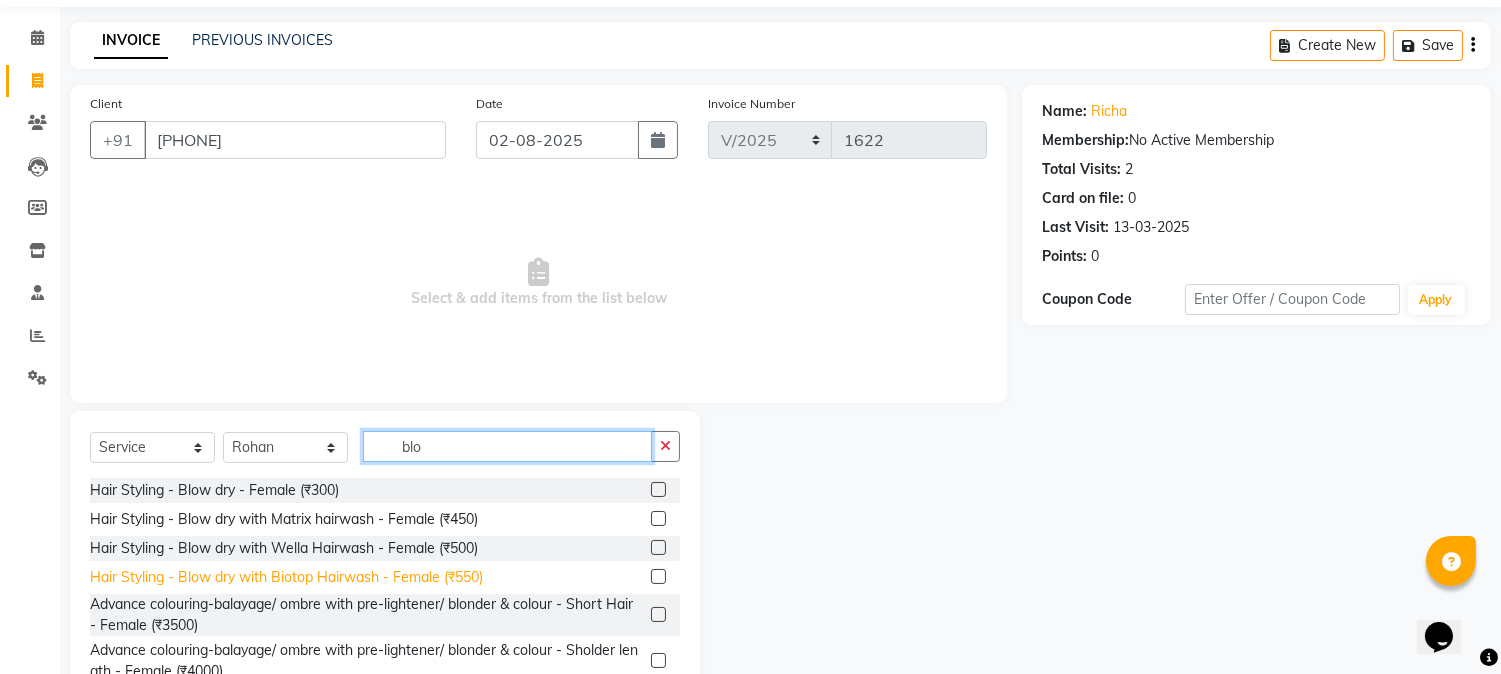 scroll, scrollTop: 126, scrollLeft: 0, axis: vertical 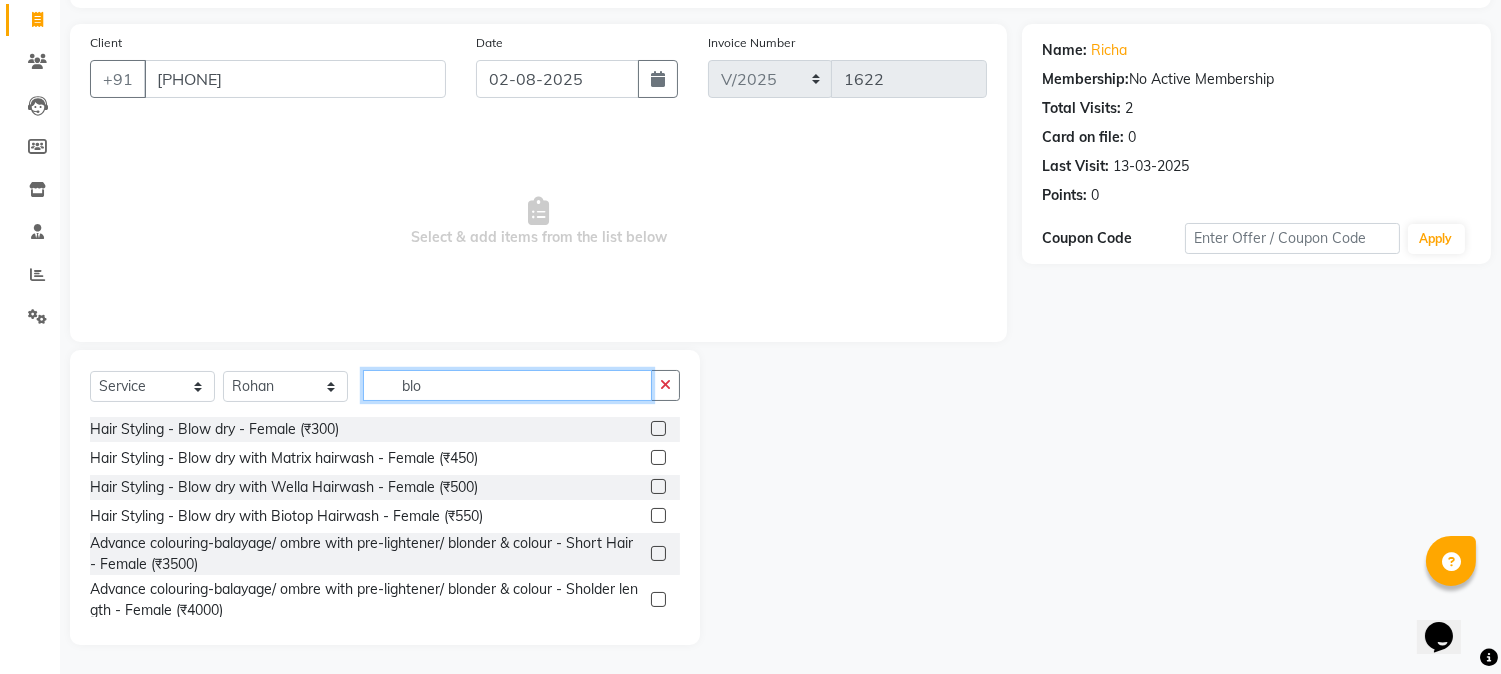 type on "blo" 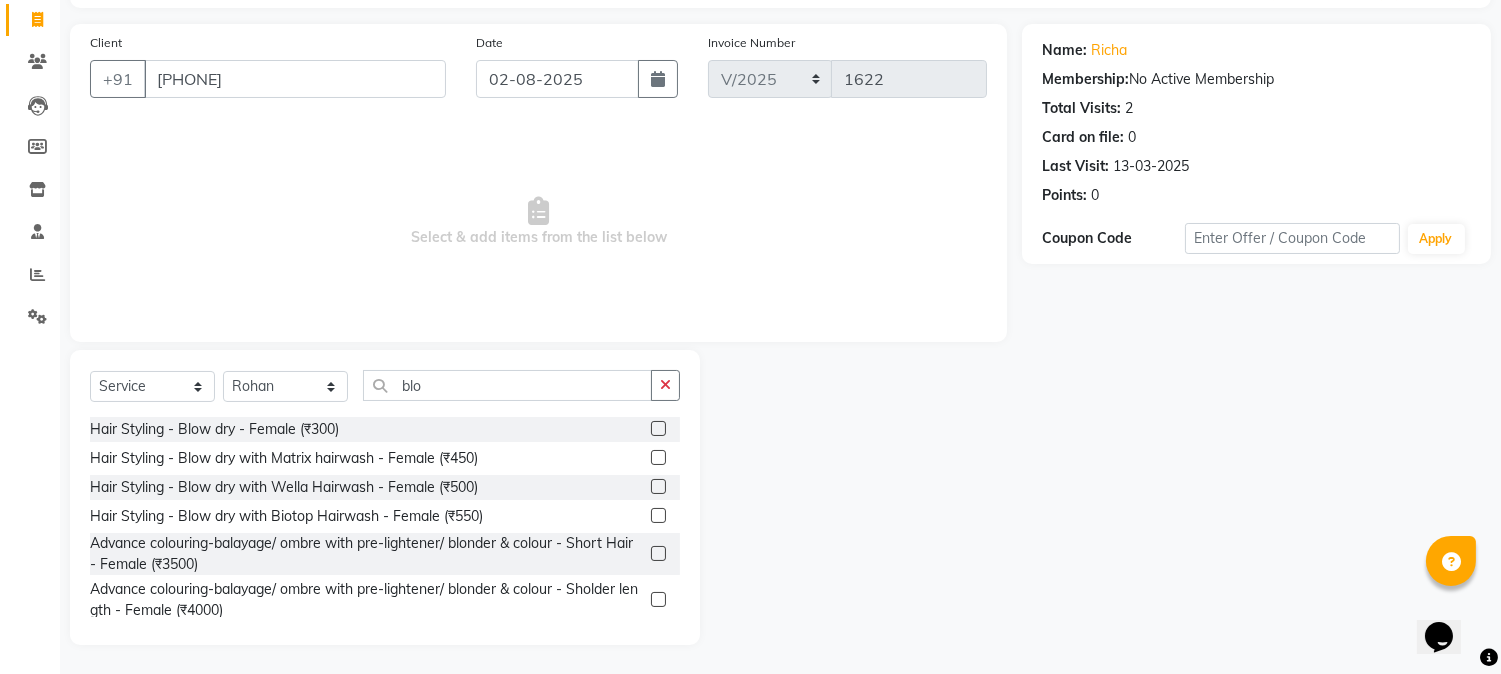 click 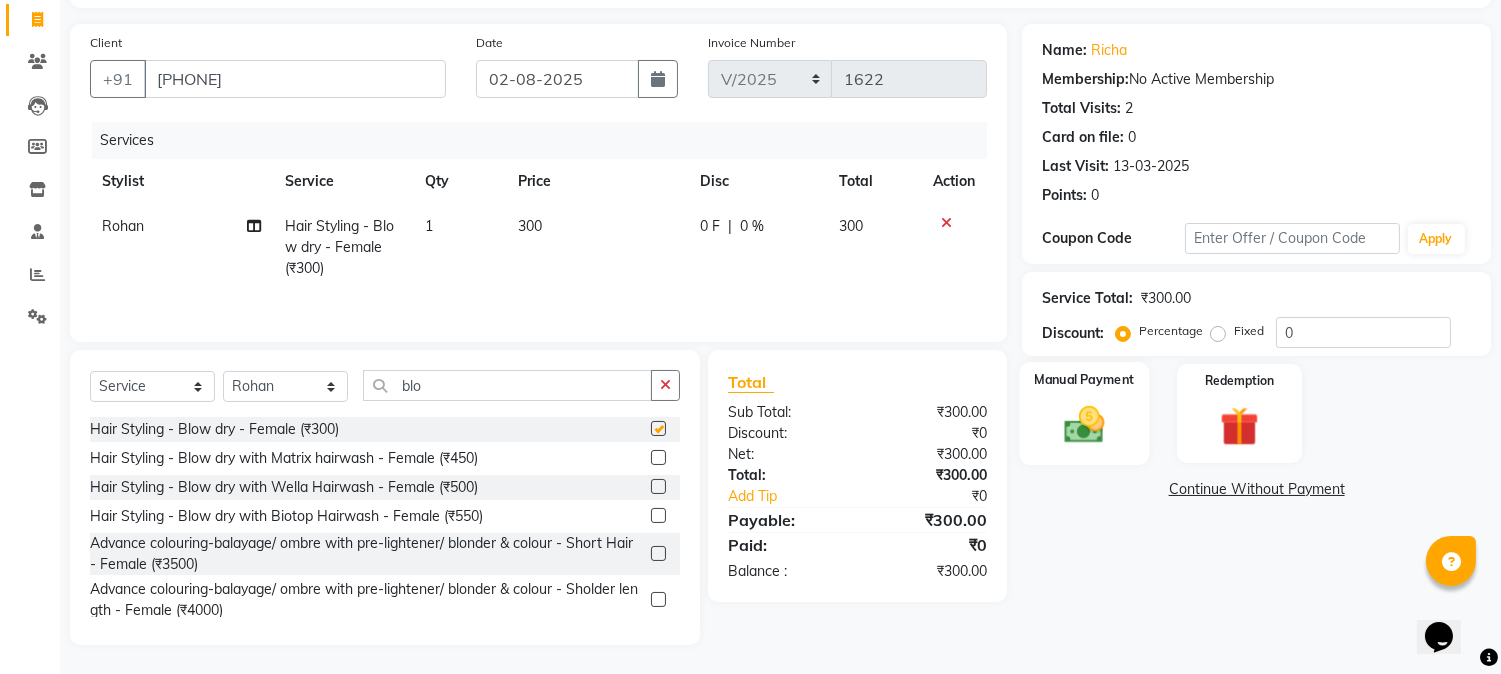 checkbox on "false" 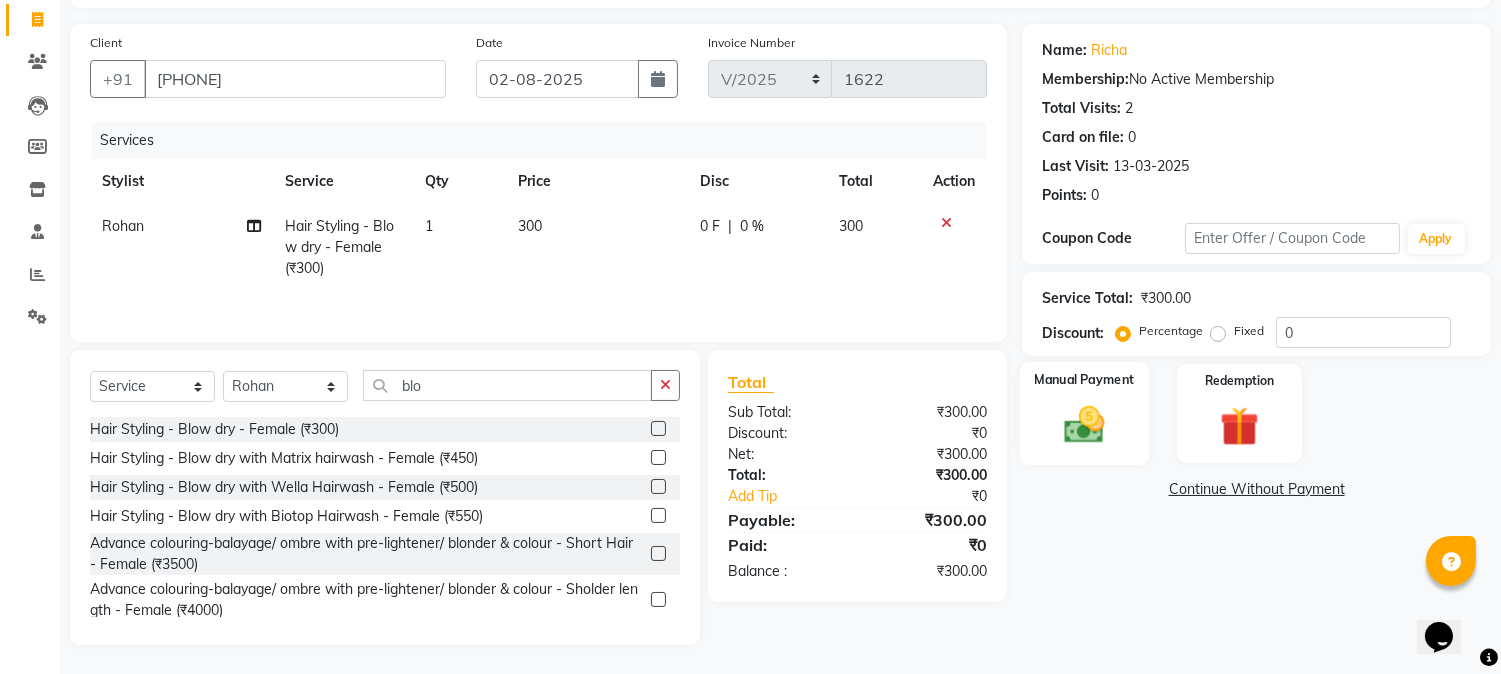 click 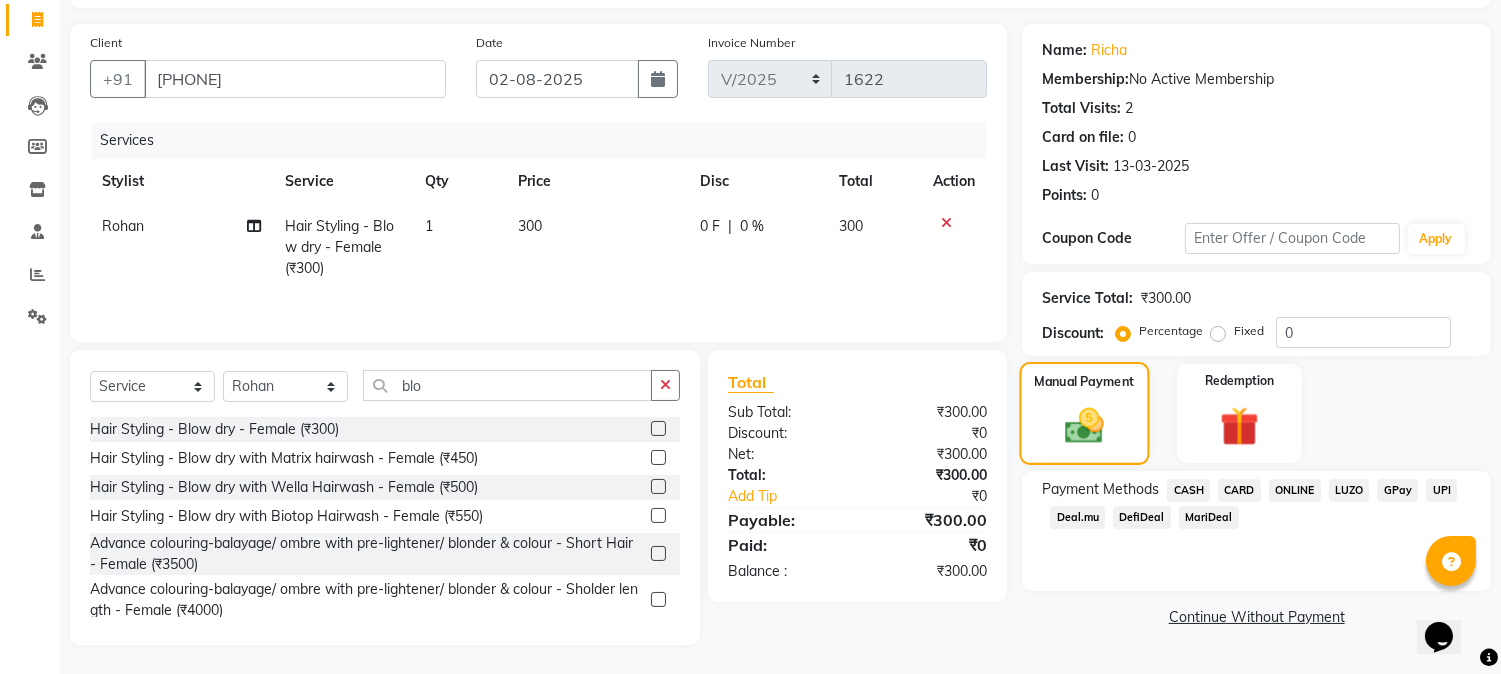 scroll, scrollTop: 128, scrollLeft: 0, axis: vertical 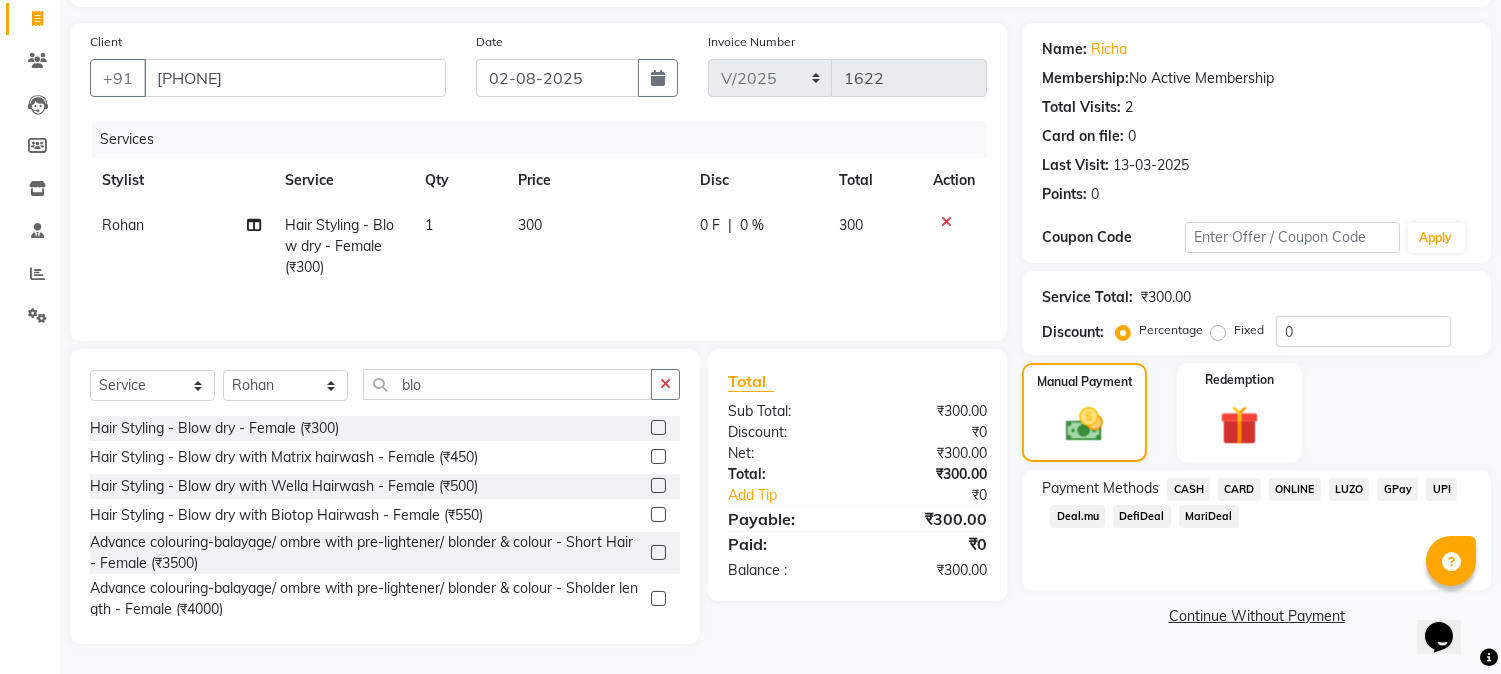 click on "CASH" 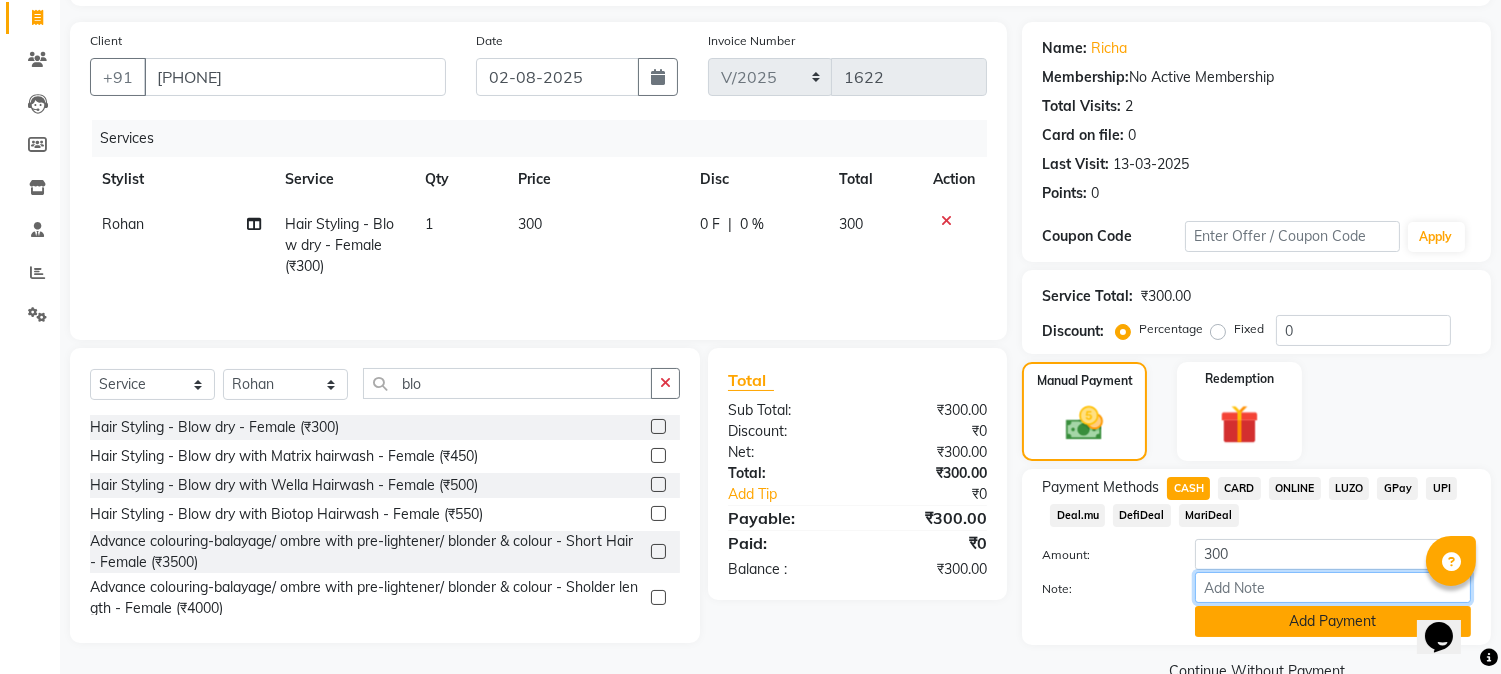 drag, startPoint x: 1272, startPoint y: 595, endPoint x: 1274, endPoint y: 612, distance: 17.117243 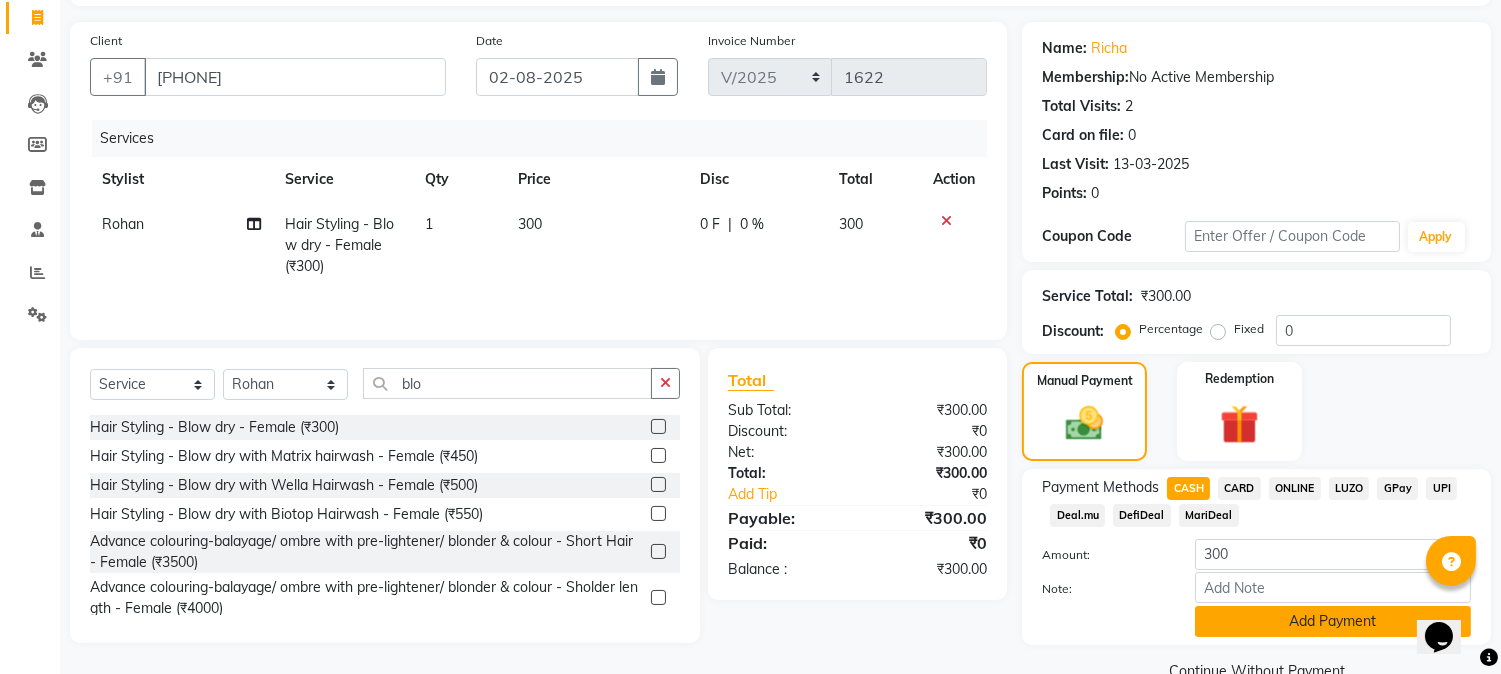 click on "Add Payment" 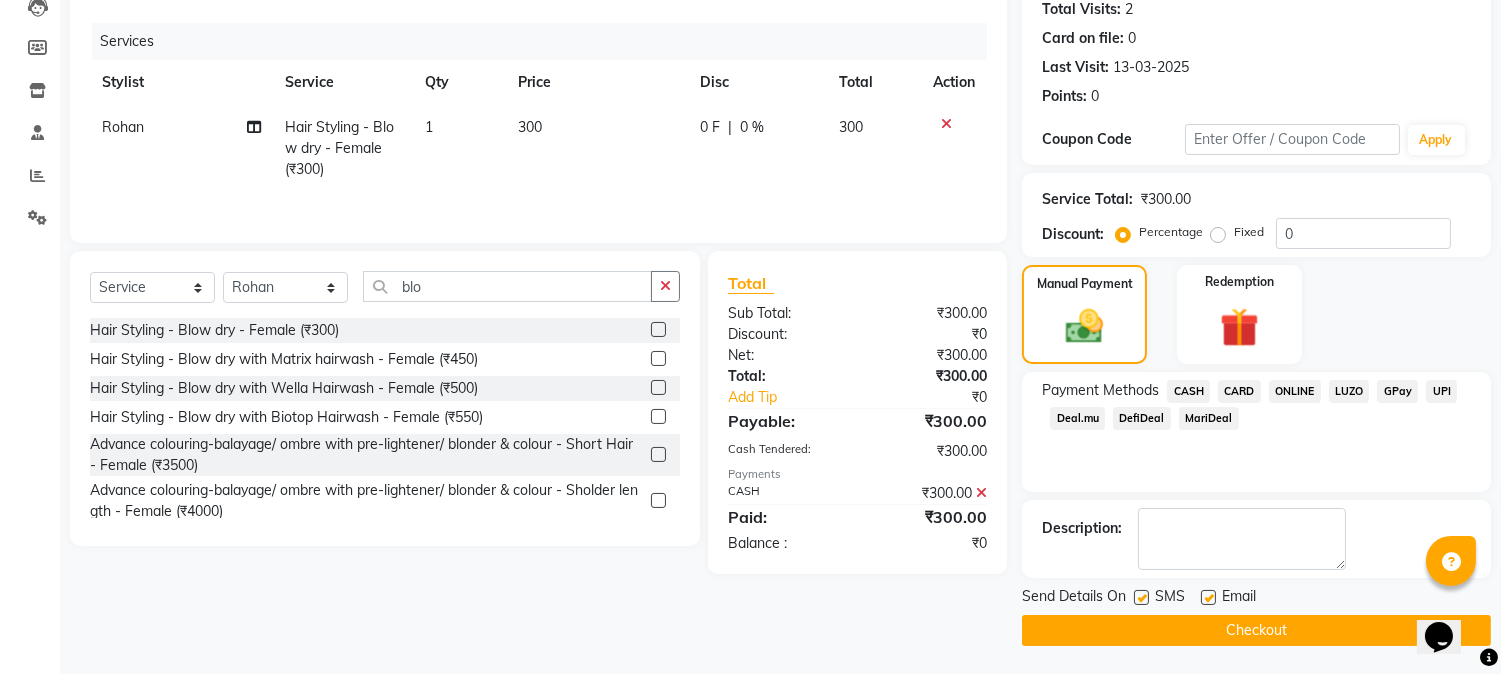 click on "Checkout" 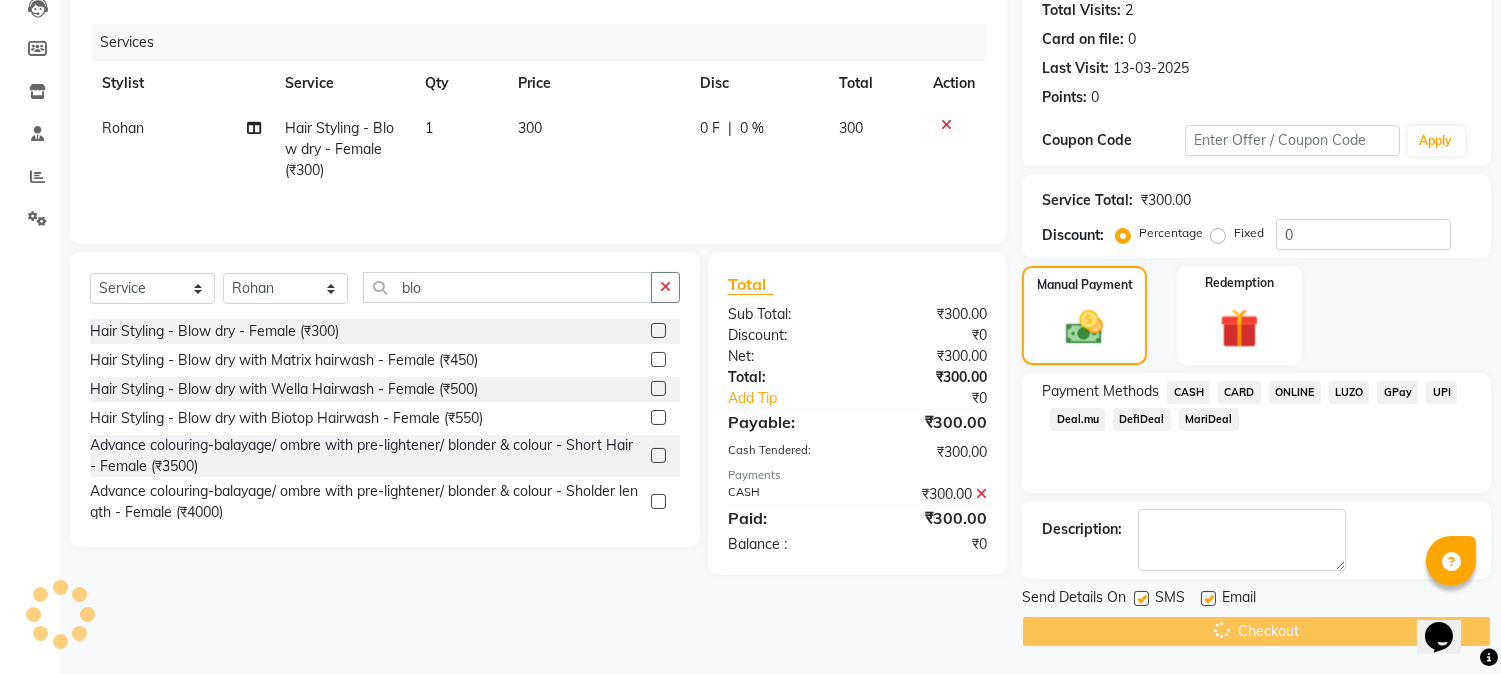 scroll, scrollTop: 108, scrollLeft: 0, axis: vertical 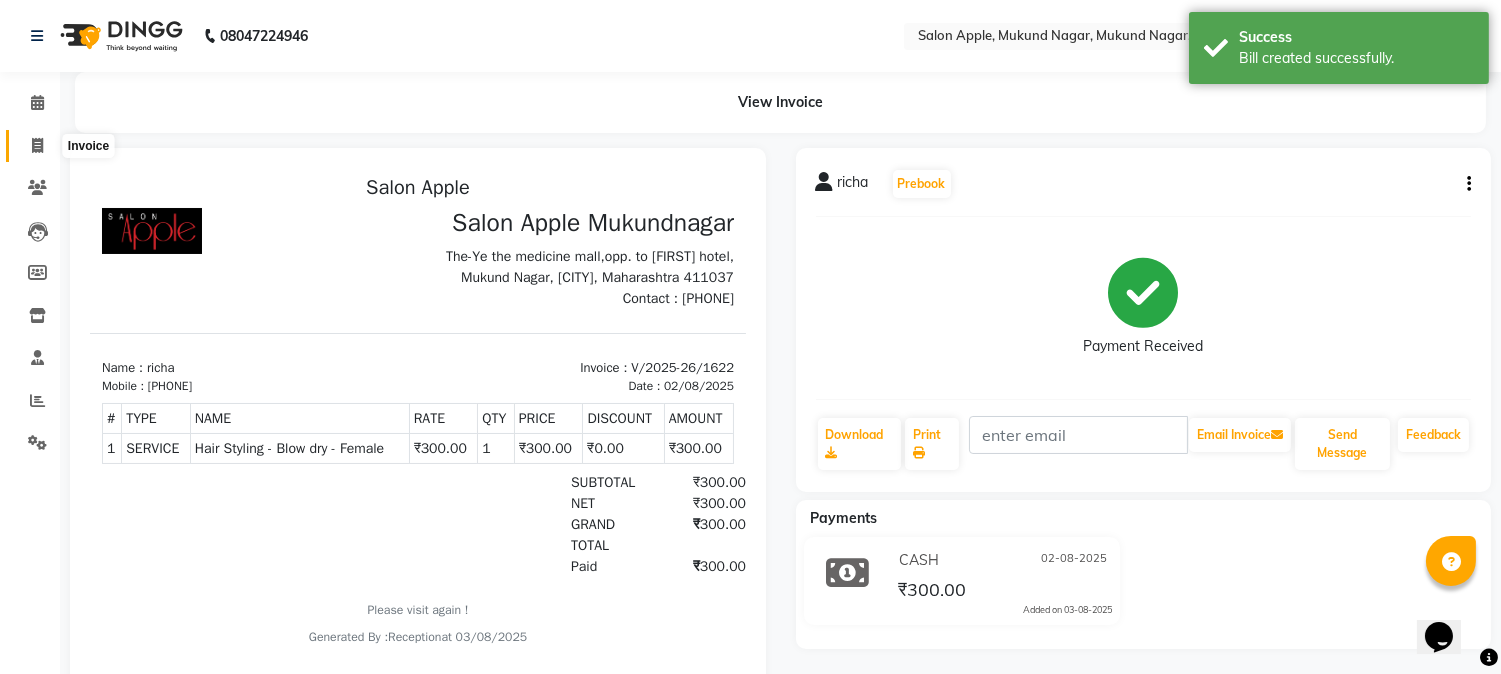 click 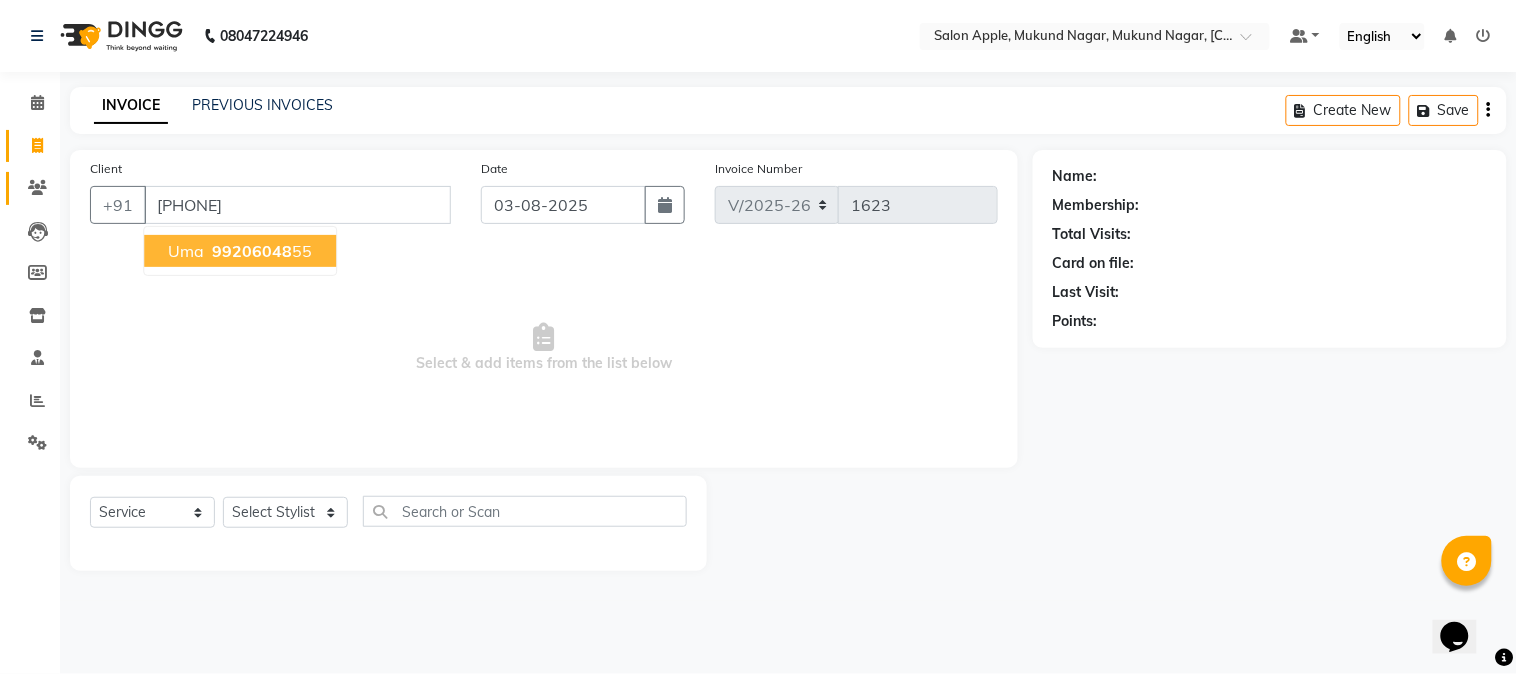 type on "[PHONE]" 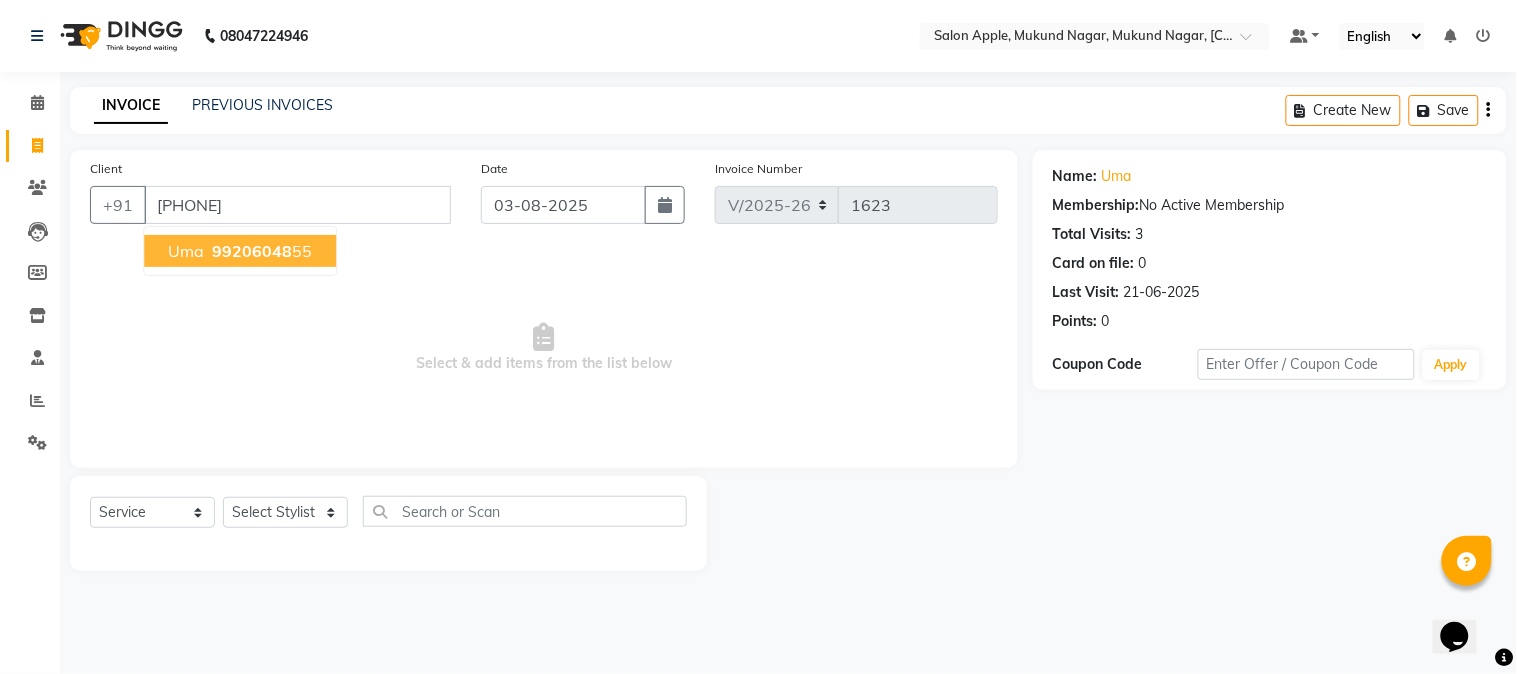 click on "99206048" at bounding box center (252, 251) 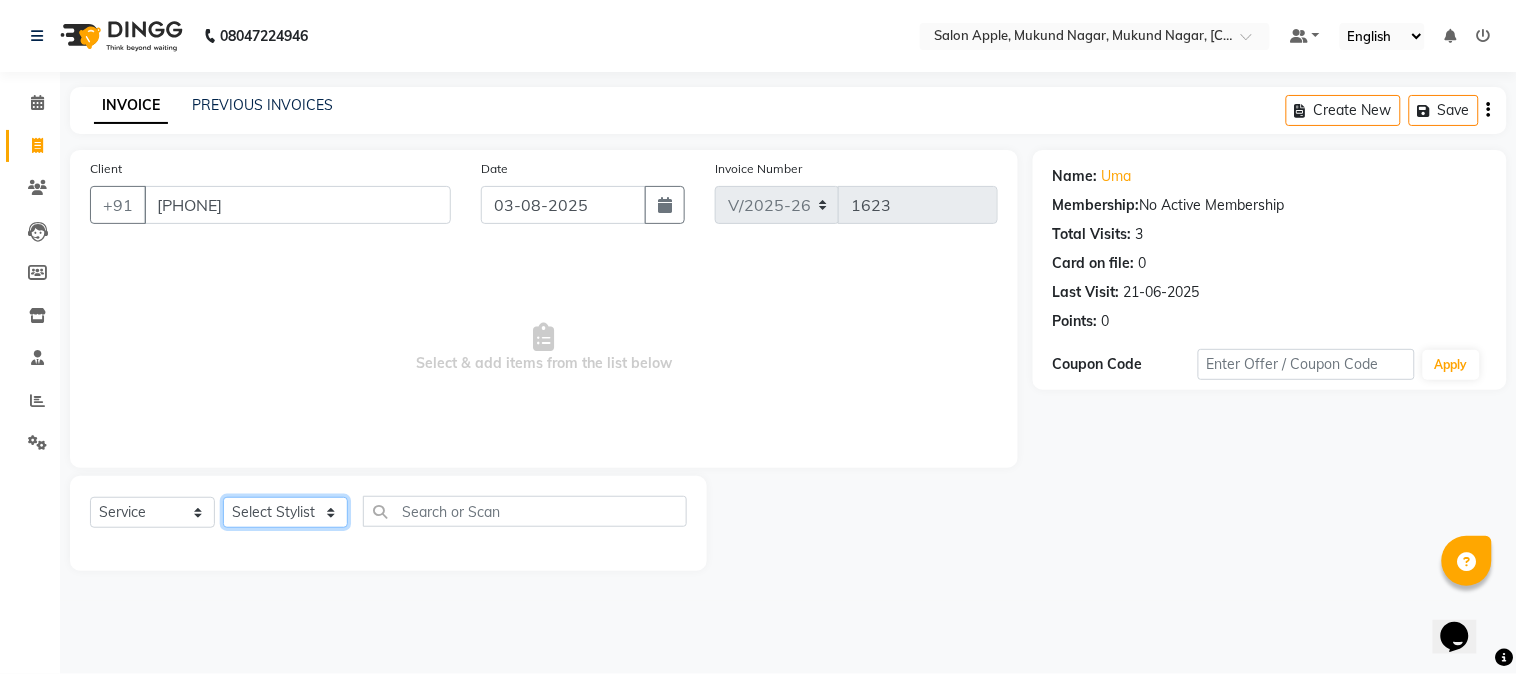 click on "Select Stylist [FIRST] [LAST]  [FIRST] [LAST]  [FIRST] [LAST]  [FIRST] [LAST]  [FIRST] [LAST] Reception [FIRST]" 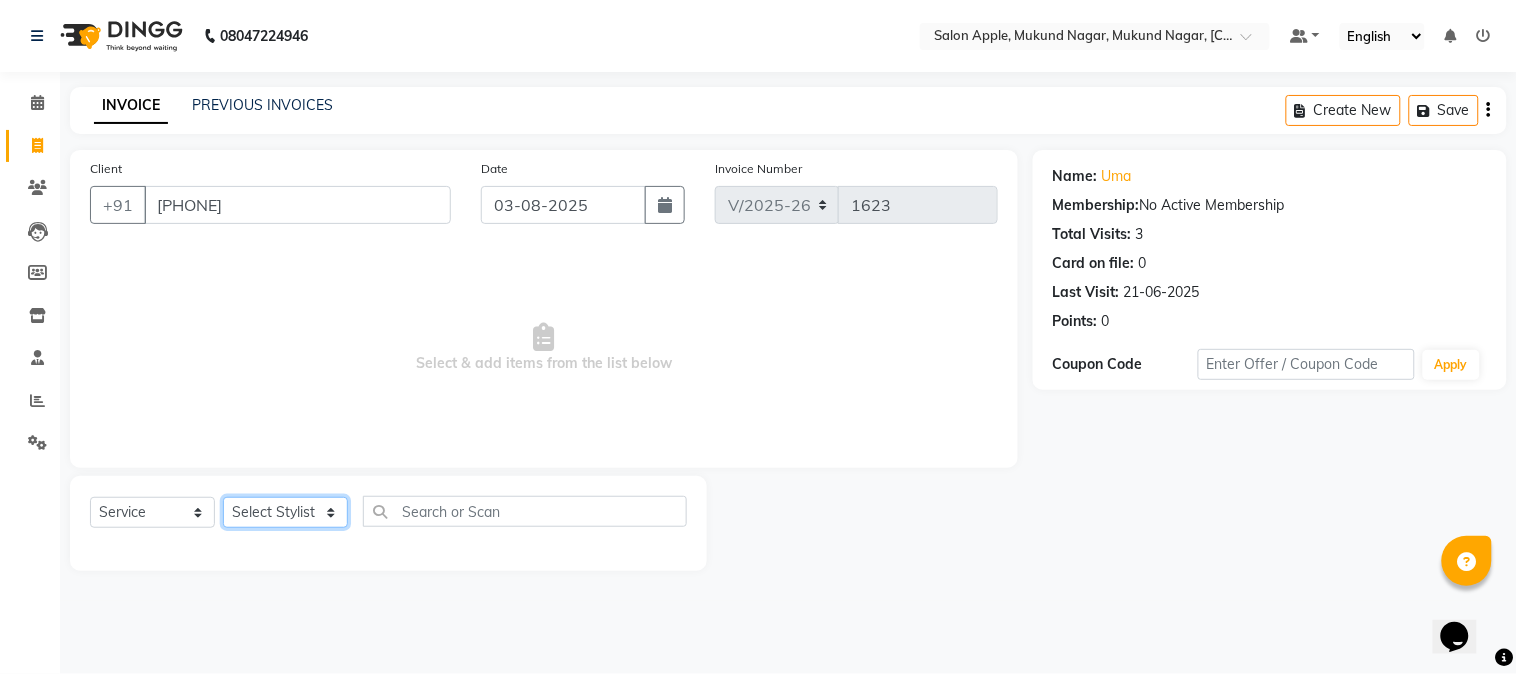 select on "21399" 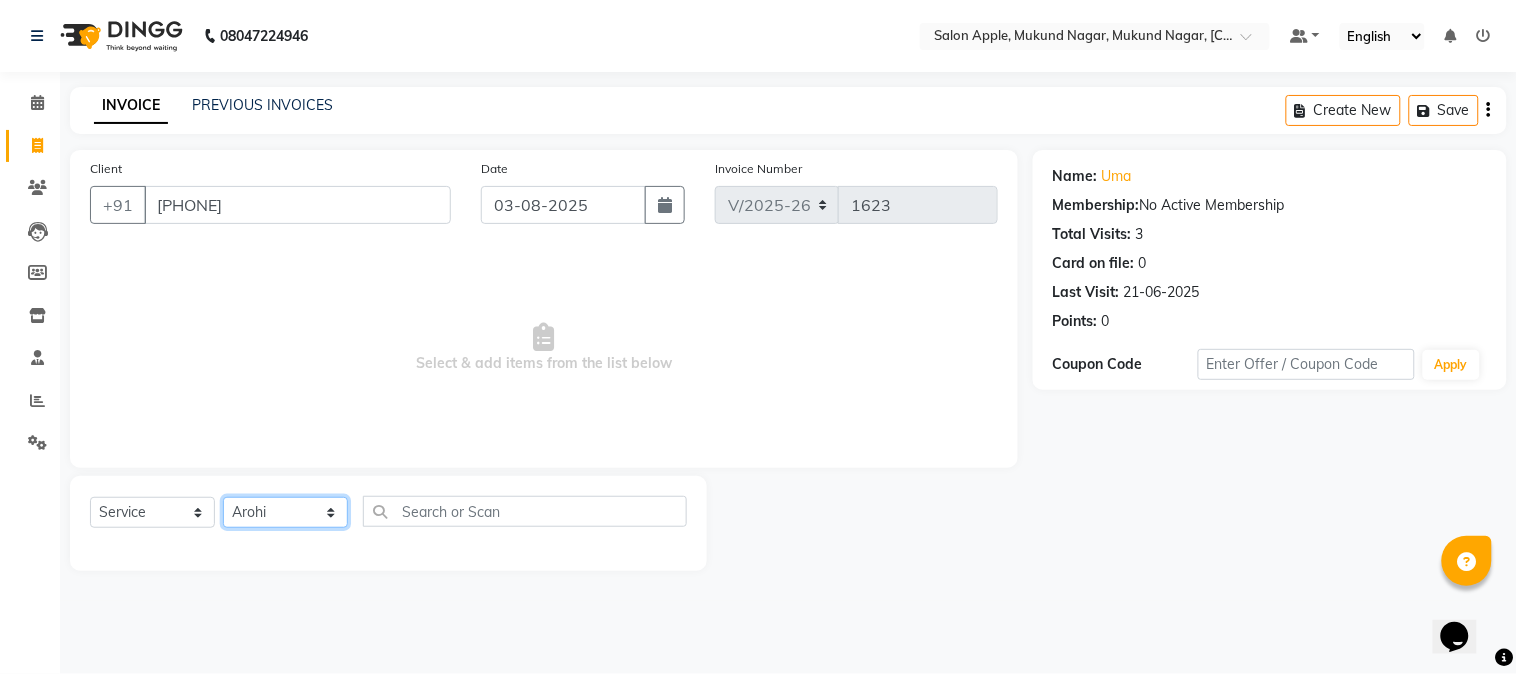 click on "Select Stylist [FIRST] [LAST]  [FIRST] [LAST]  [FIRST] [LAST]  [FIRST] [LAST]  [FIRST] [LAST] Reception [FIRST]" 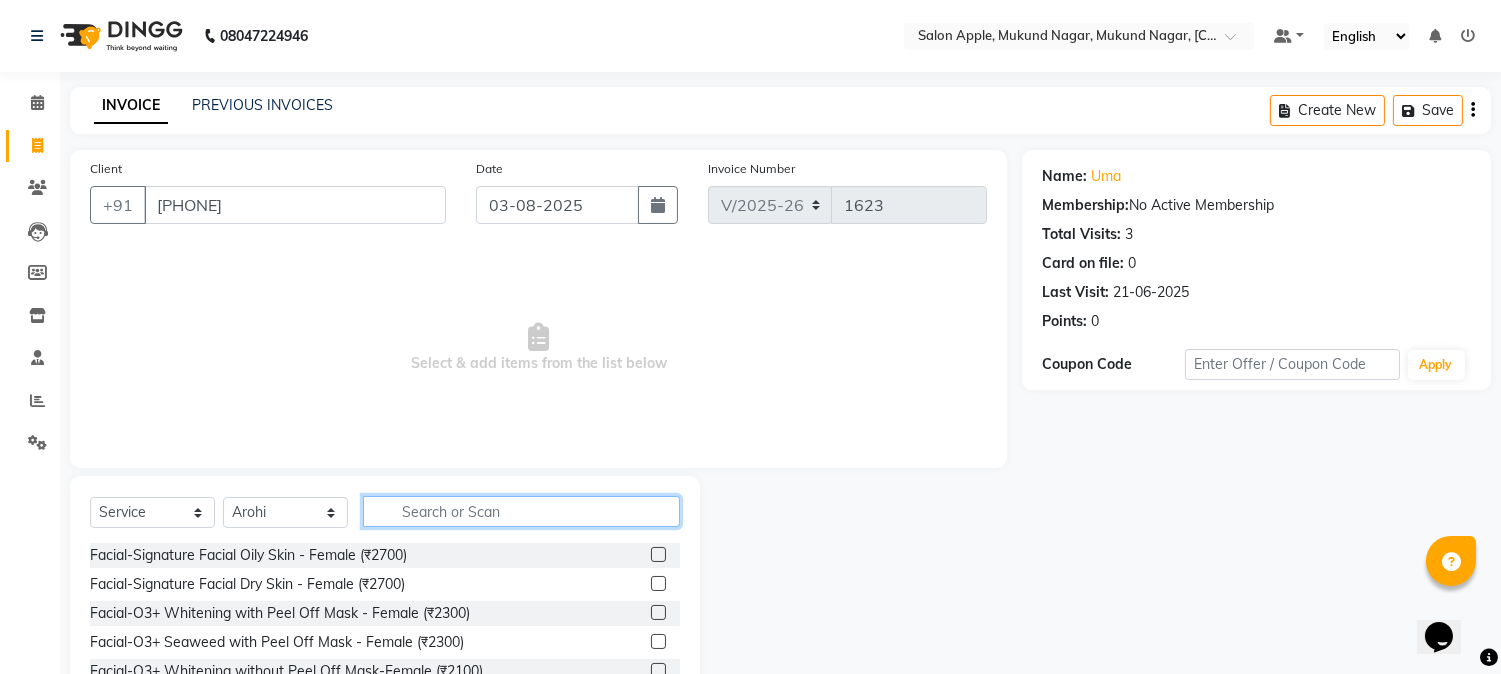 click 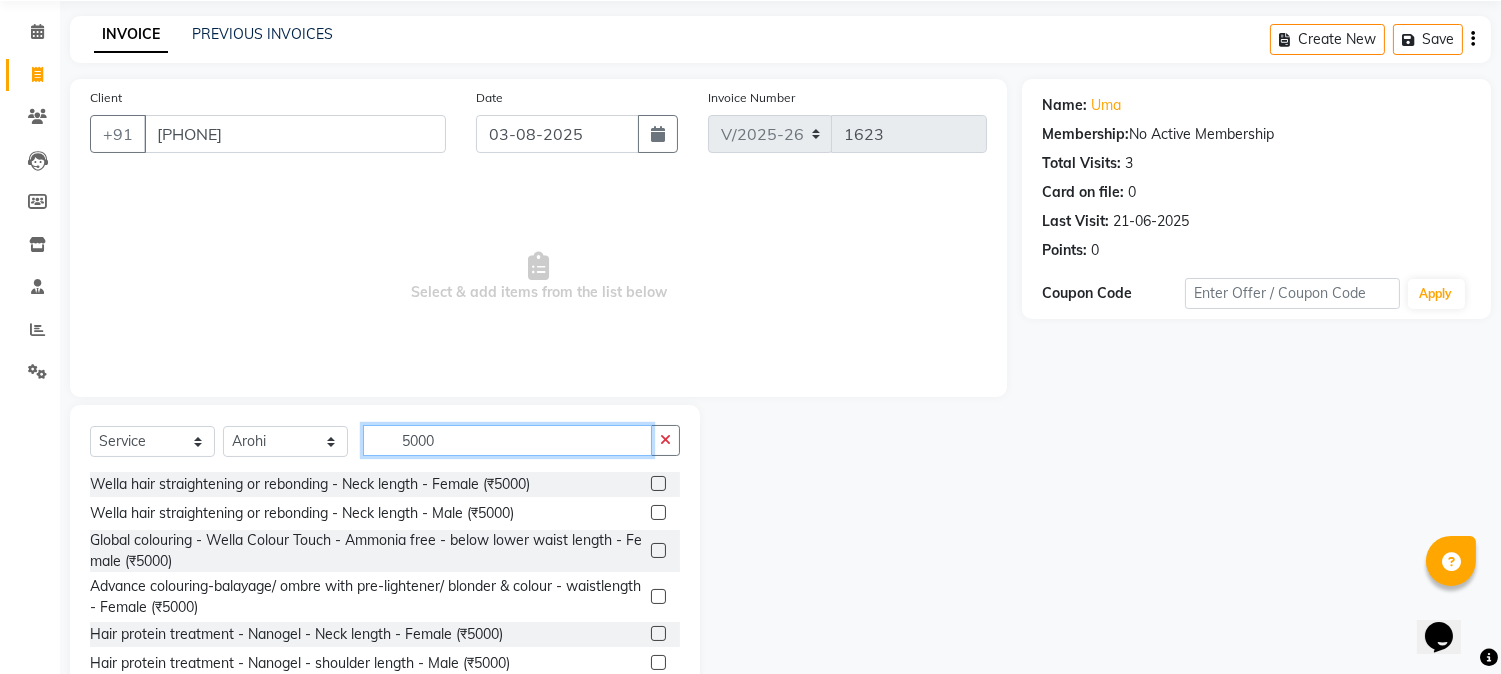 scroll, scrollTop: 126, scrollLeft: 0, axis: vertical 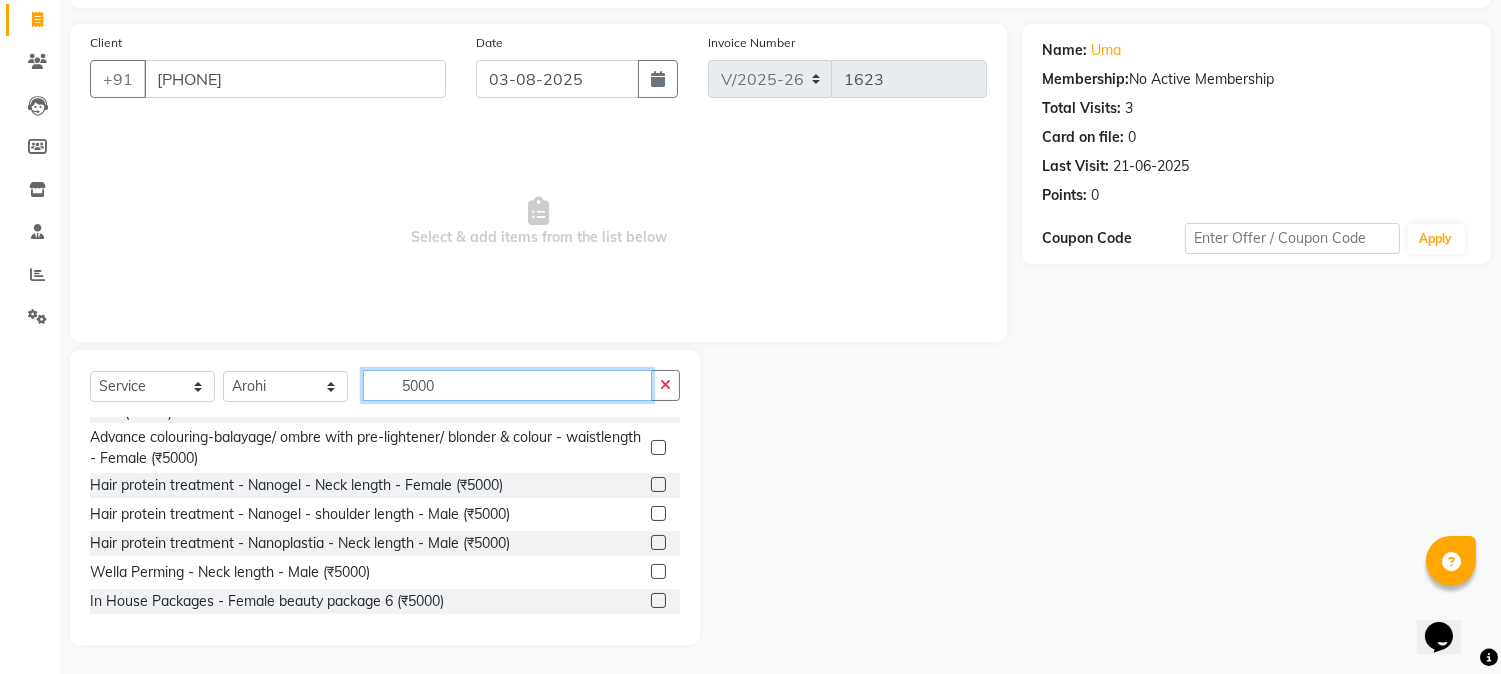 type on "5000" 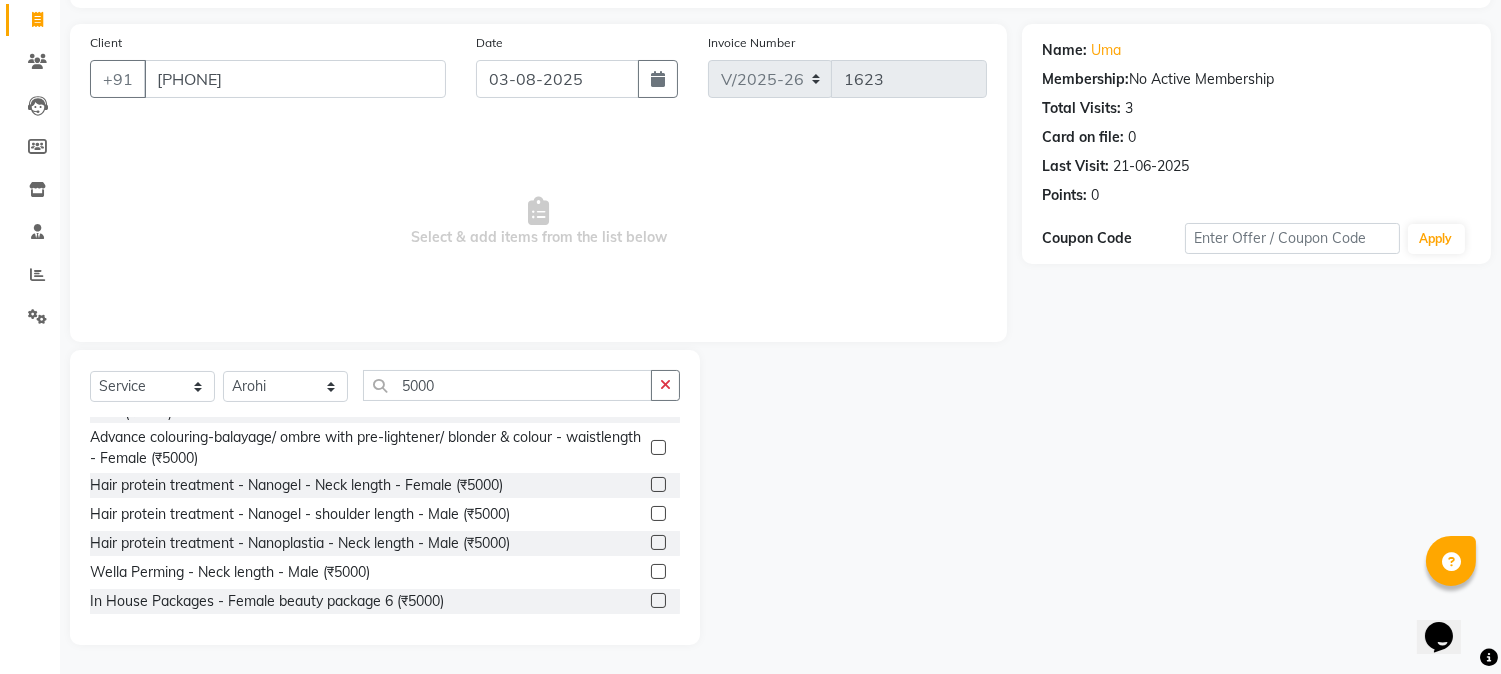 click 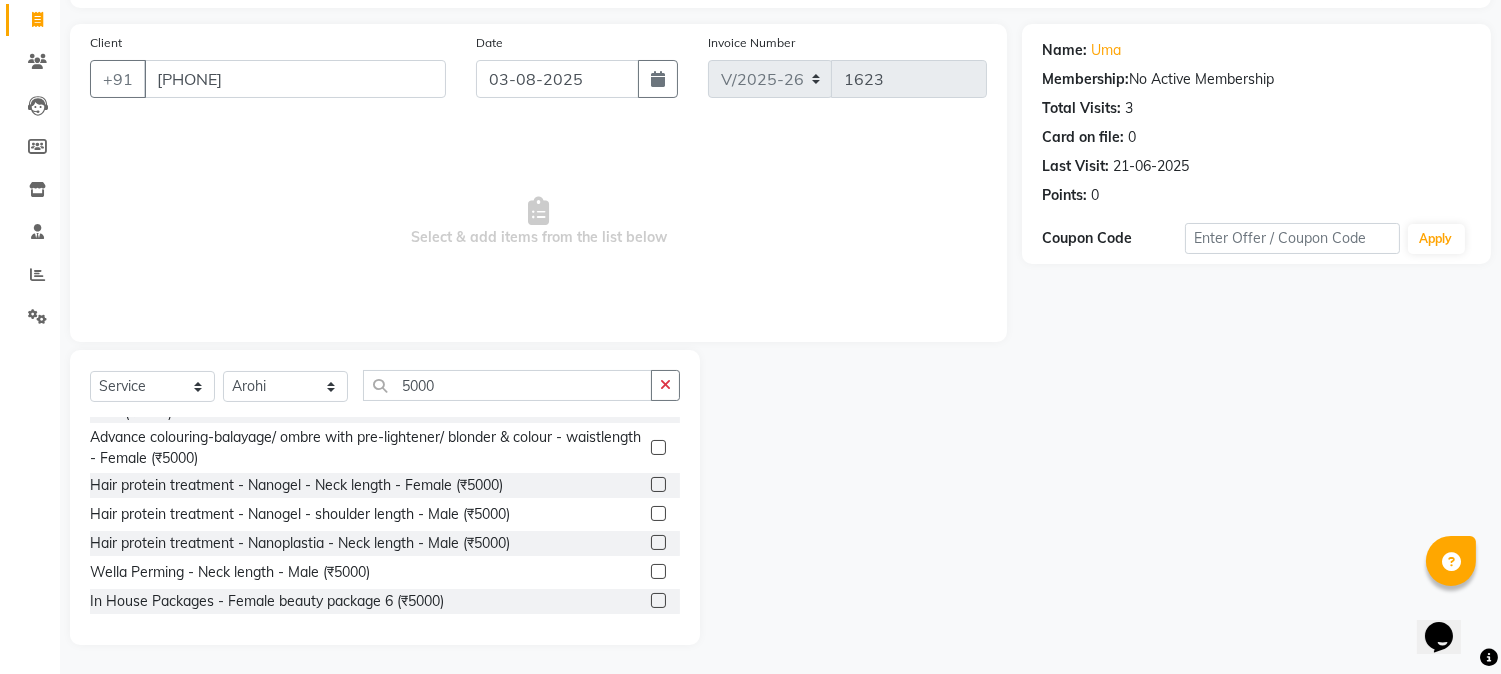 click 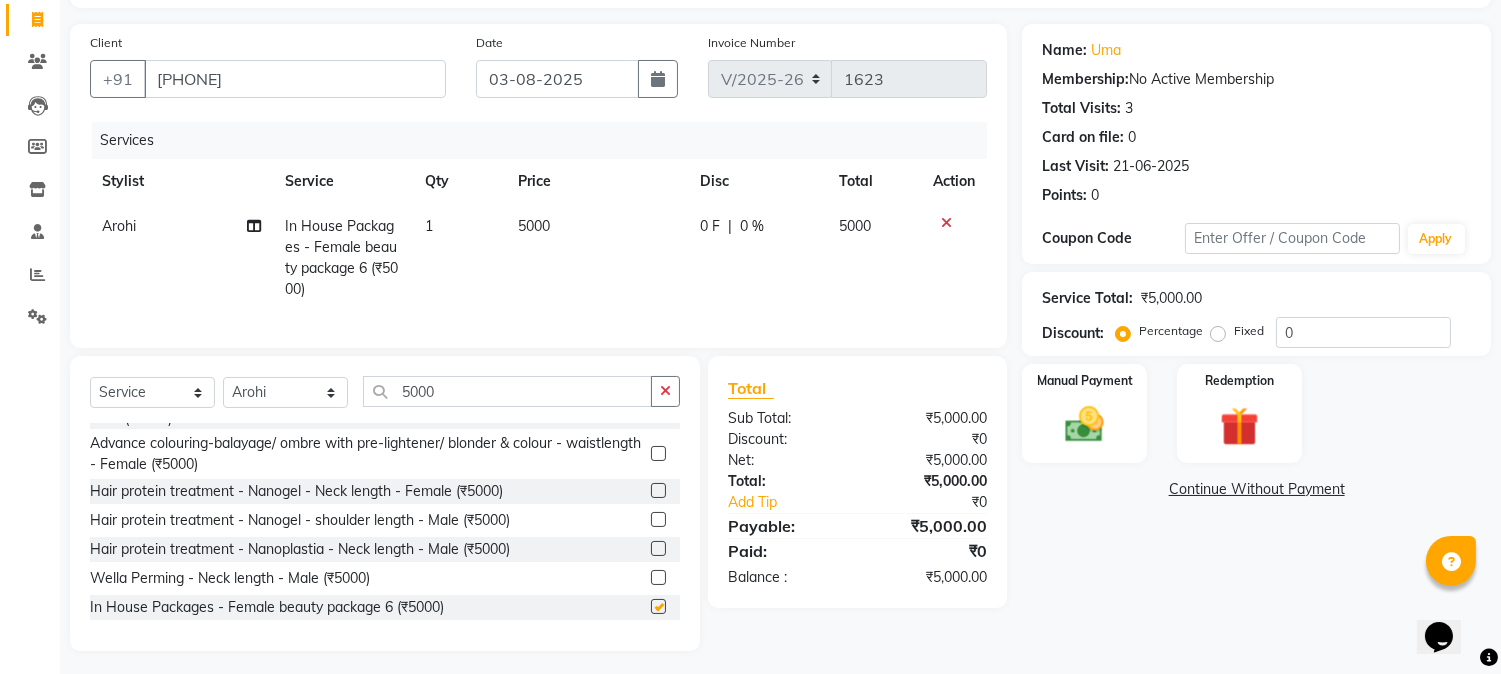 checkbox on "false" 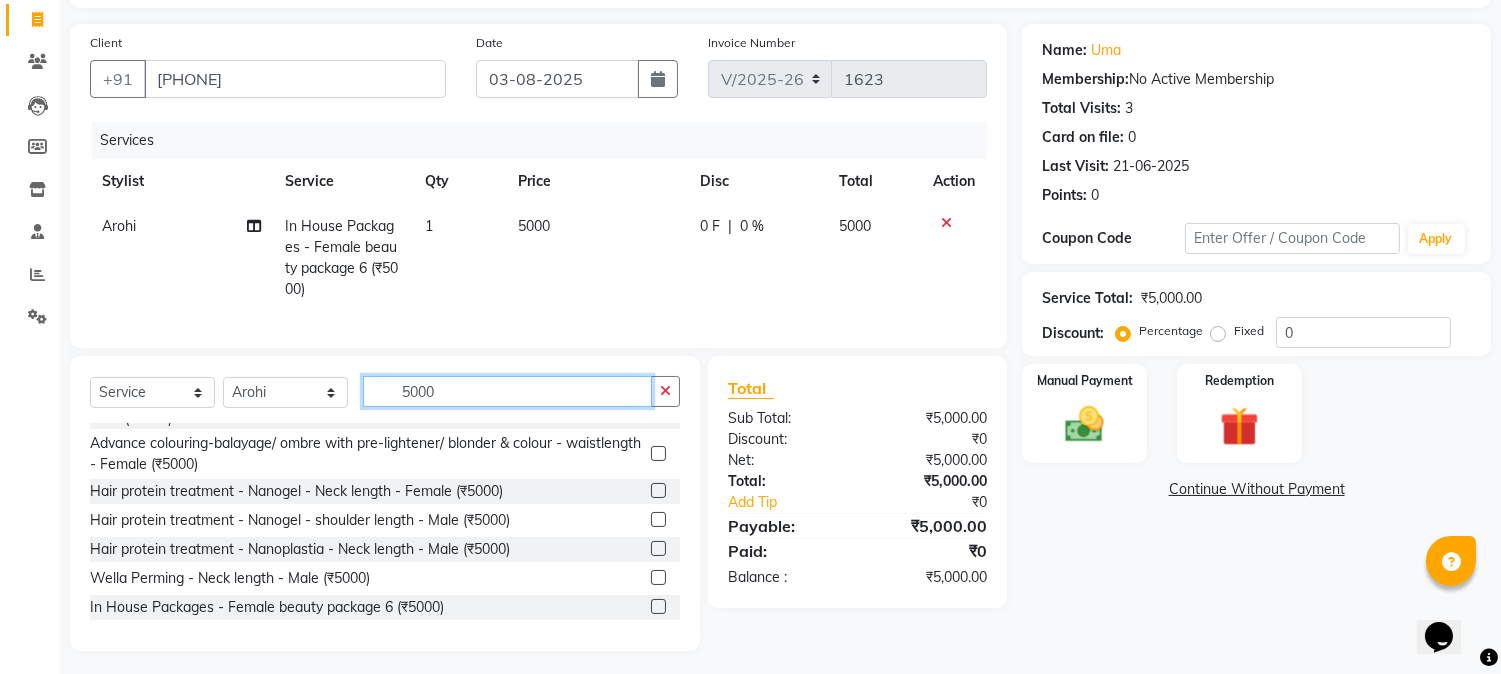 click on "5000" 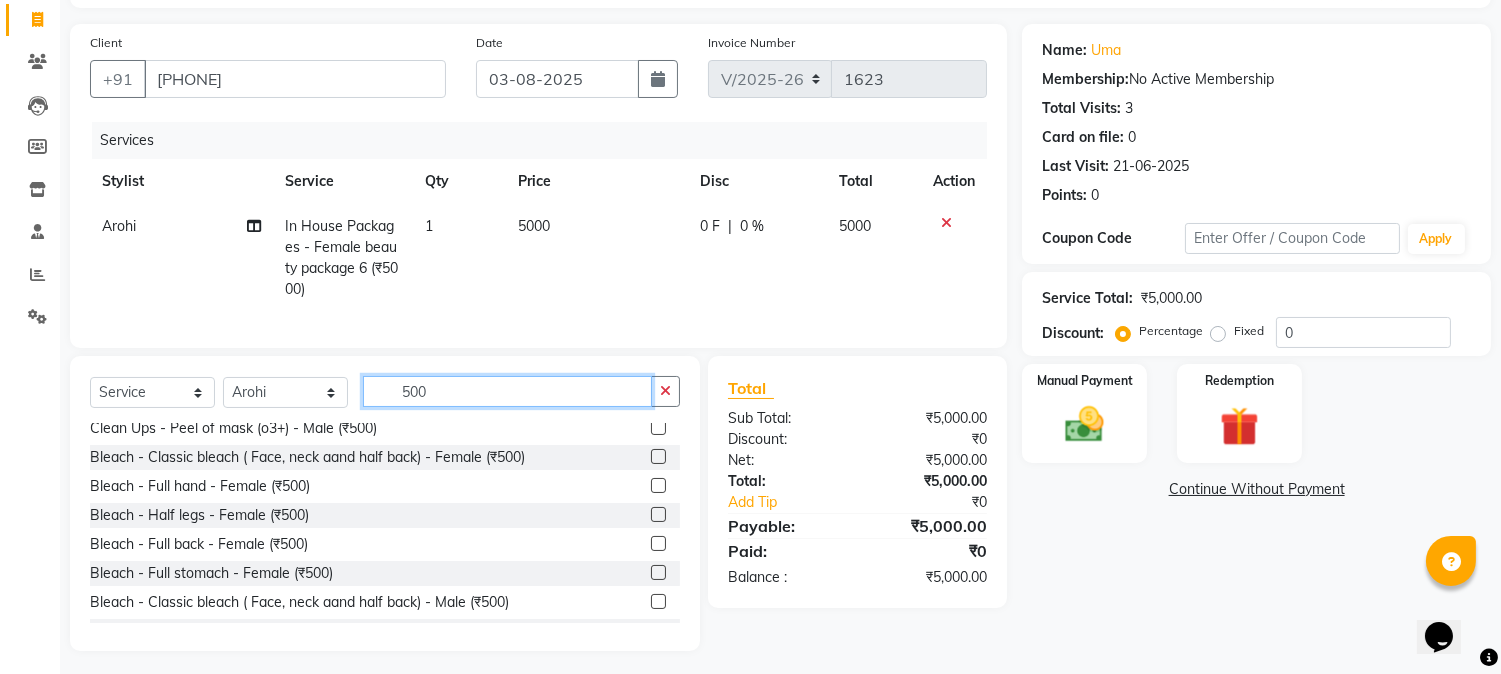 type on "500" 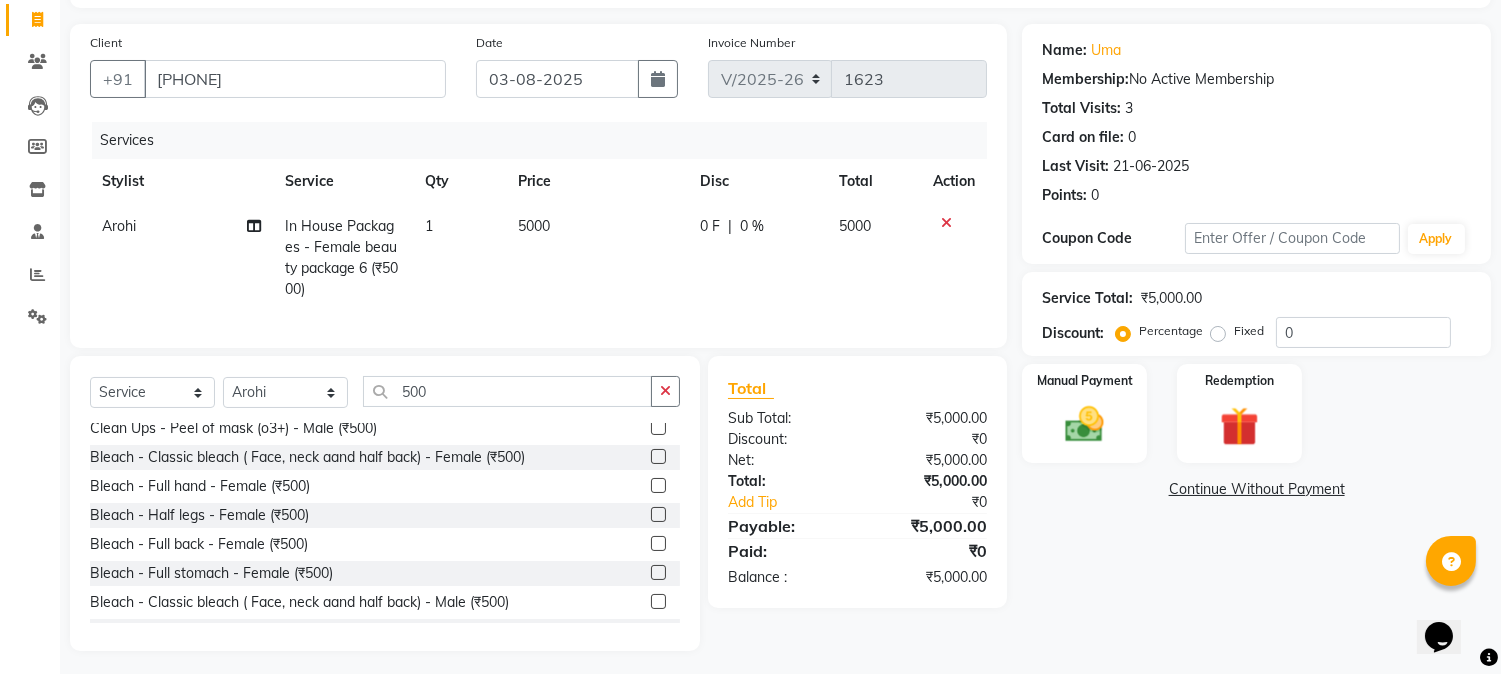 click 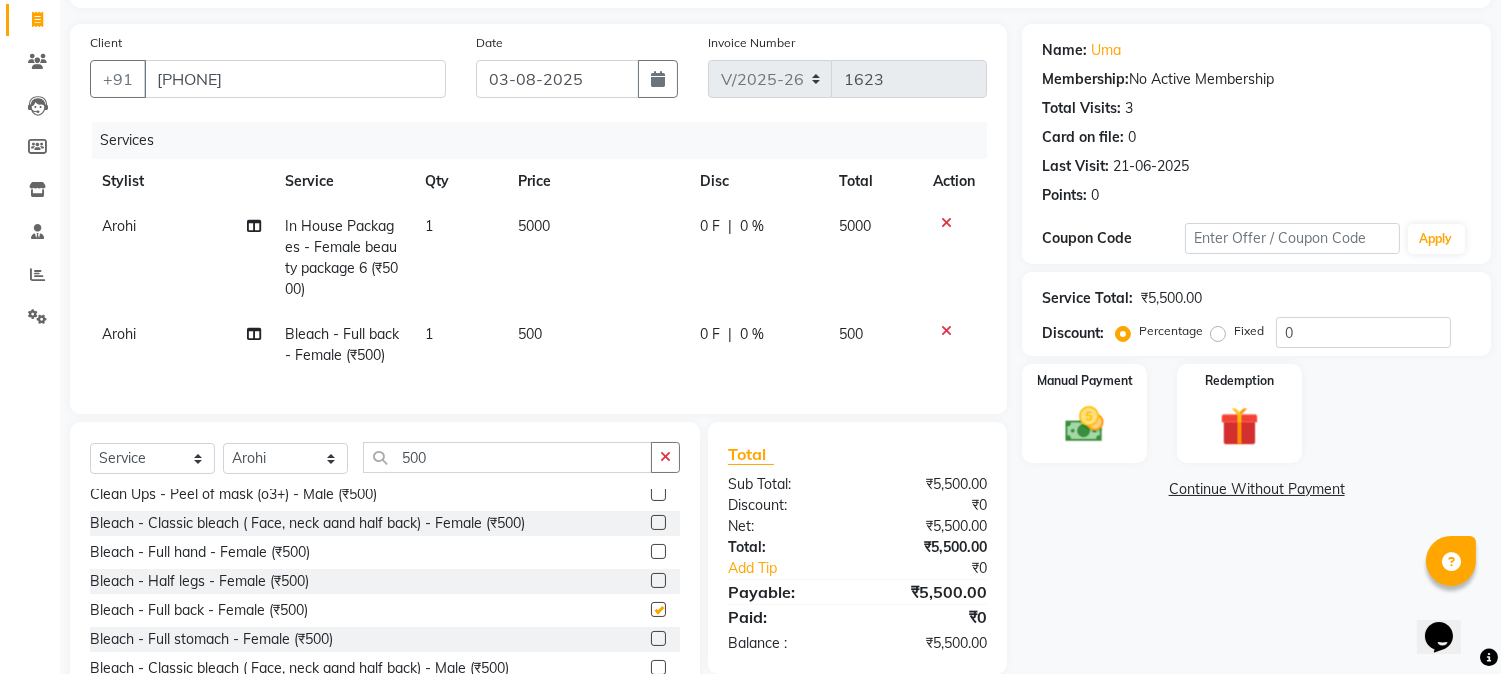 scroll, scrollTop: 215, scrollLeft: 0, axis: vertical 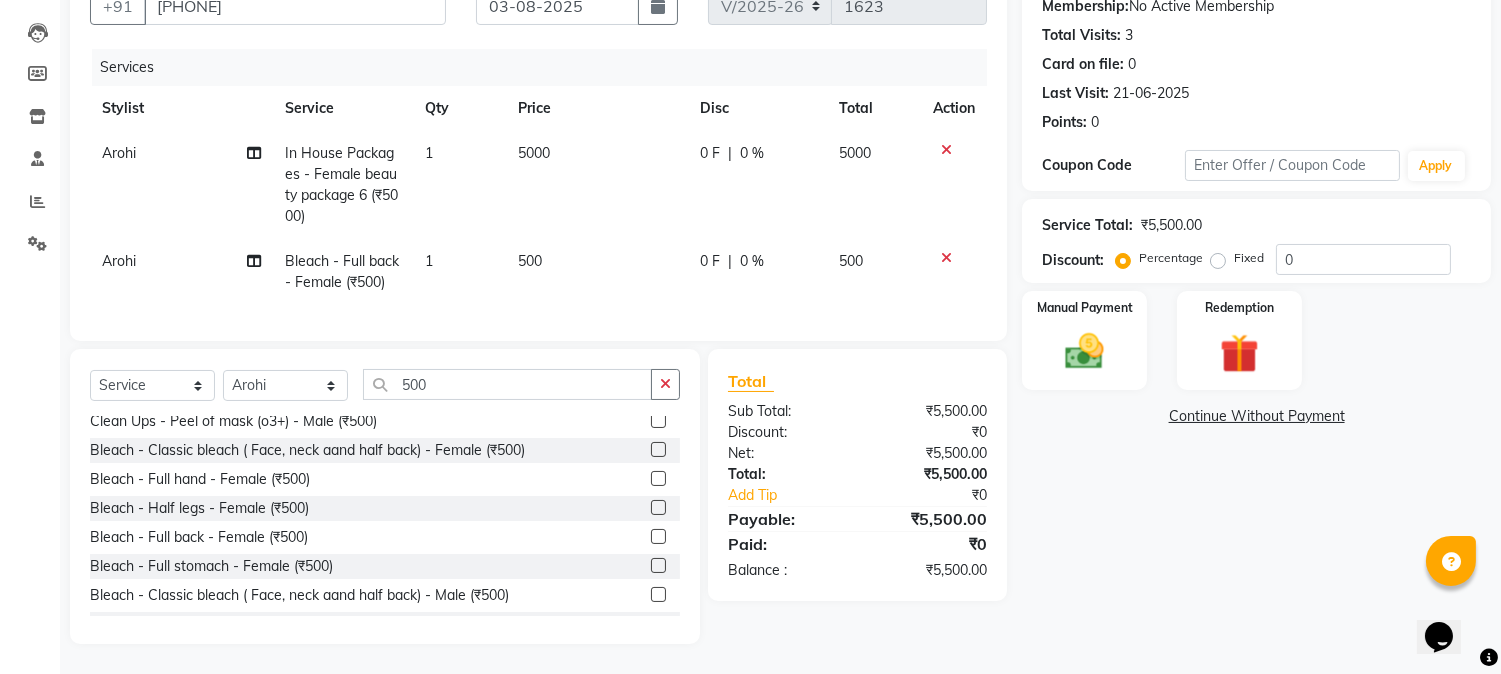 checkbox on "false" 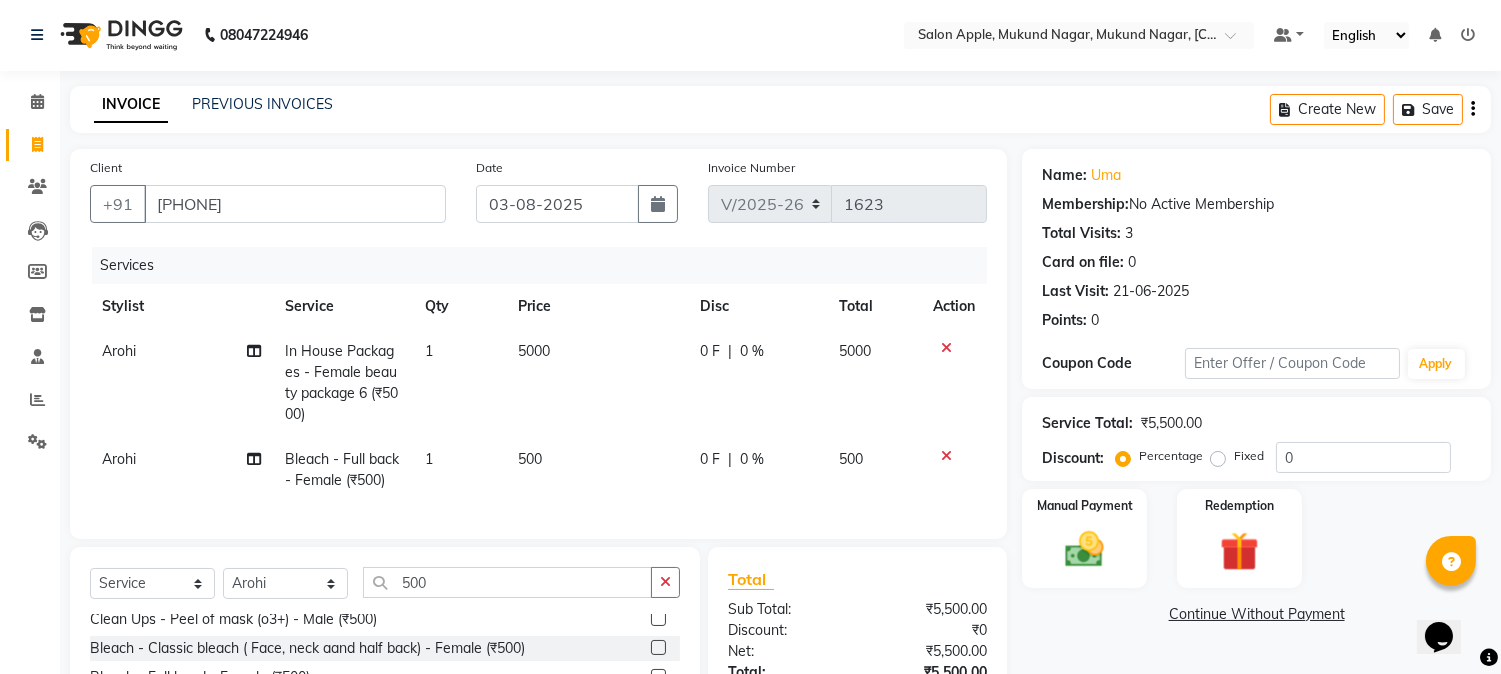 scroll, scrollTop: 0, scrollLeft: 0, axis: both 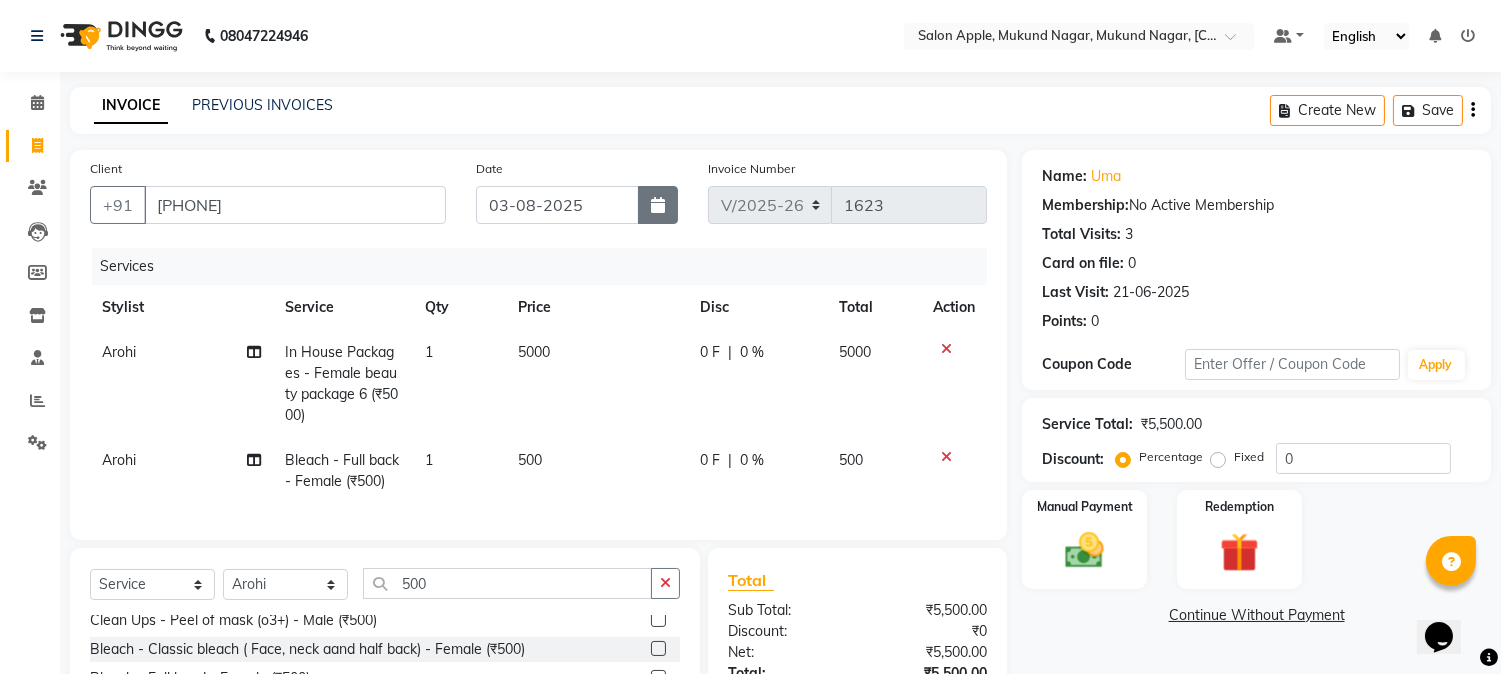 click 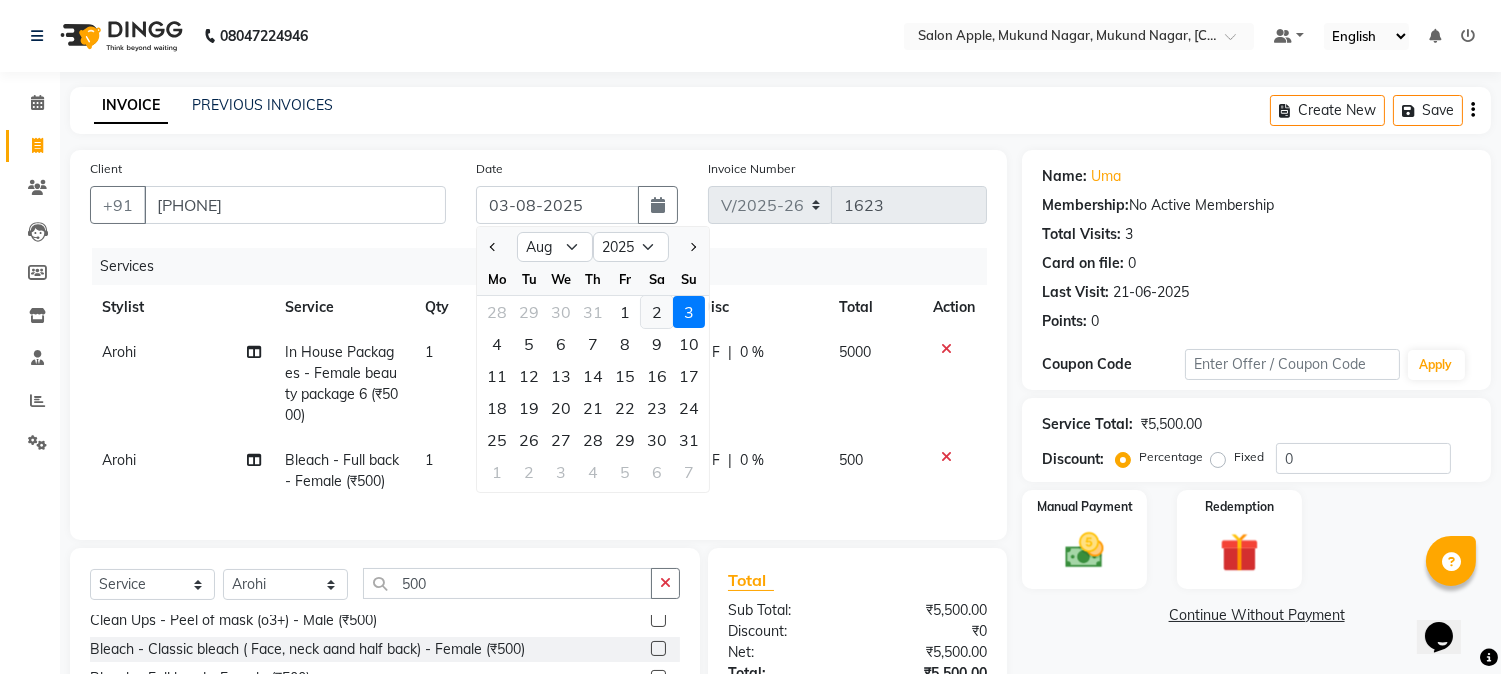 click on "2" 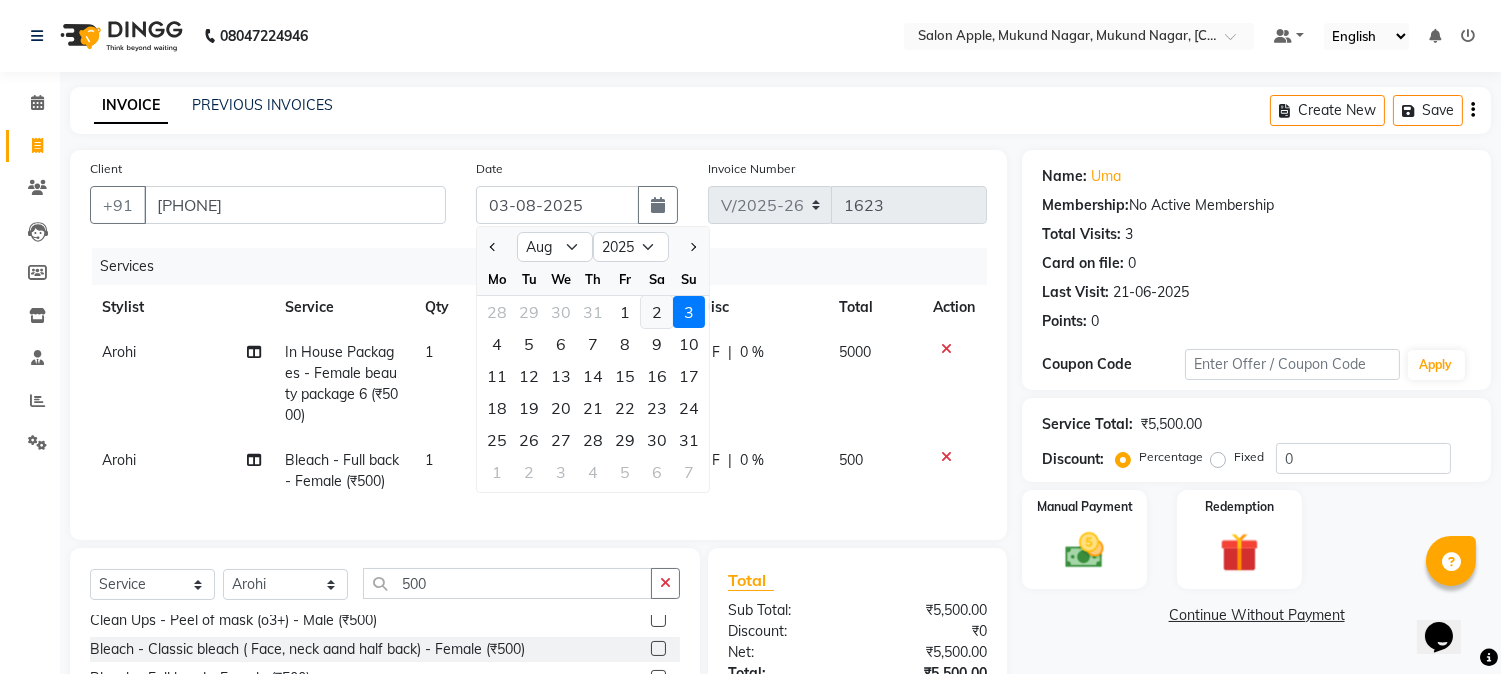 type on "02-08-2025" 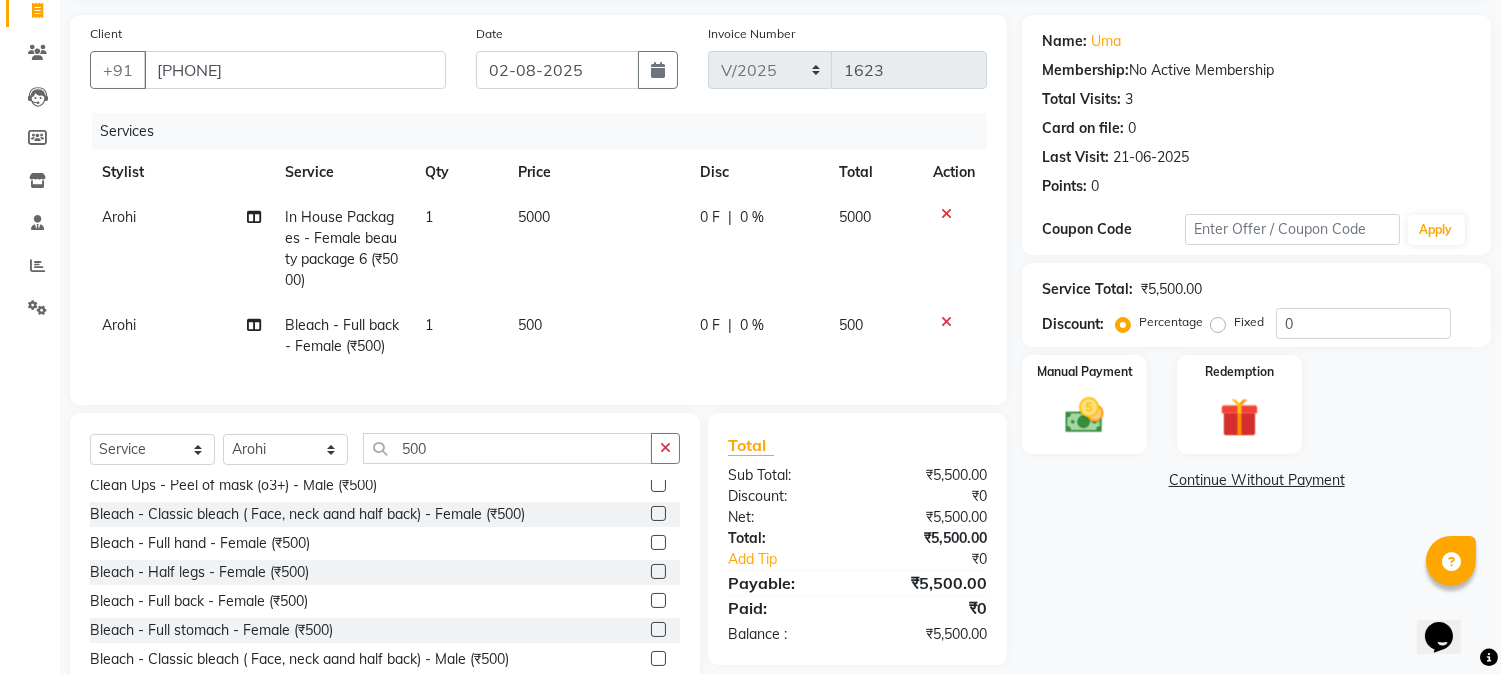 scroll, scrollTop: 215, scrollLeft: 0, axis: vertical 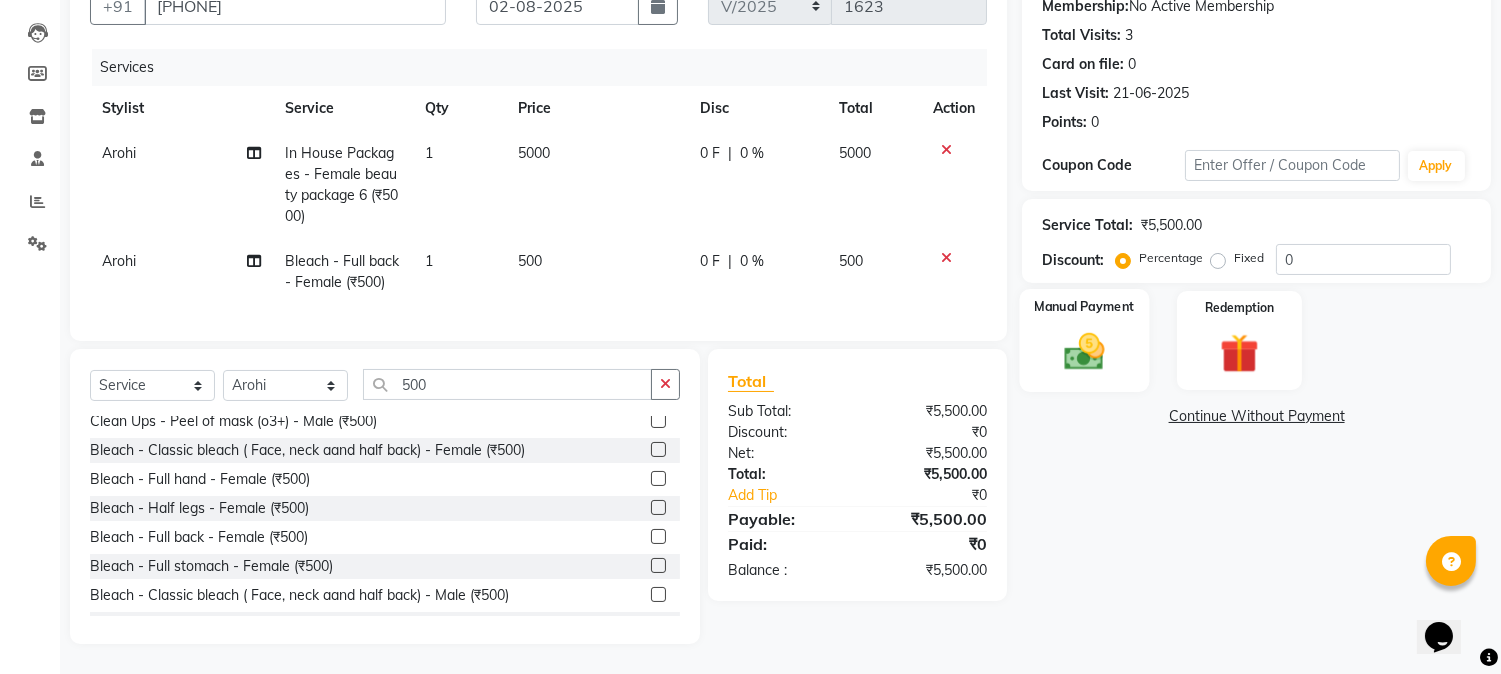 click 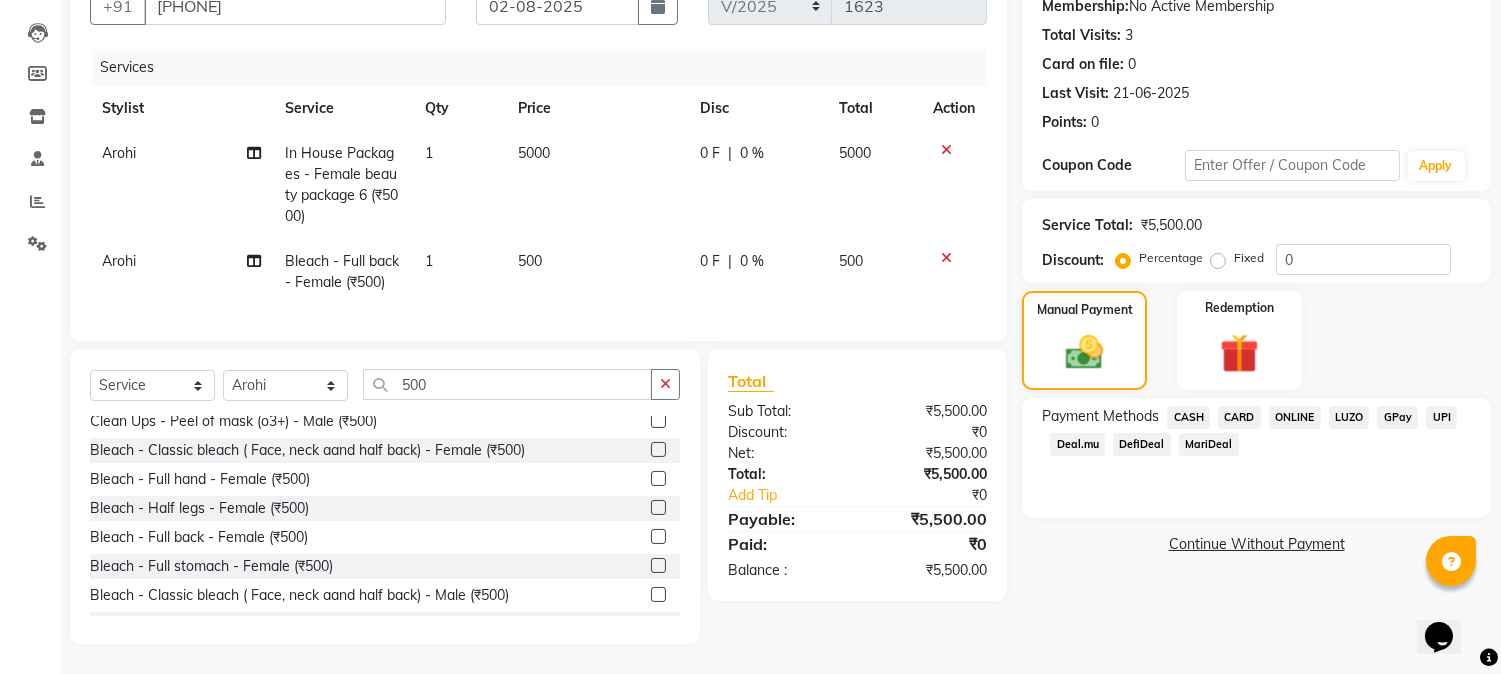 click on "CASH" 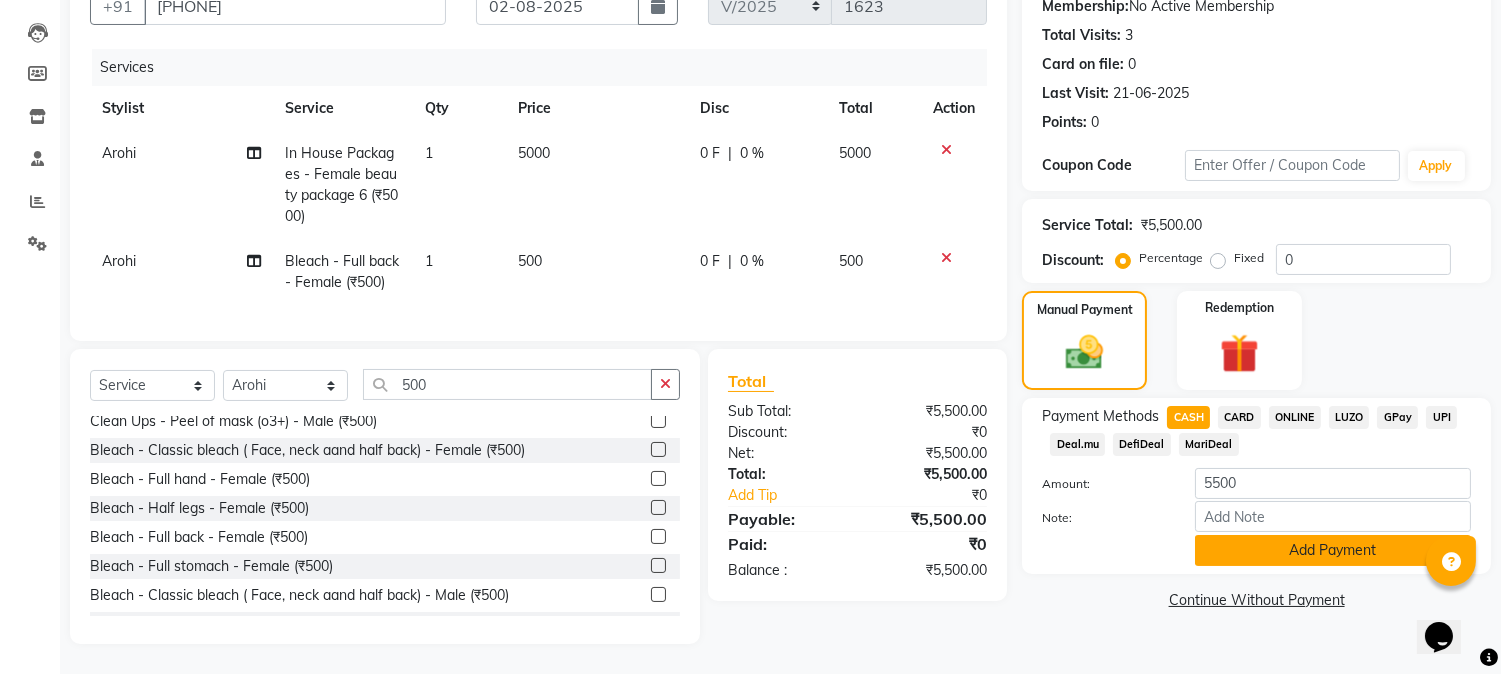 click on "Add Payment" 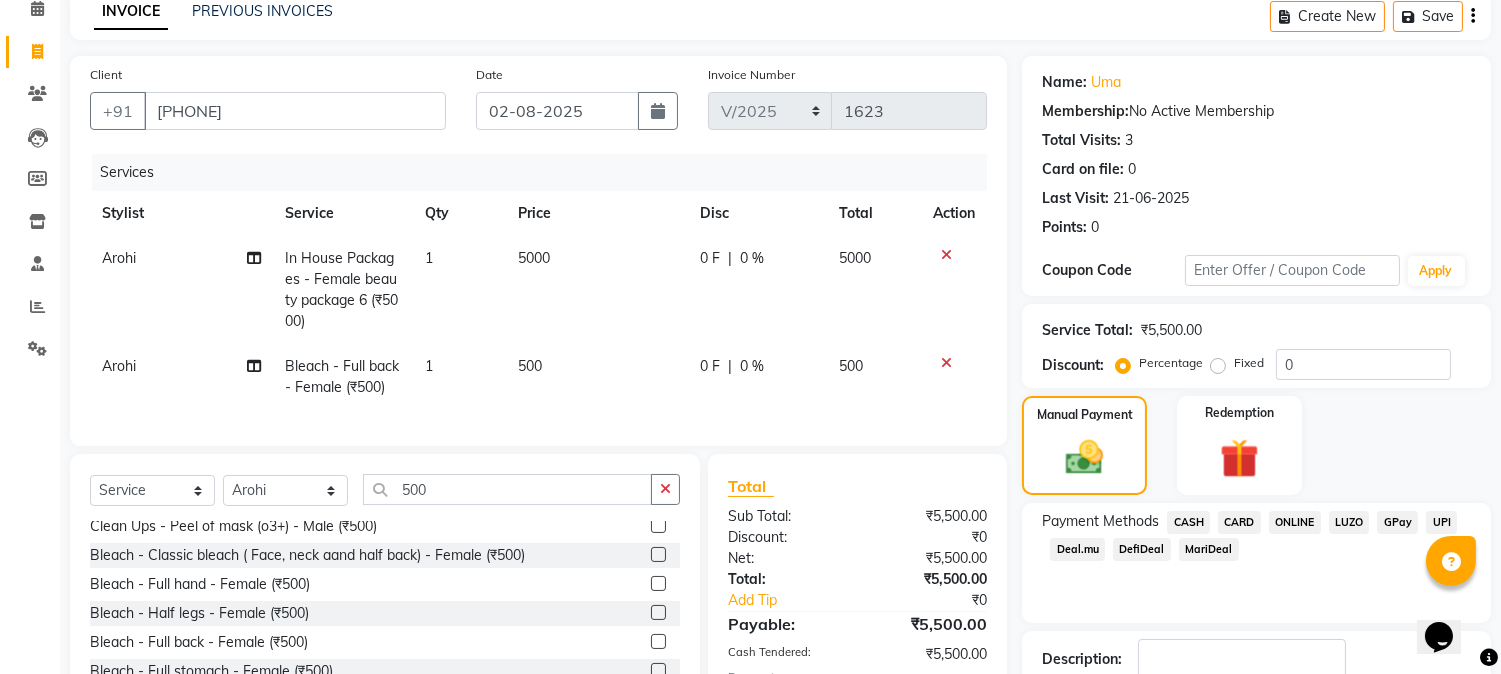 scroll, scrollTop: 243, scrollLeft: 0, axis: vertical 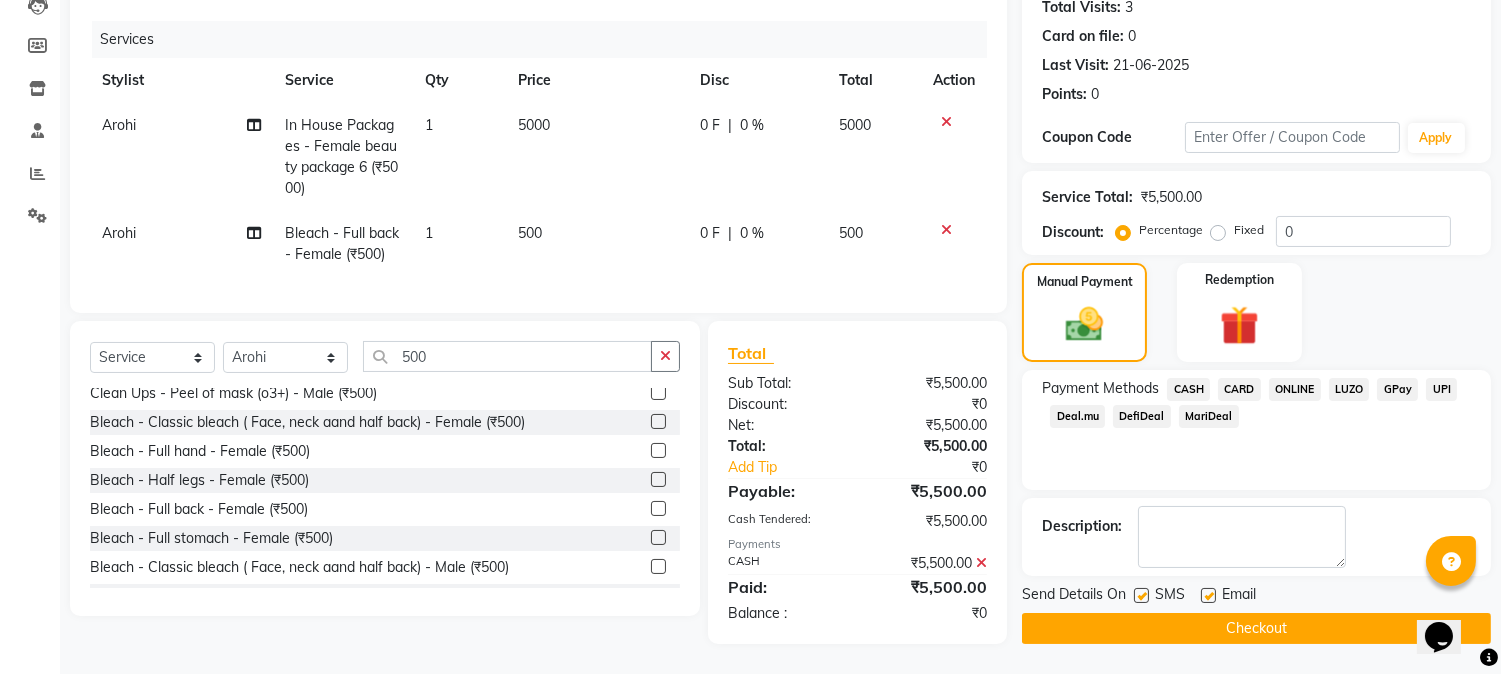 click on "Checkout" 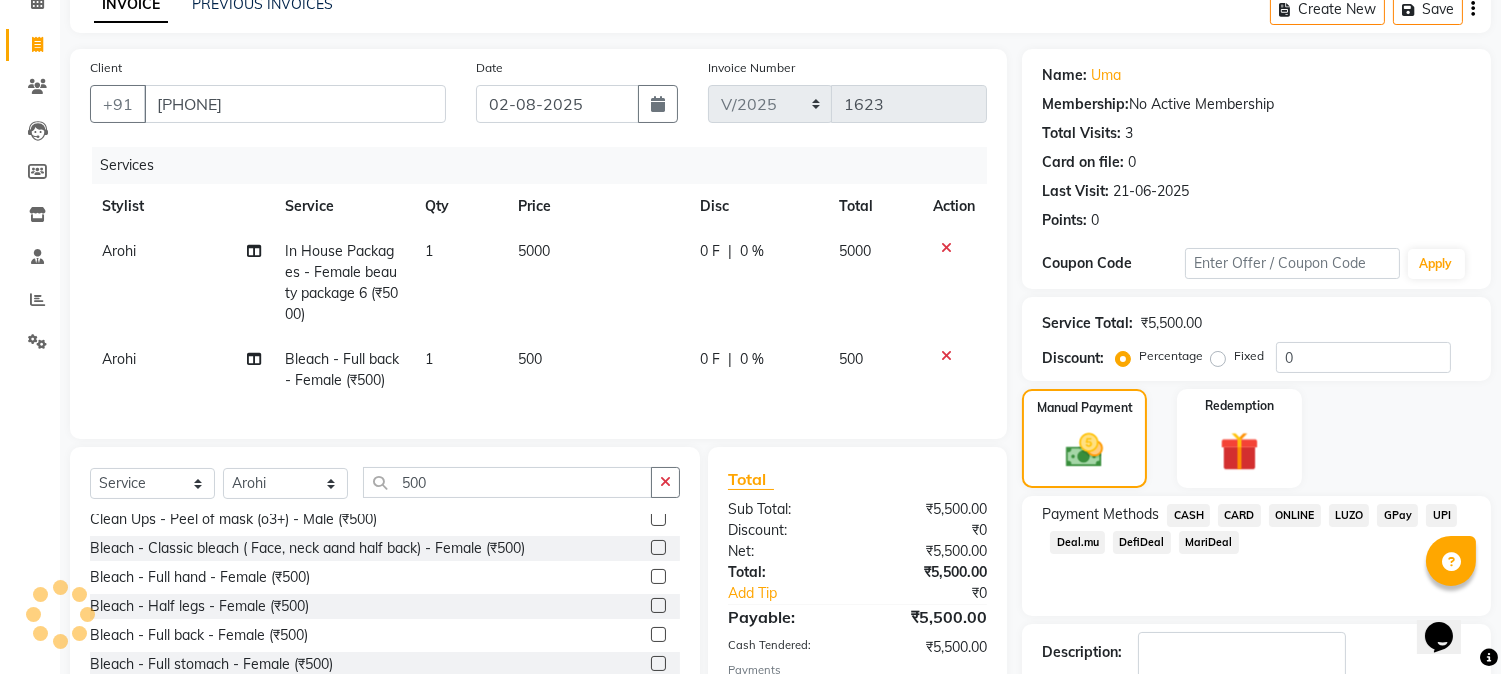 scroll, scrollTop: 0, scrollLeft: 0, axis: both 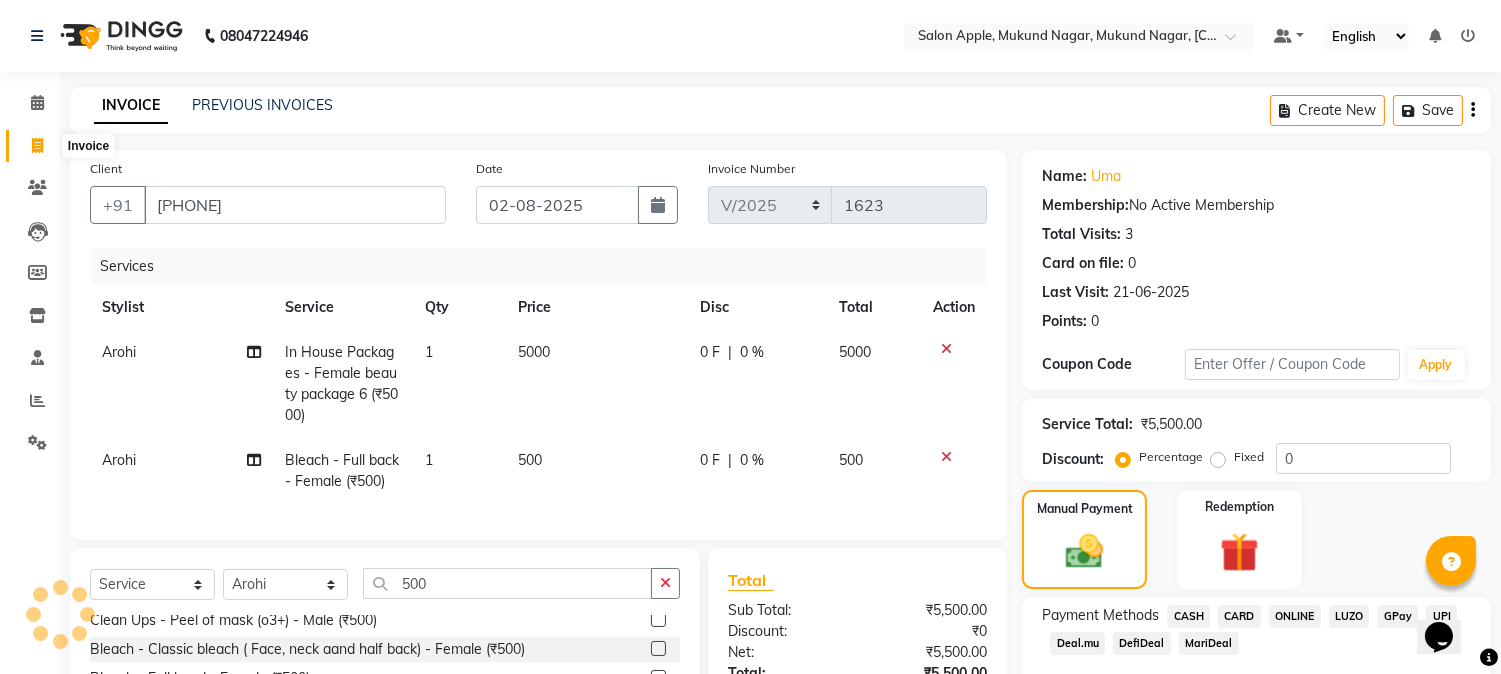 click 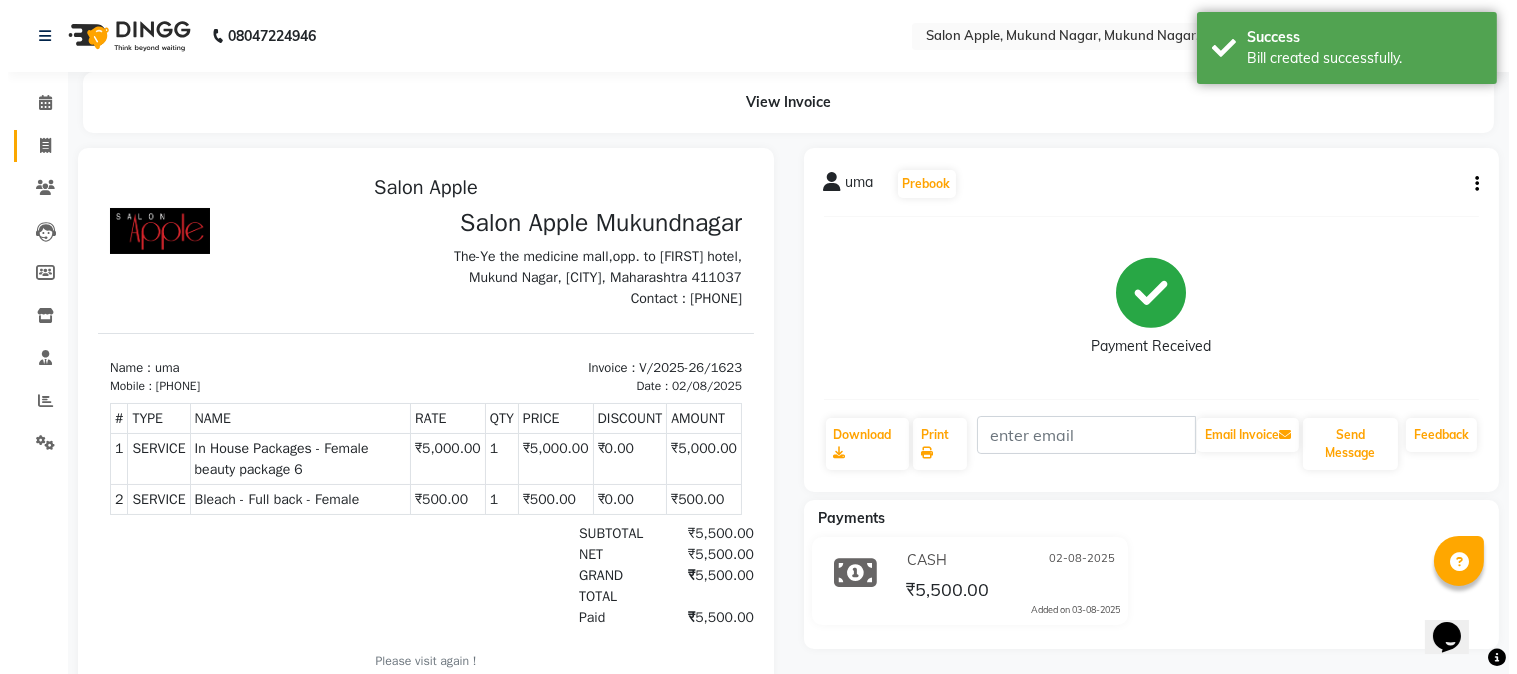 scroll, scrollTop: 0, scrollLeft: 0, axis: both 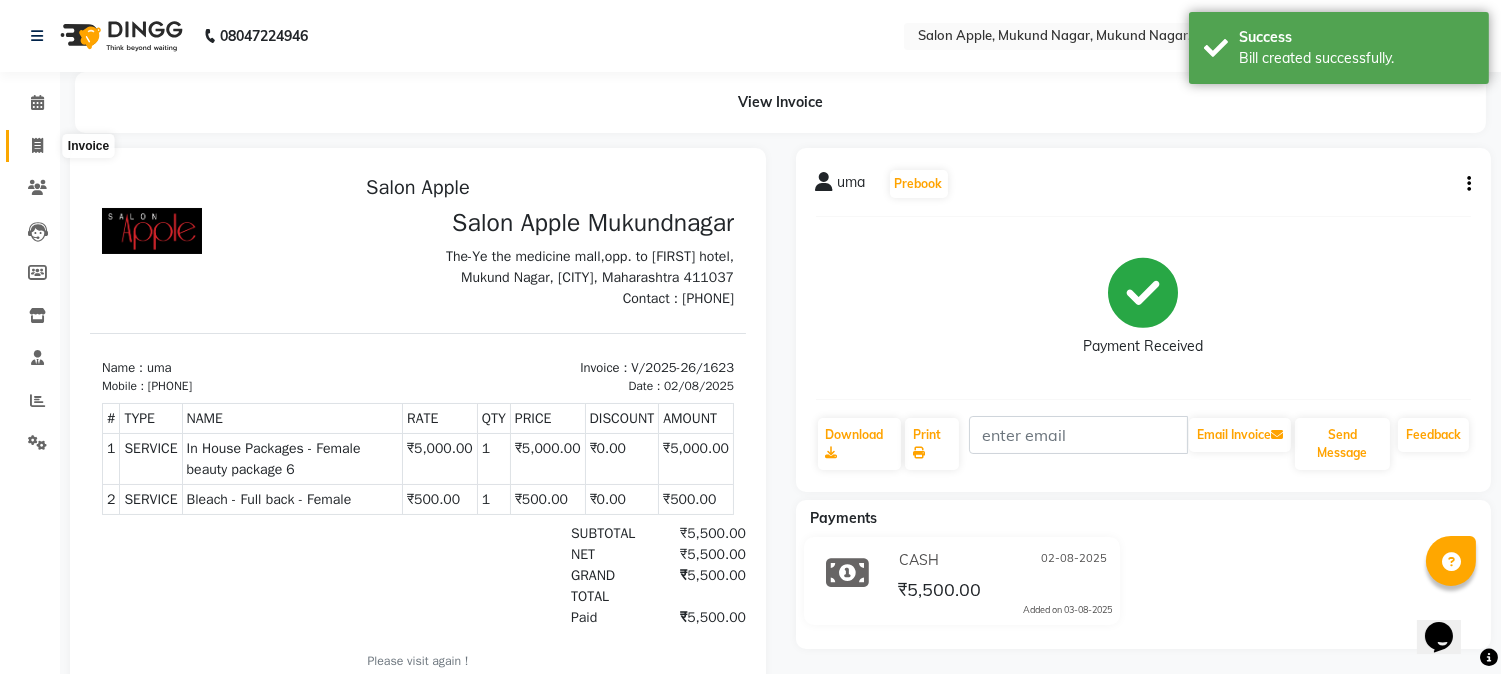 click 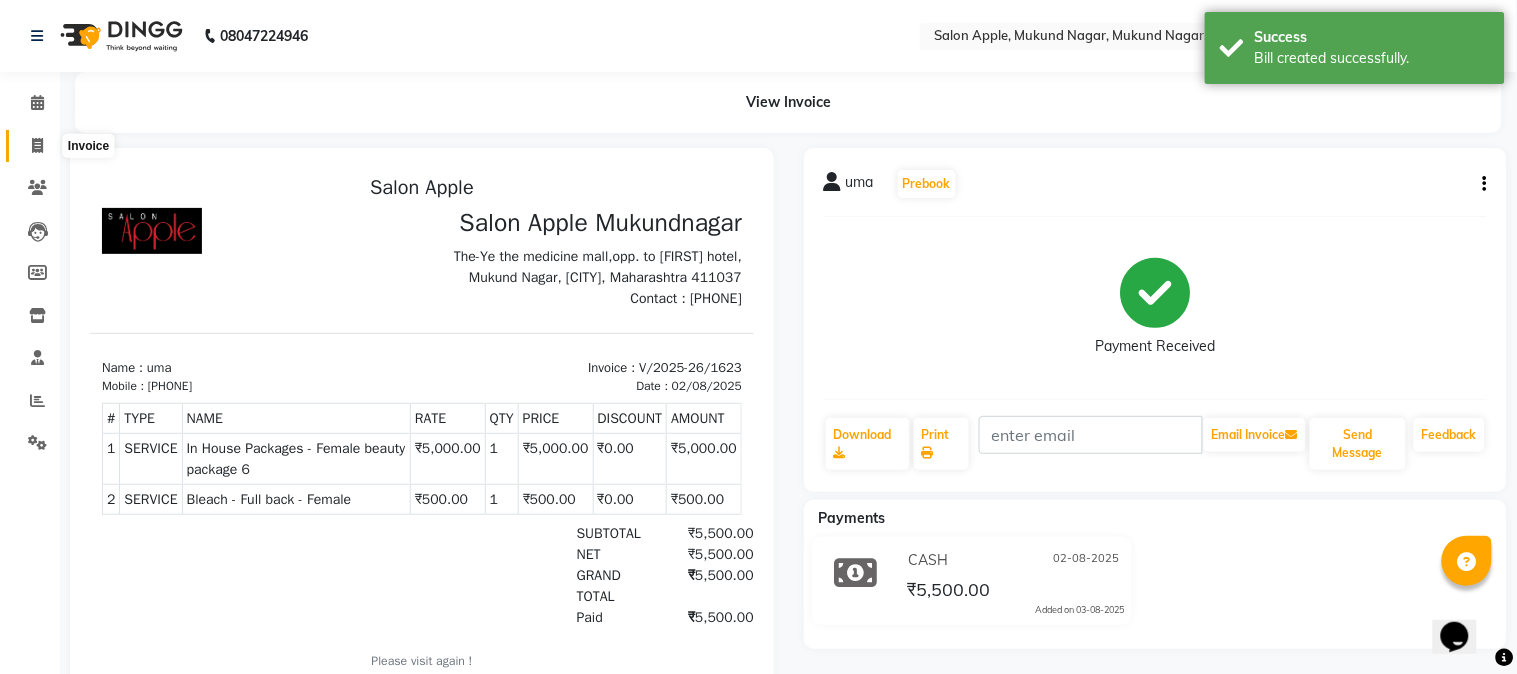 select on "4128" 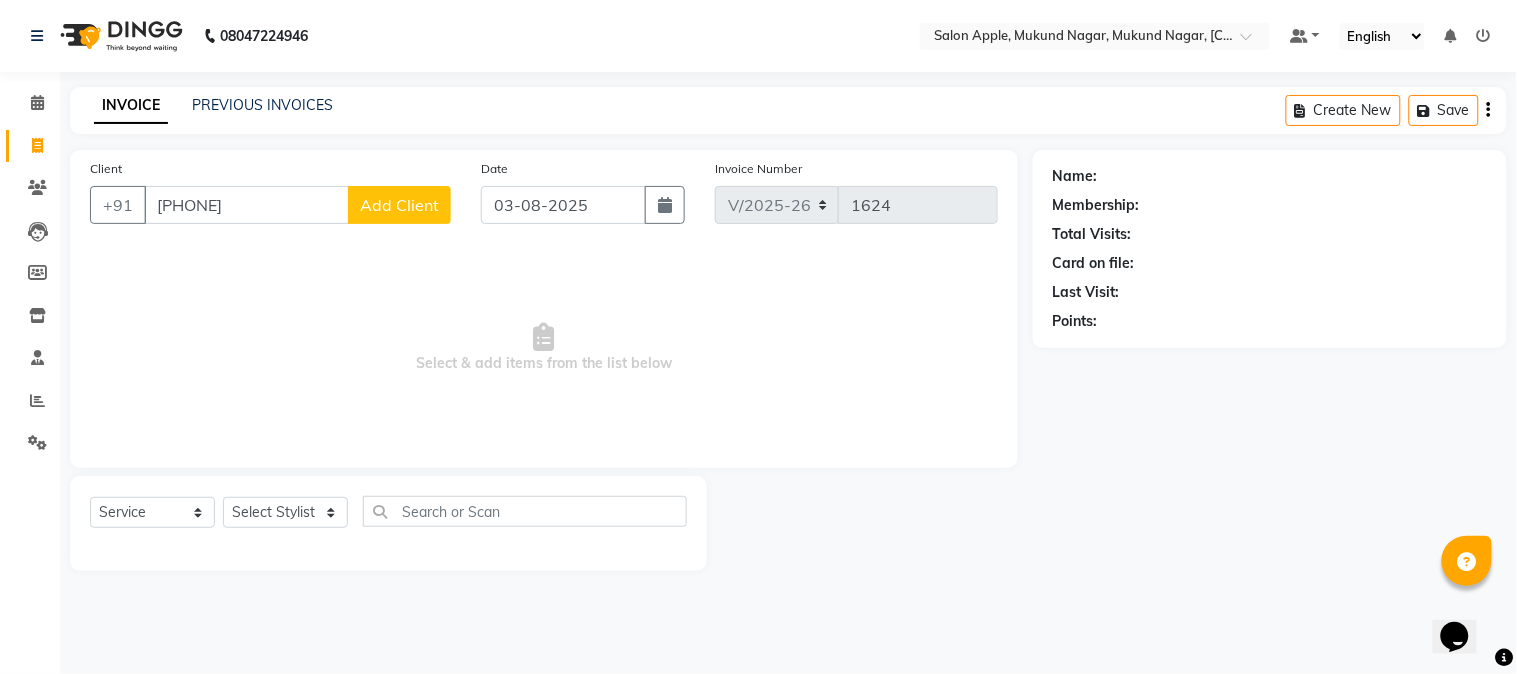 type on "[PHONE]" 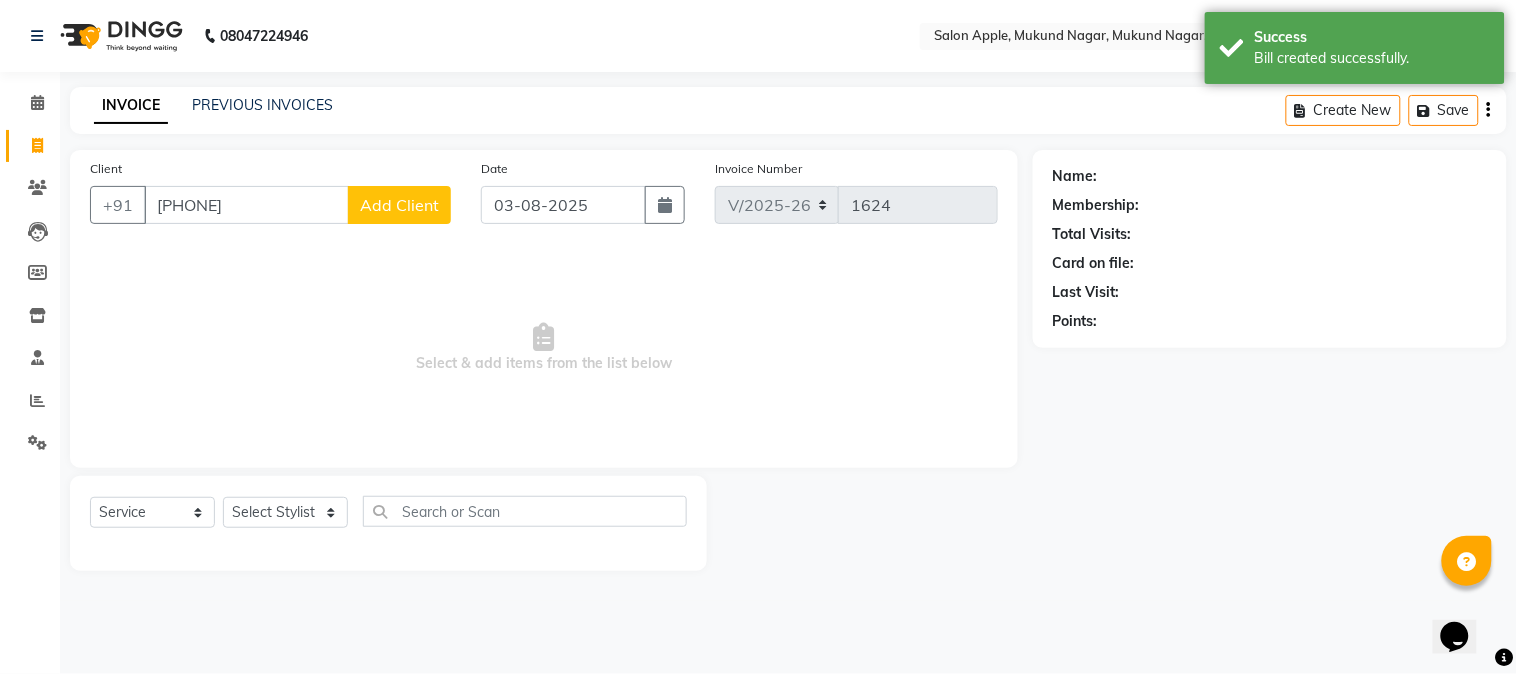 click on "Add Client" 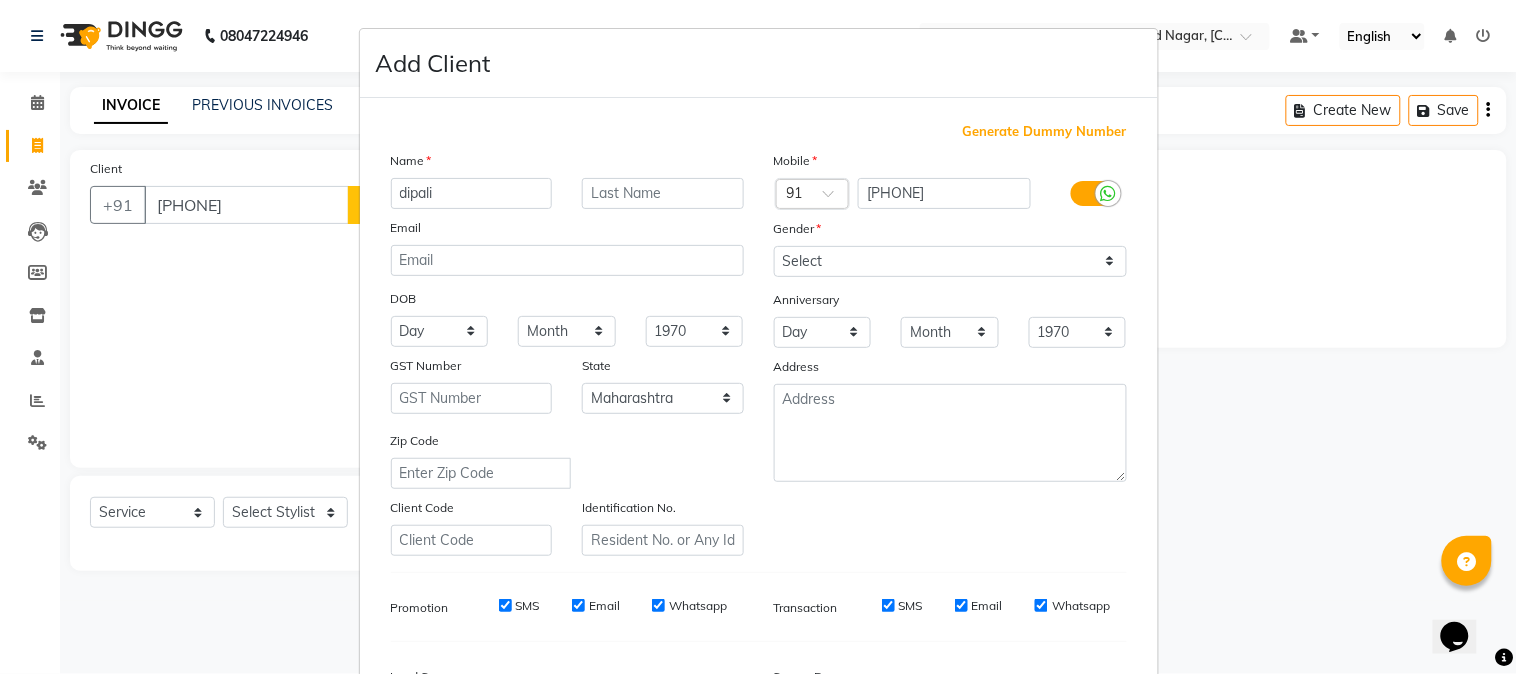 type on "dipali" 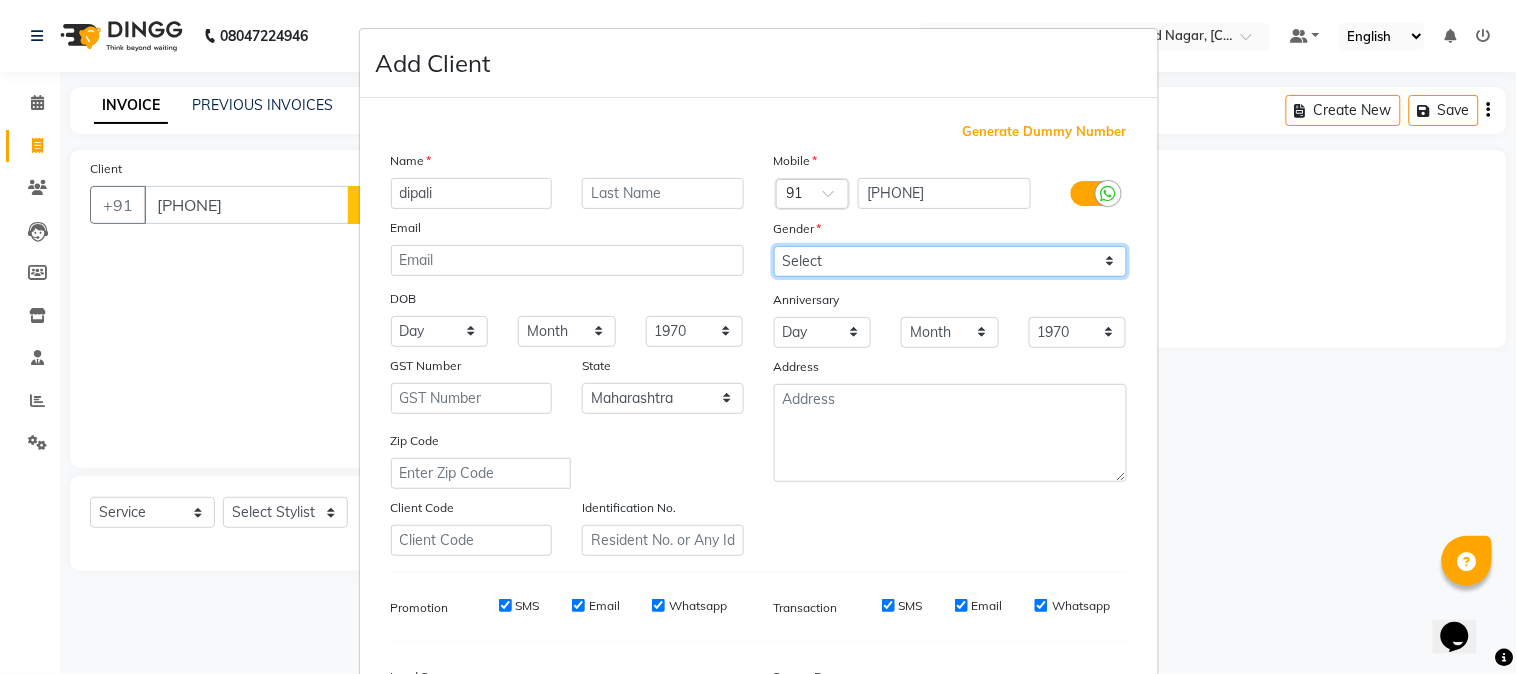click on "Select Male Female Other Prefer Not To Say" at bounding box center (950, 261) 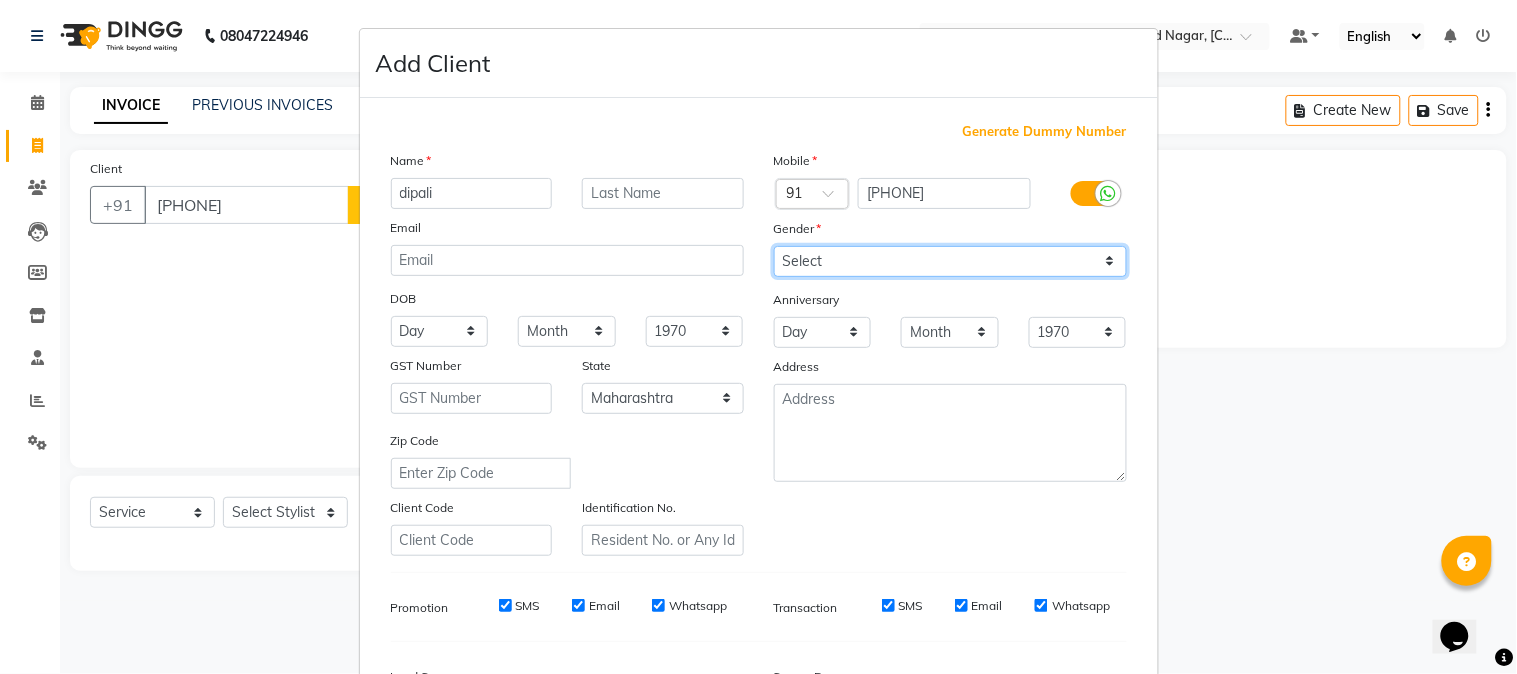 select on "female" 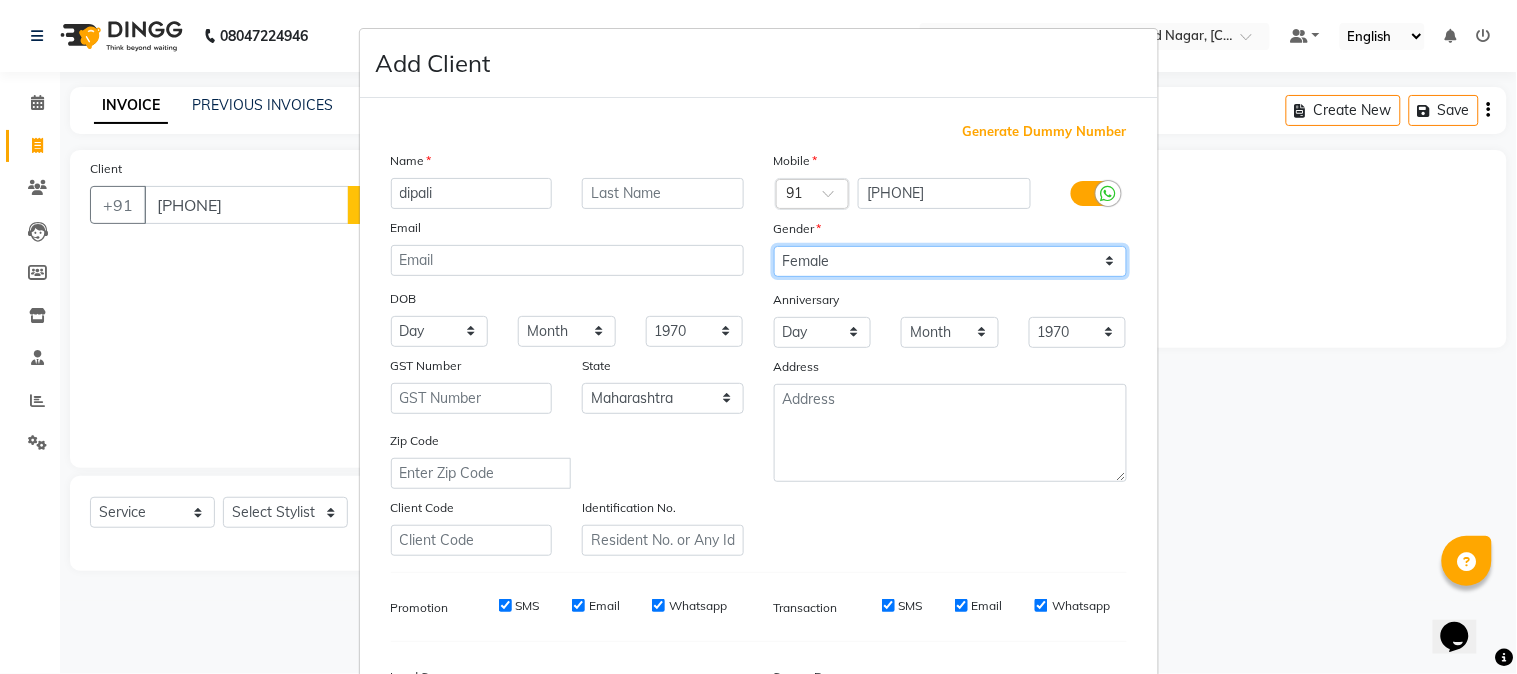 click on "Select Male Female Other Prefer Not To Say" at bounding box center (950, 261) 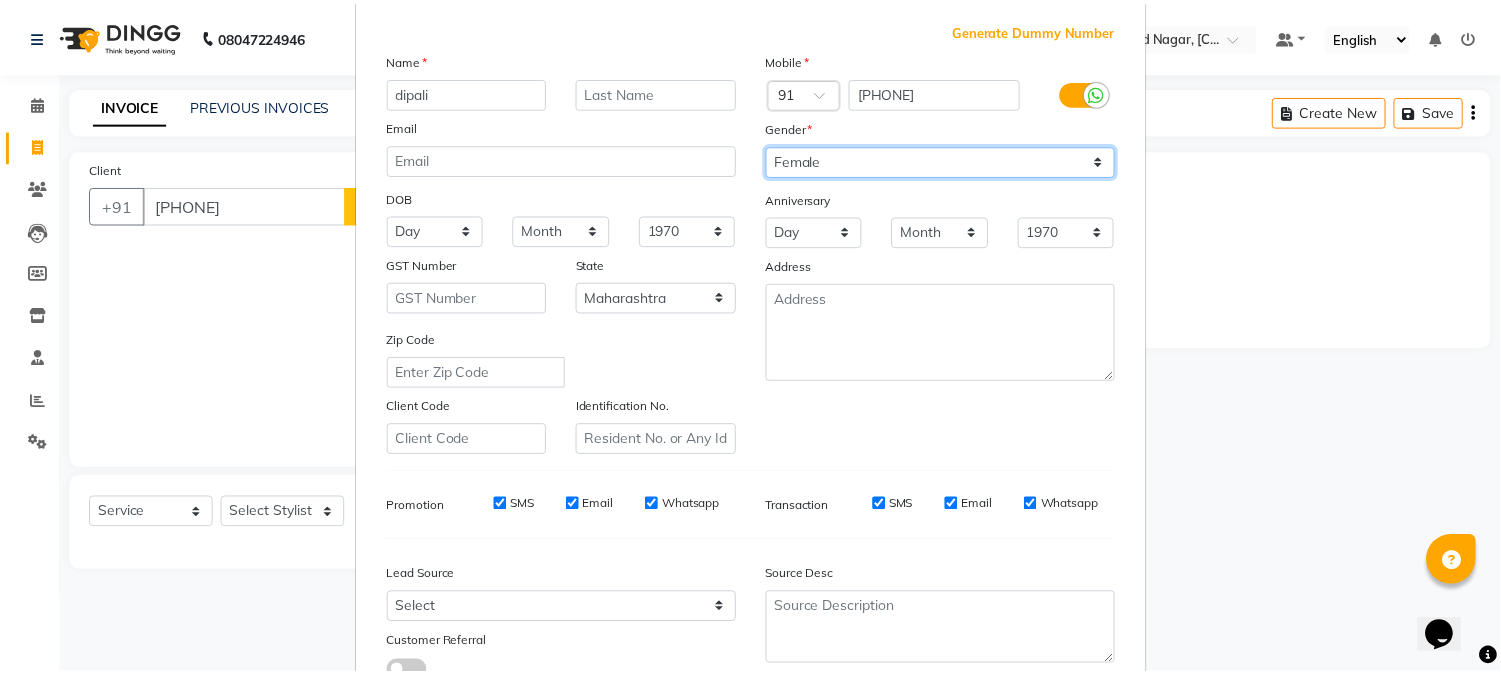 scroll, scrollTop: 250, scrollLeft: 0, axis: vertical 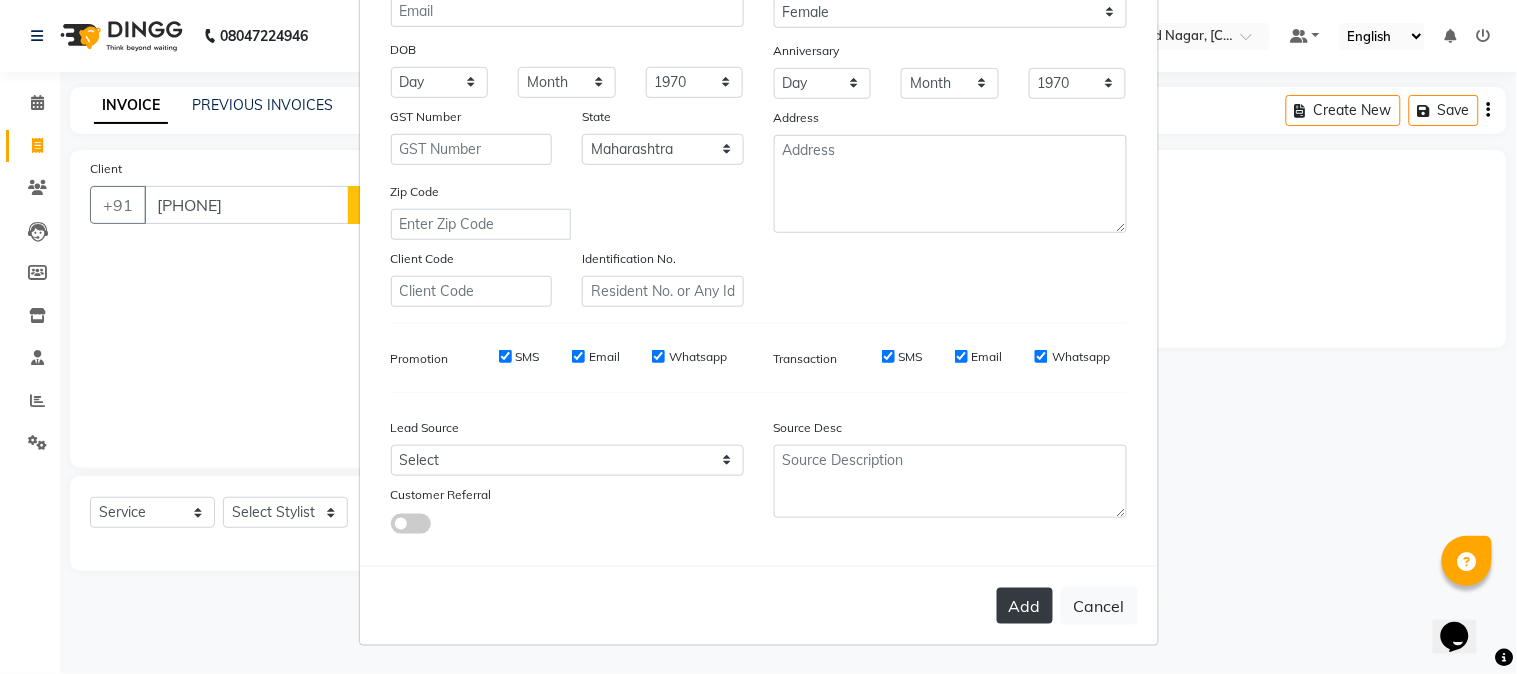 click on "Add" at bounding box center (1025, 606) 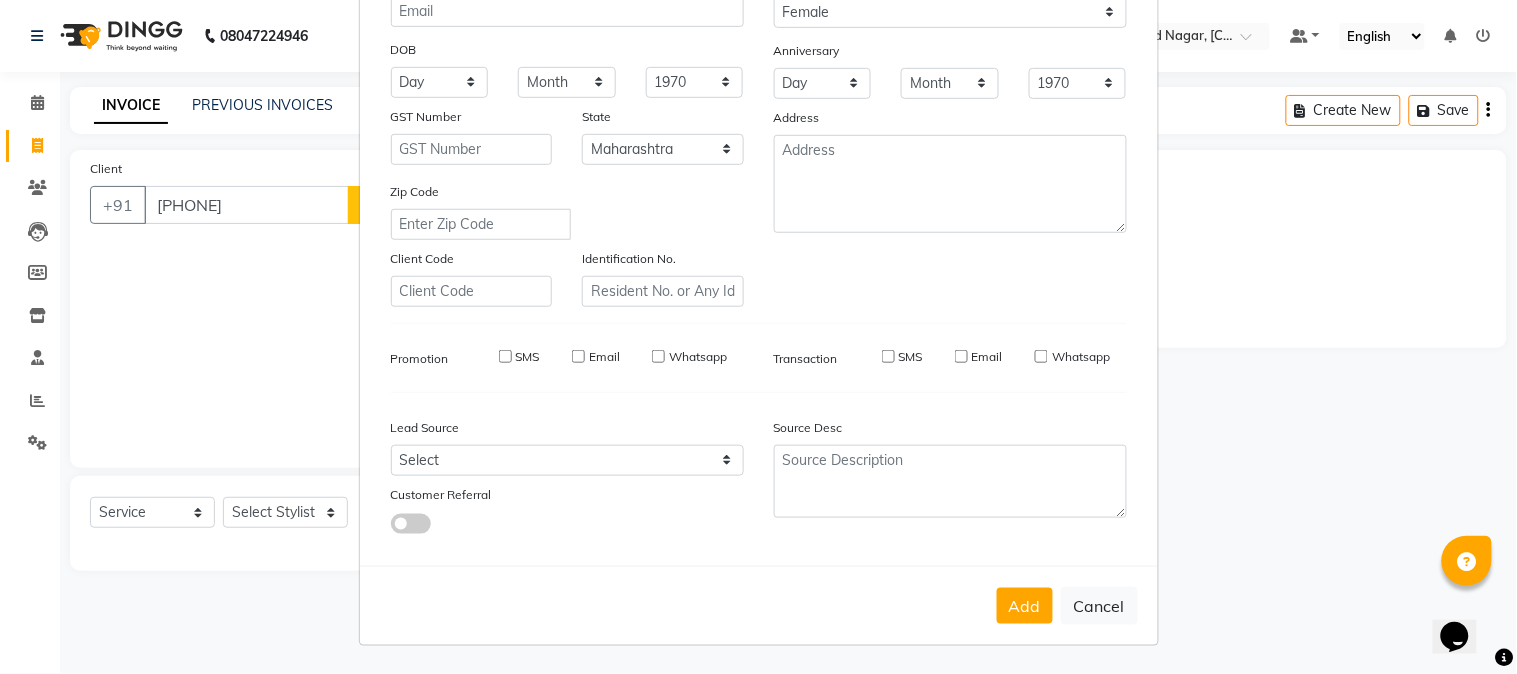 type 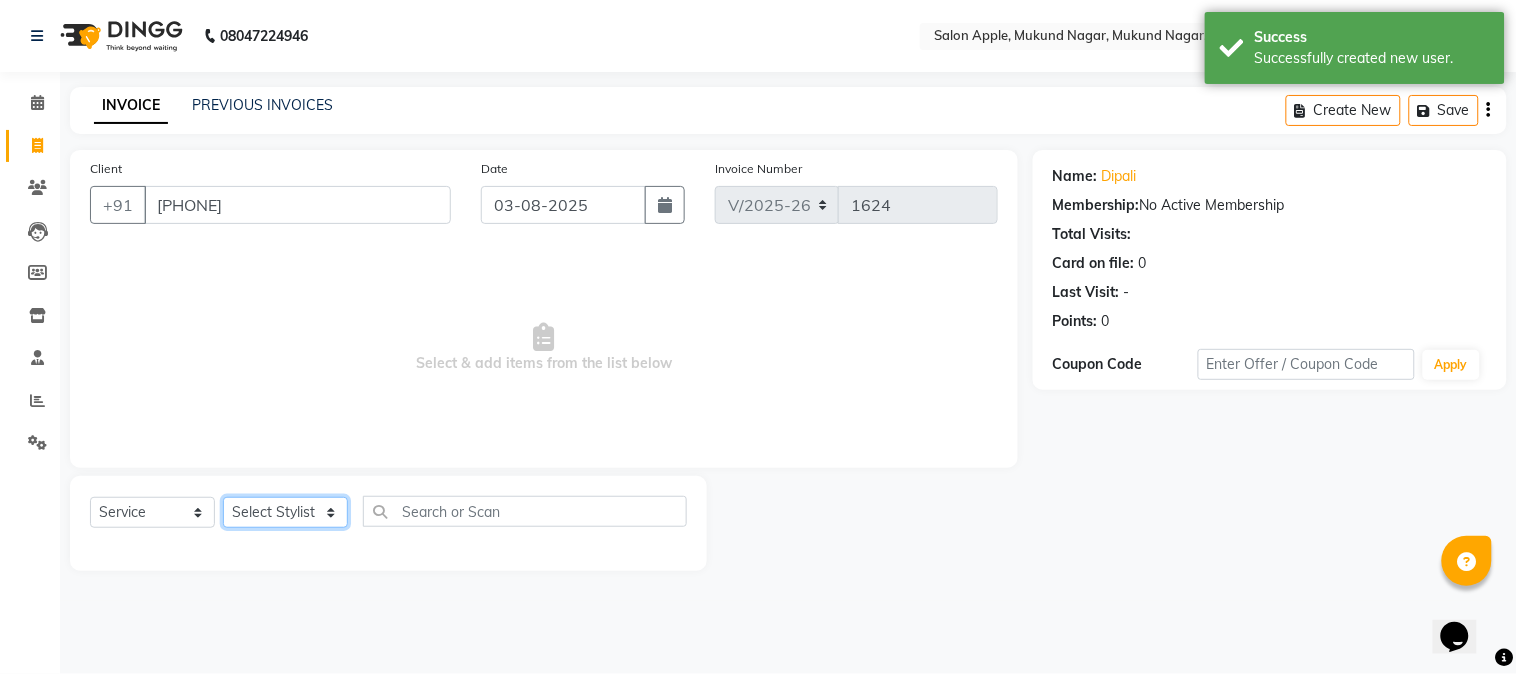 click on "Select Stylist [FIRST] [LAST]  [FIRST] [LAST]  [FIRST] [LAST]  [FIRST] [LAST]  [FIRST] [LAST] Reception [FIRST]" 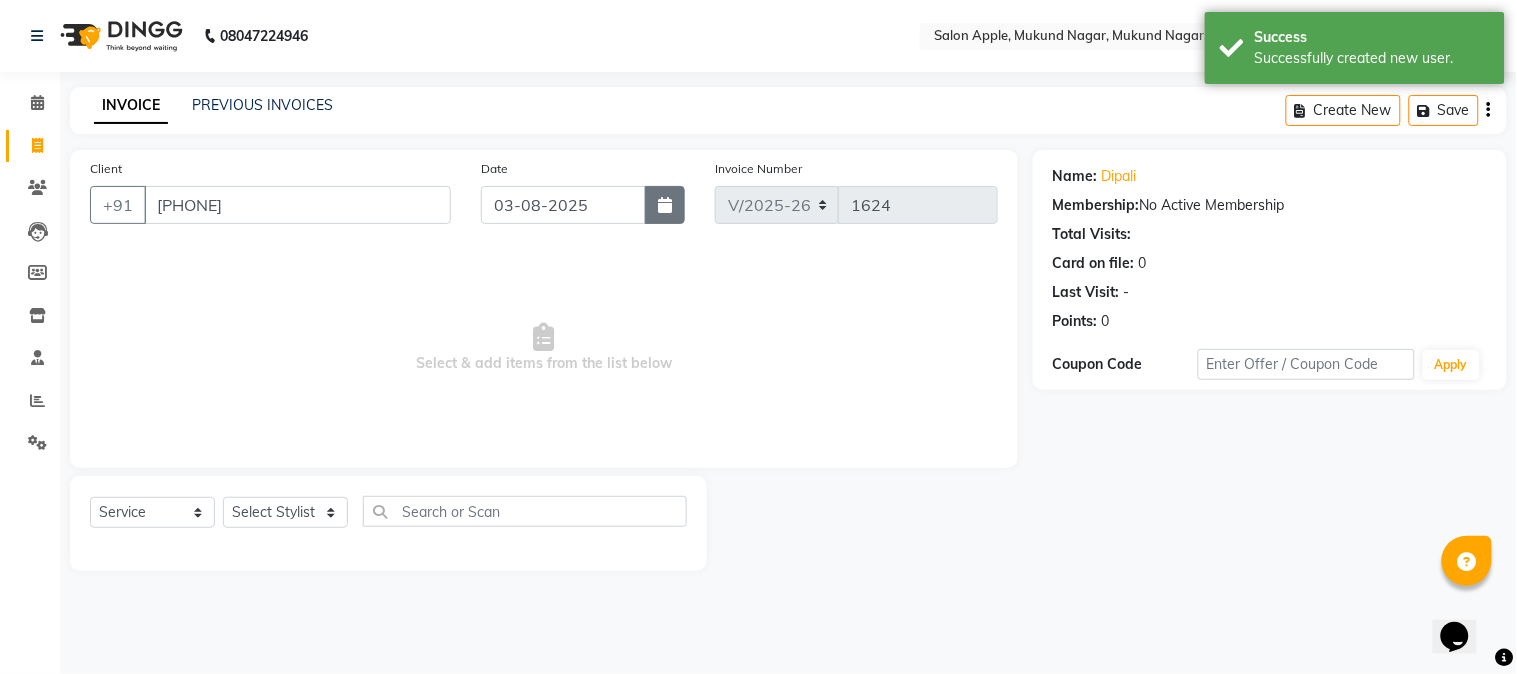 click 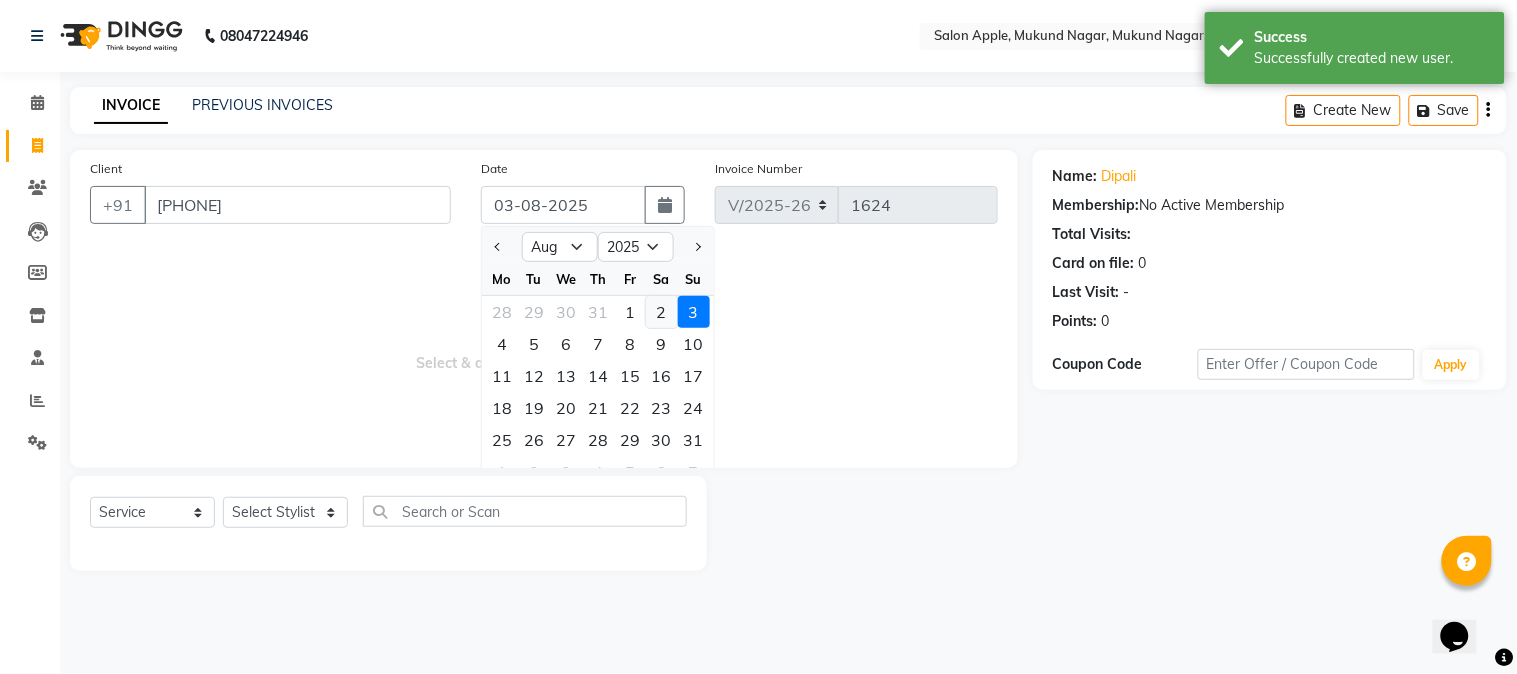 click on "2" 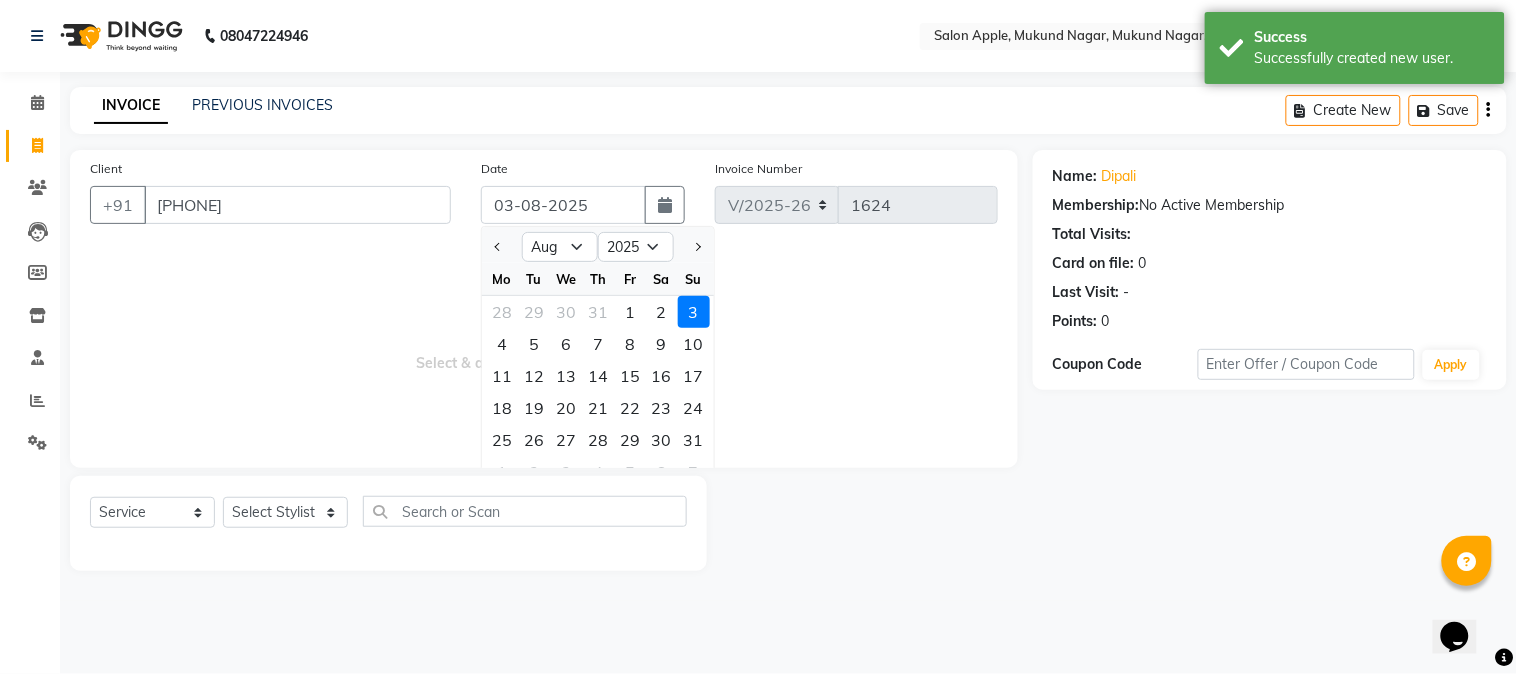 type on "02-08-2025" 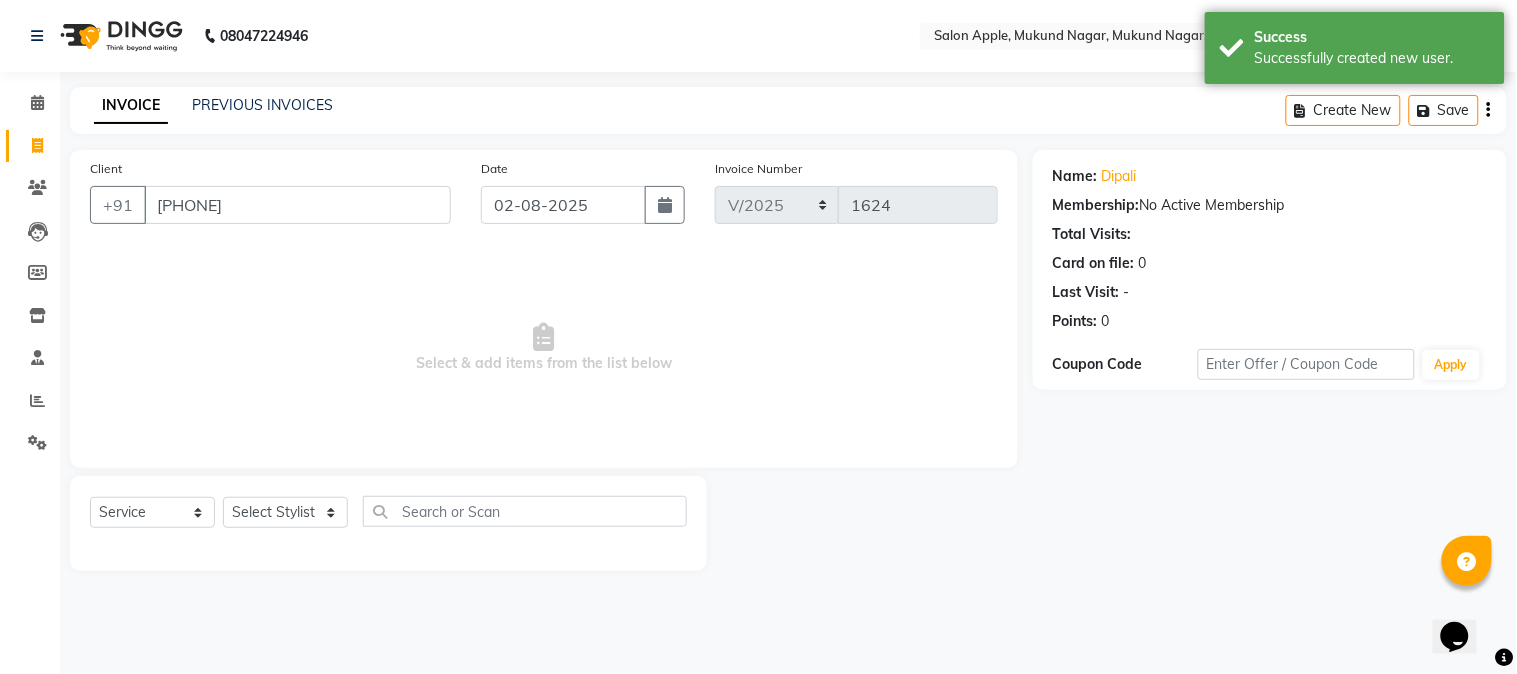 drag, startPoint x: 326, startPoint y: 486, endPoint x: 324, endPoint y: 497, distance: 11.18034 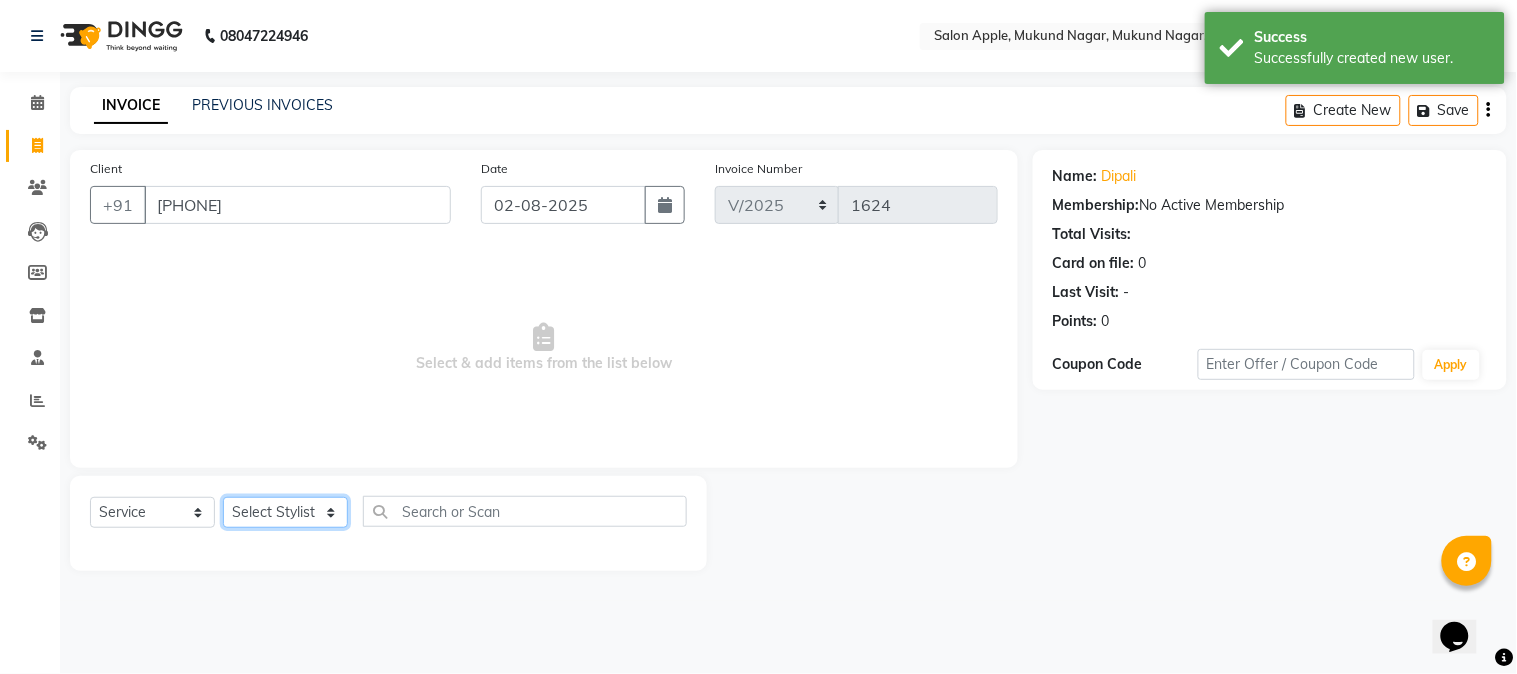 click on "Select Stylist [FIRST] [LAST]  [FIRST] [LAST]  [FIRST] [LAST]  [FIRST] [LAST]  [FIRST] [LAST] Reception [FIRST]" 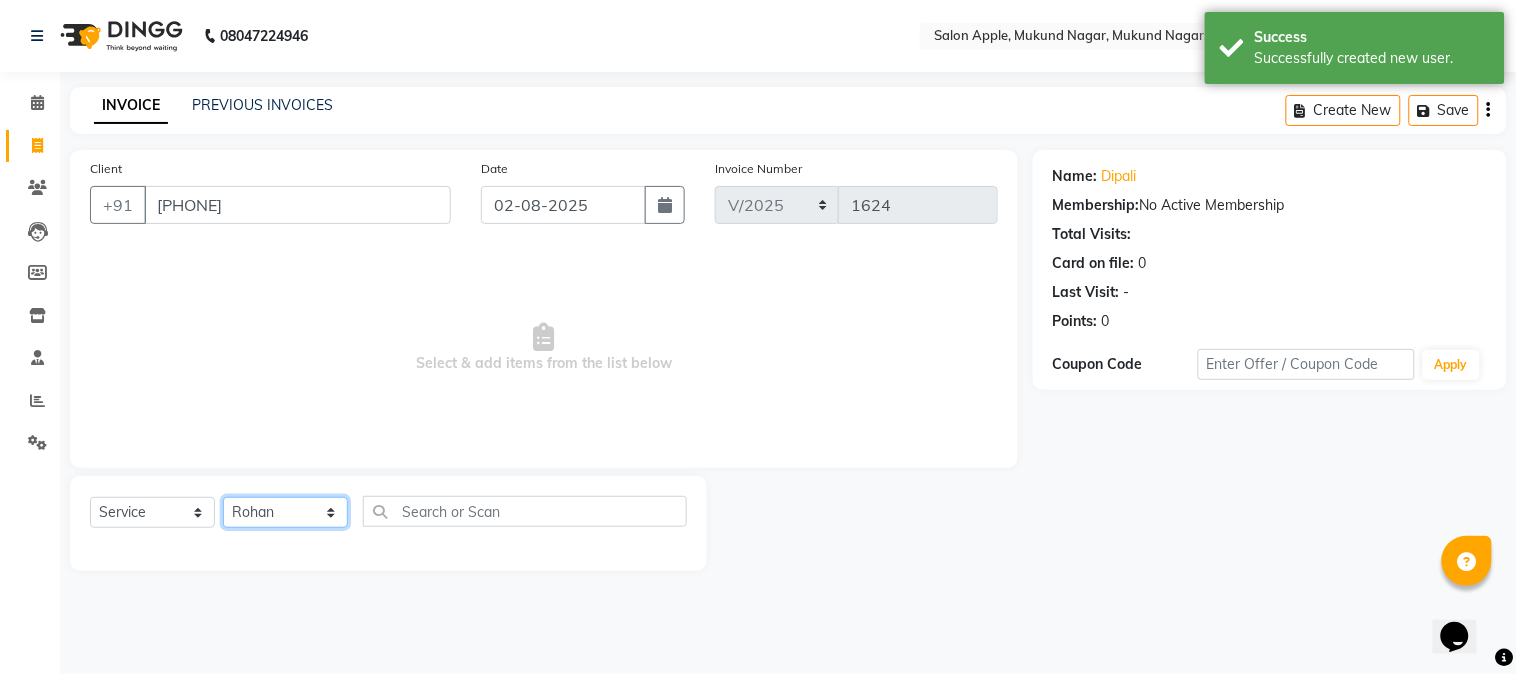 click on "Select Stylist [FIRST] [LAST]  [FIRST] [LAST]  [FIRST] [LAST]  [FIRST] [LAST]  [FIRST] [LAST] Reception [FIRST]" 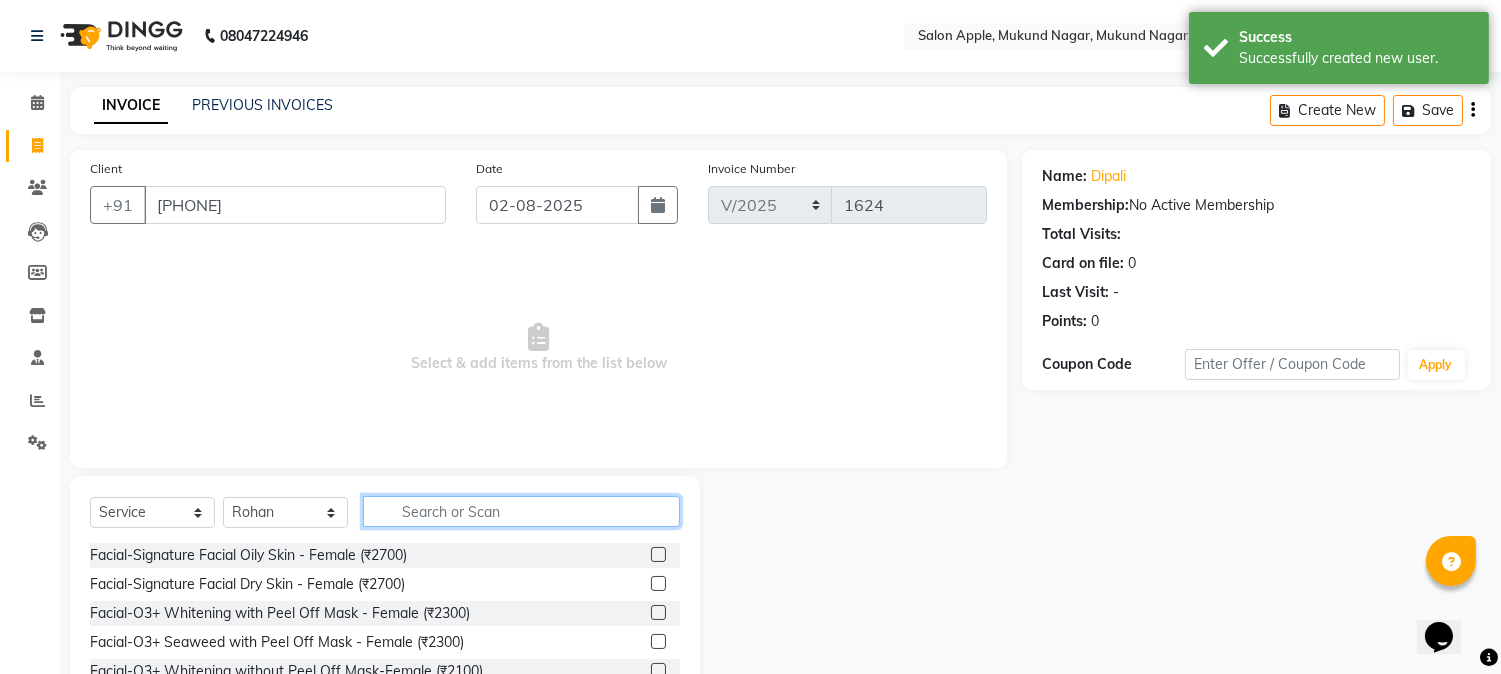drag, startPoint x: 428, startPoint y: 517, endPoint x: 406, endPoint y: 454, distance: 66.730804 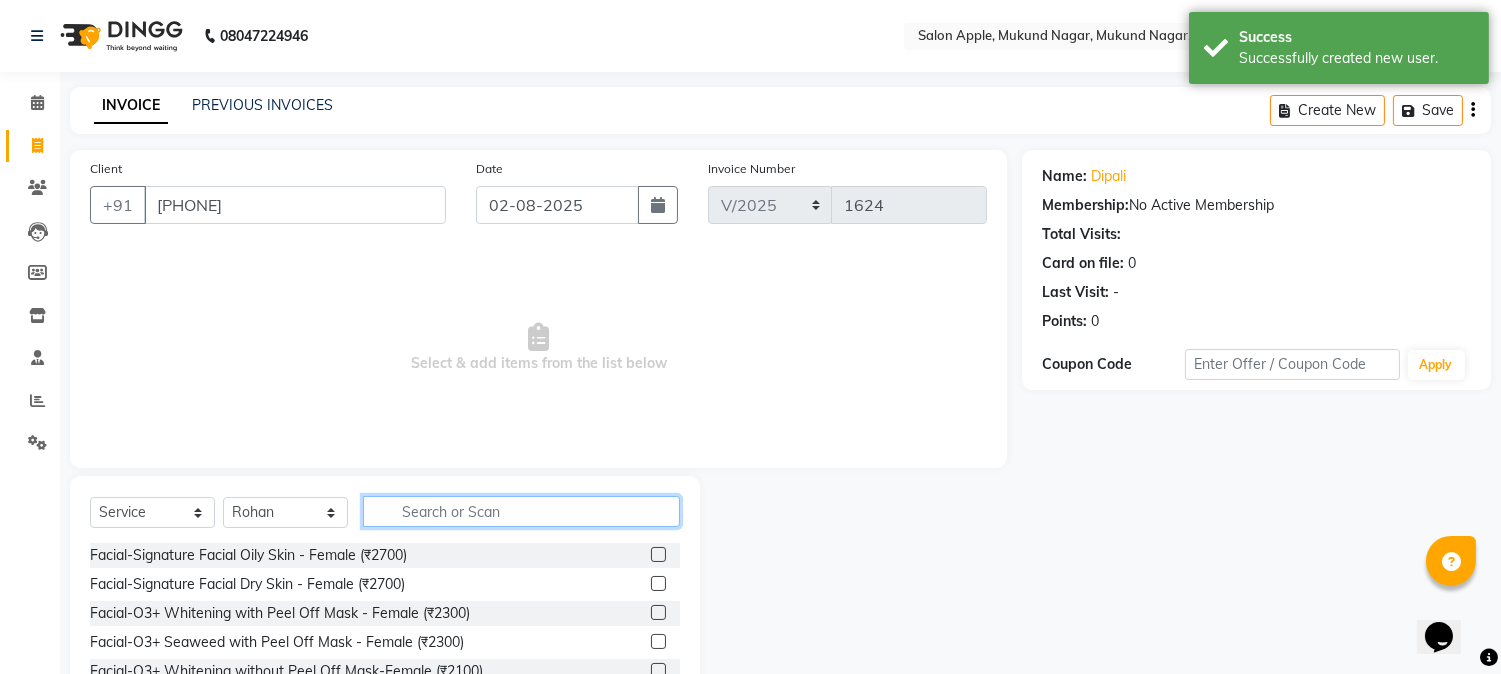 click 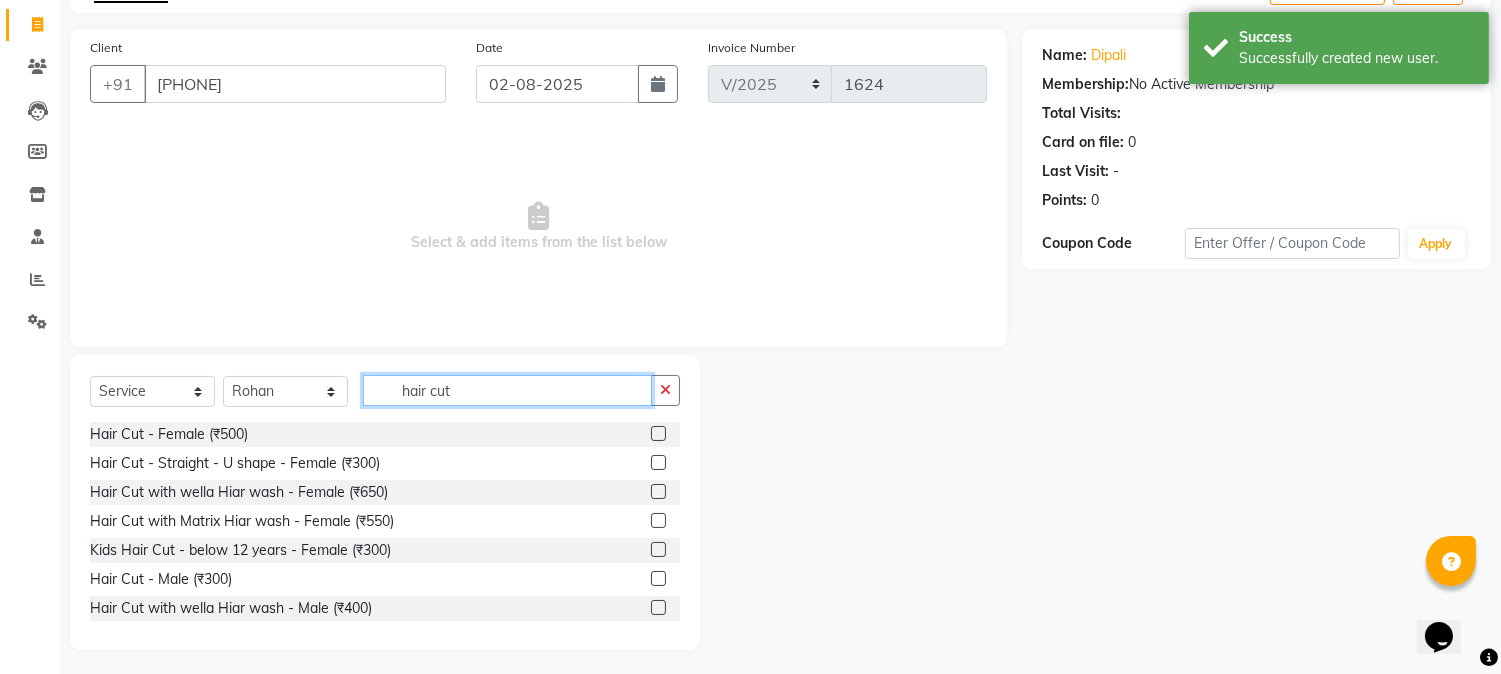 scroll, scrollTop: 126, scrollLeft: 0, axis: vertical 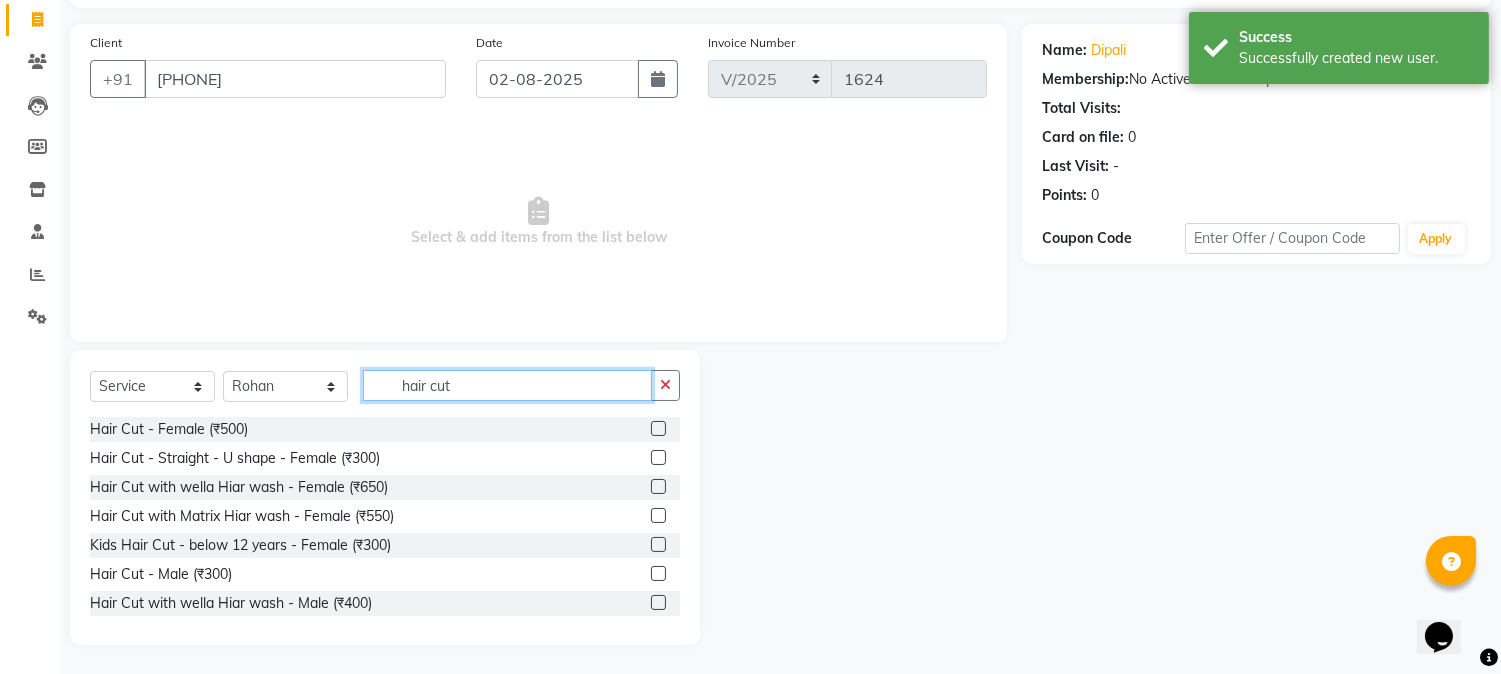 type on "hair cut" 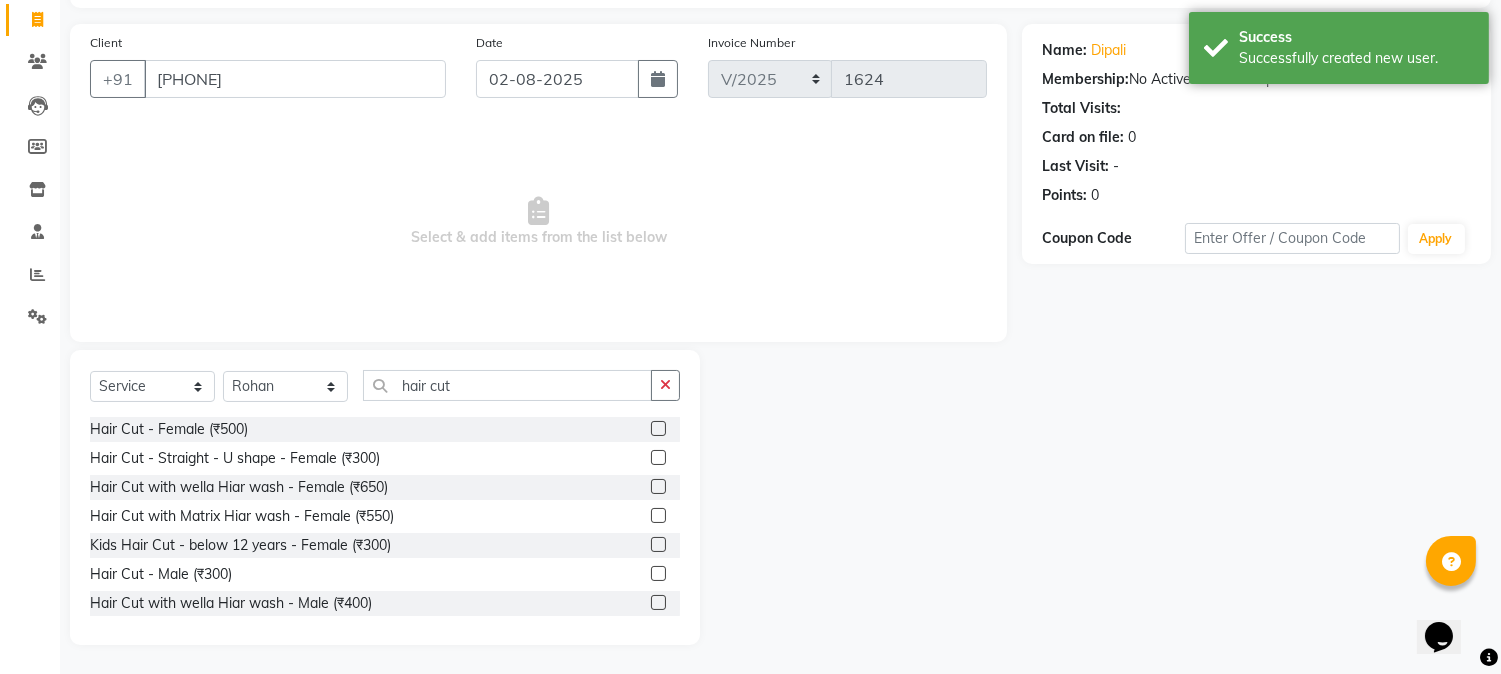 click 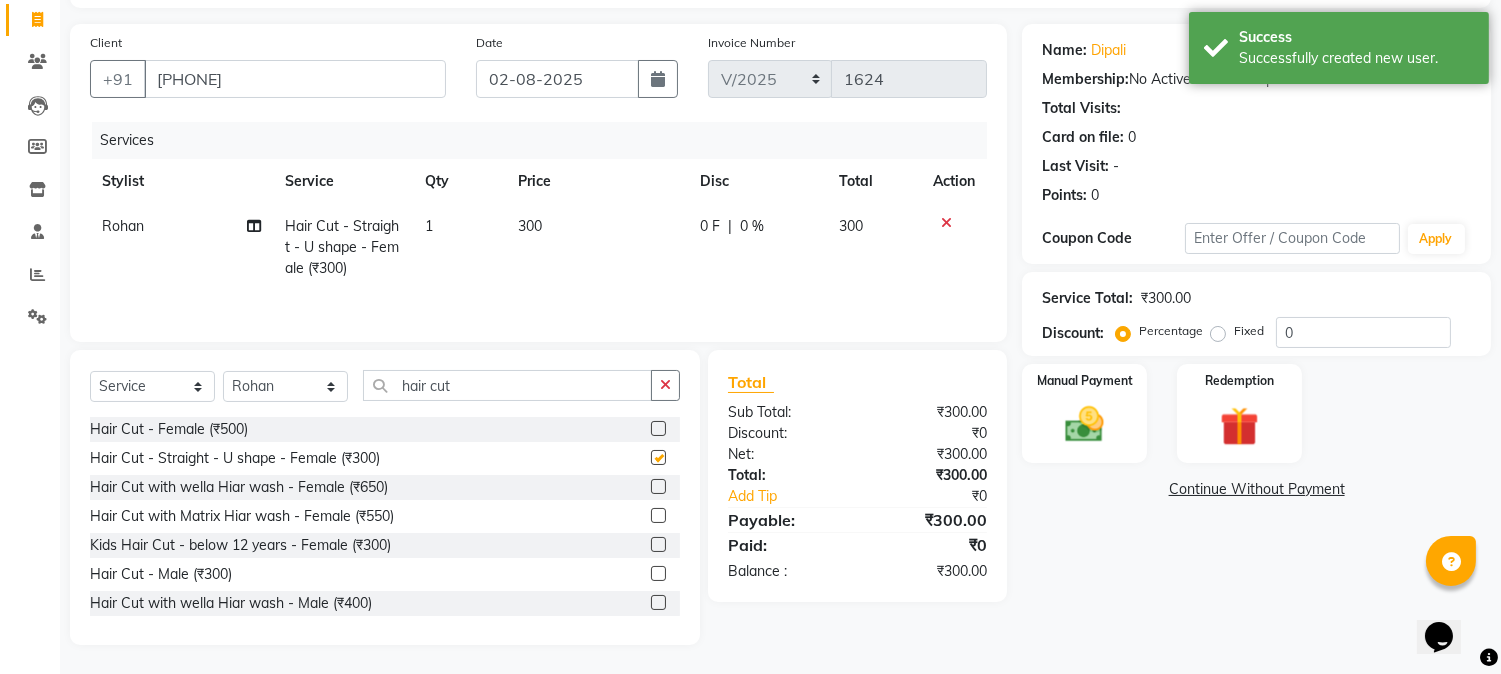 checkbox on "false" 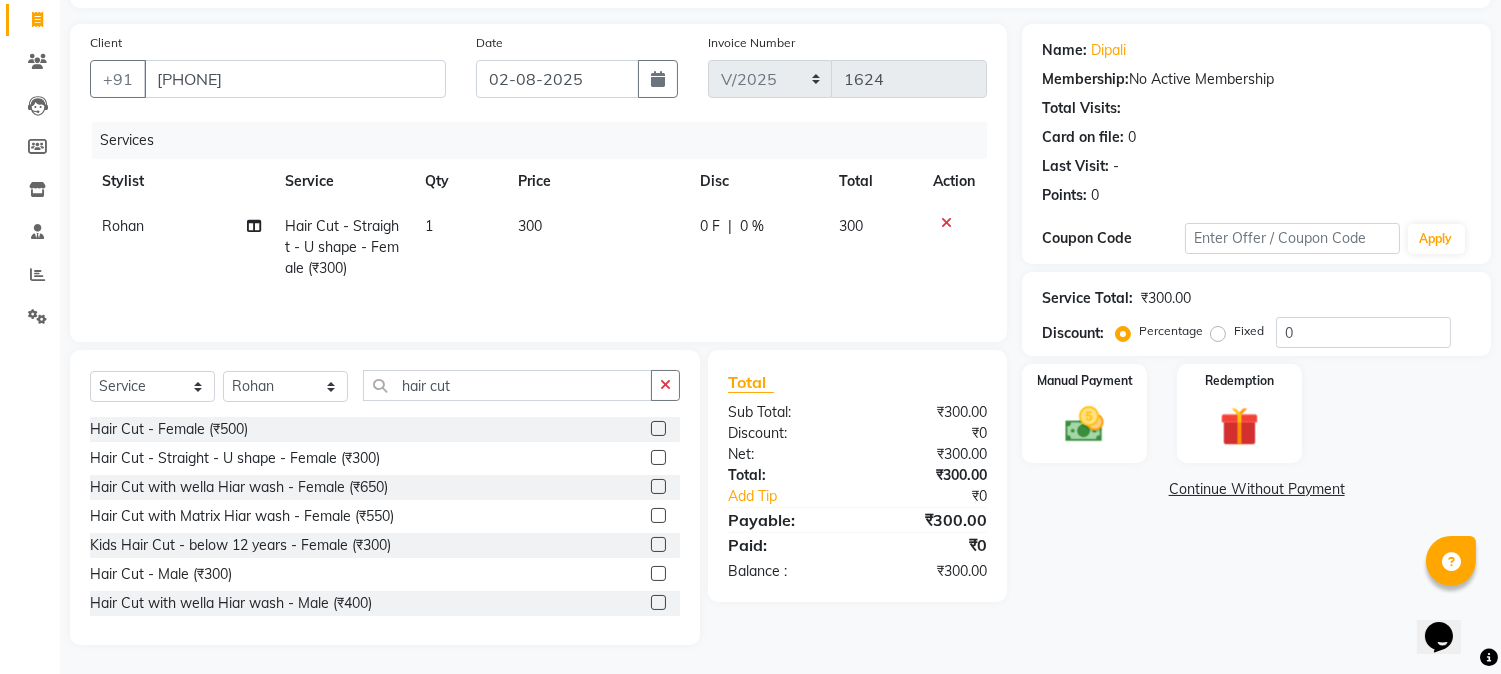 click 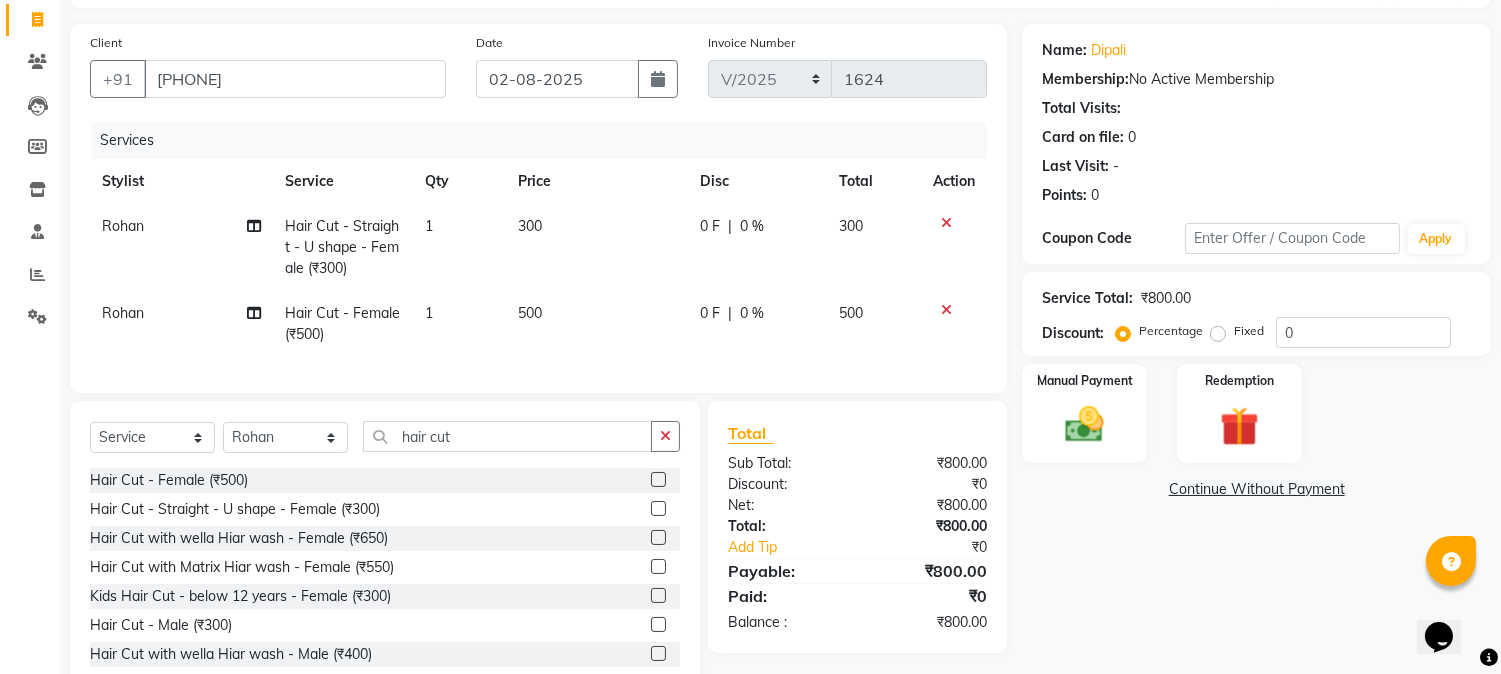 drag, startPoint x: 644, startPoint y: 498, endPoint x: 607, endPoint y: 474, distance: 44.102154 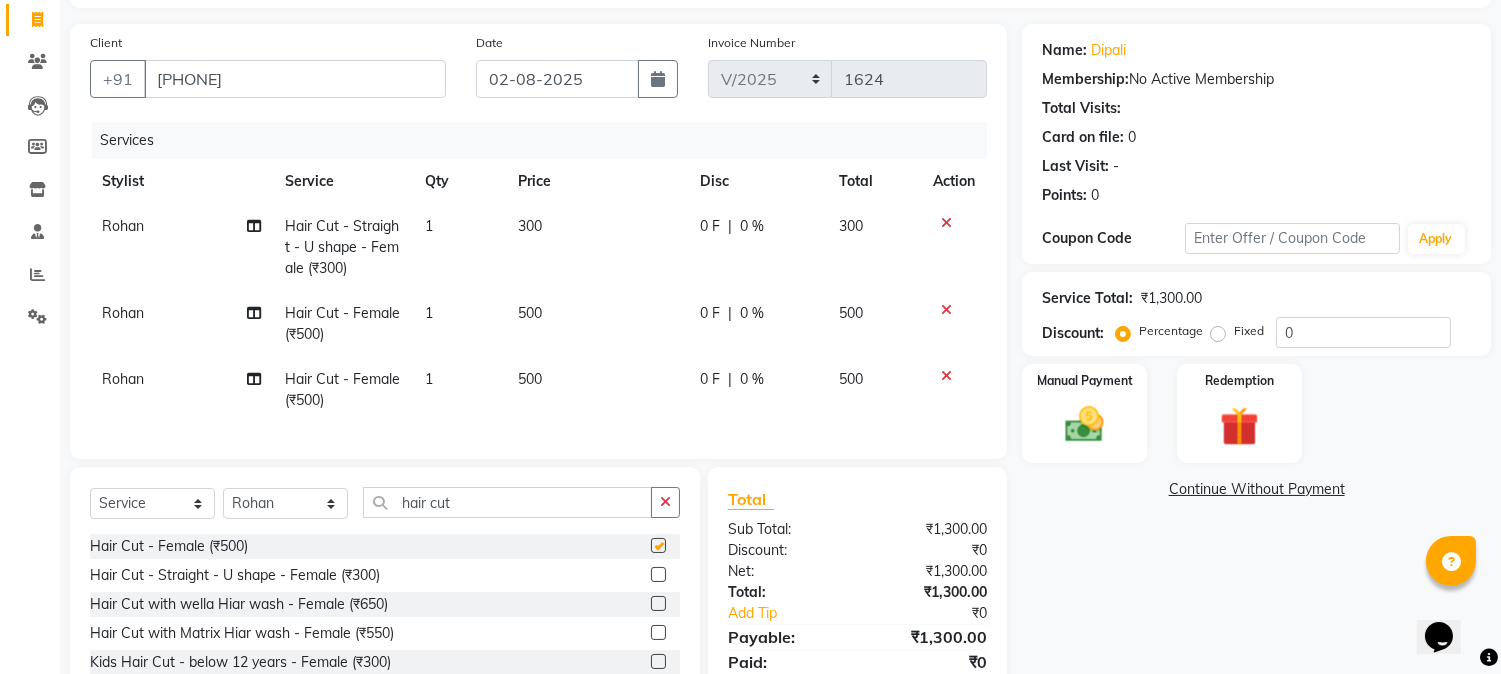 checkbox on "false" 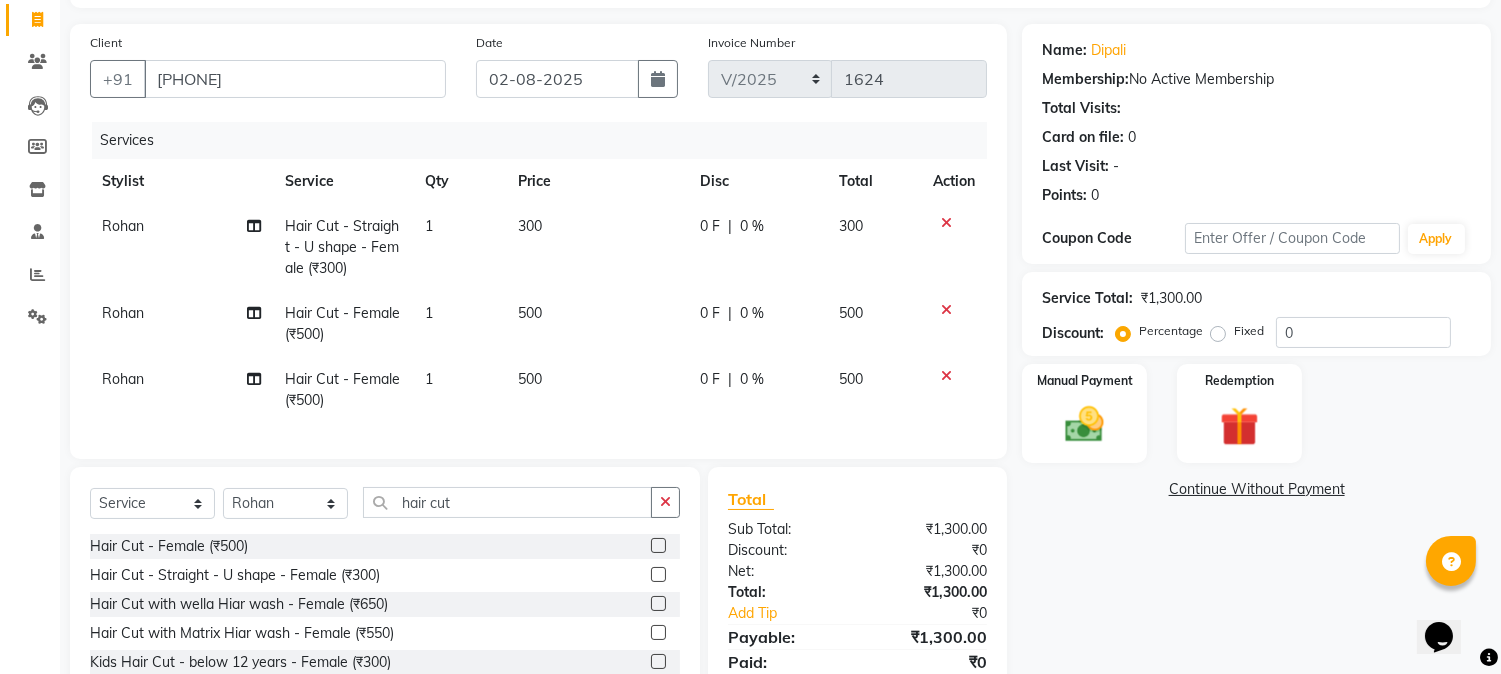 click on "Rohan" 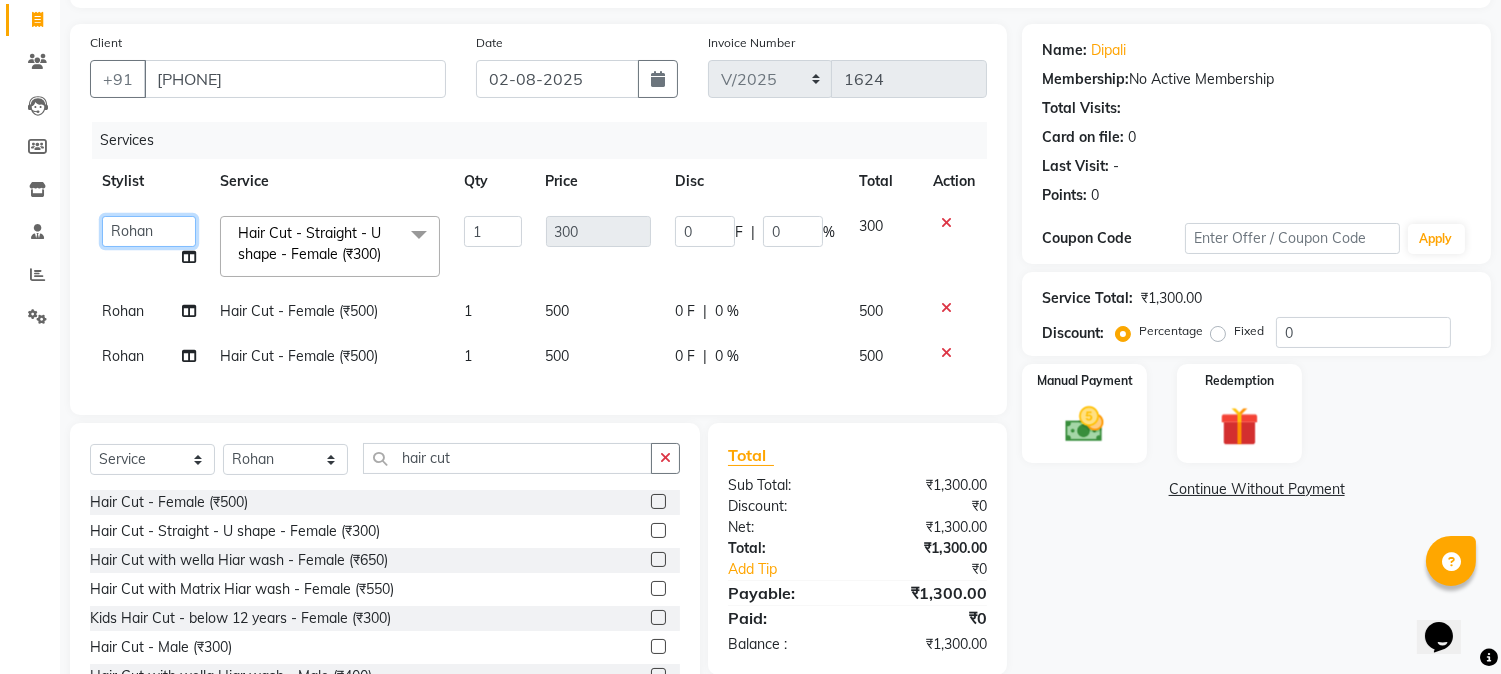 click on "[FIRST] [LAST]    [FIRST]   [LAST] [FIRST] [LAST]   [FIRST] [LAST]   Reception [FIRST]" 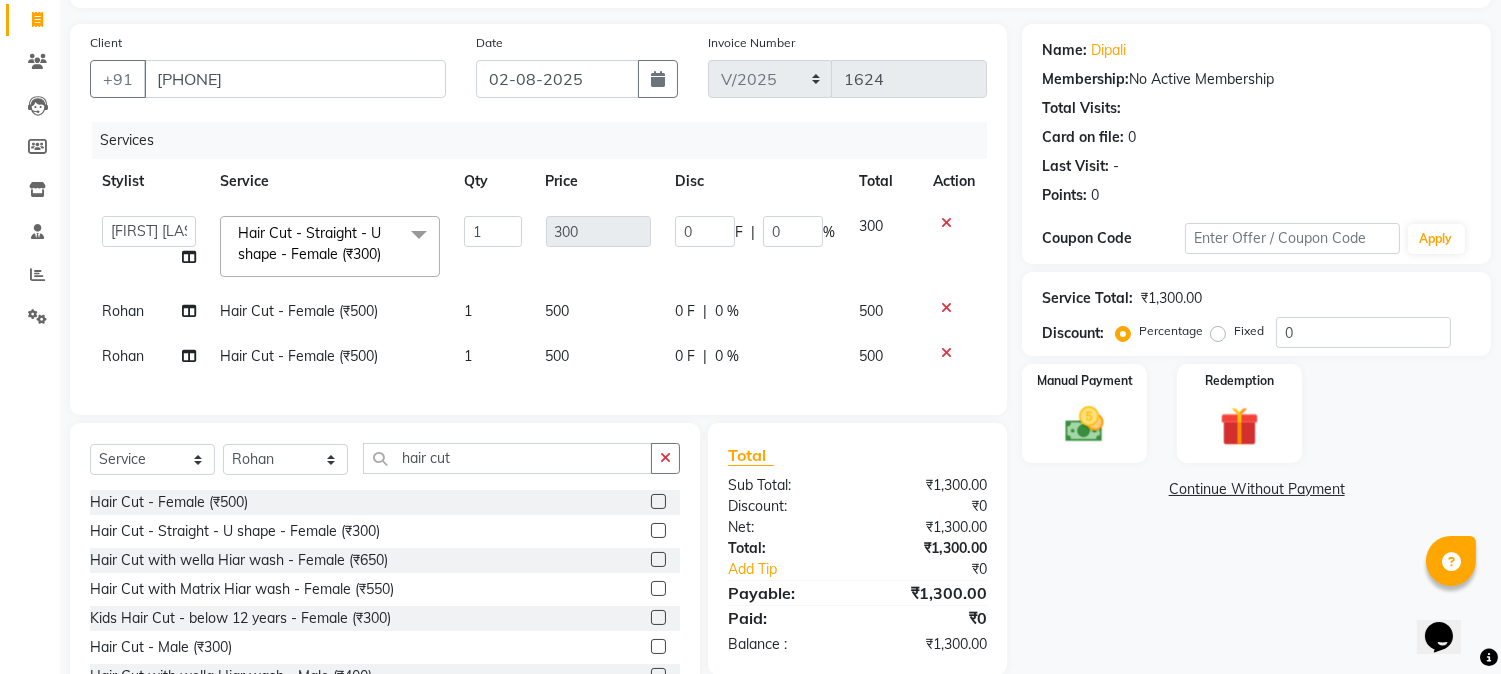 click on "Rohan" 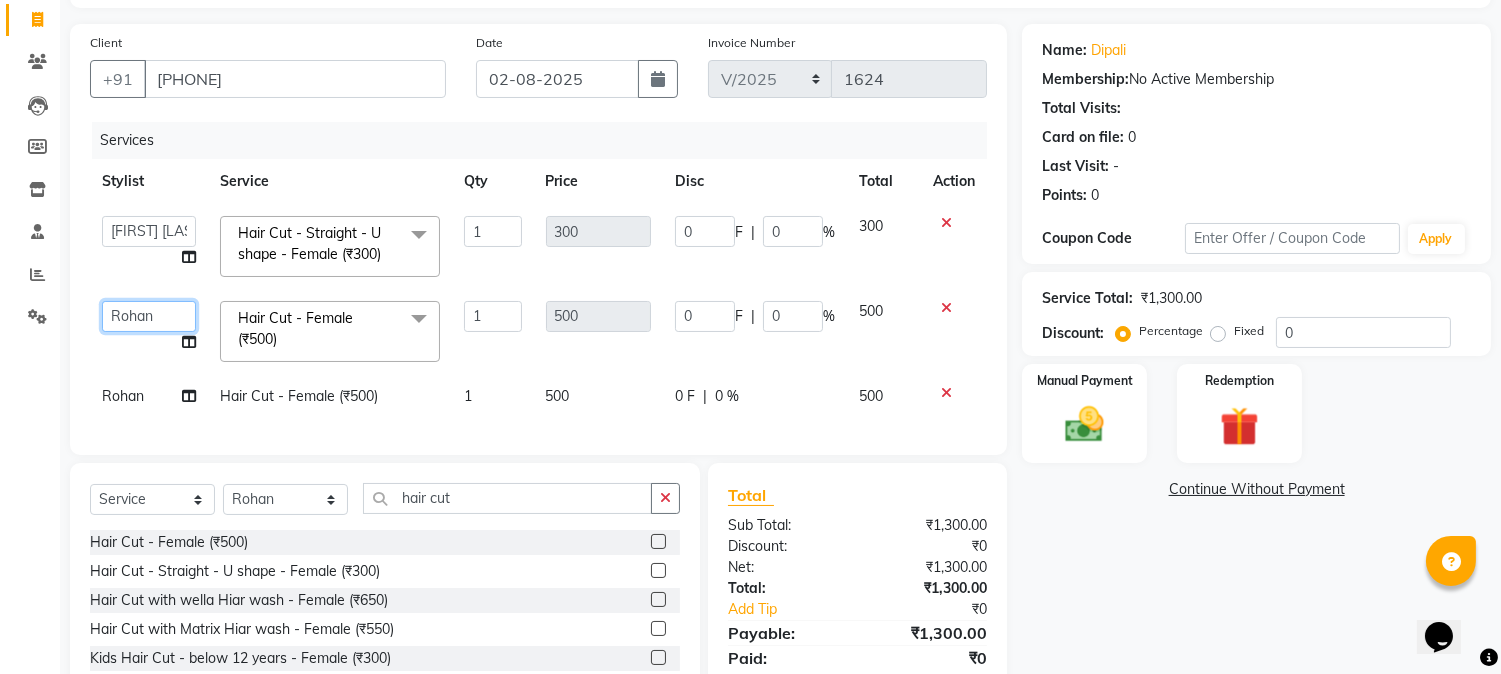 click on "[FIRST] [LAST]    [FIRST]   [LAST] [FIRST] [LAST]   [FIRST] [LAST]   Reception [FIRST]" 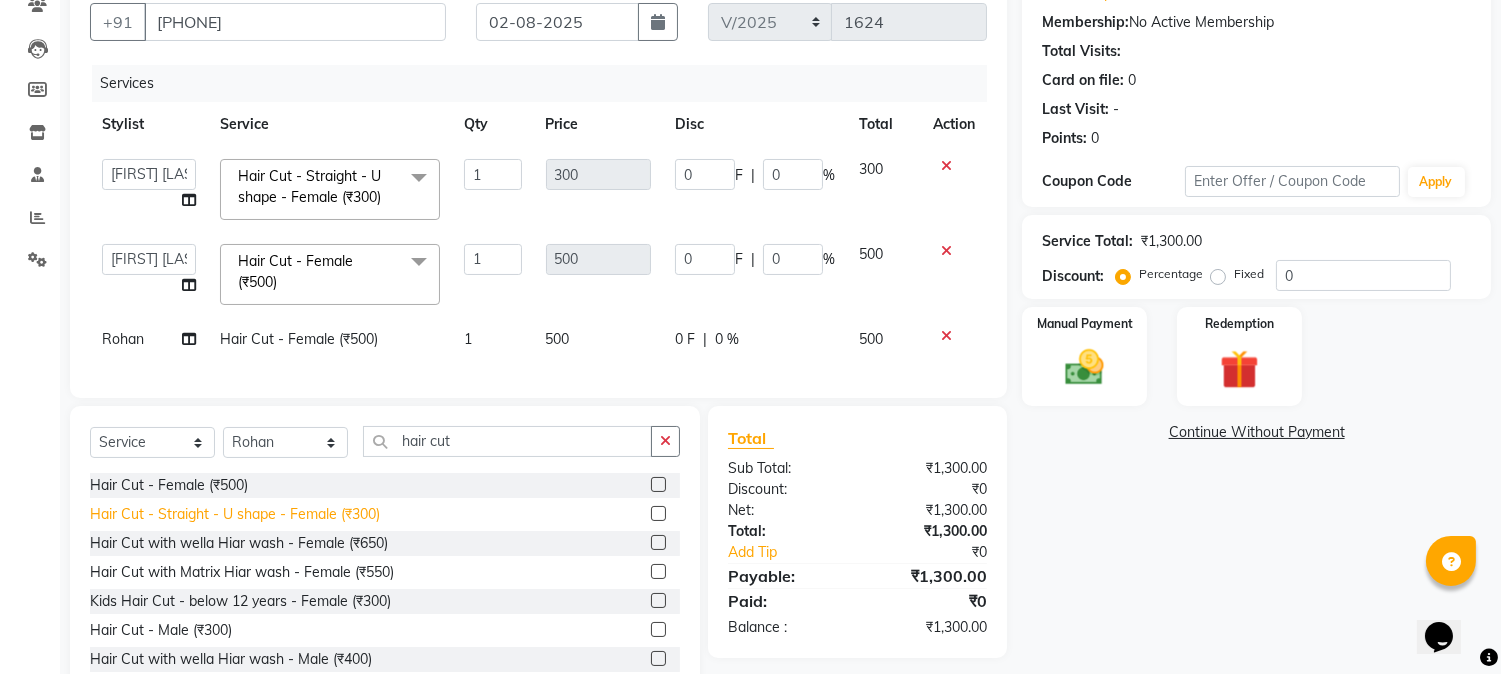 scroll, scrollTop: 256, scrollLeft: 0, axis: vertical 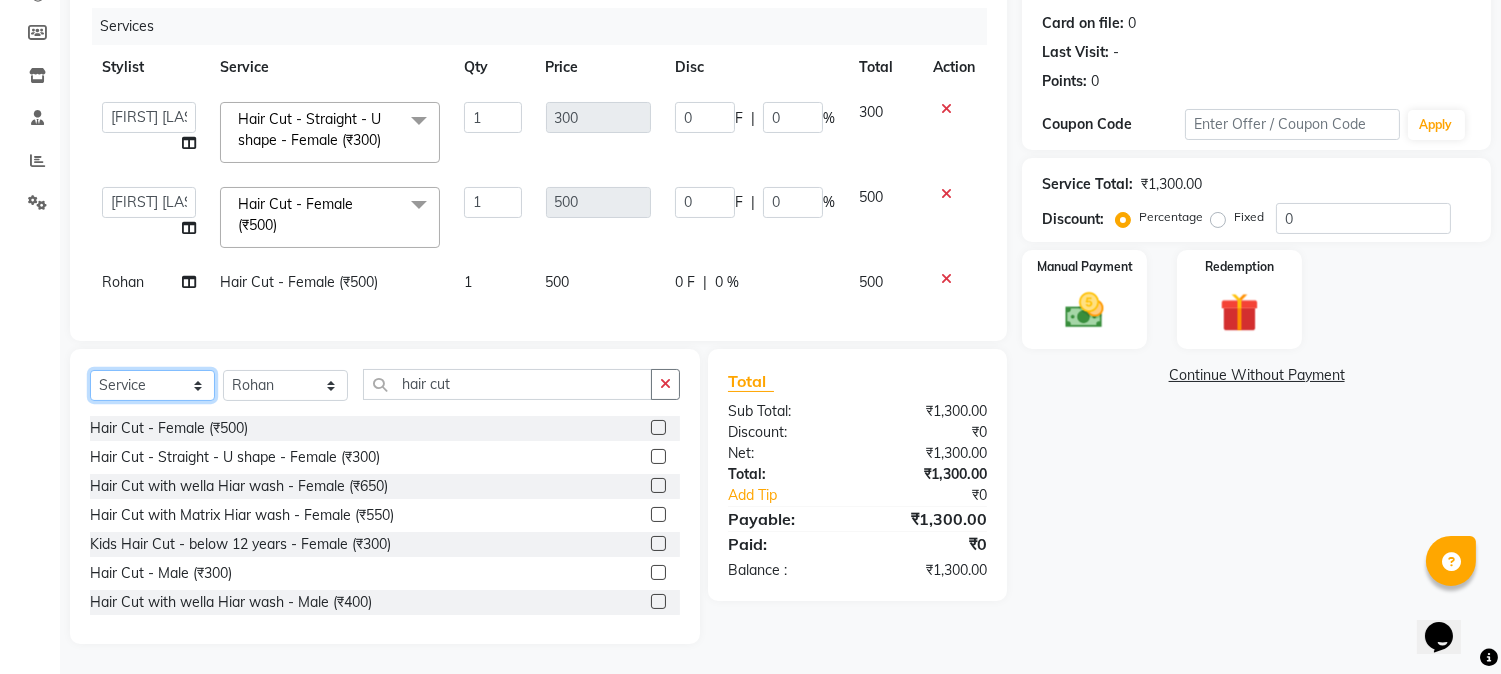 click on "Select  Service  Product  Membership  Package Voucher Prepaid Gift Card" 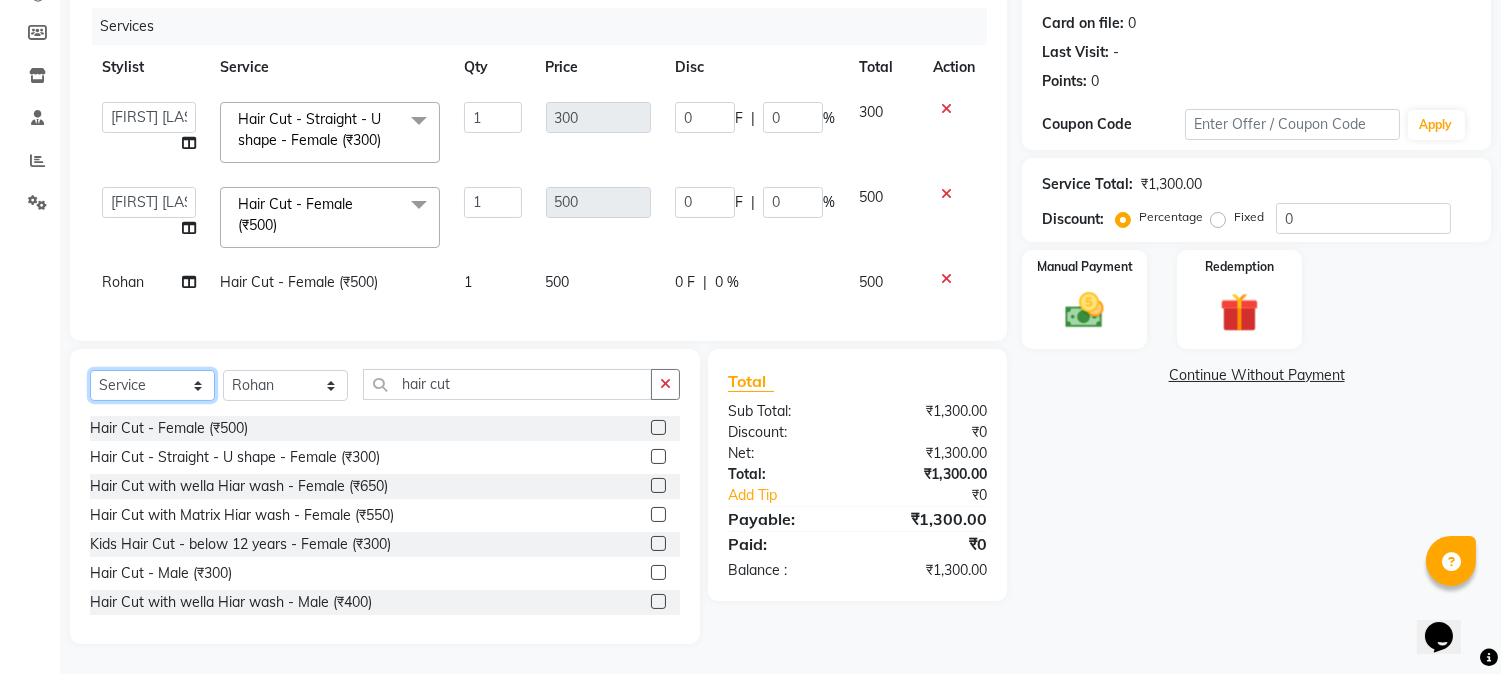 select on "membership" 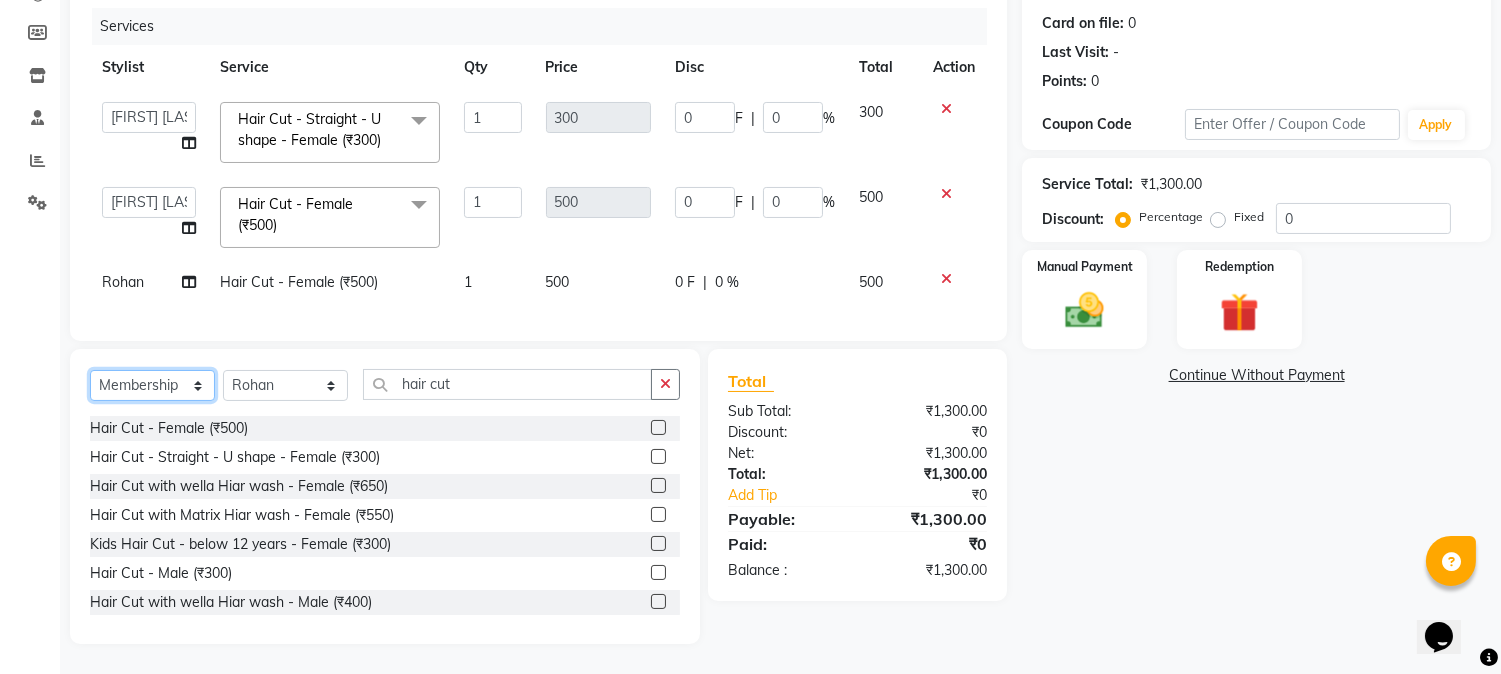 click on "Select  Service  Product  Membership  Package Voucher Prepaid Gift Card" 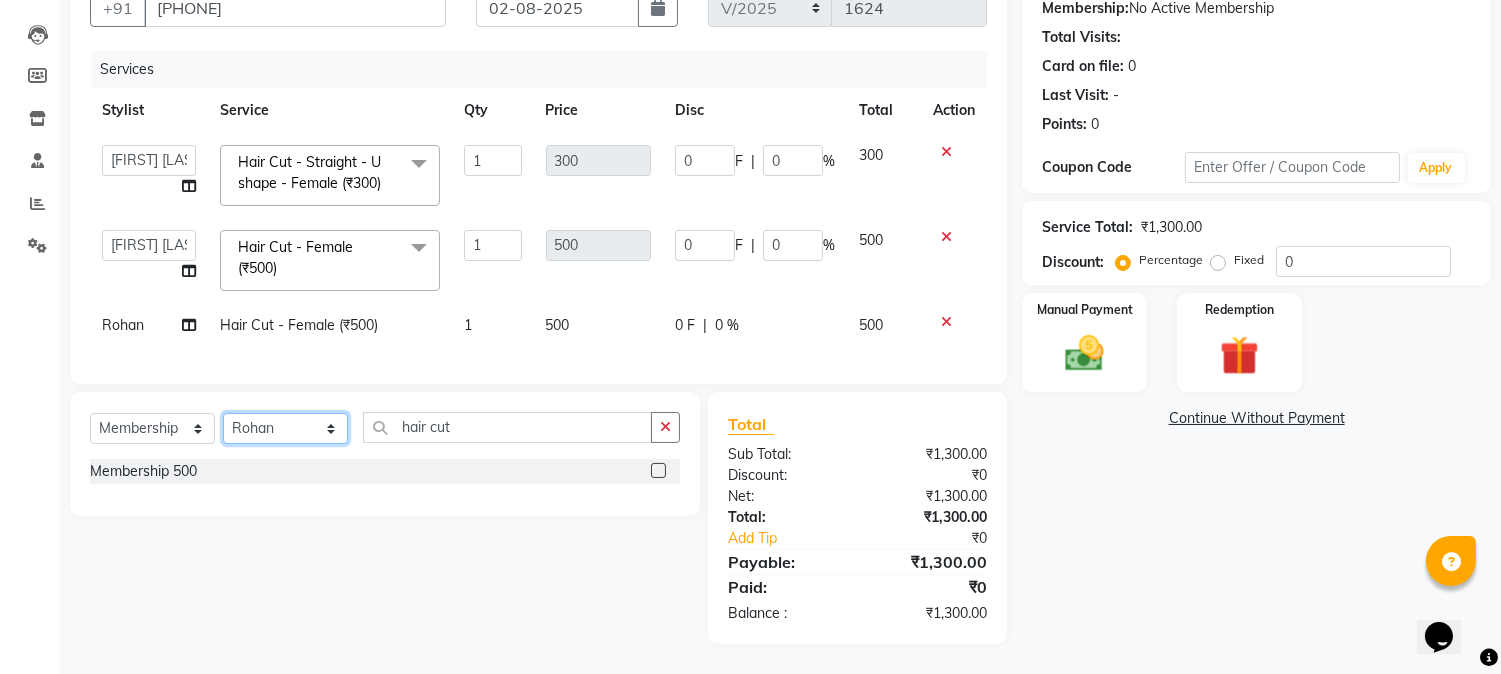 click on "Select Stylist [FIRST] [LAST]  [FIRST] [LAST]  [FIRST] [LAST]  [FIRST] [LAST]  [FIRST] [LAST] Reception [FIRST]" 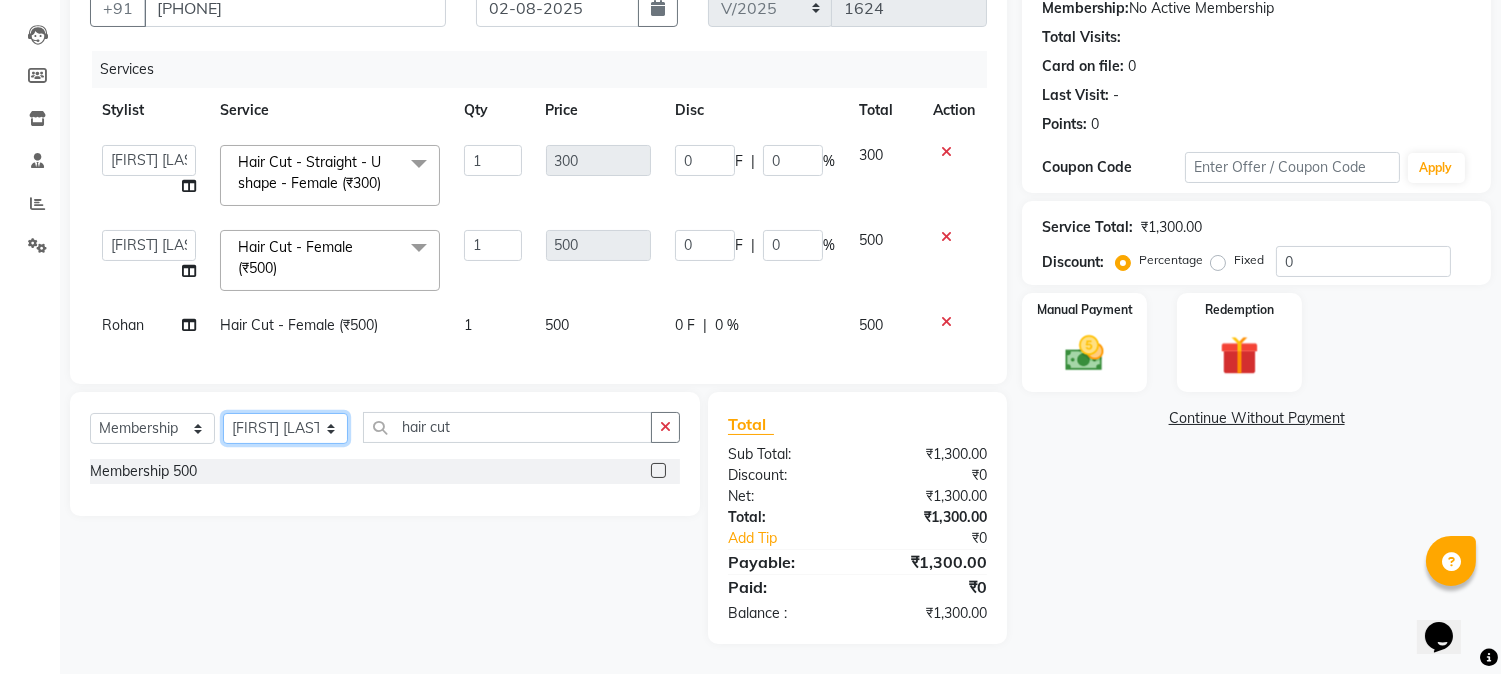 click on "Select Stylist [FIRST] [LAST]  [FIRST] [LAST]  [FIRST] [LAST]  [FIRST] [LAST]  [FIRST] [LAST] Reception [FIRST]" 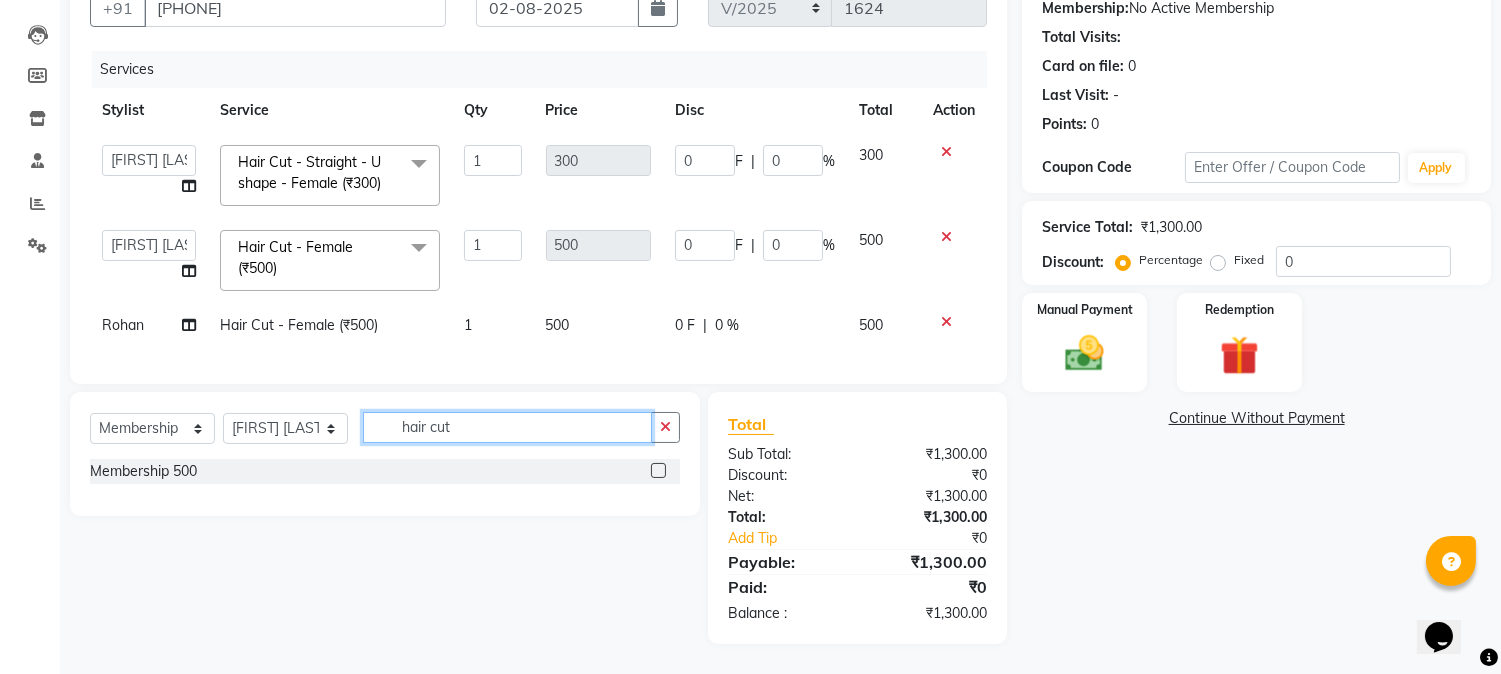 drag, startPoint x: 515, startPoint y: 428, endPoint x: 277, endPoint y: 430, distance: 238.0084 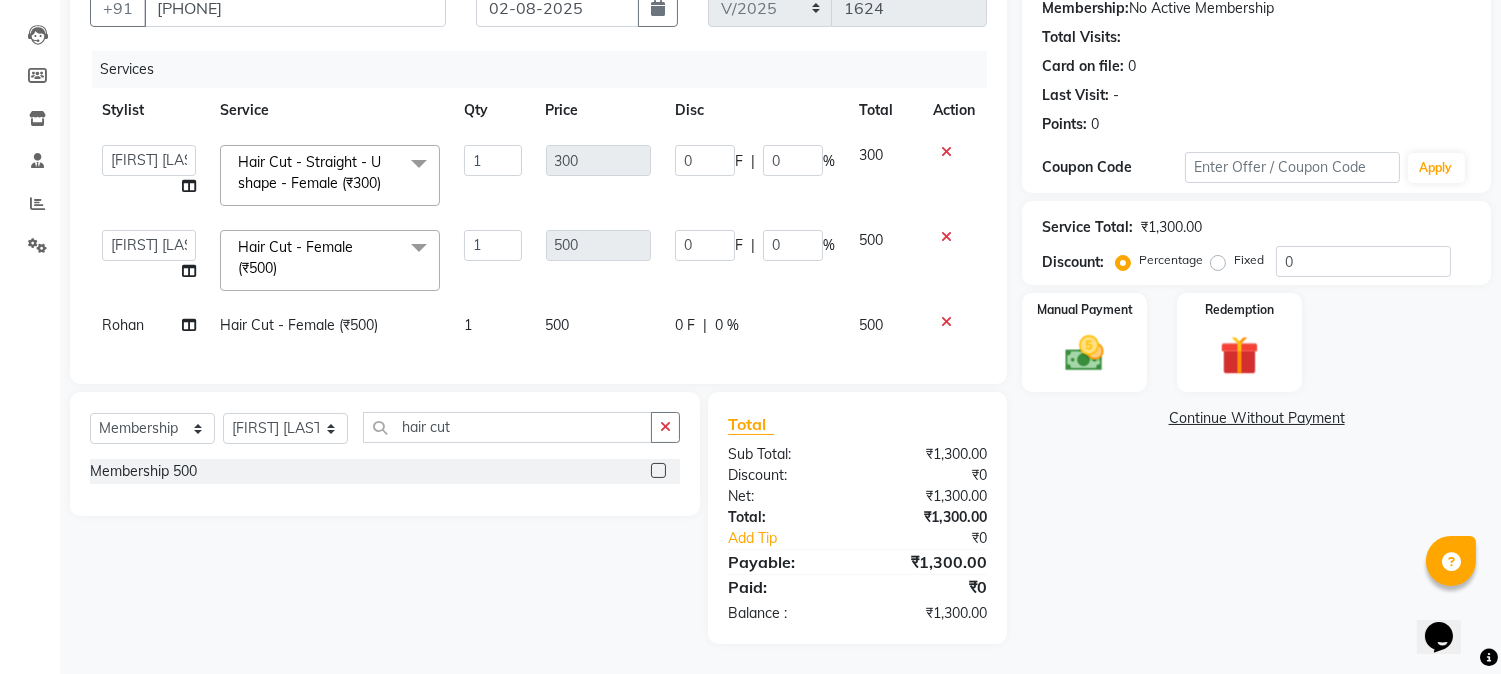 click 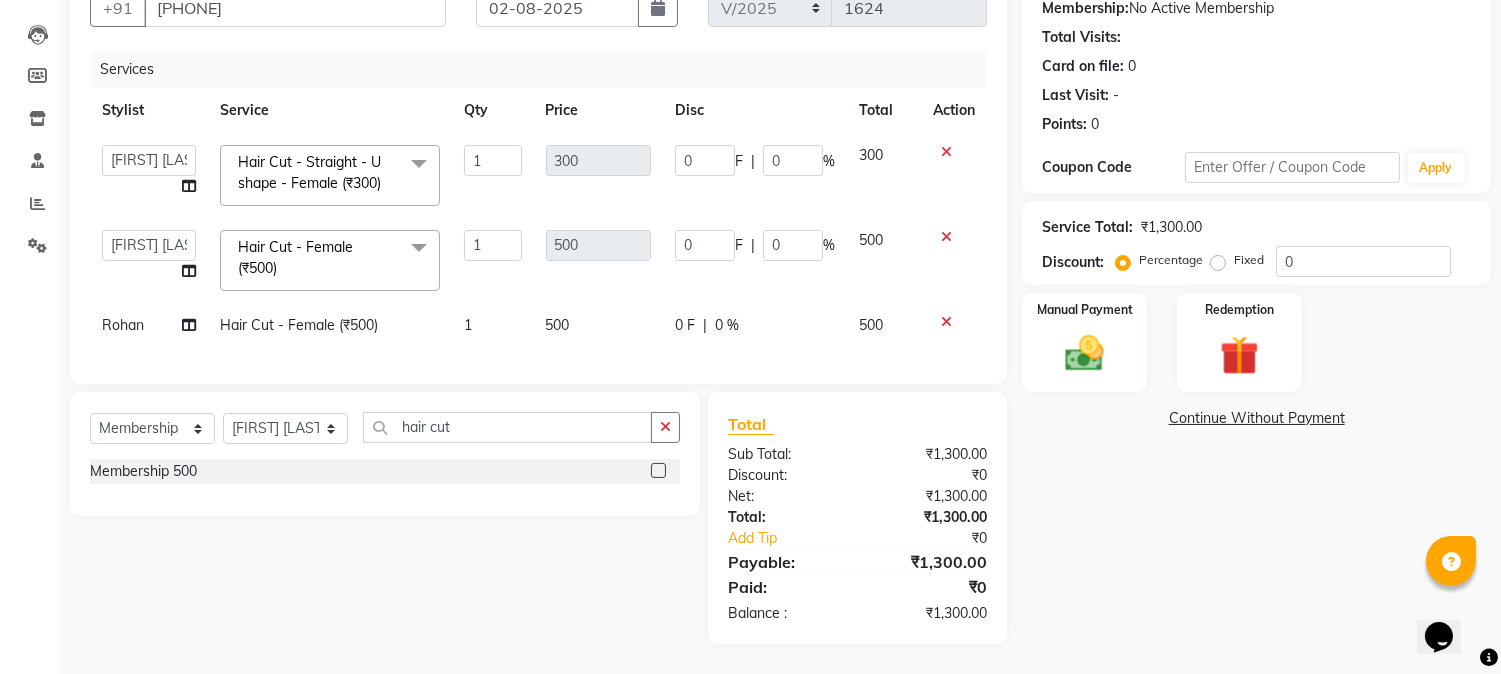 click at bounding box center [657, 471] 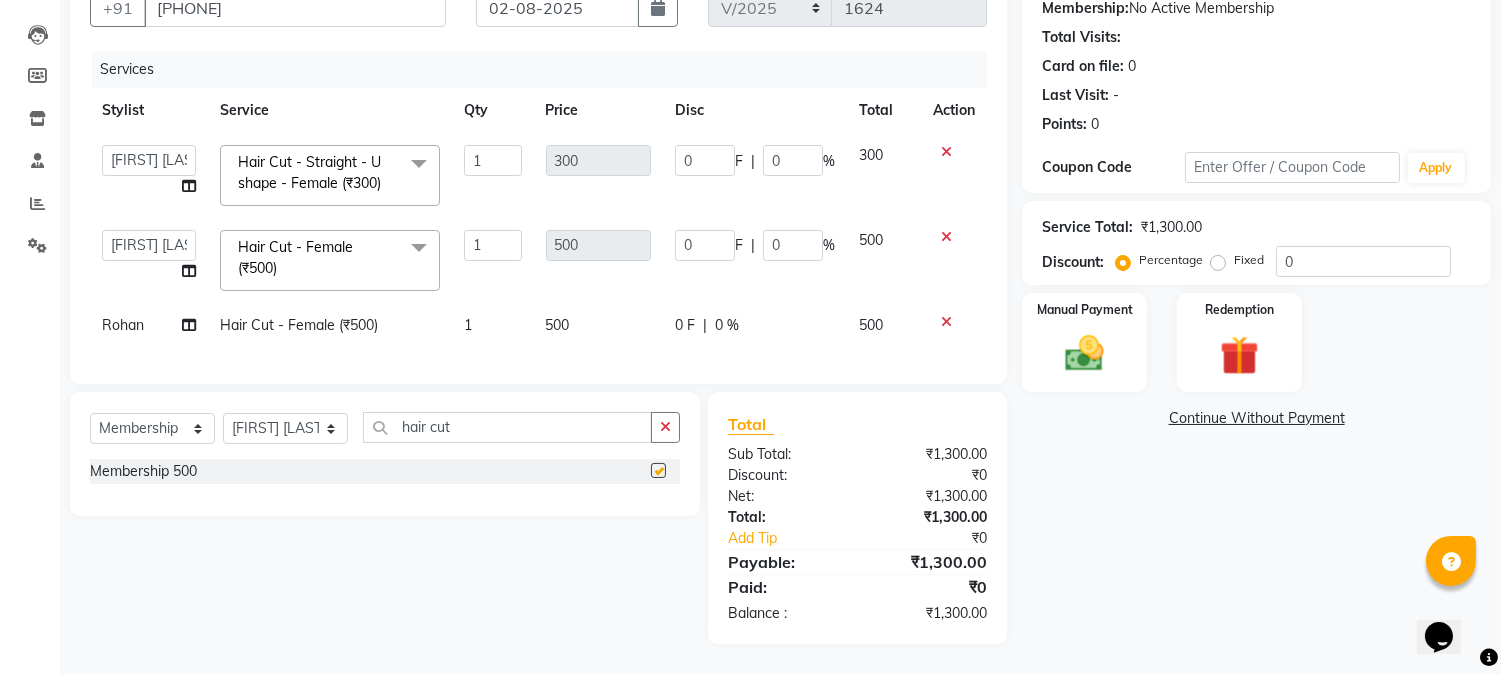 select on "select" 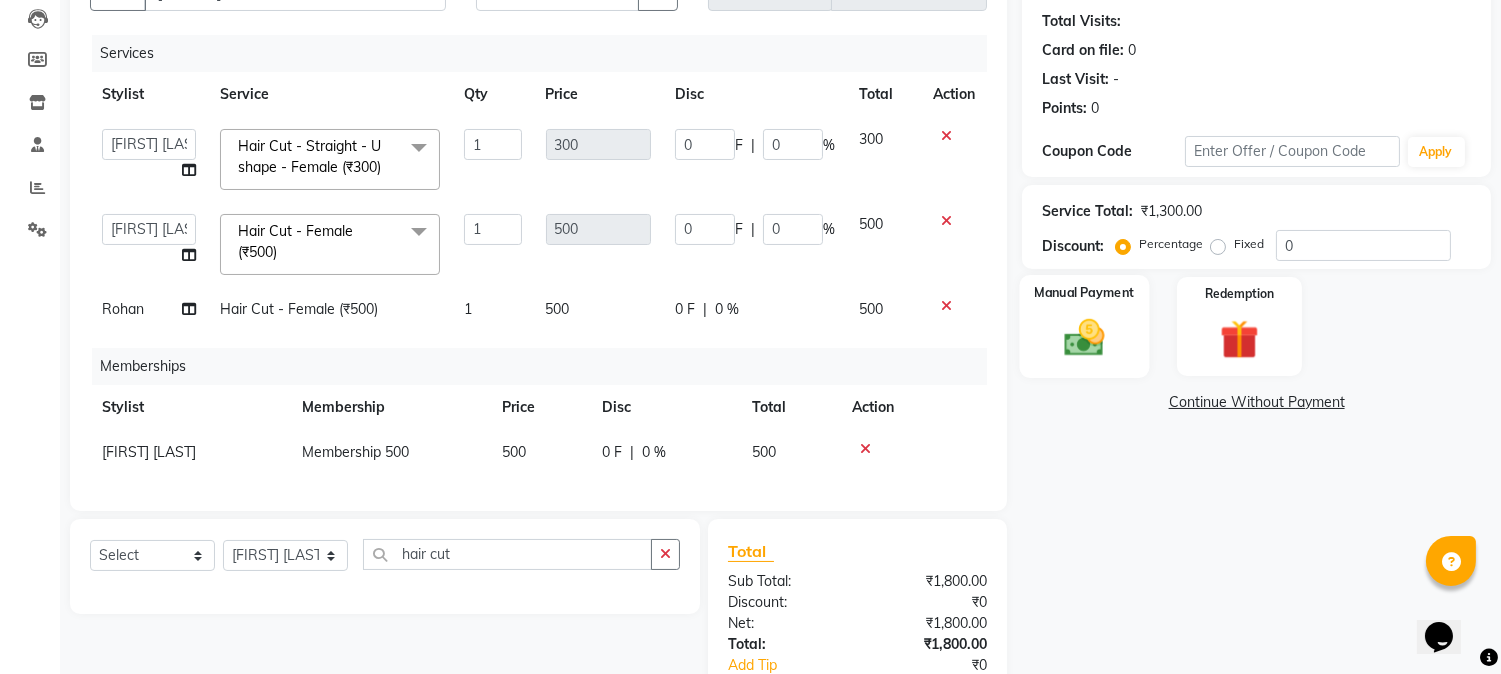 click 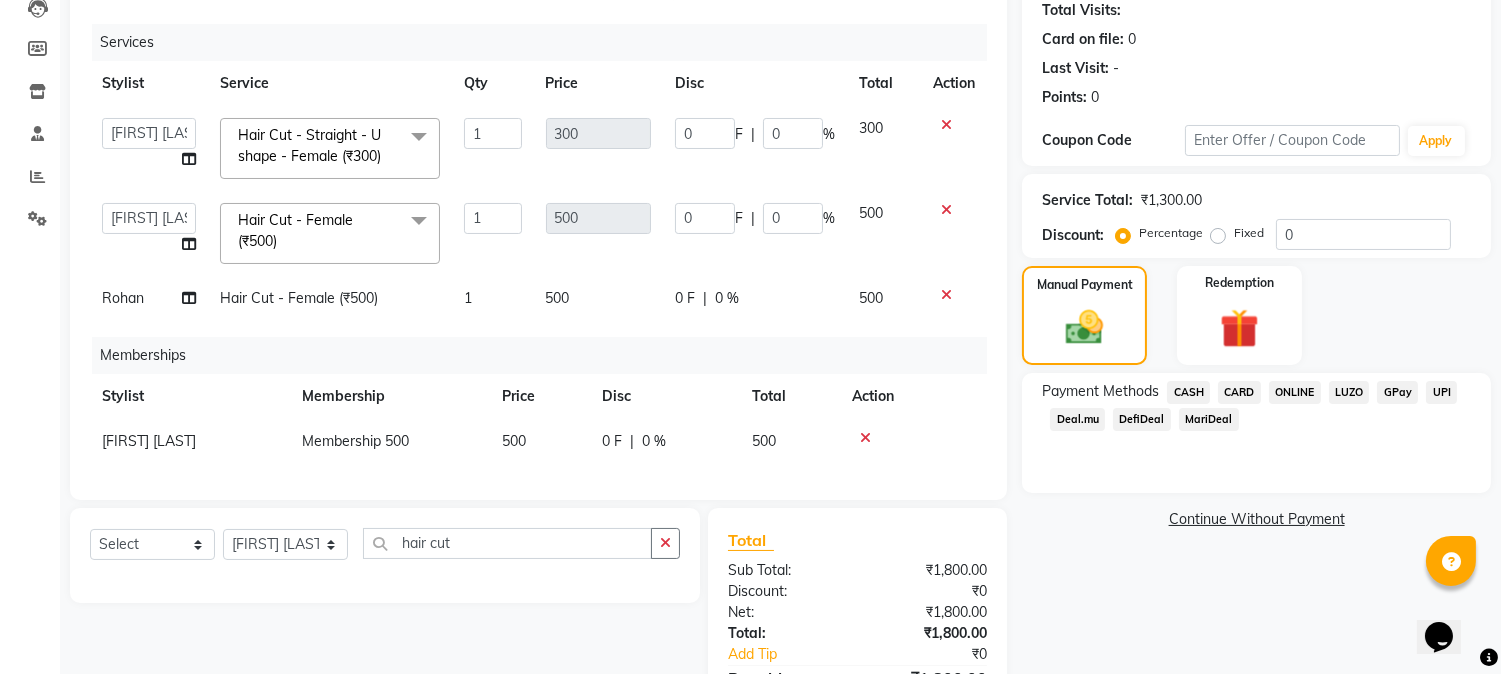scroll, scrollTop: 333, scrollLeft: 0, axis: vertical 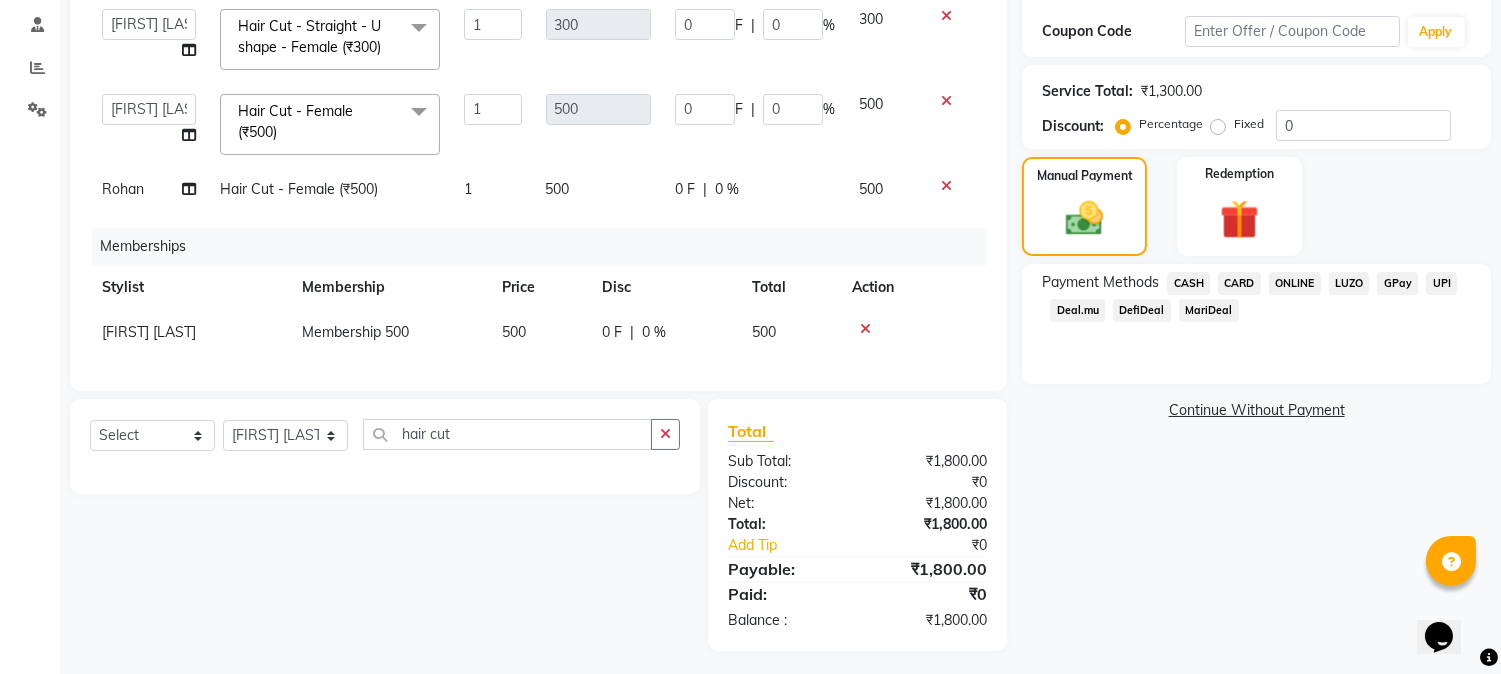 click on "ONLINE" 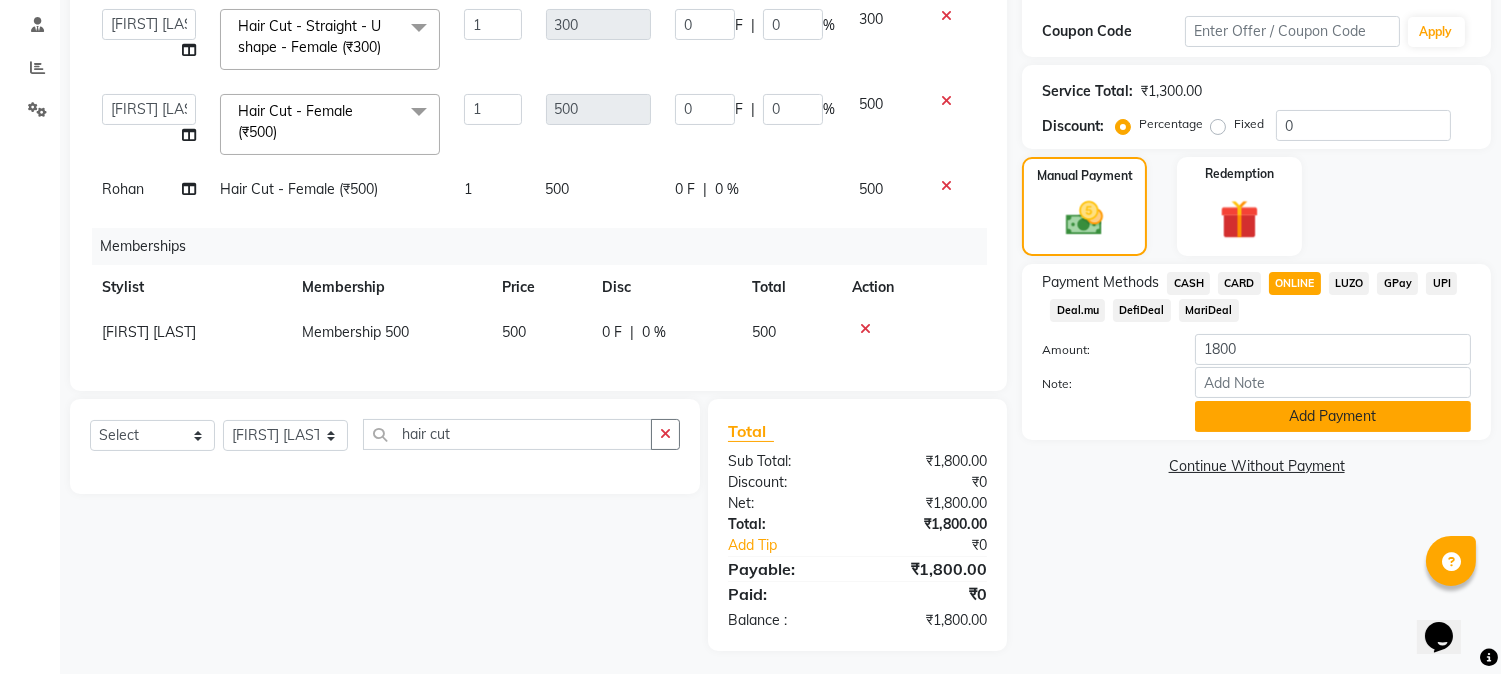 click on "Add Payment" 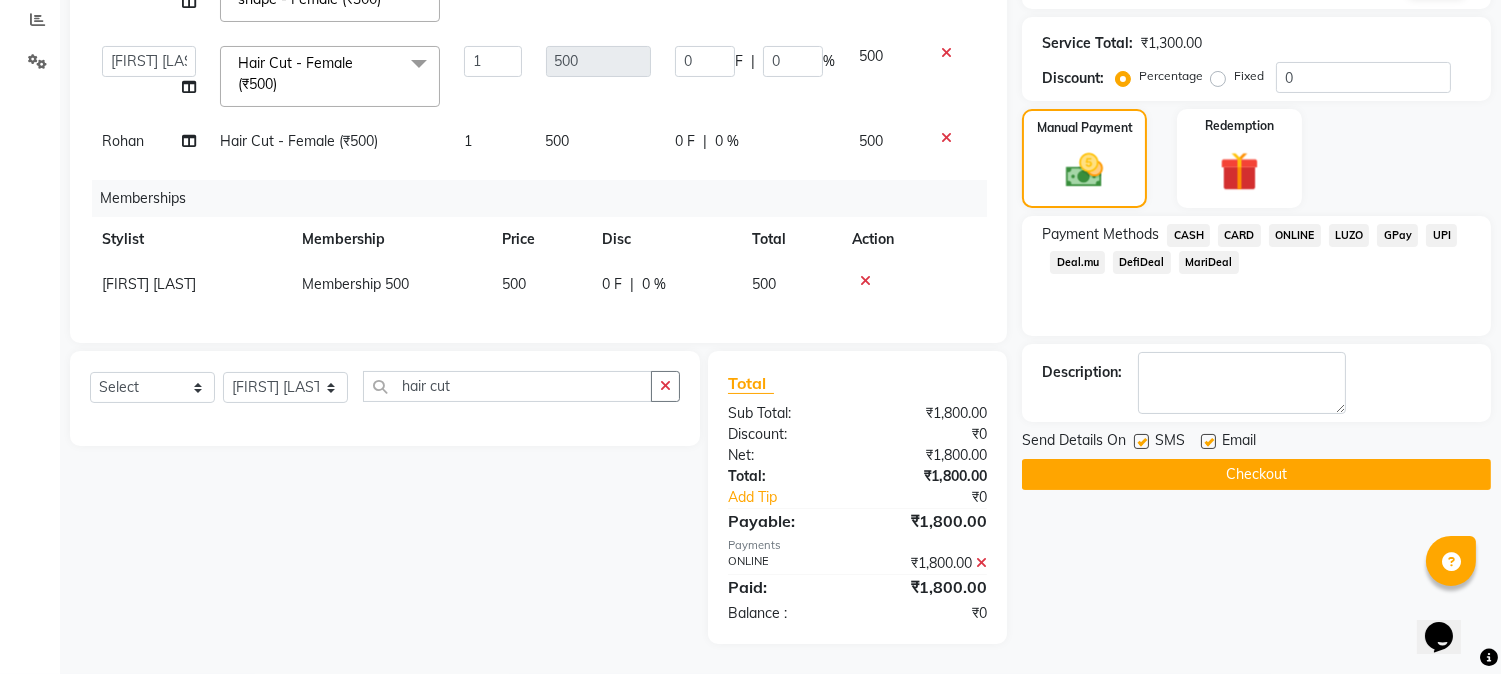 scroll, scrollTop: 0, scrollLeft: 0, axis: both 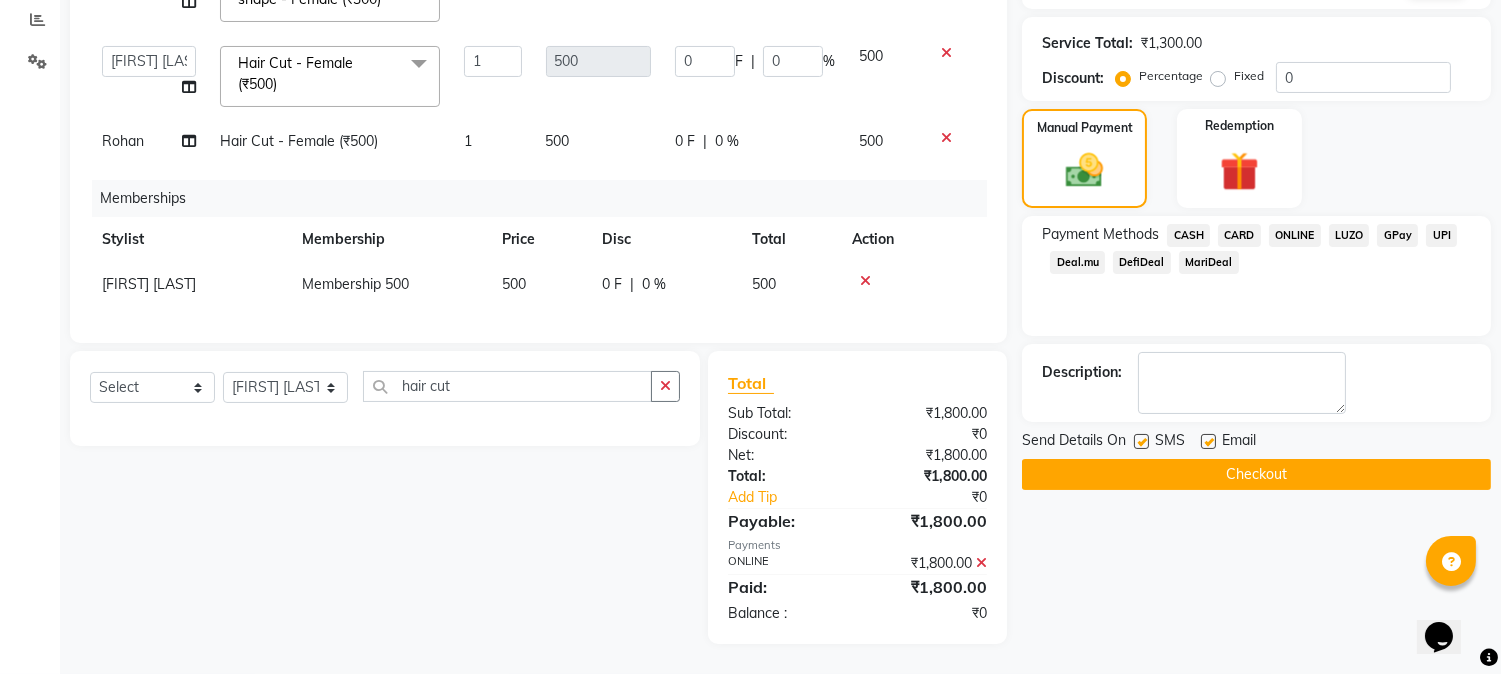 click on "Checkout" 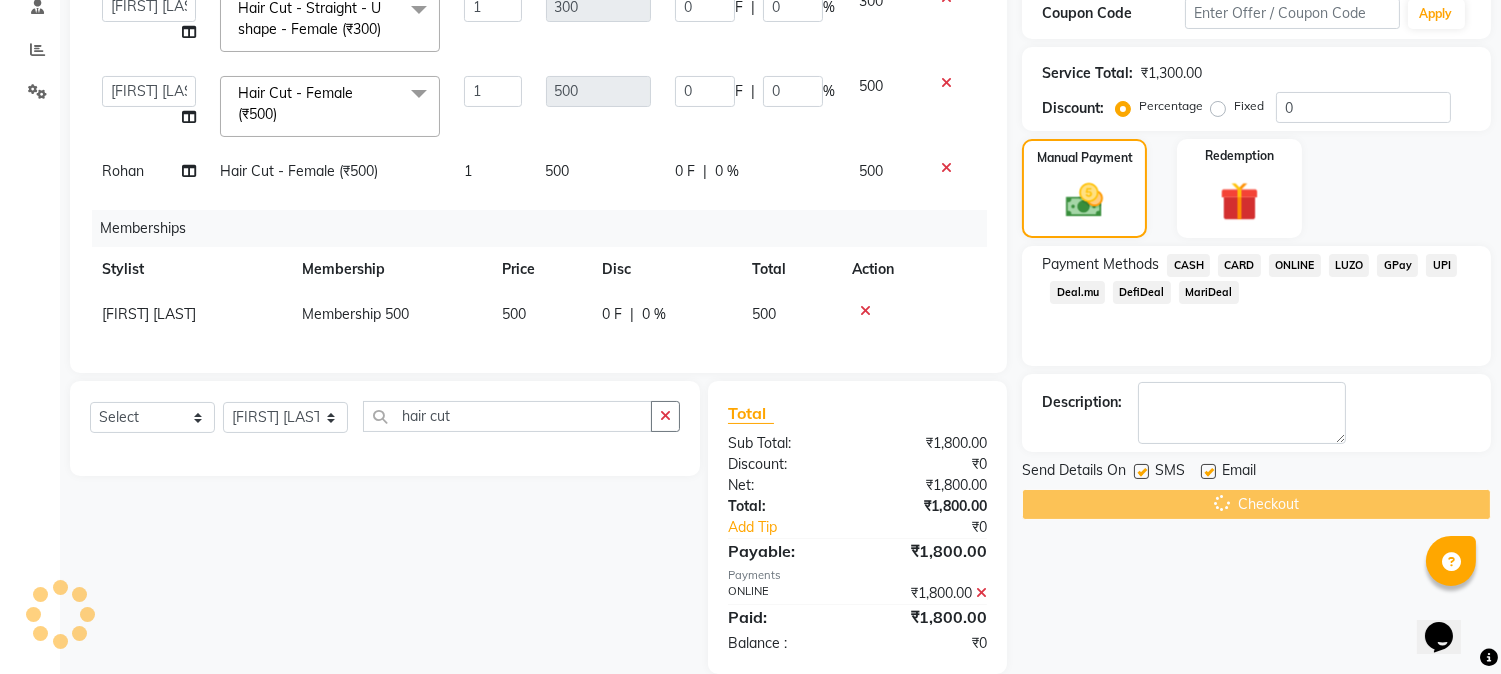 scroll, scrollTop: 0, scrollLeft: 0, axis: both 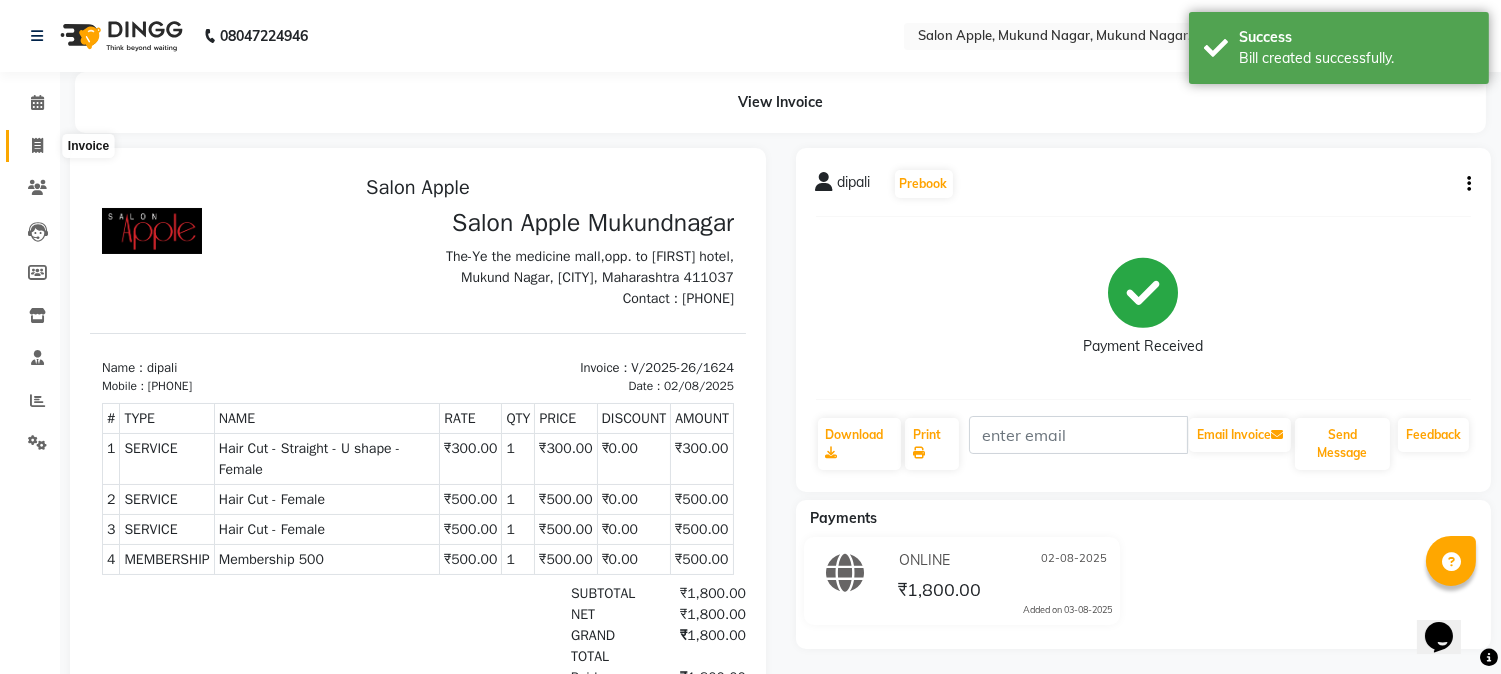 click 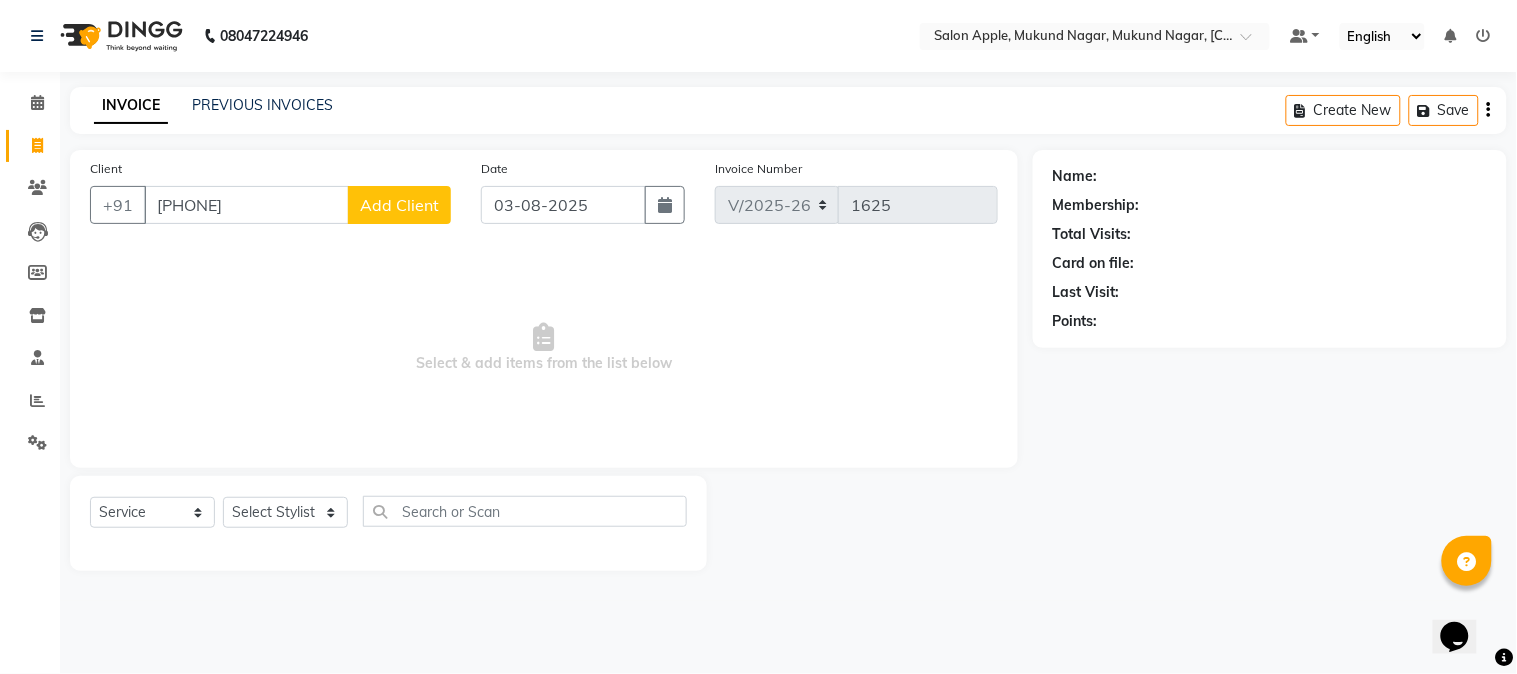 type on "[PHONE]" 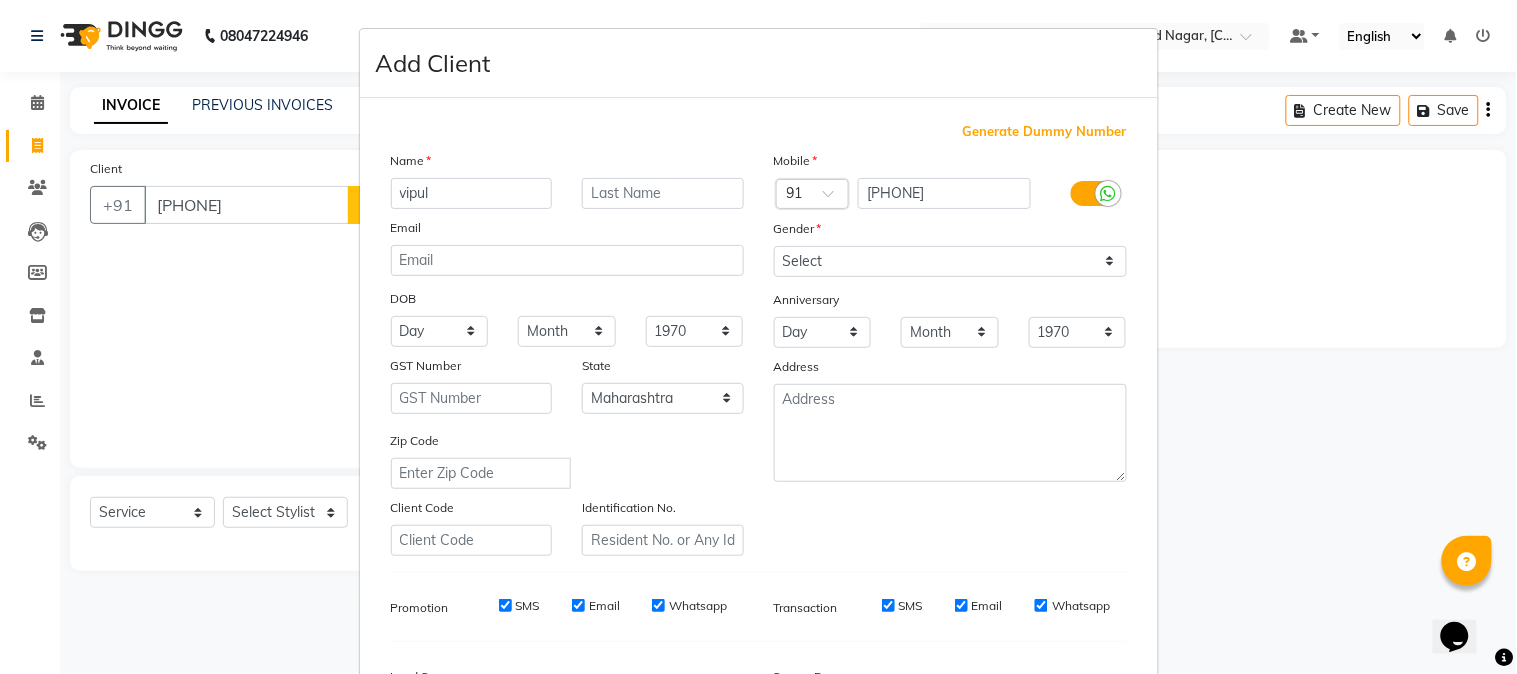 type on "vipul" 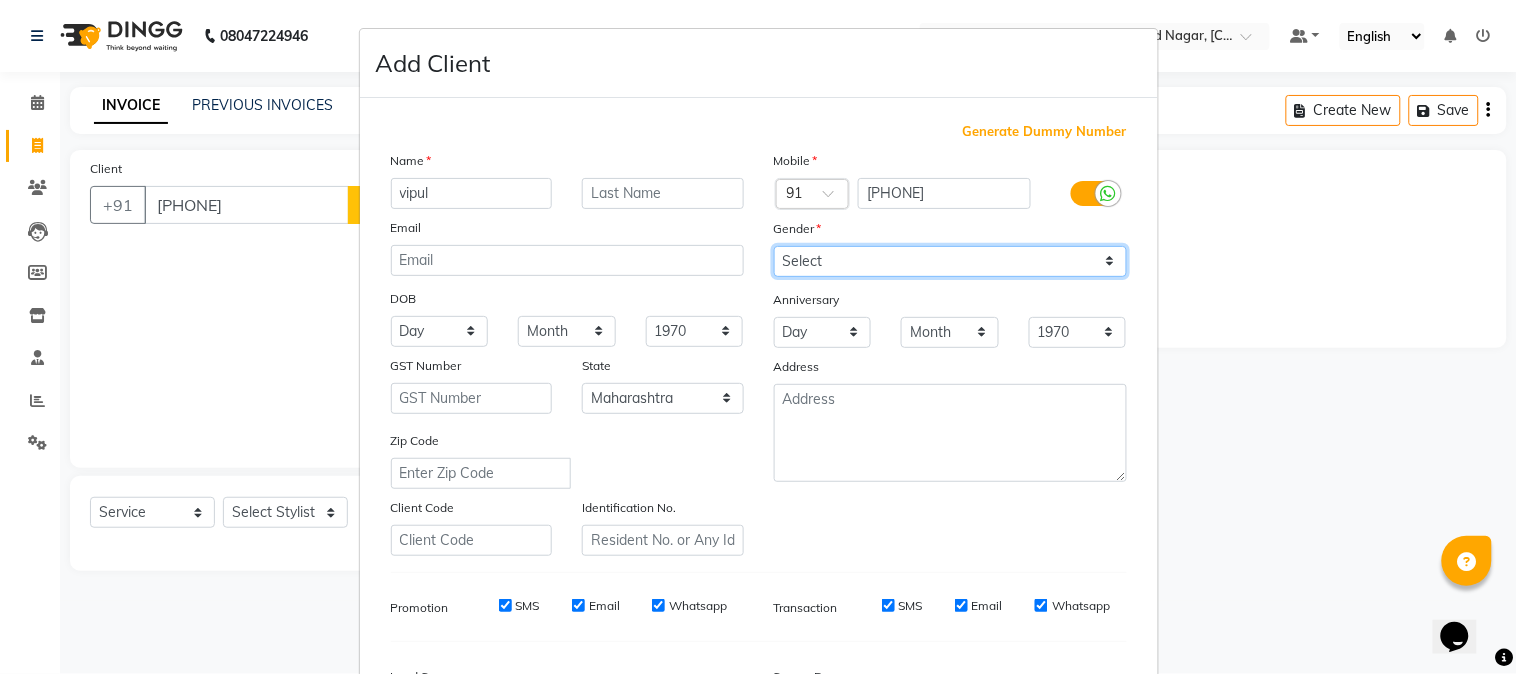 click on "Select Male Female Other Prefer Not To Say" at bounding box center (950, 261) 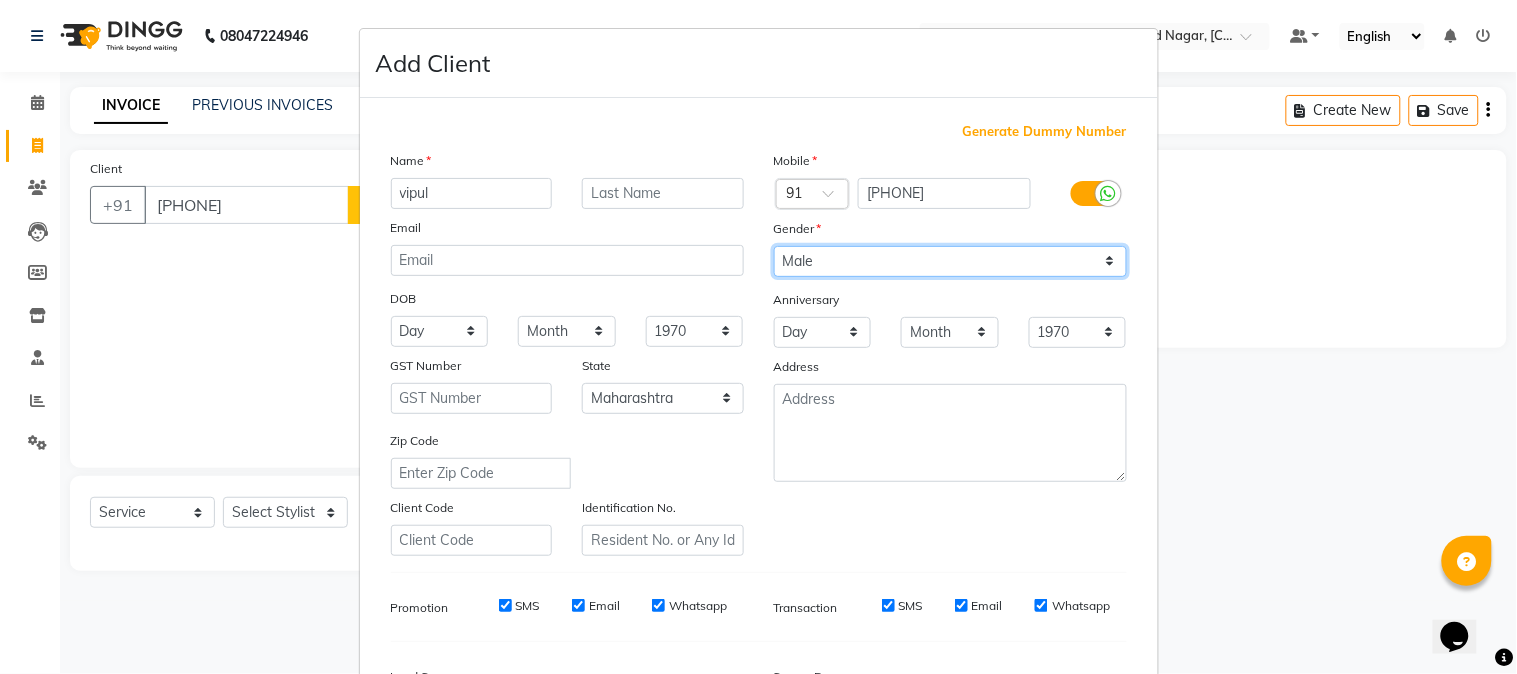 click on "Select Male Female Other Prefer Not To Say" at bounding box center [950, 261] 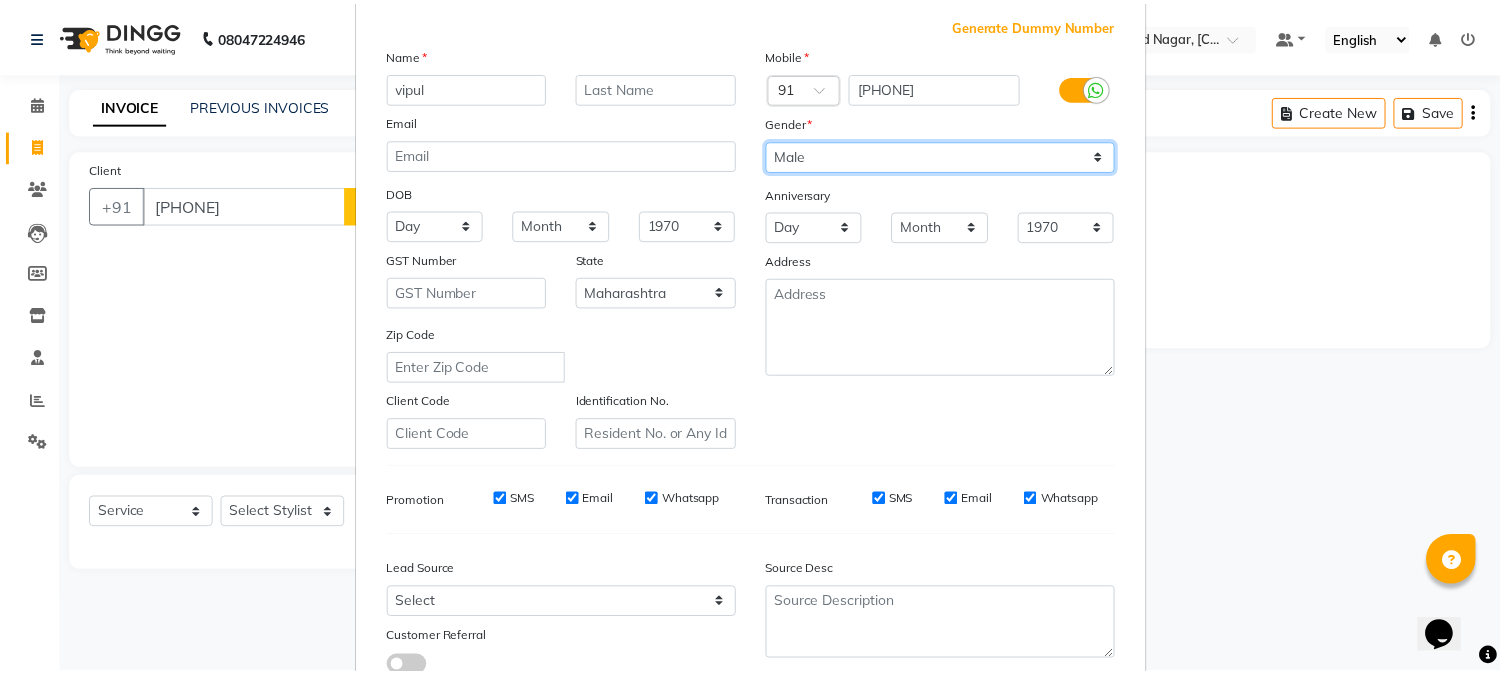 scroll, scrollTop: 250, scrollLeft: 0, axis: vertical 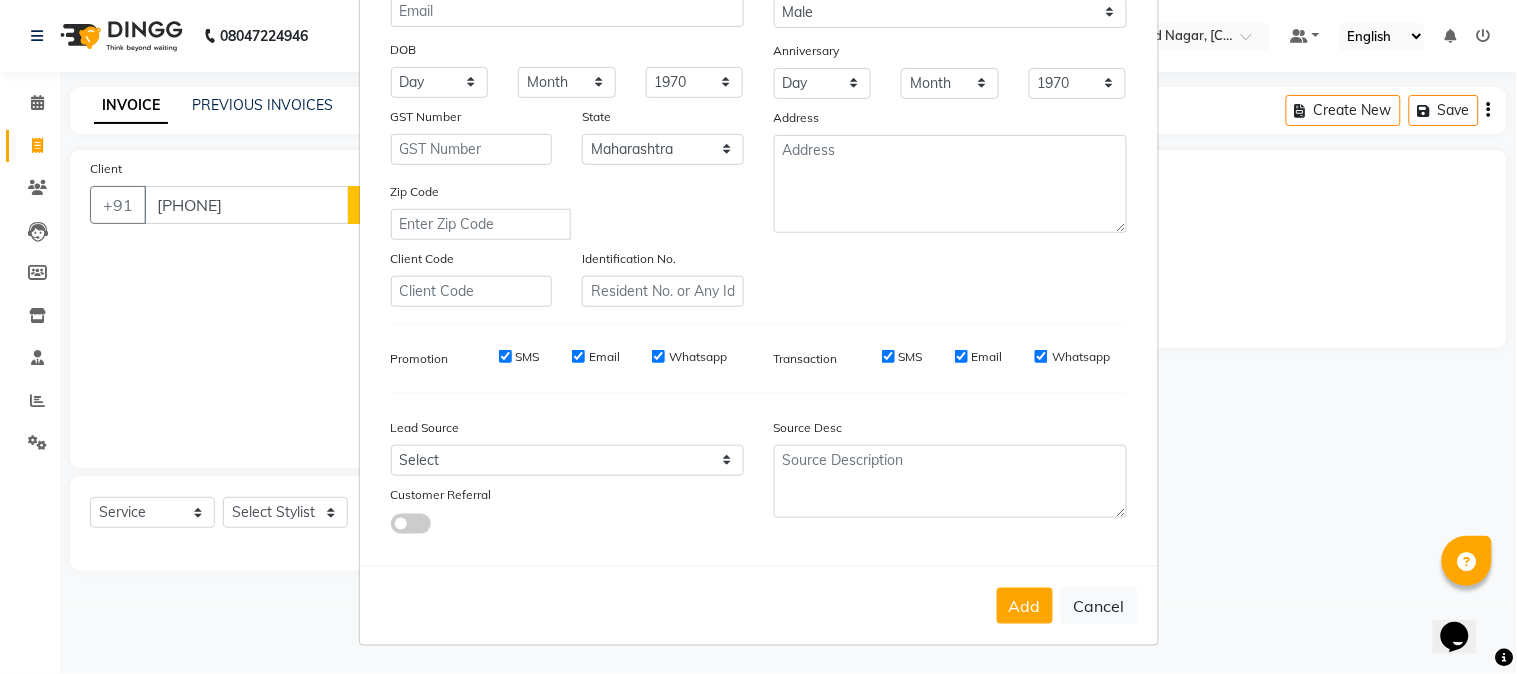 drag, startPoint x: 1015, startPoint y: 612, endPoint x: 991, endPoint y: 594, distance: 30 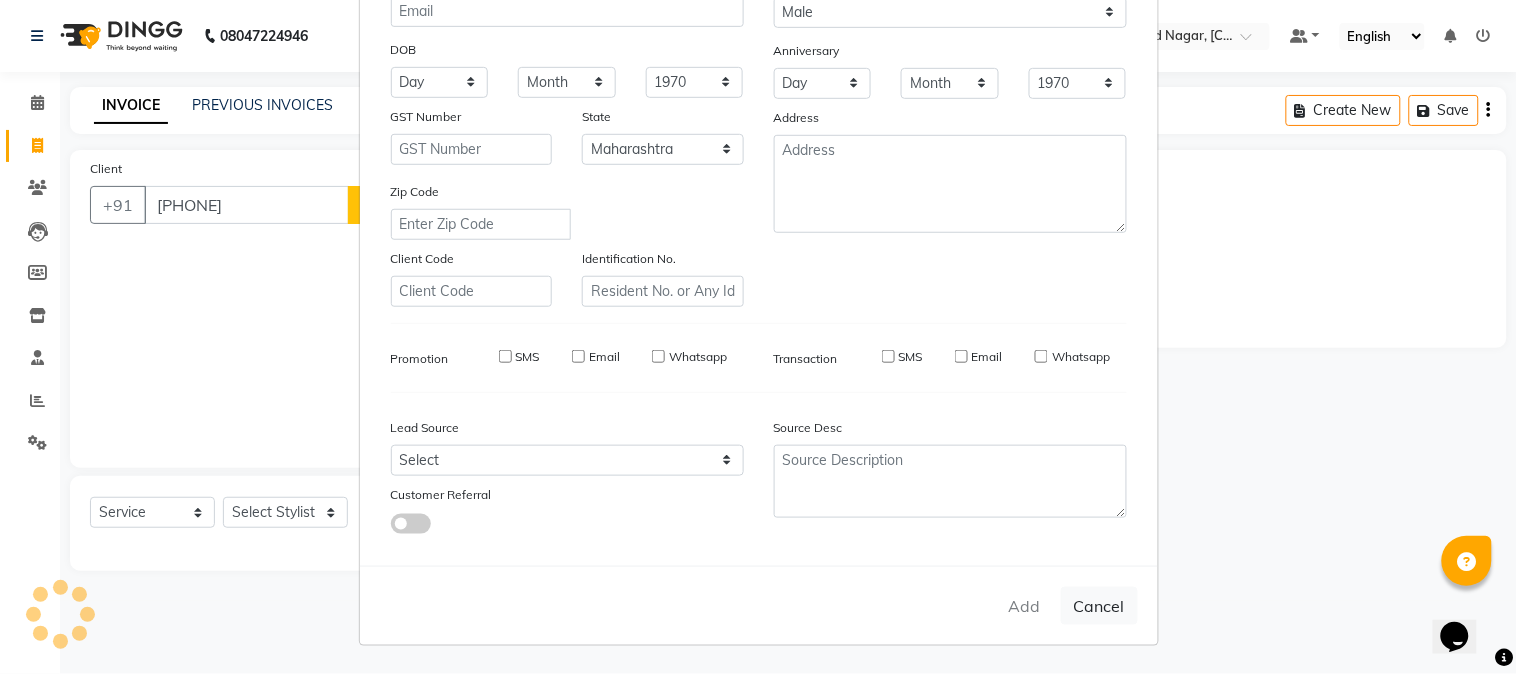 type 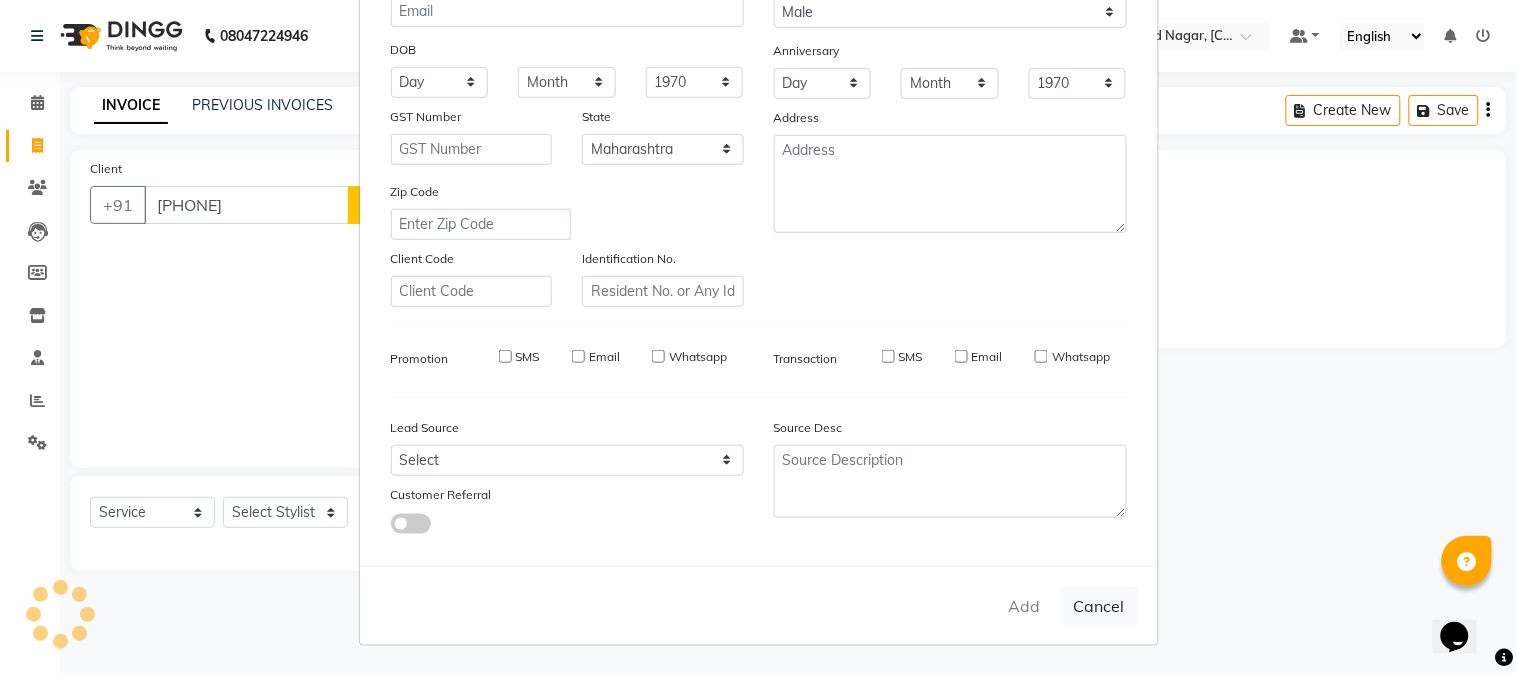 select 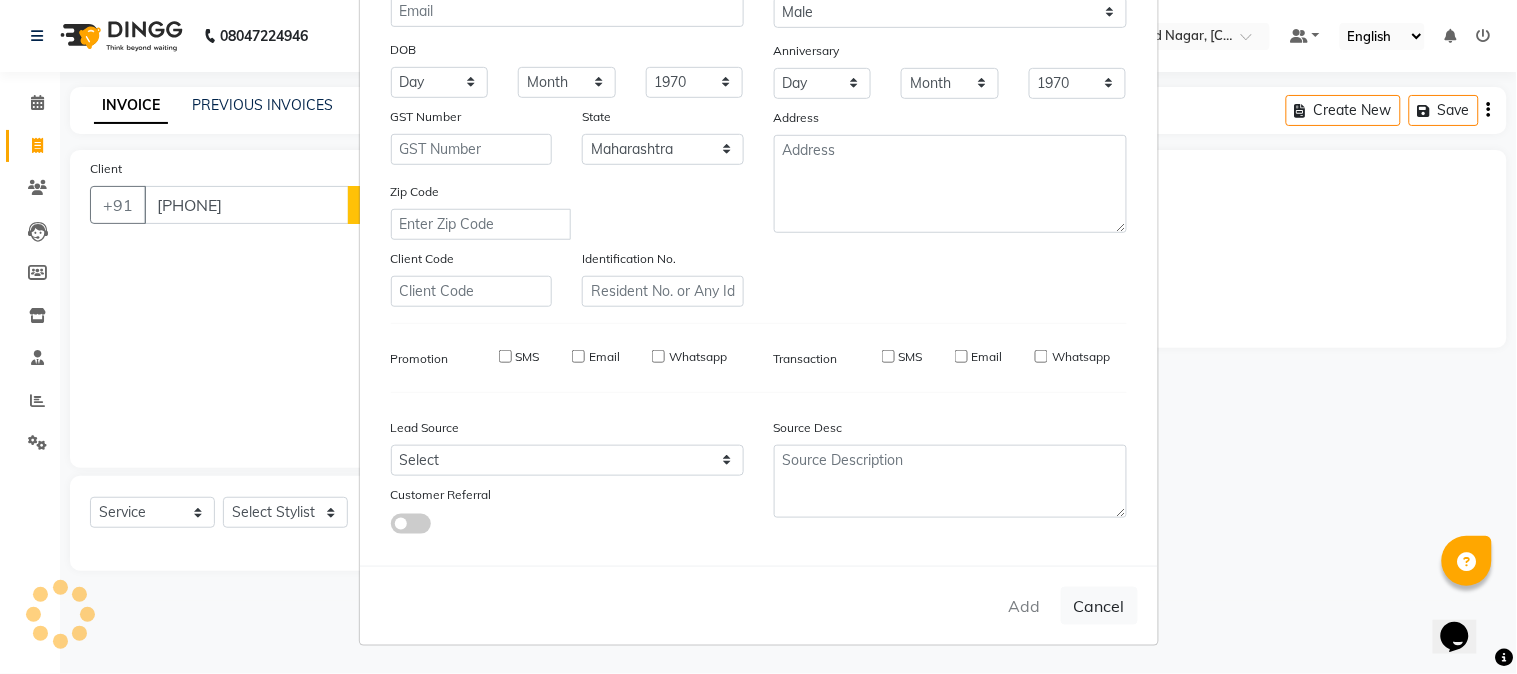 select on "null" 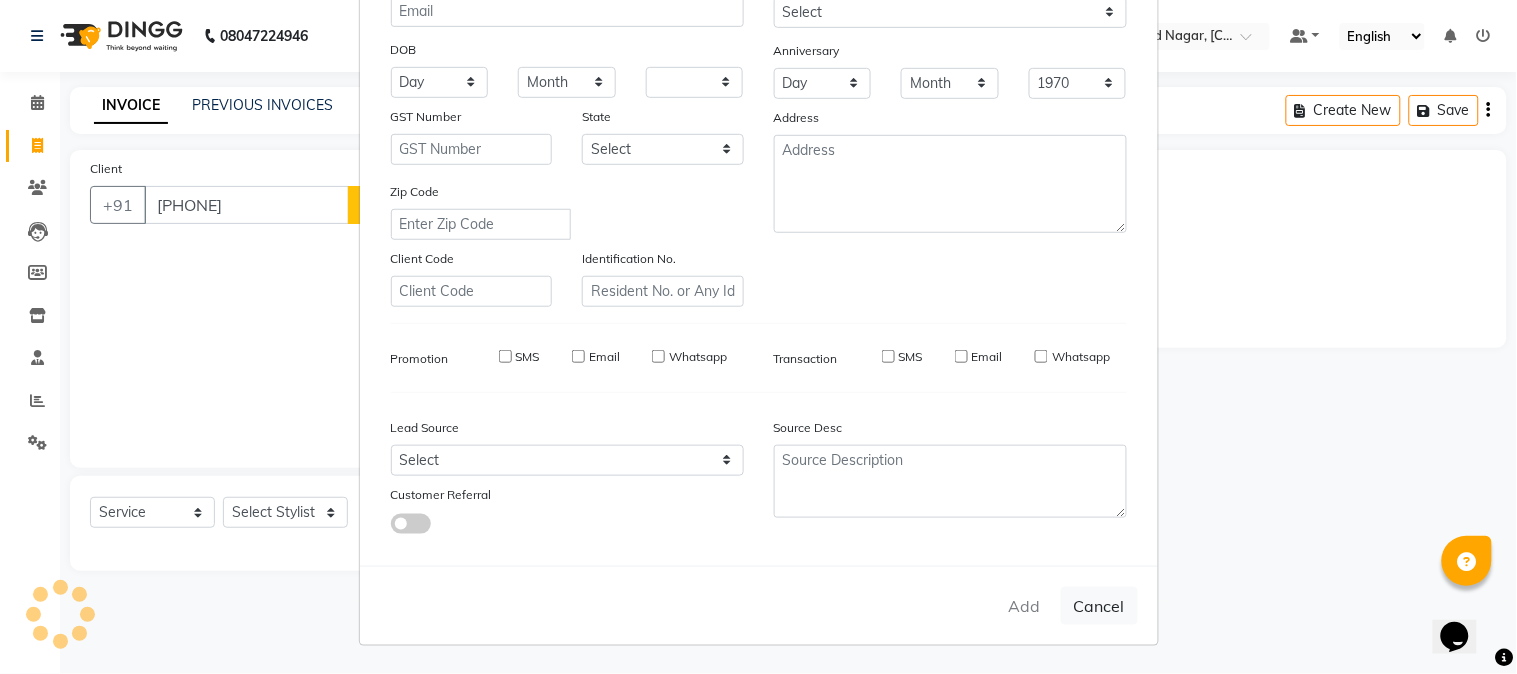 select 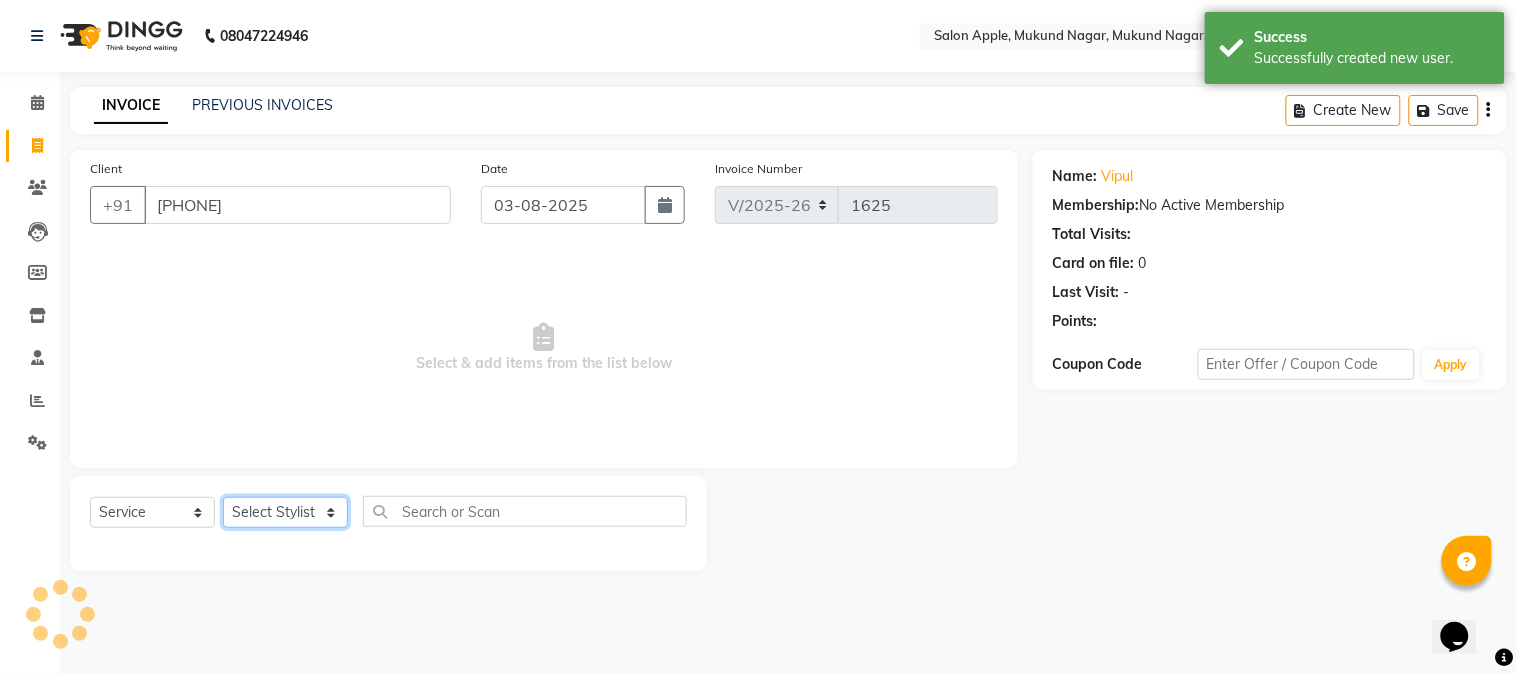 click on "Select Stylist [FIRST] [LAST]  [FIRST] [LAST]  [FIRST] [LAST]  [FIRST] [LAST]  [FIRST] [LAST] Reception [FIRST]" 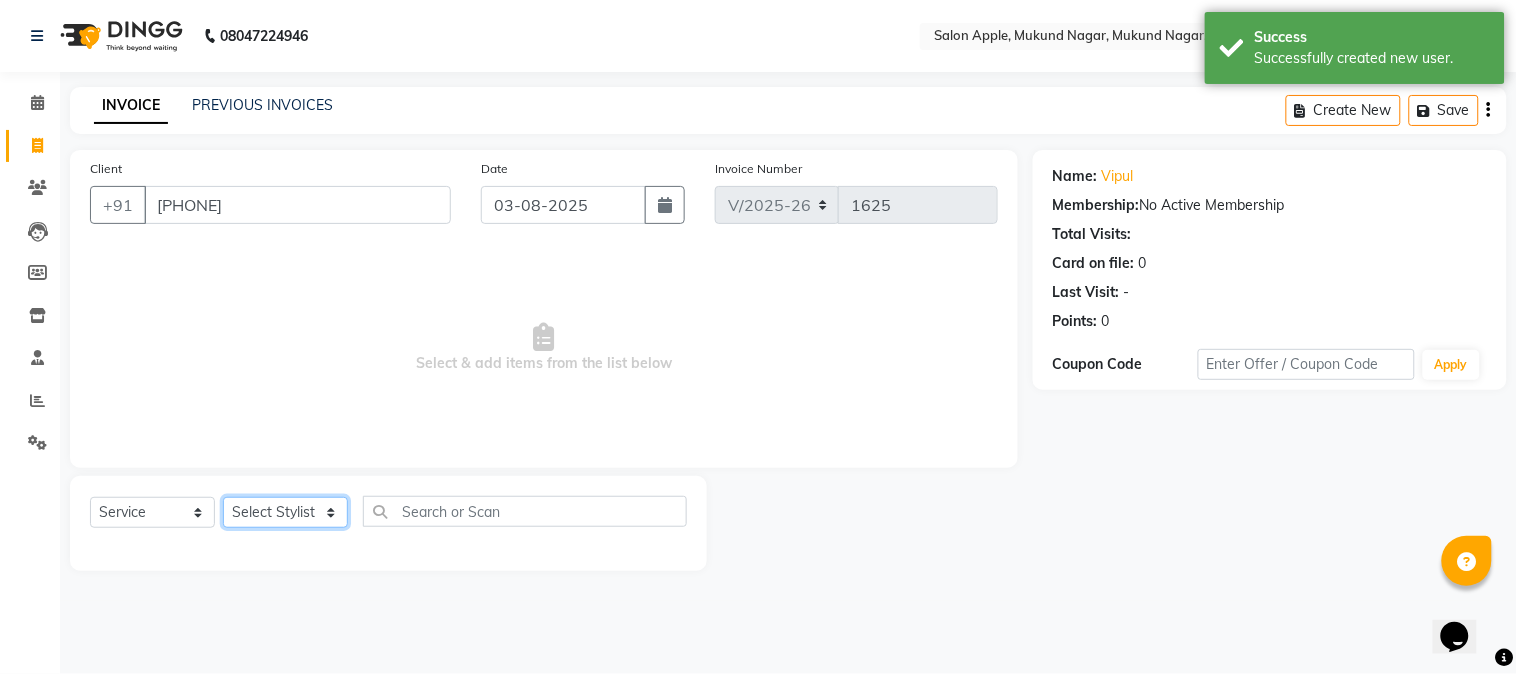 select on "46529" 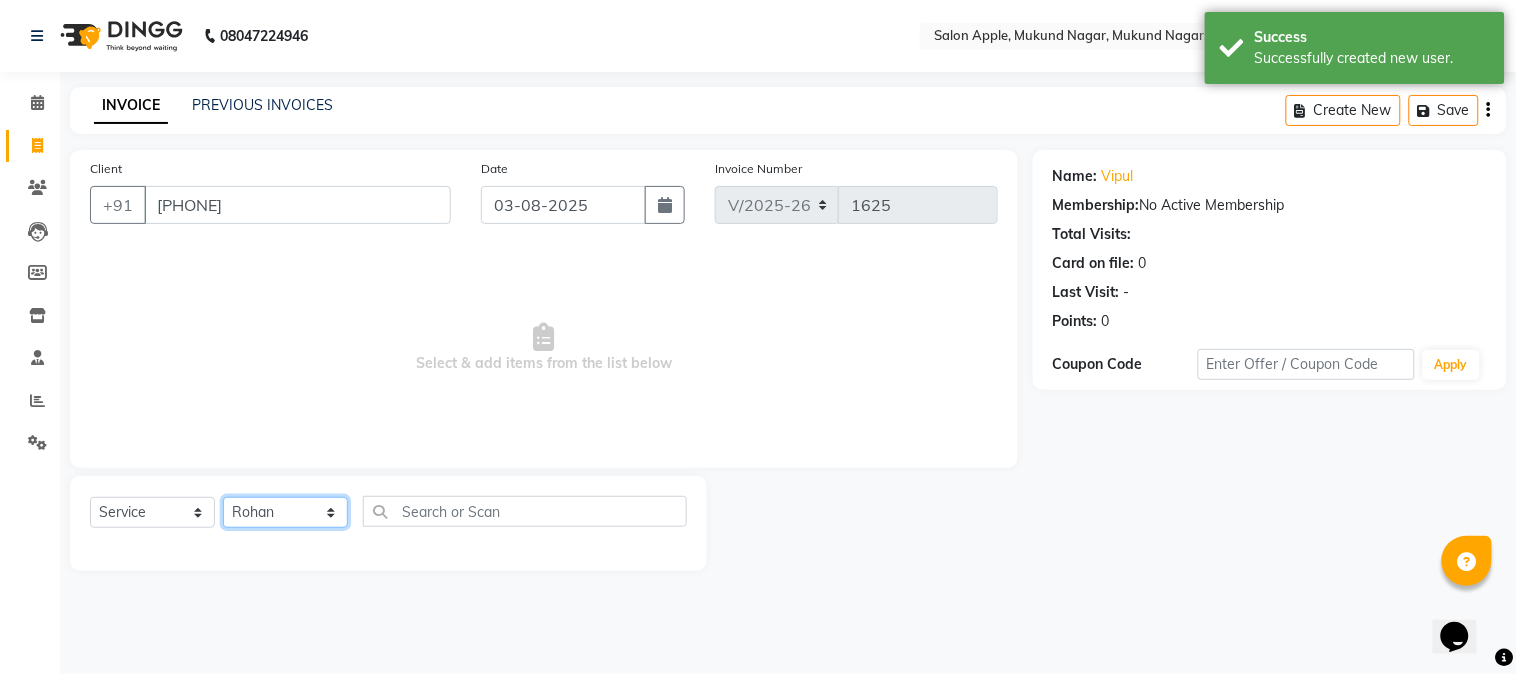 click on "Select Stylist [FIRST] [LAST]  [FIRST] [LAST]  [FIRST] [LAST]  [FIRST] [LAST]  [FIRST] [LAST] Reception [FIRST]" 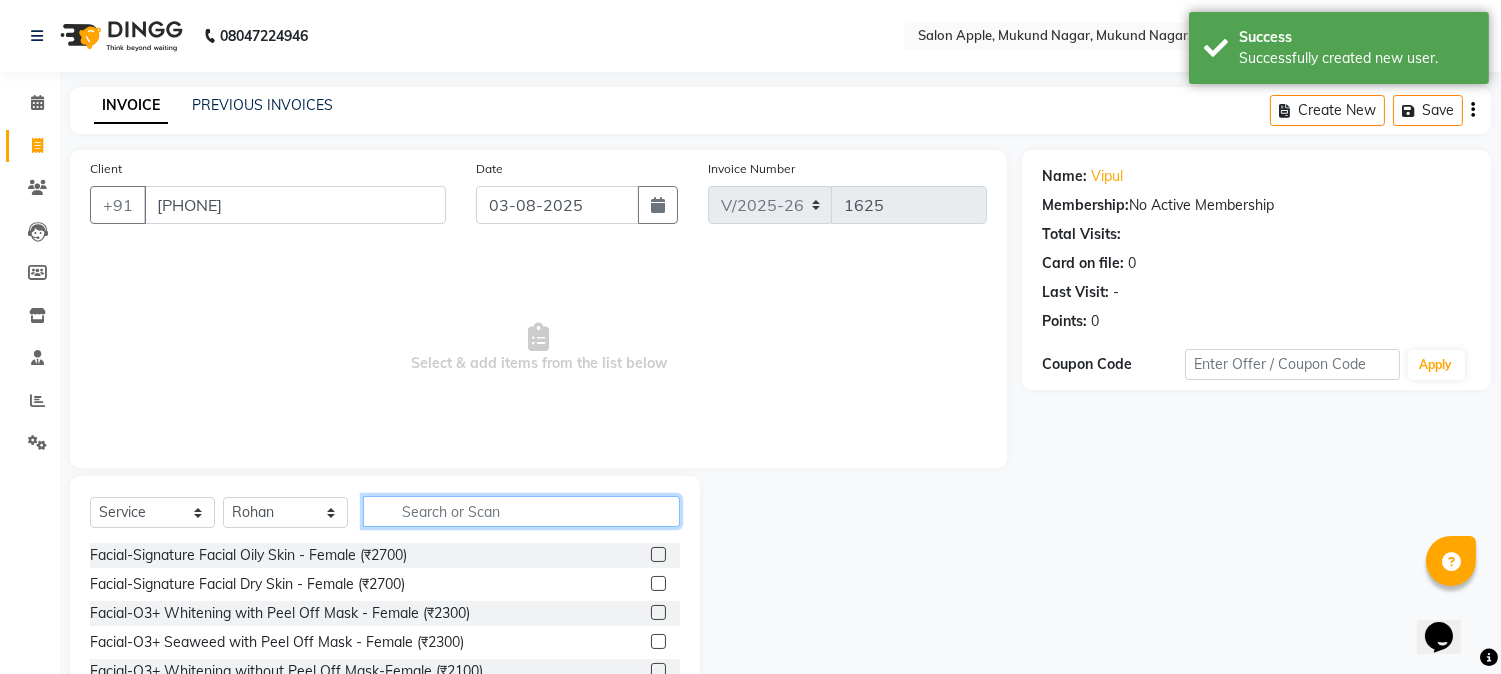 click 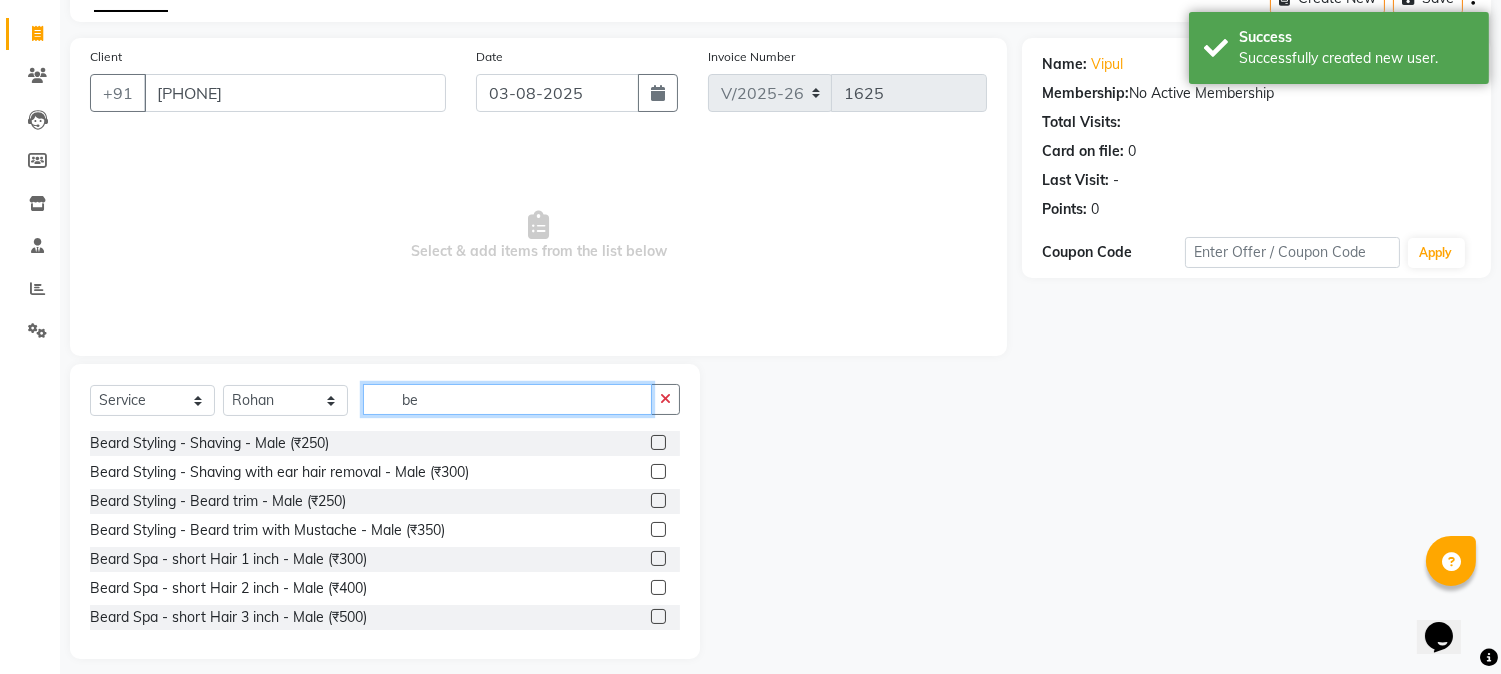 scroll, scrollTop: 126, scrollLeft: 0, axis: vertical 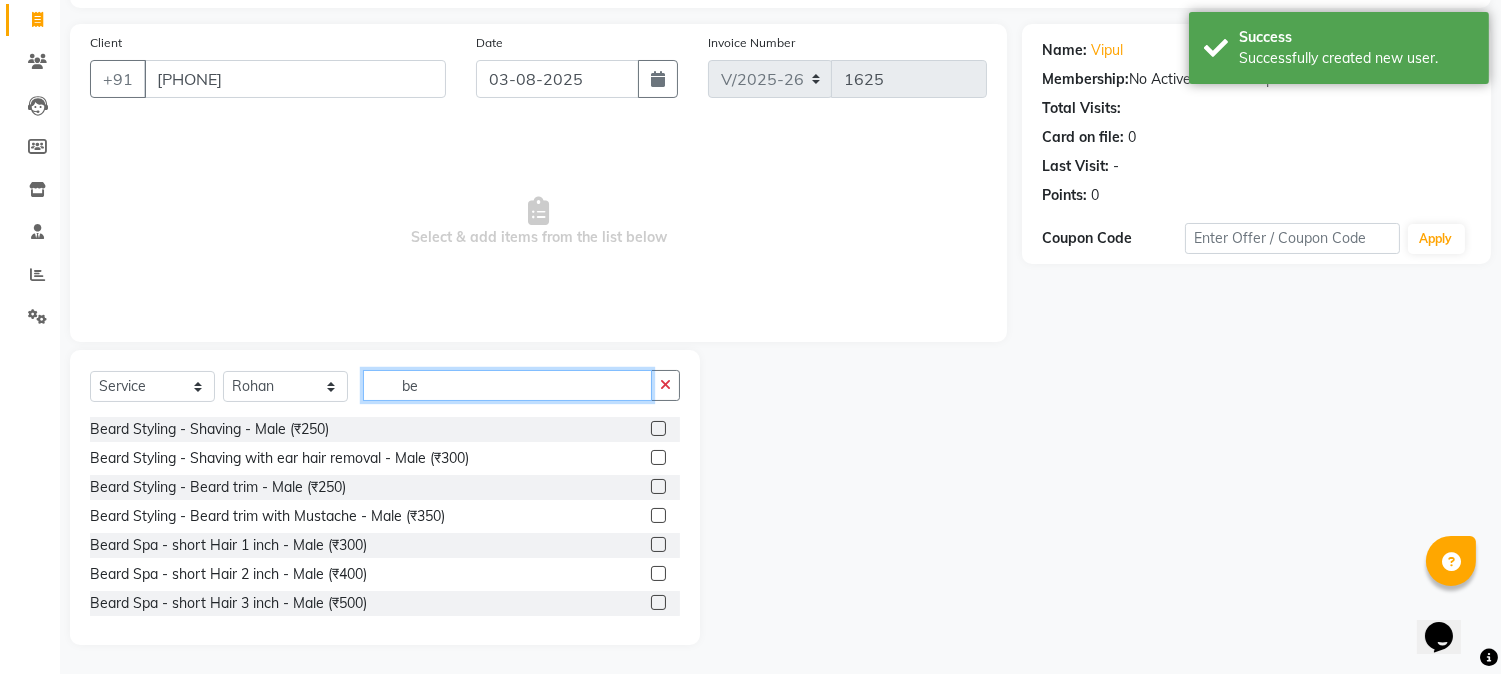 type on "be" 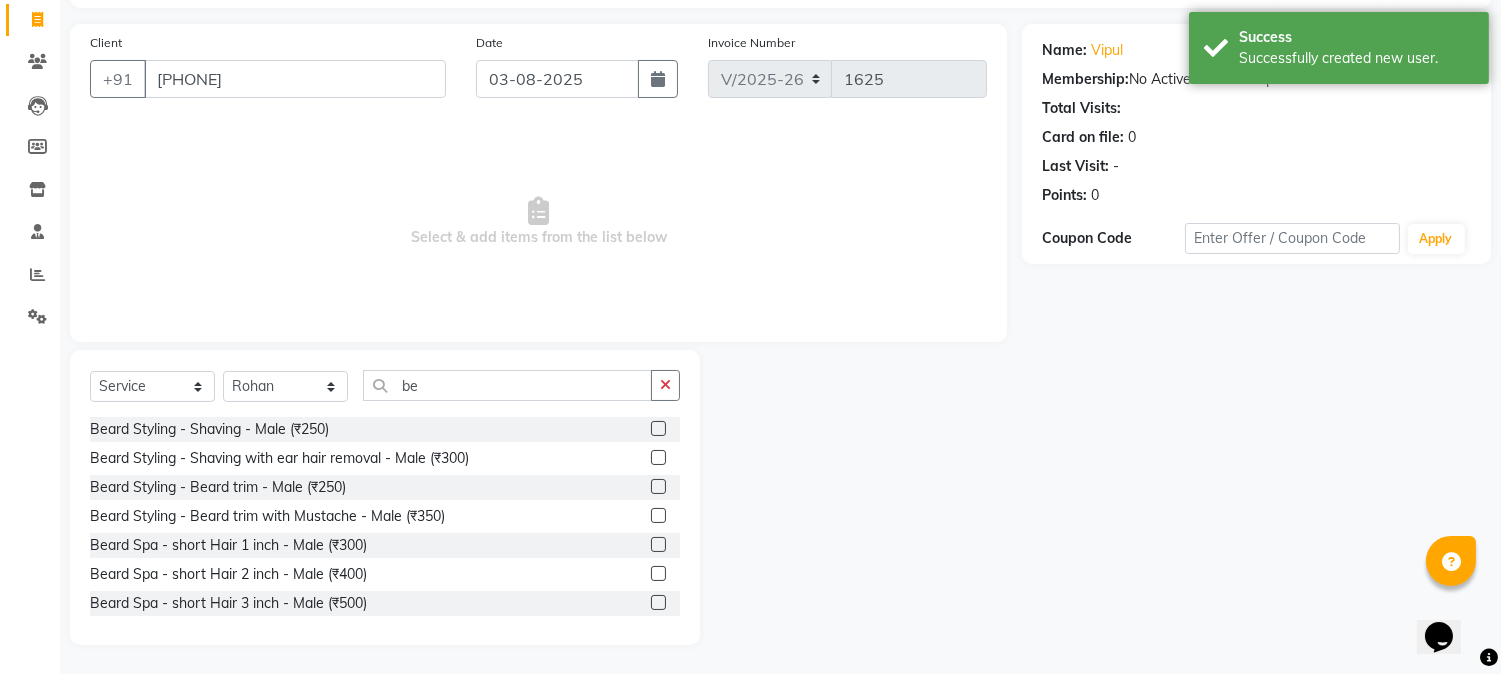 click 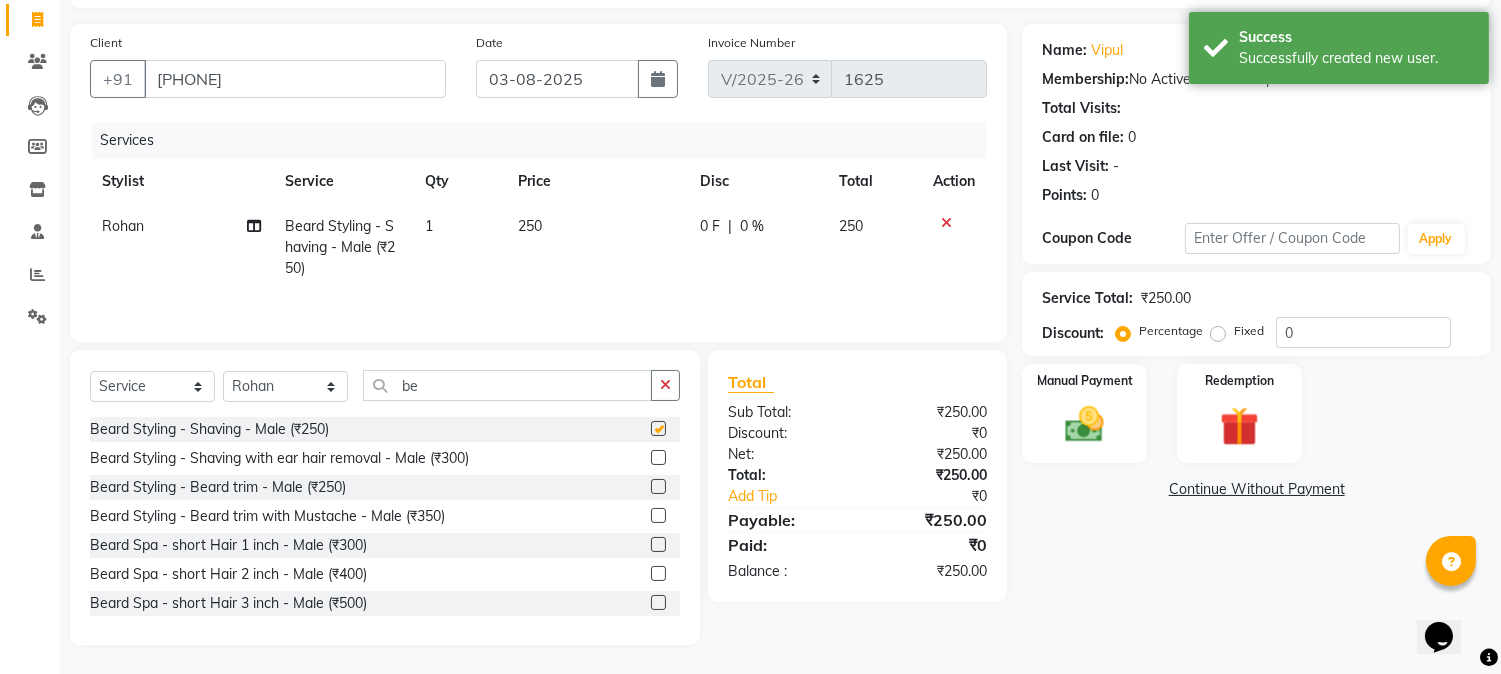 scroll, scrollTop: 61, scrollLeft: 0, axis: vertical 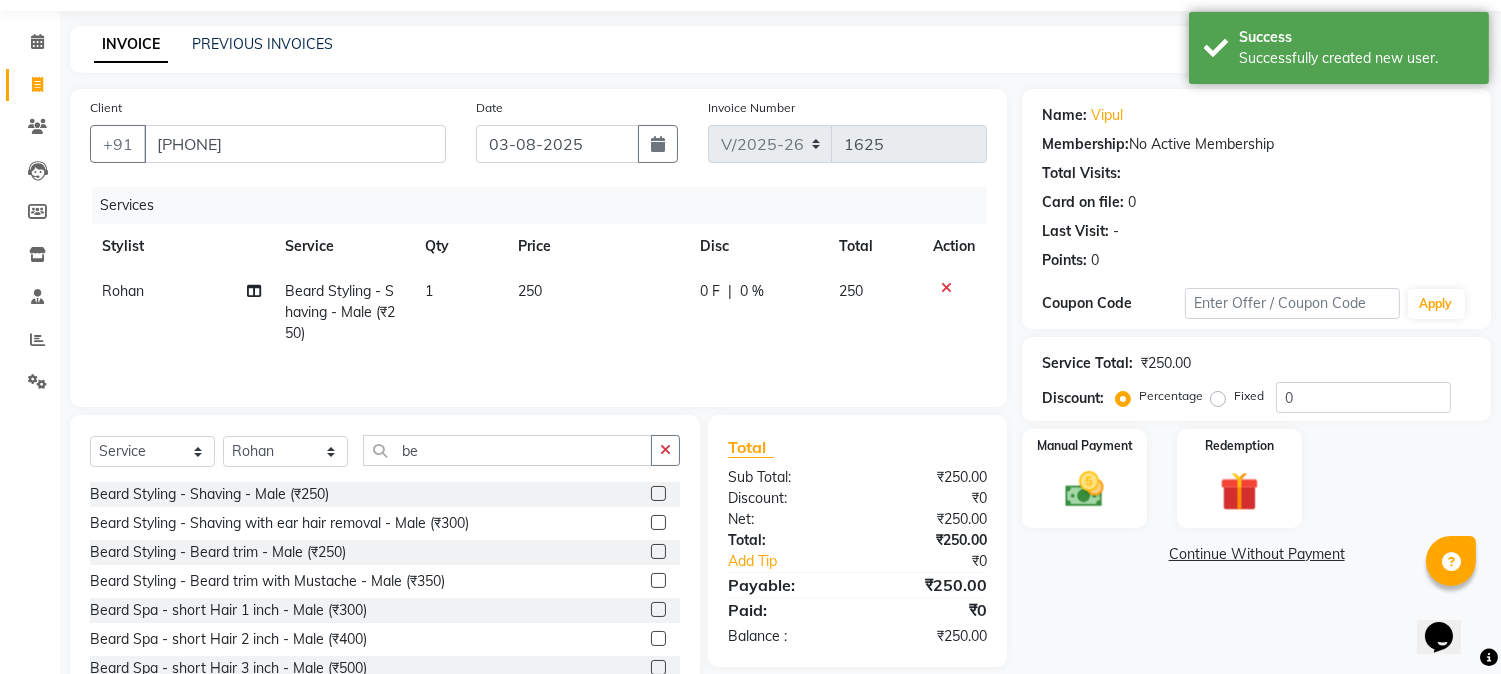 checkbox on "false" 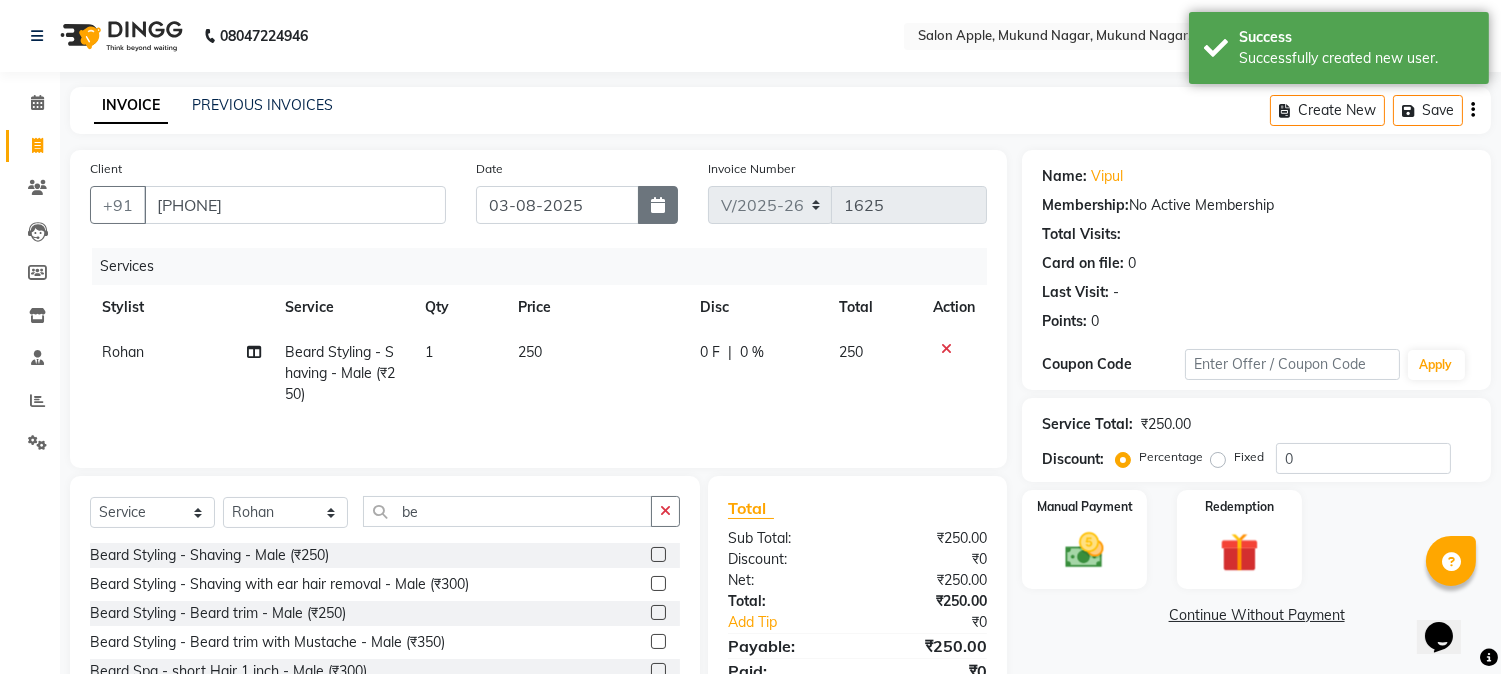 click 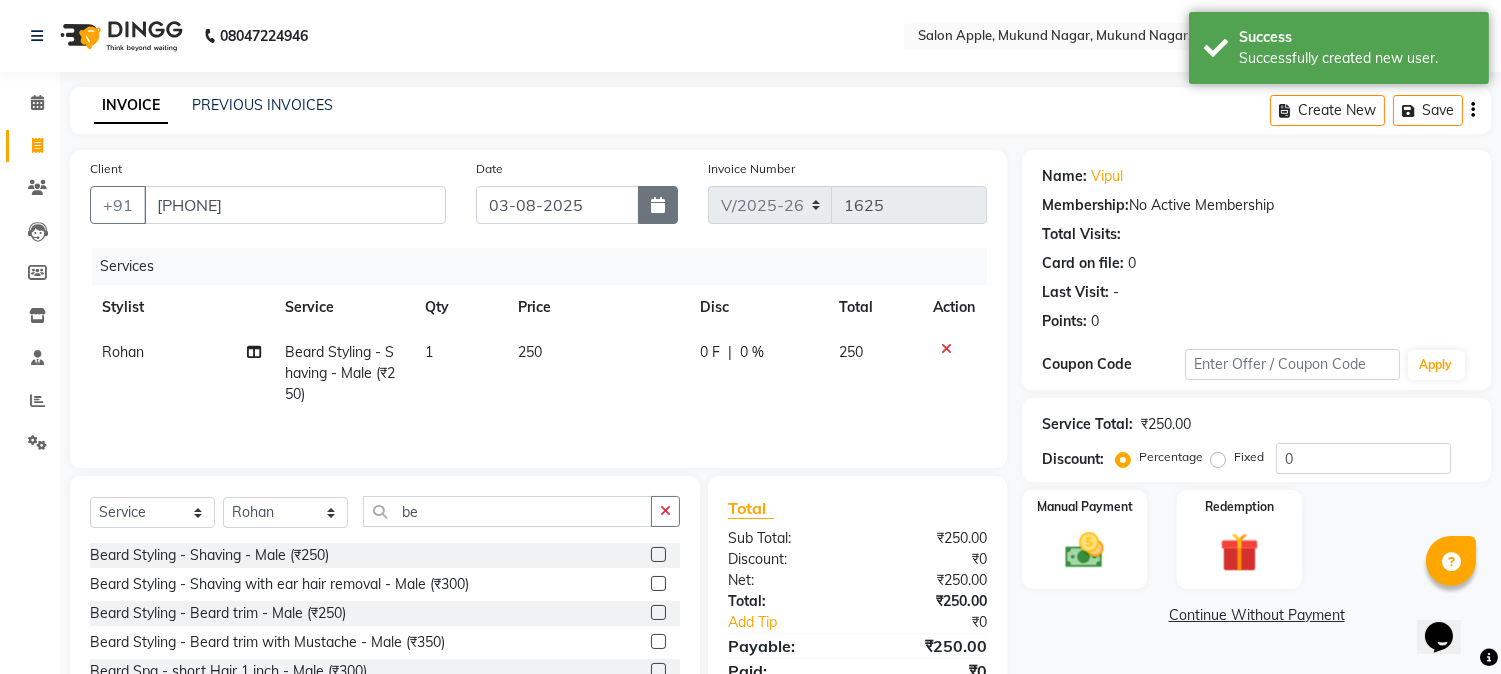 select on "8" 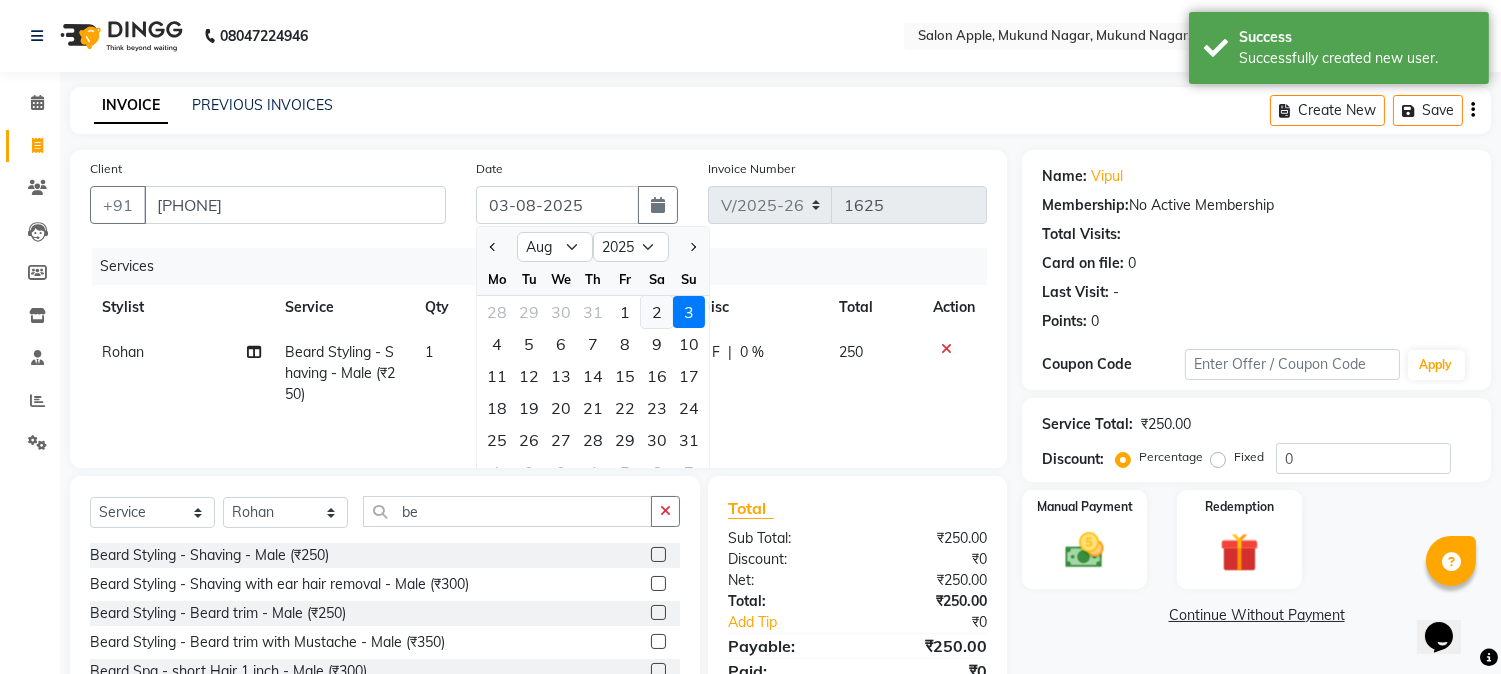 click on "2" 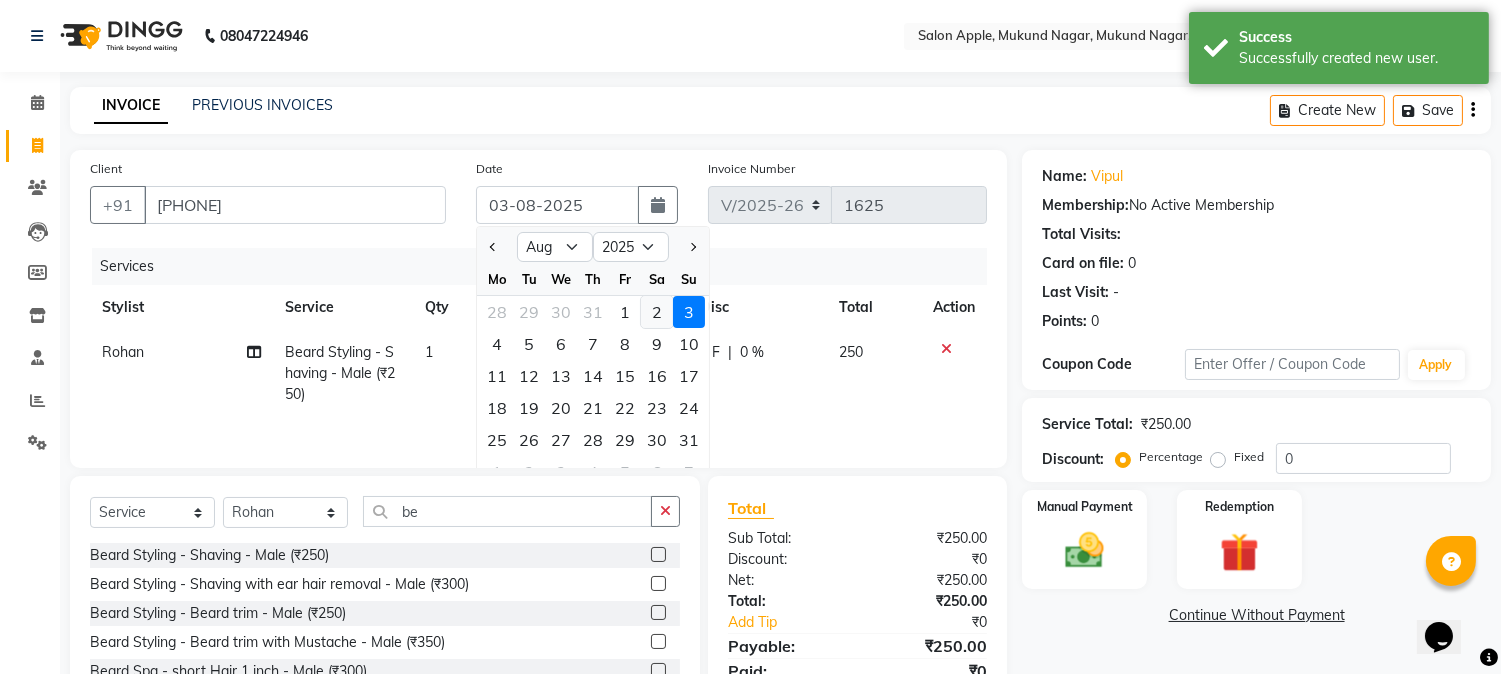 type on "02-08-2025" 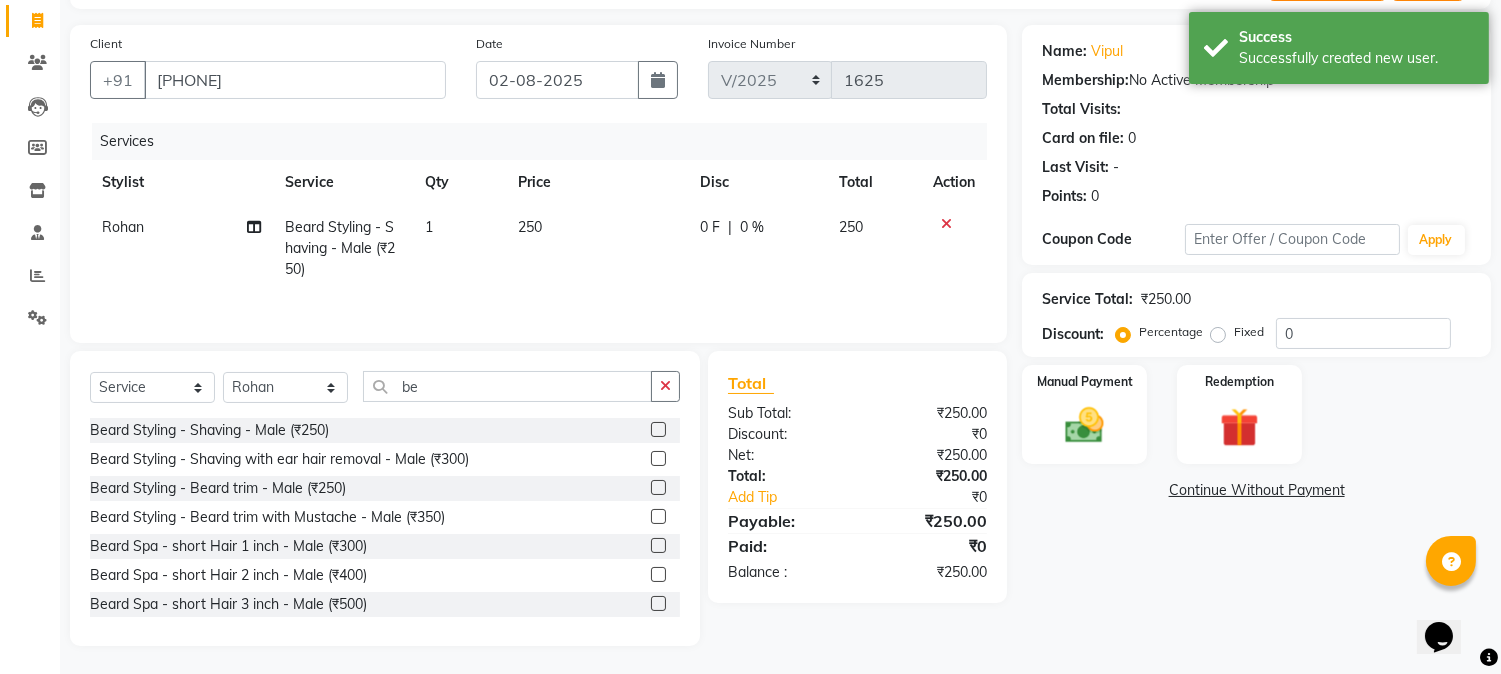 scroll, scrollTop: 128, scrollLeft: 0, axis: vertical 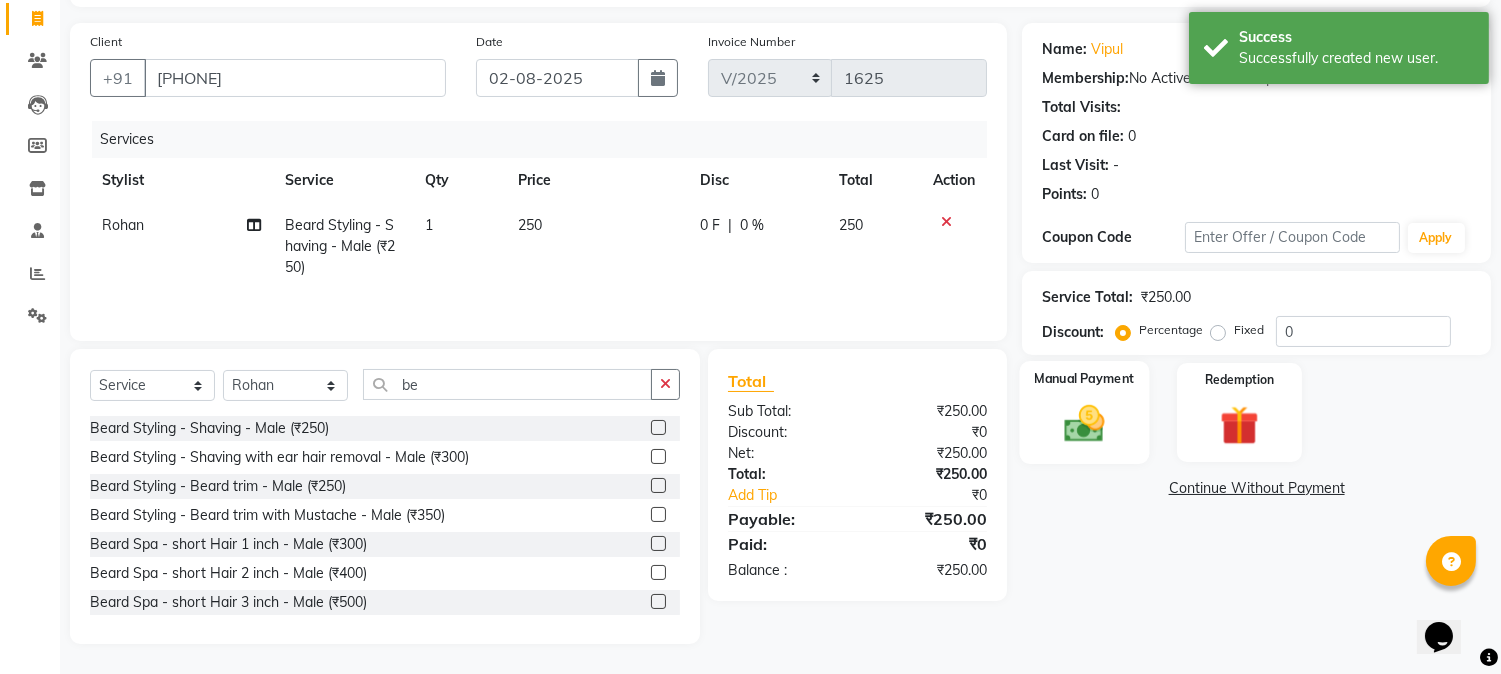 click on "Manual Payment" 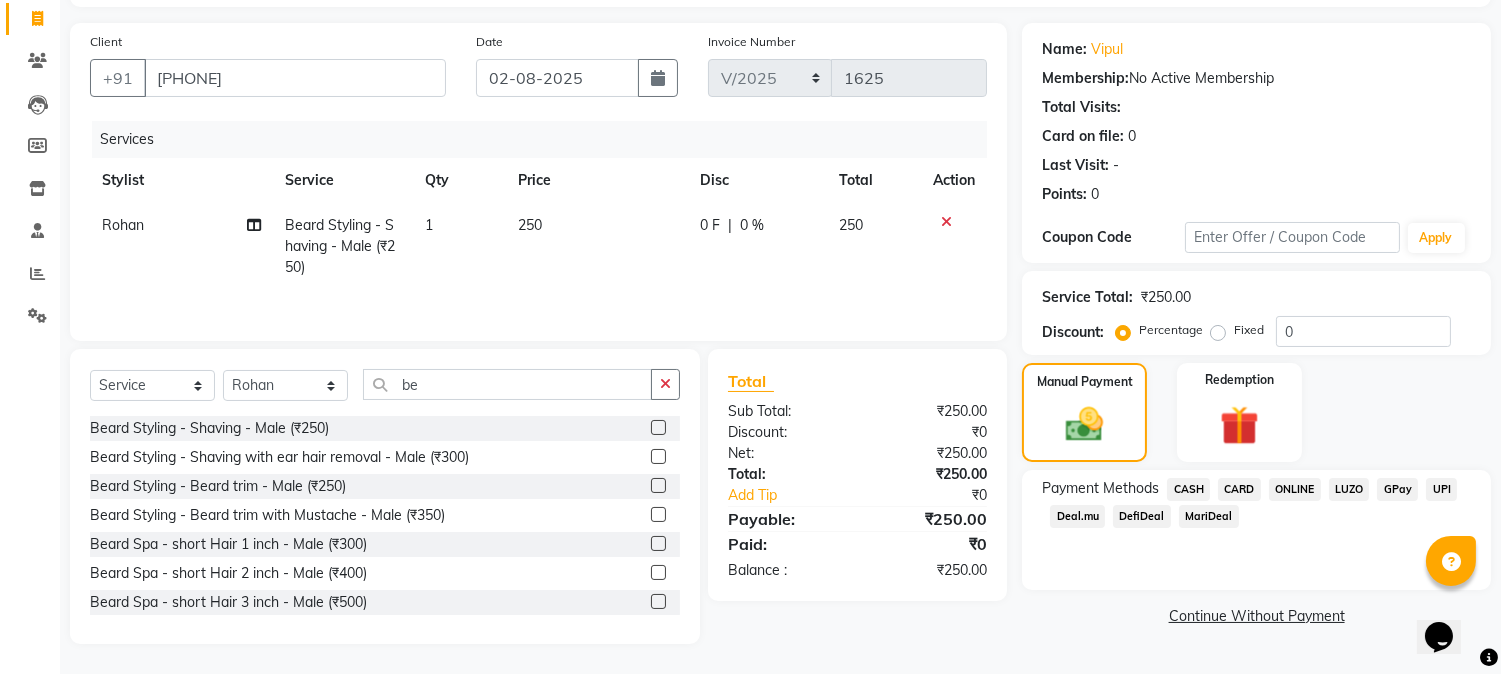 click on "ONLINE" 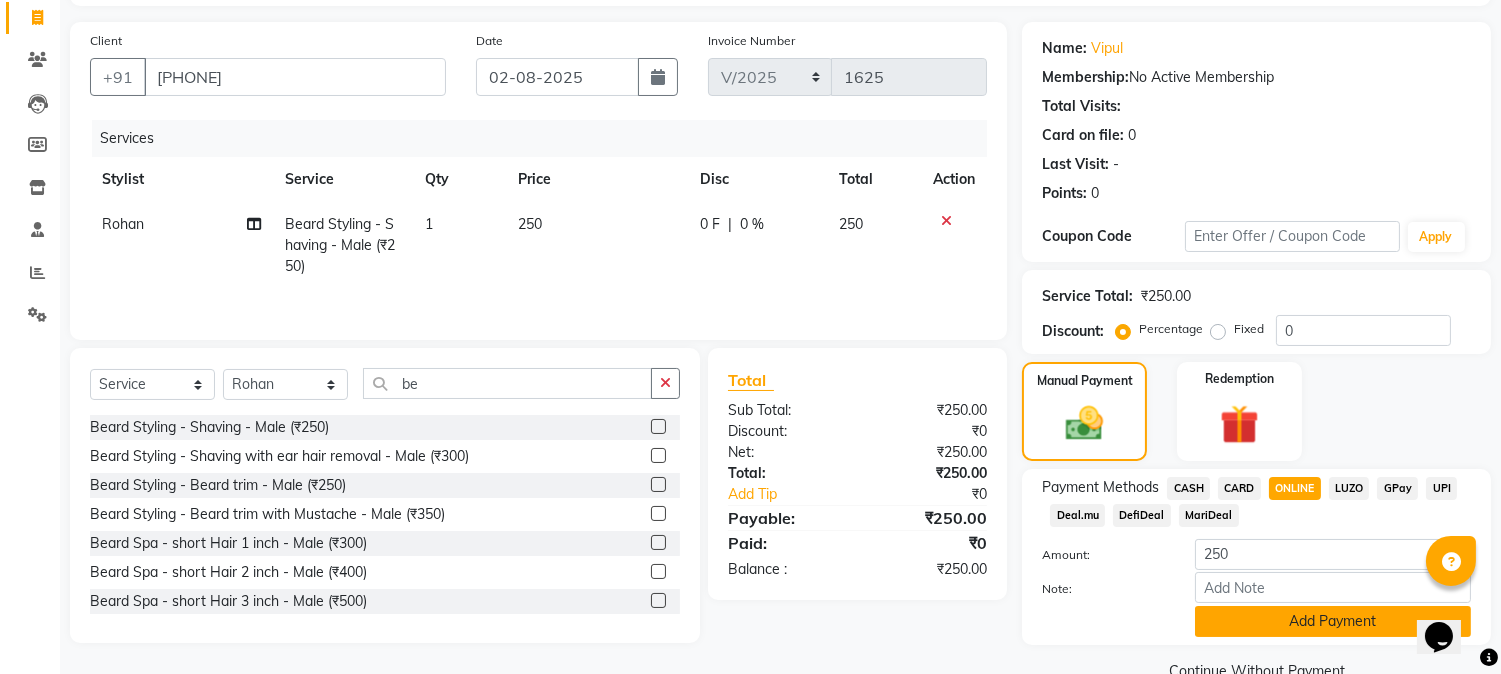 click on "Add Payment" 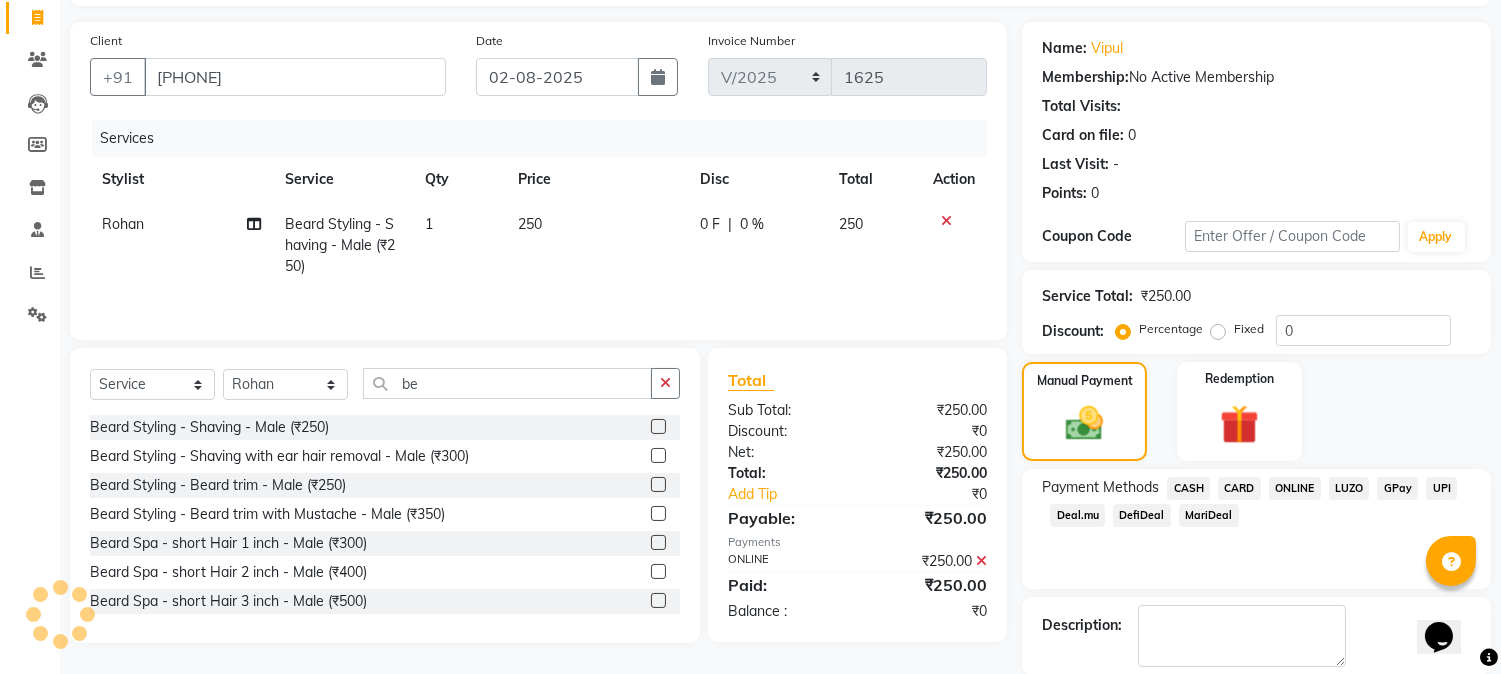 scroll, scrollTop: 225, scrollLeft: 0, axis: vertical 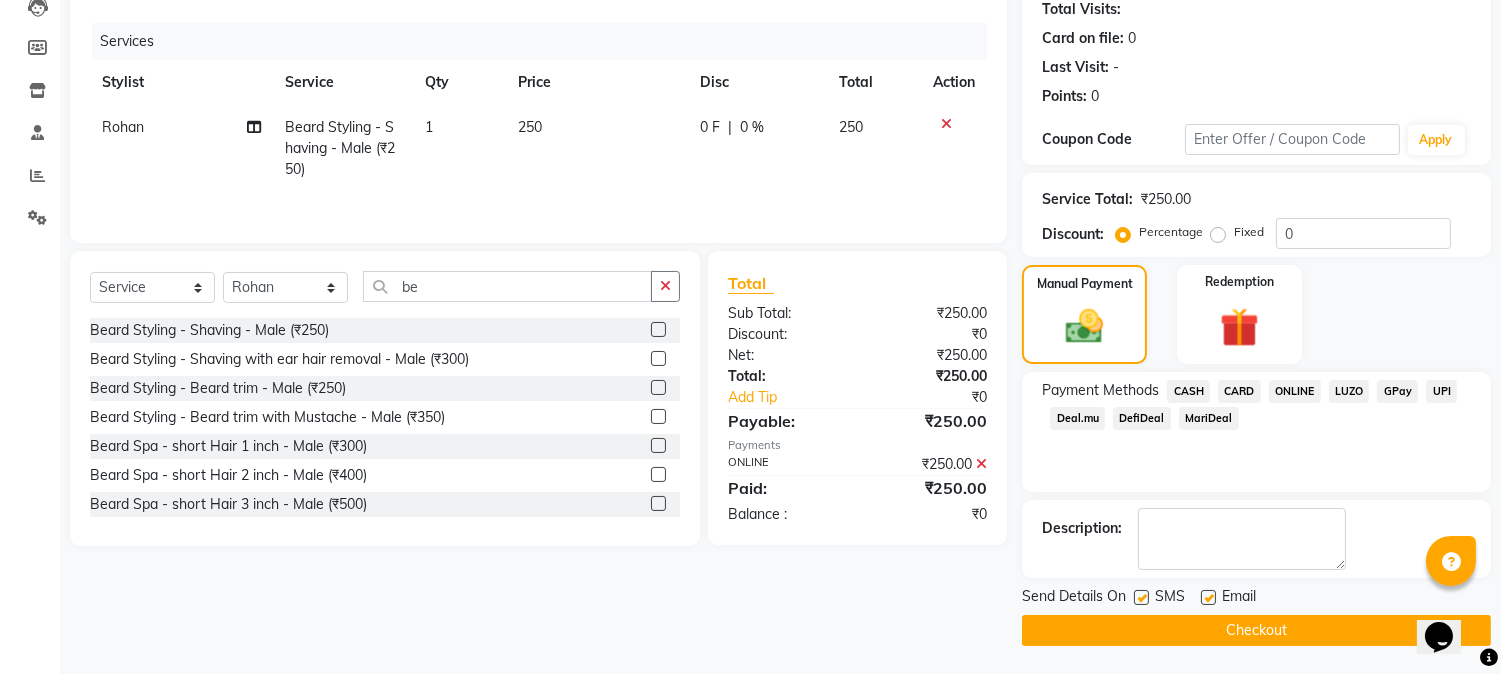 click on "Checkout" 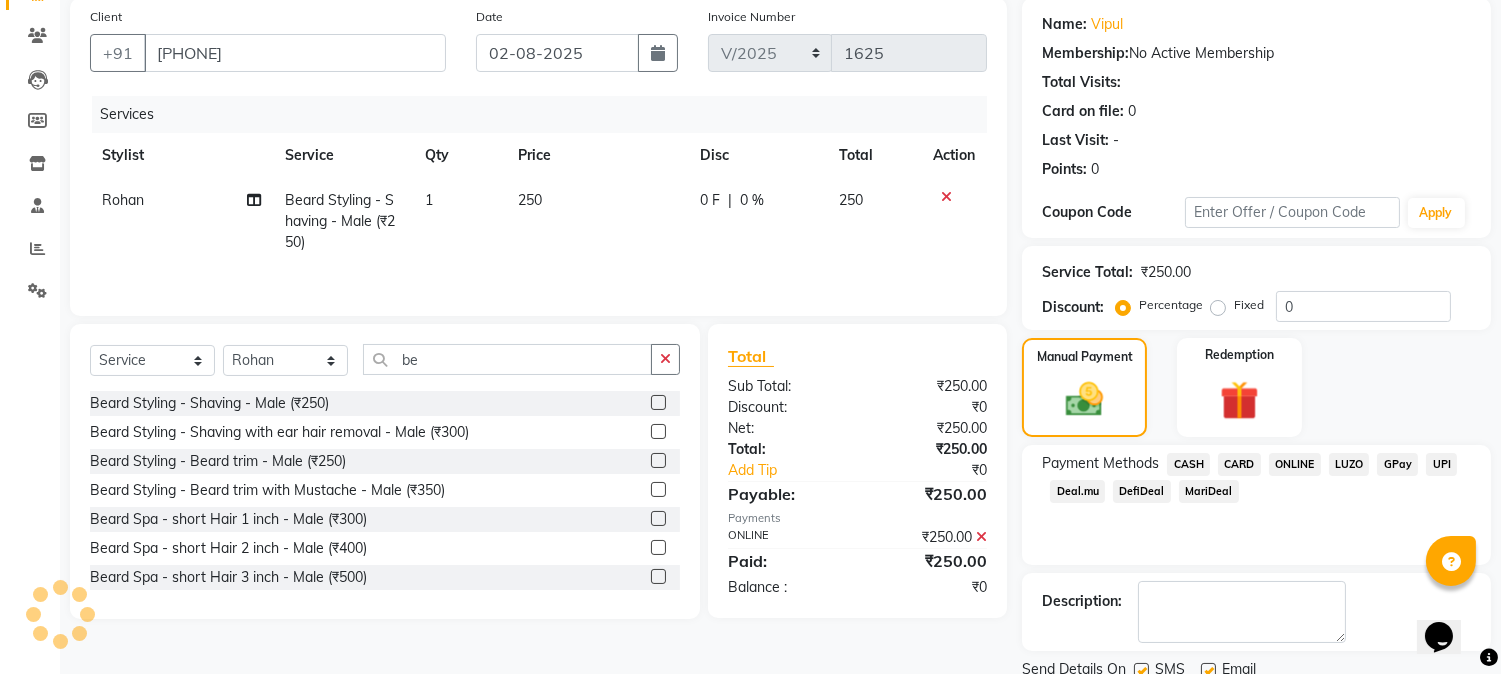 scroll, scrollTop: 114, scrollLeft: 0, axis: vertical 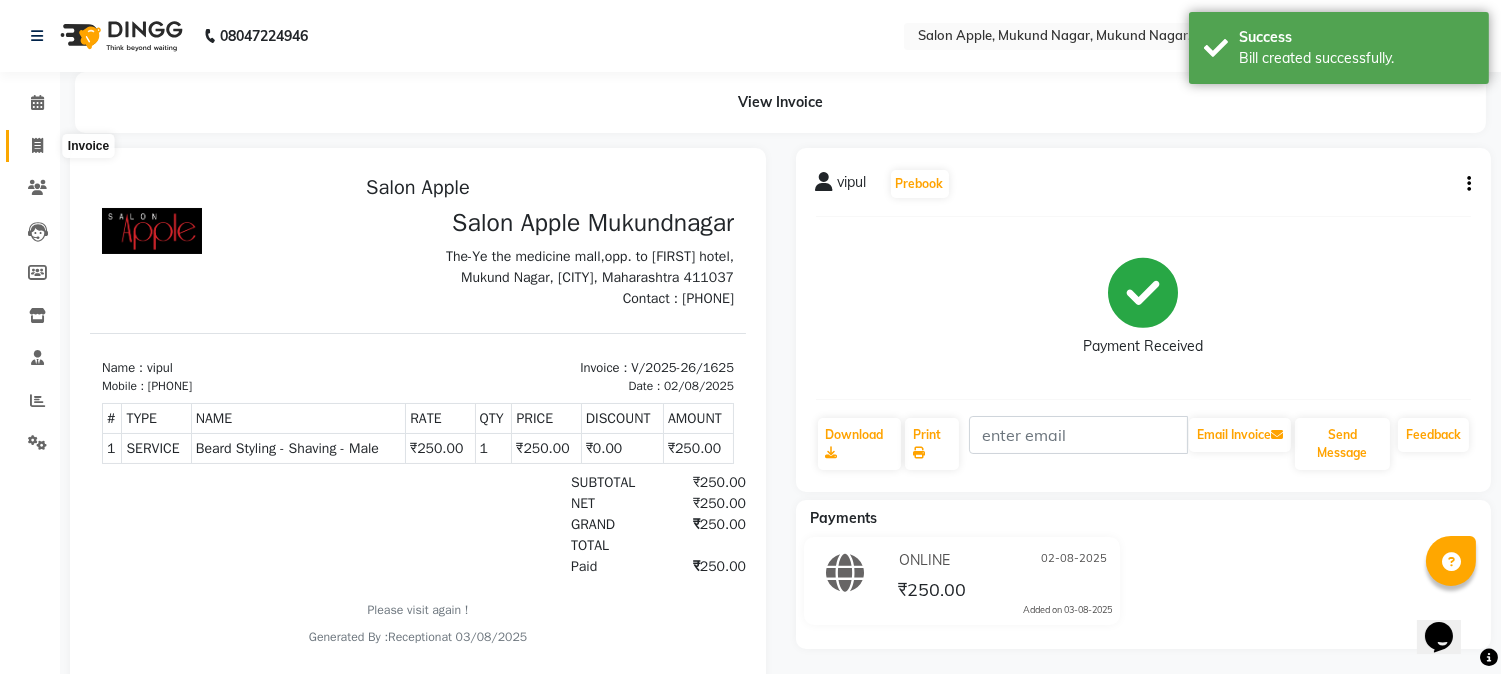 click 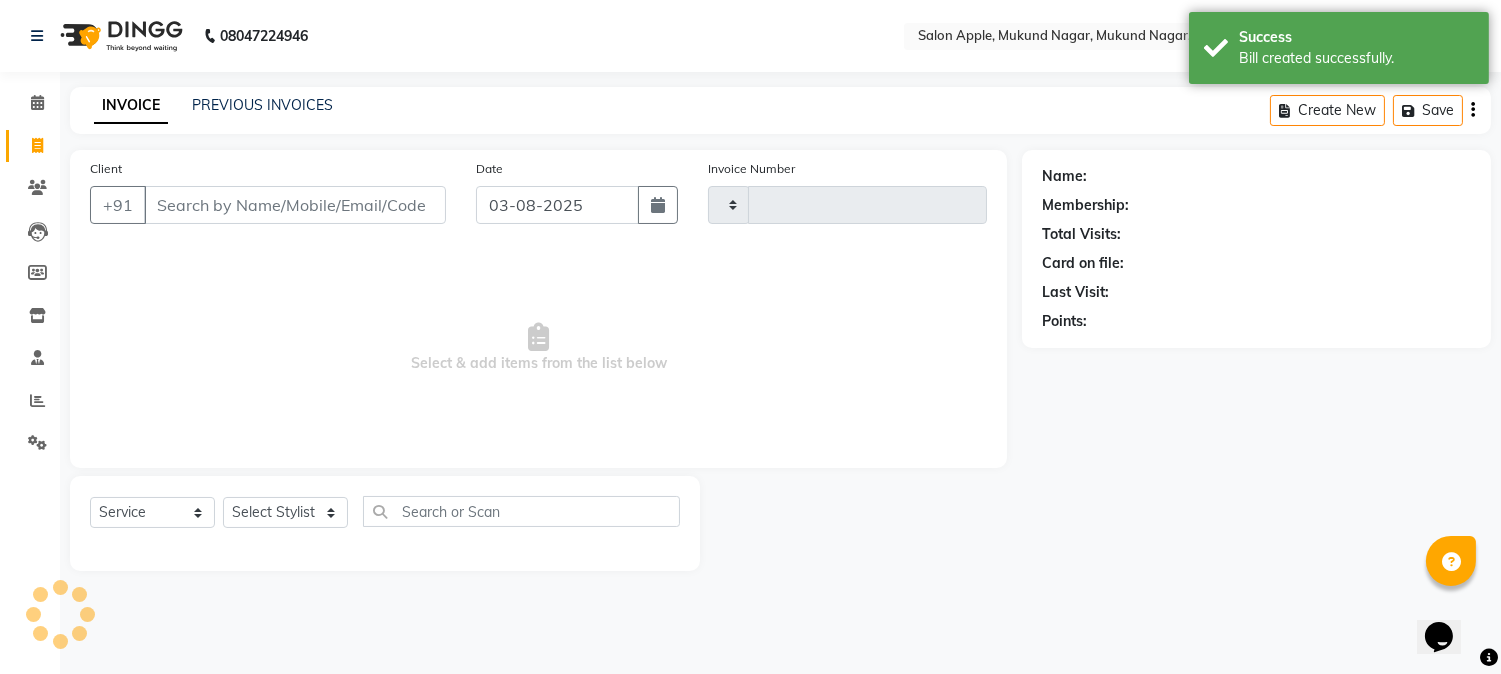 type on "1626" 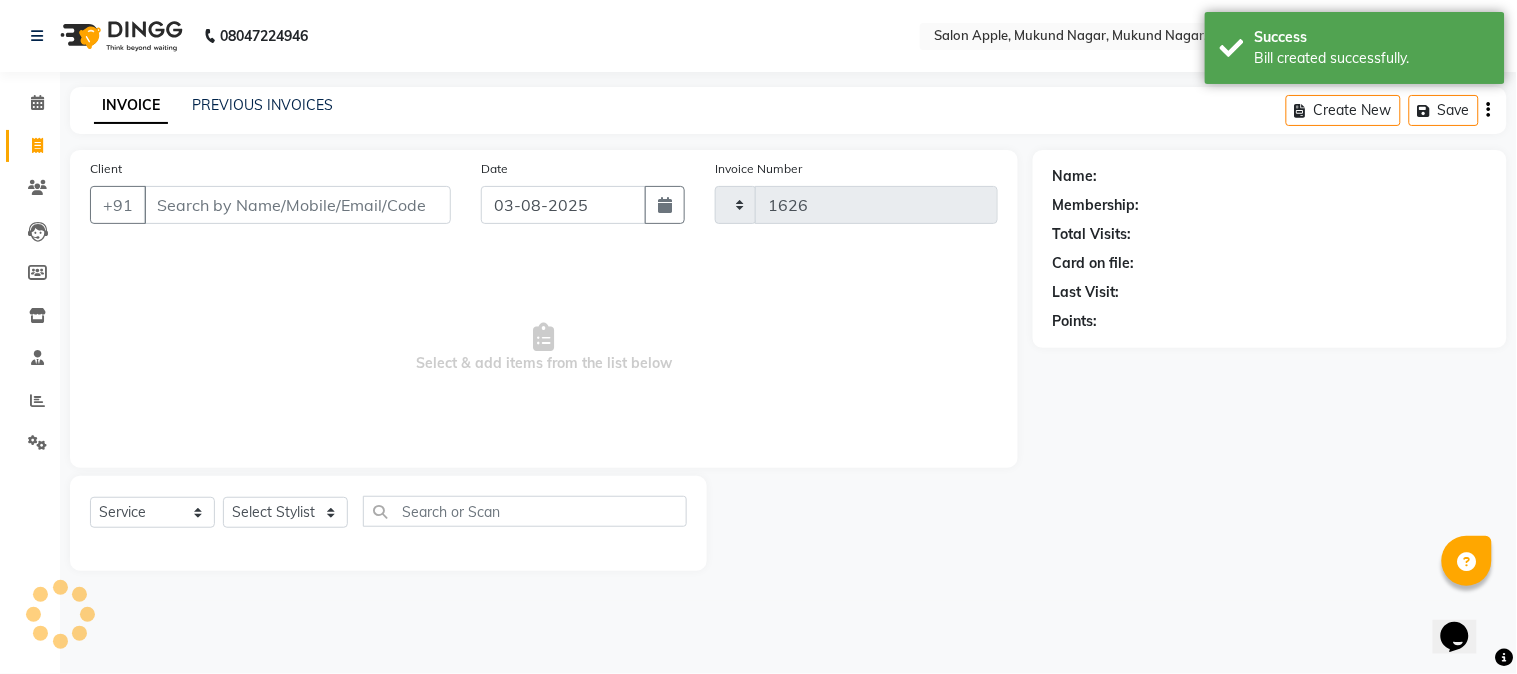 select on "4128" 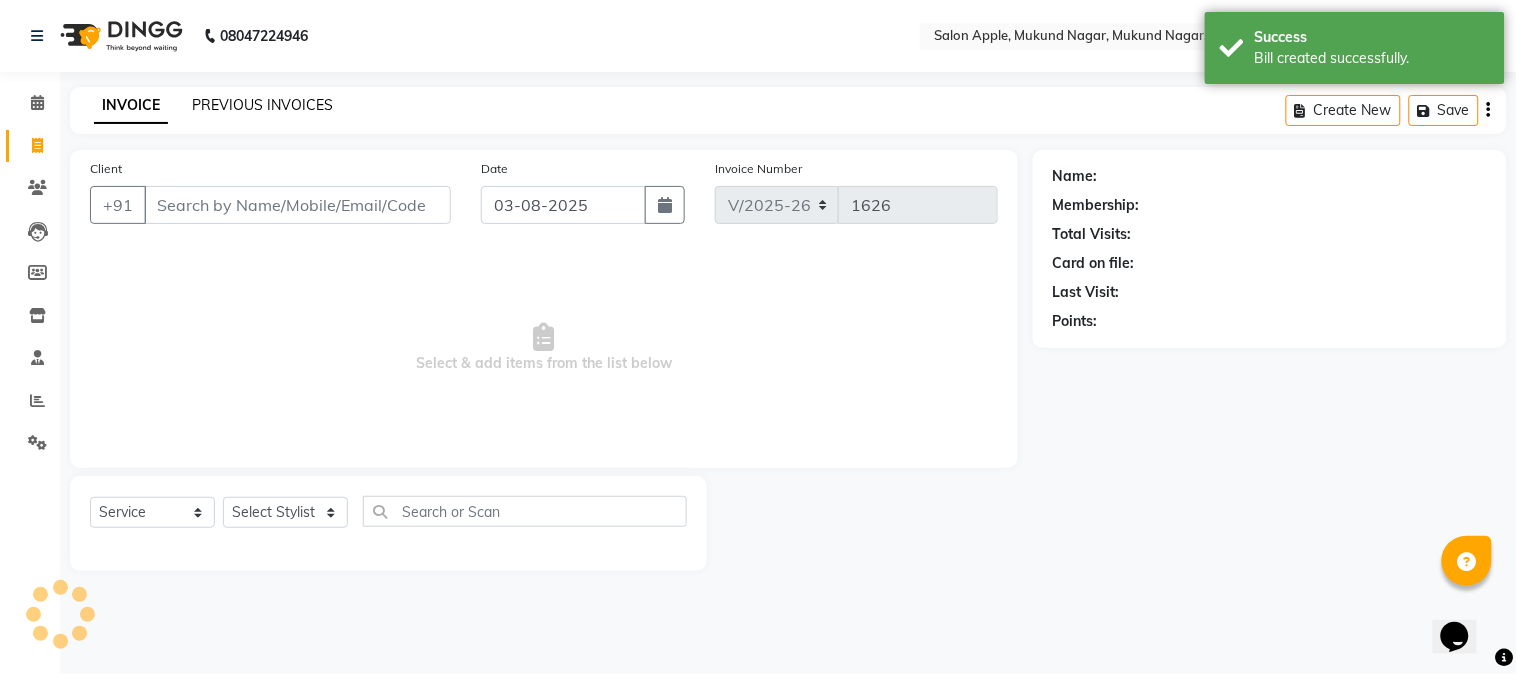 click on "PREVIOUS INVOICES" 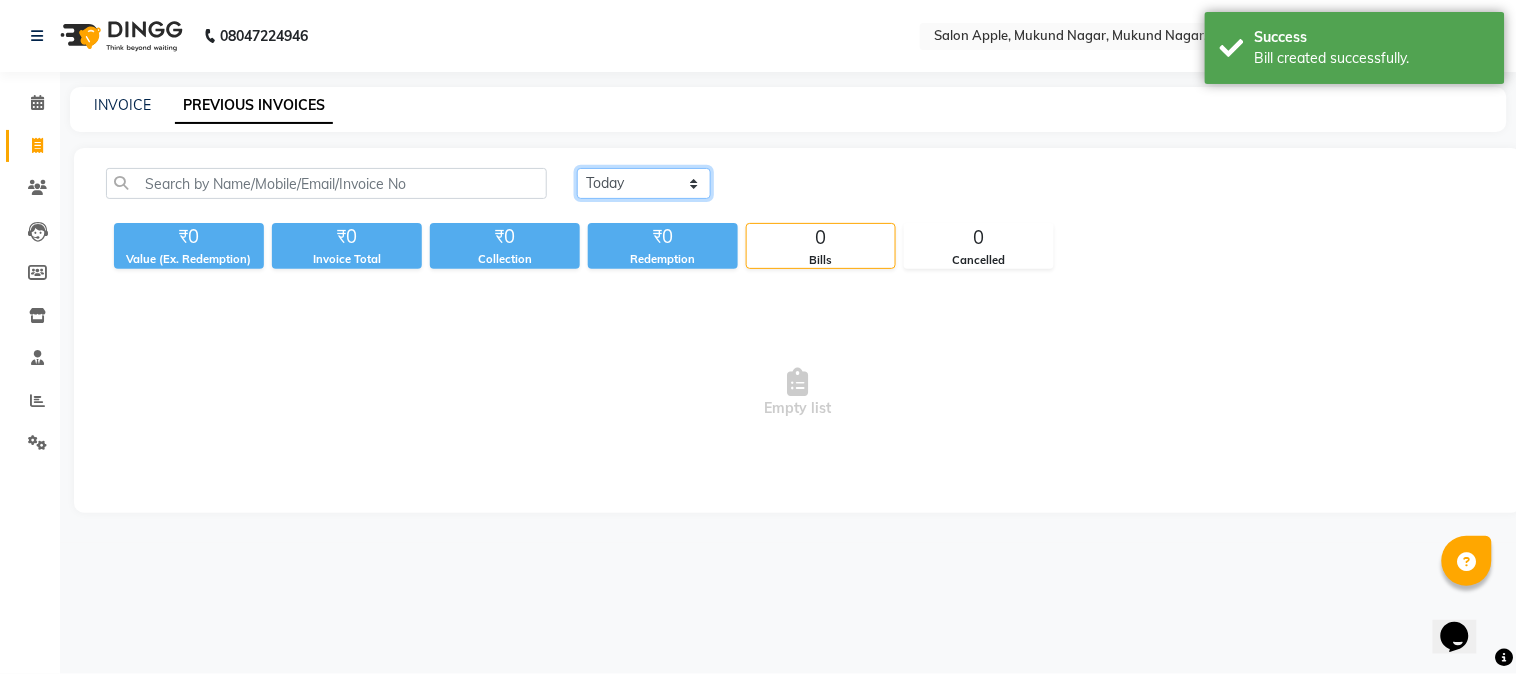 click on "Today Yesterday Custom Range" 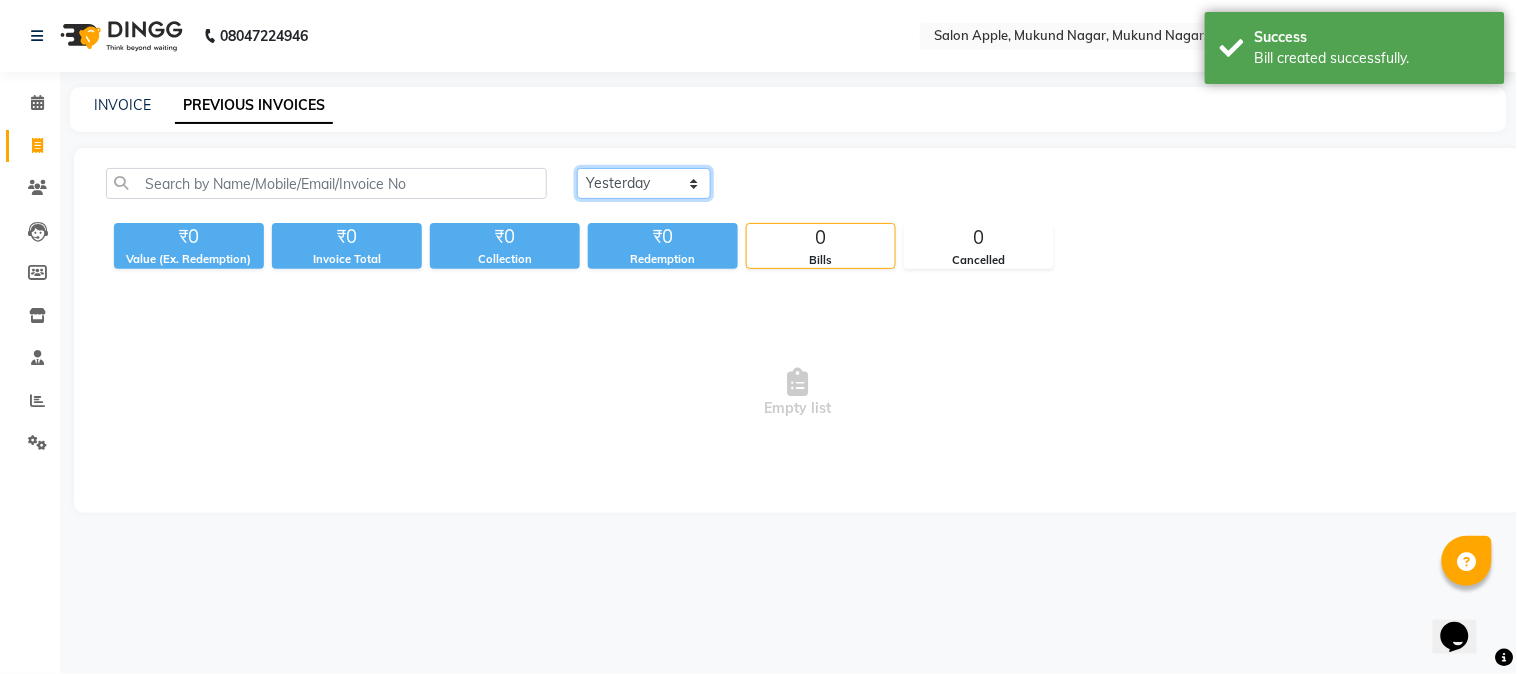 click on "Today Yesterday Custom Range" 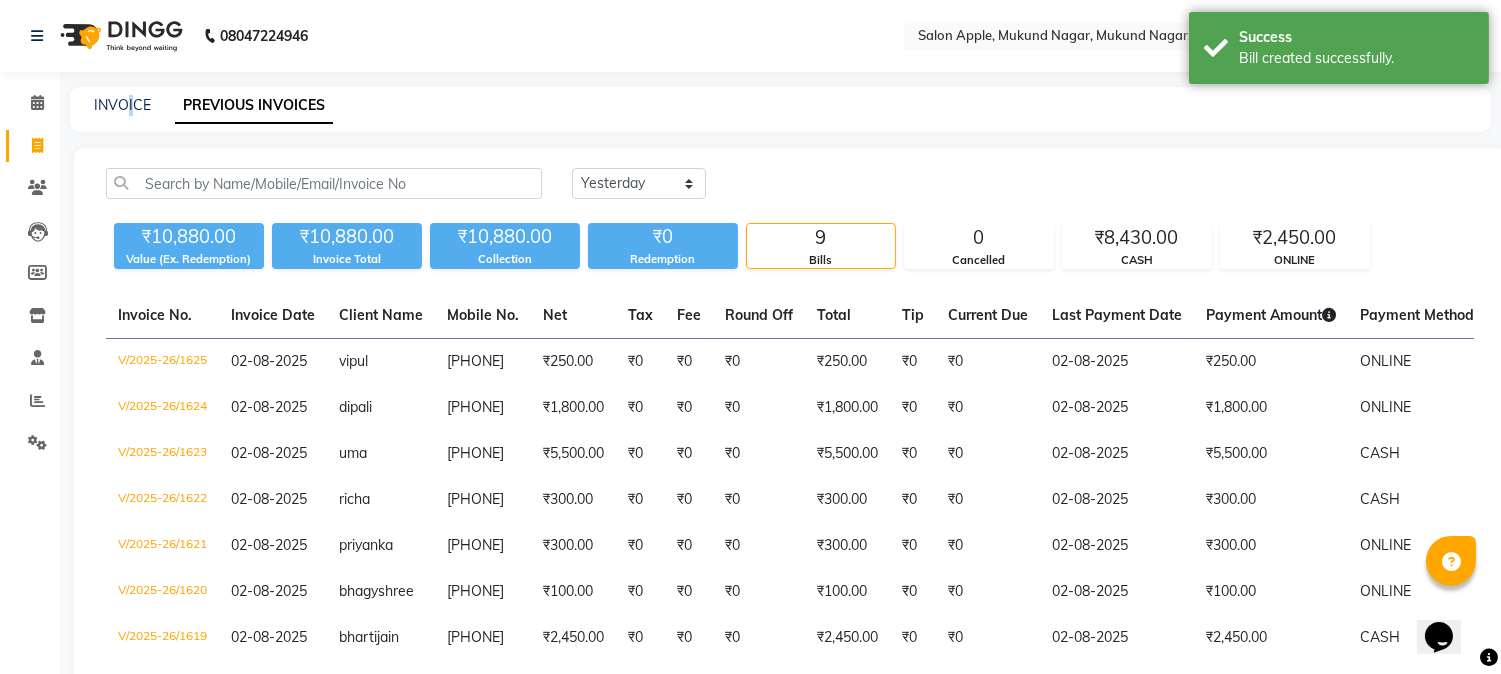 click on "INVOICE" 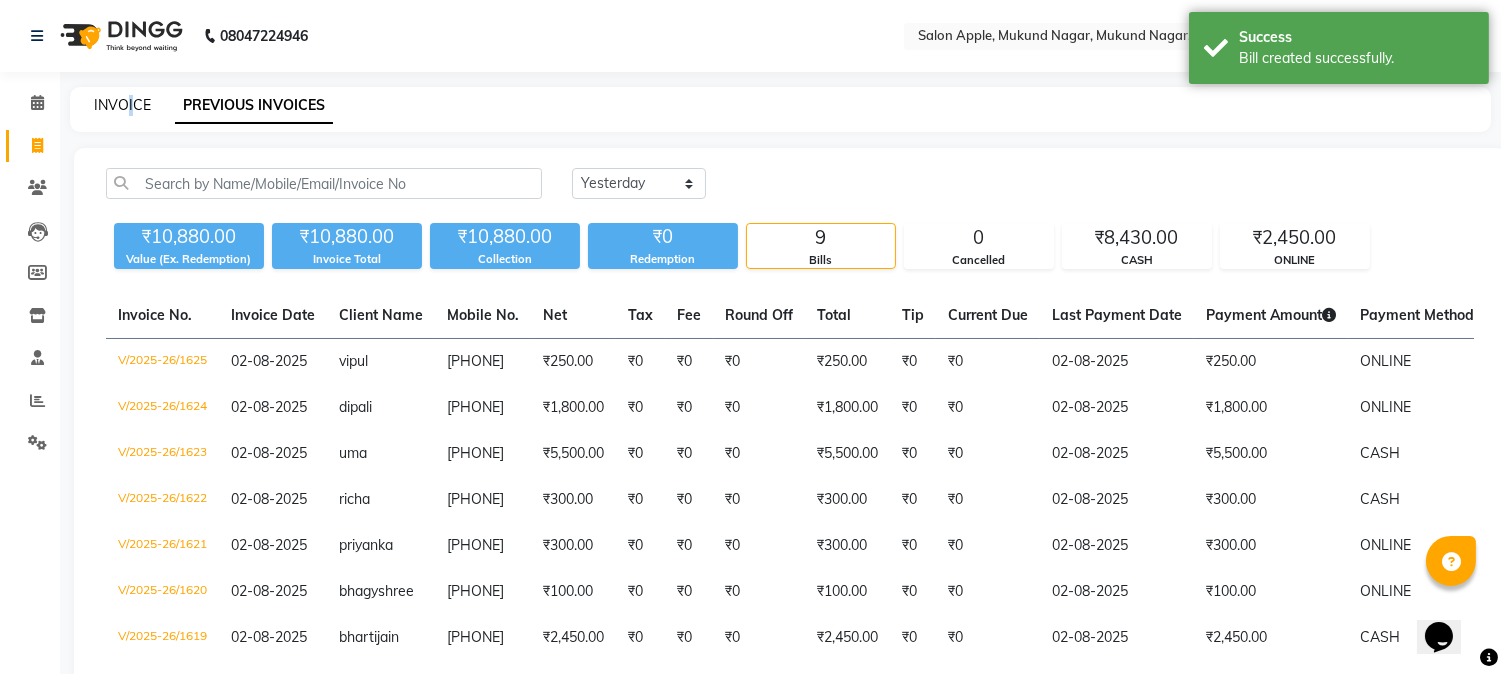 click on "INVOICE" 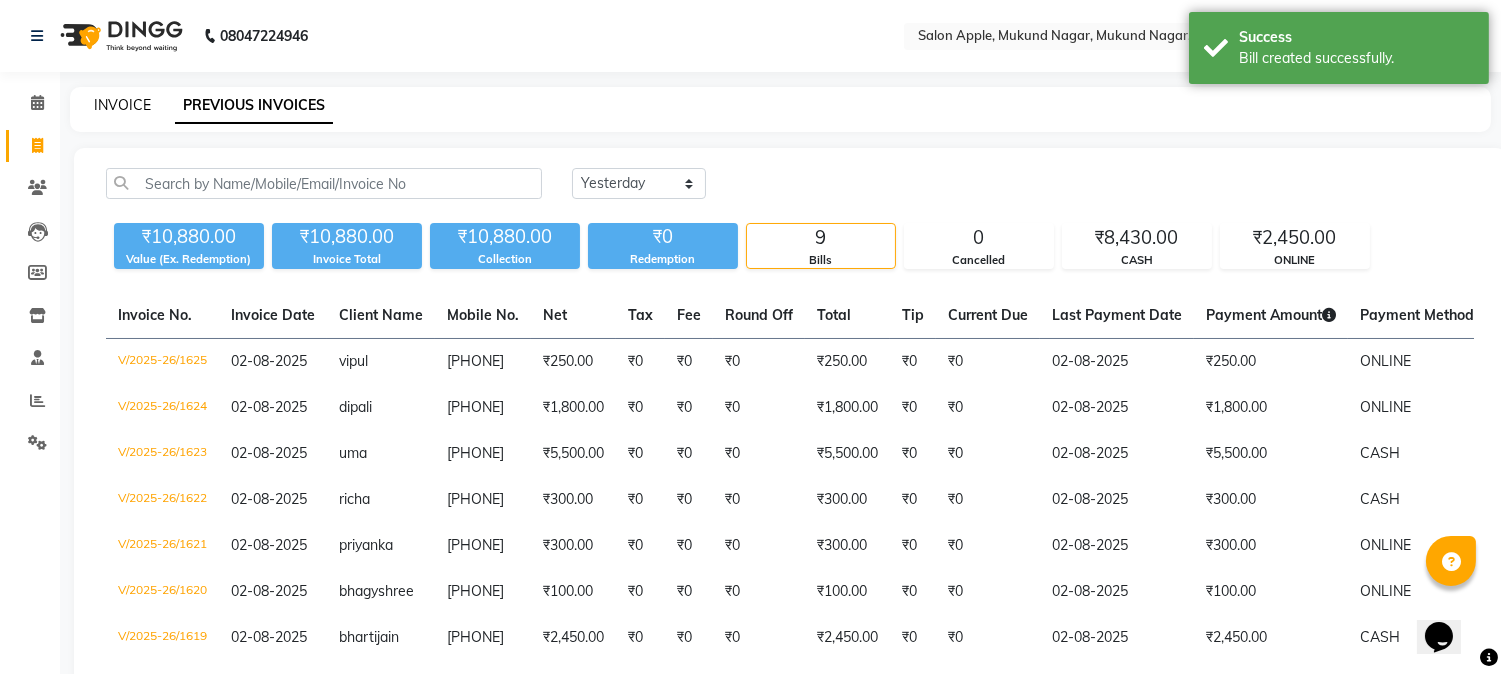 select on "4128" 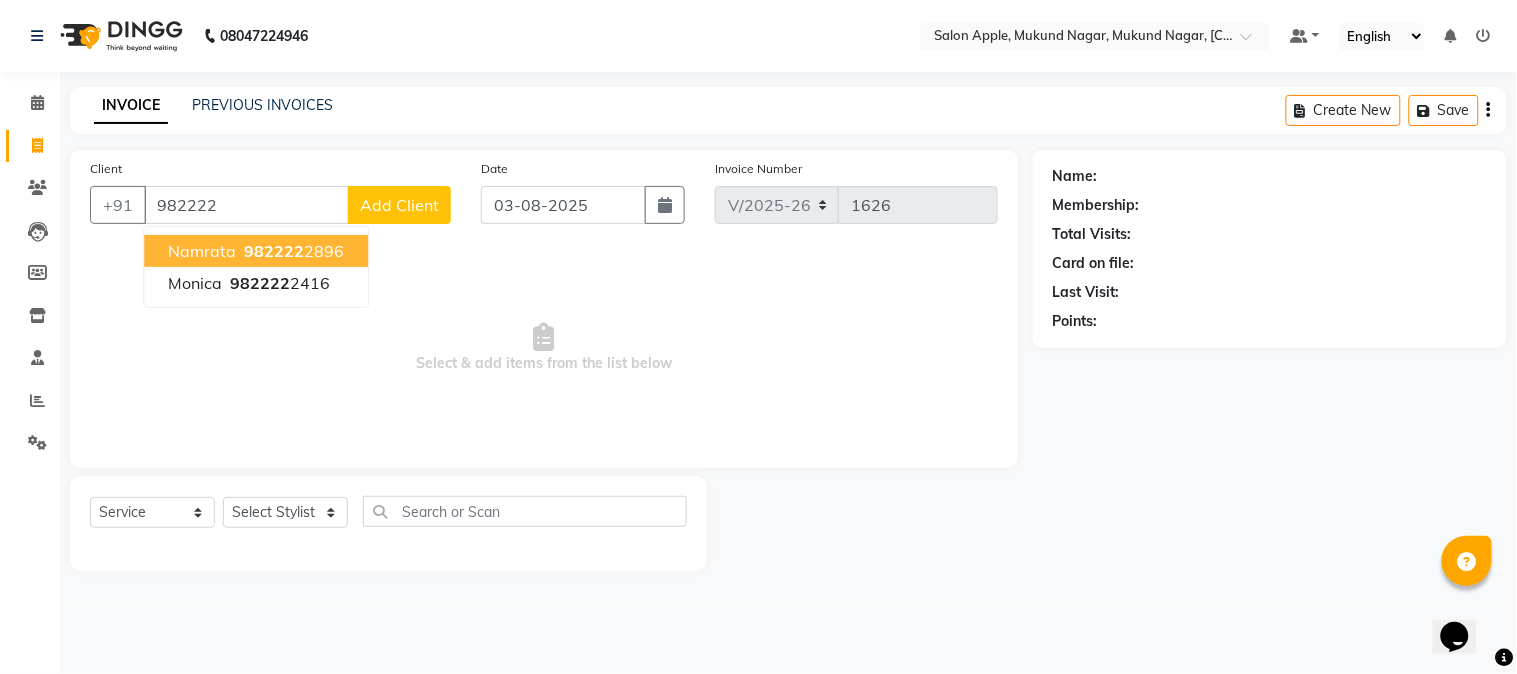 click on "982222" at bounding box center [274, 251] 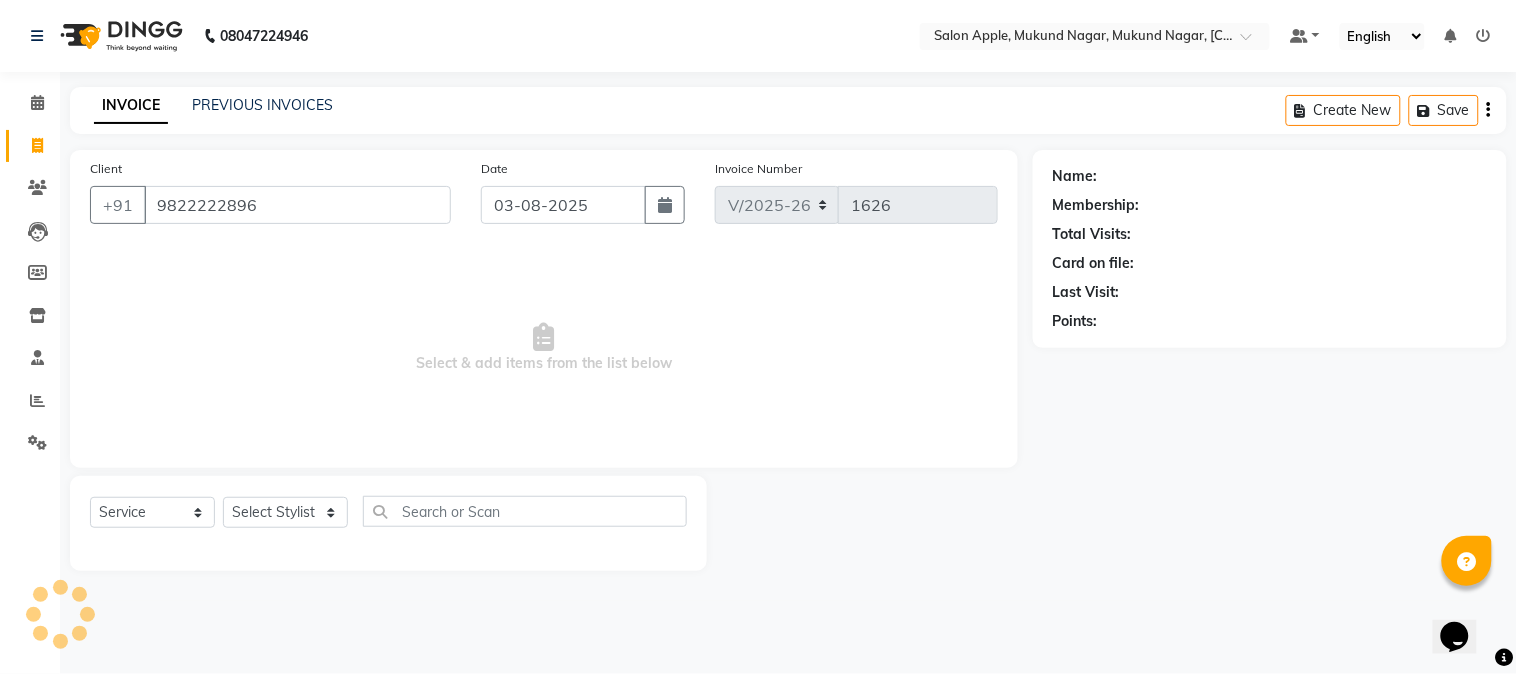 type on "9822222896" 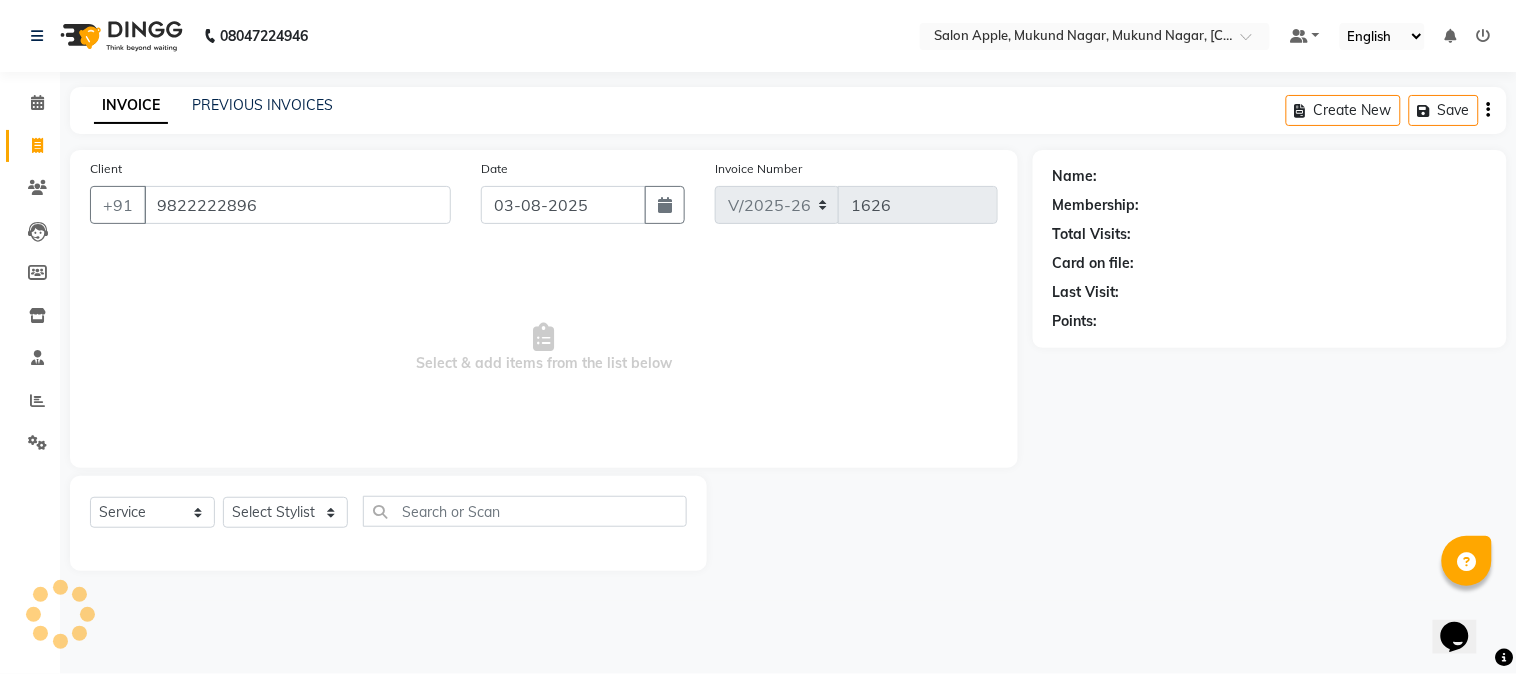select on "1: Object" 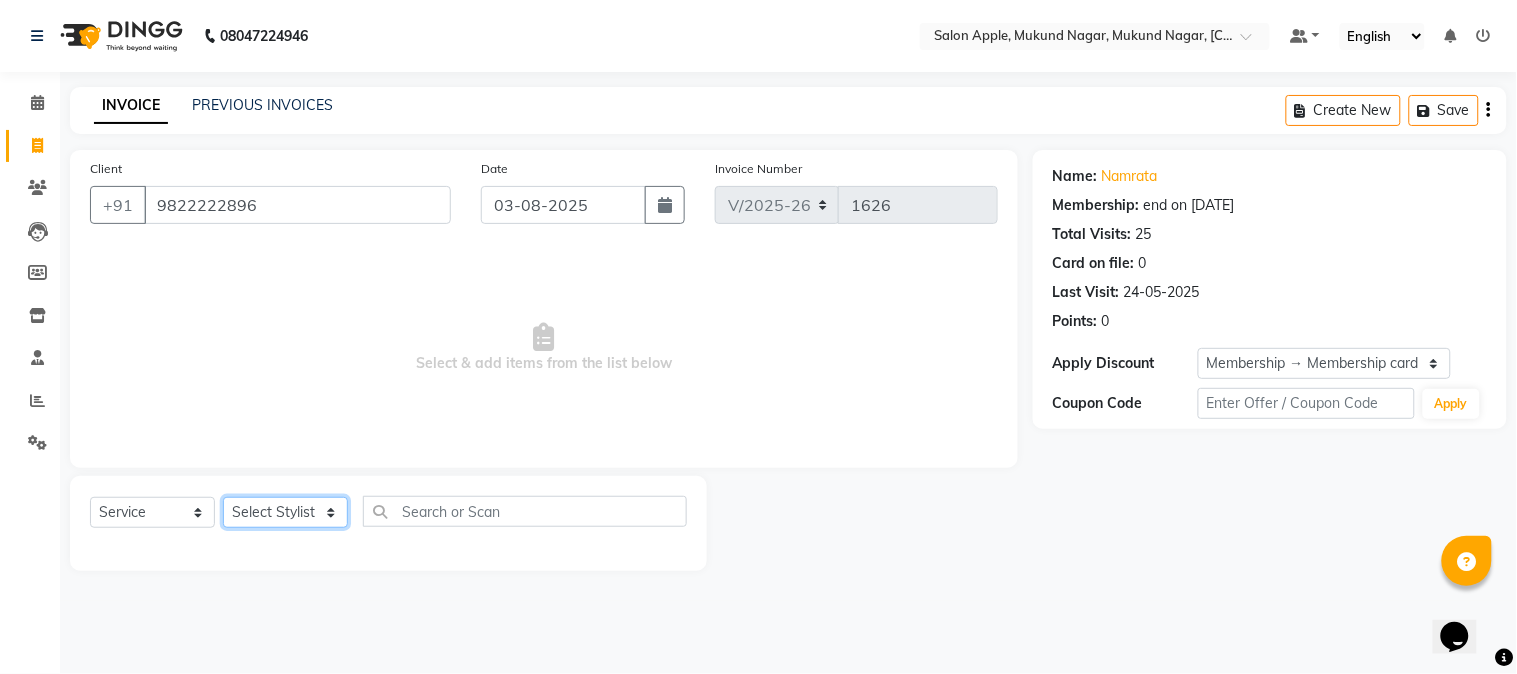click on "Select Stylist [FIRST] [LAST]  [FIRST] [LAST]  [FIRST] [LAST]  [FIRST] [LAST]  [FIRST] [LAST] Reception [FIRST]" 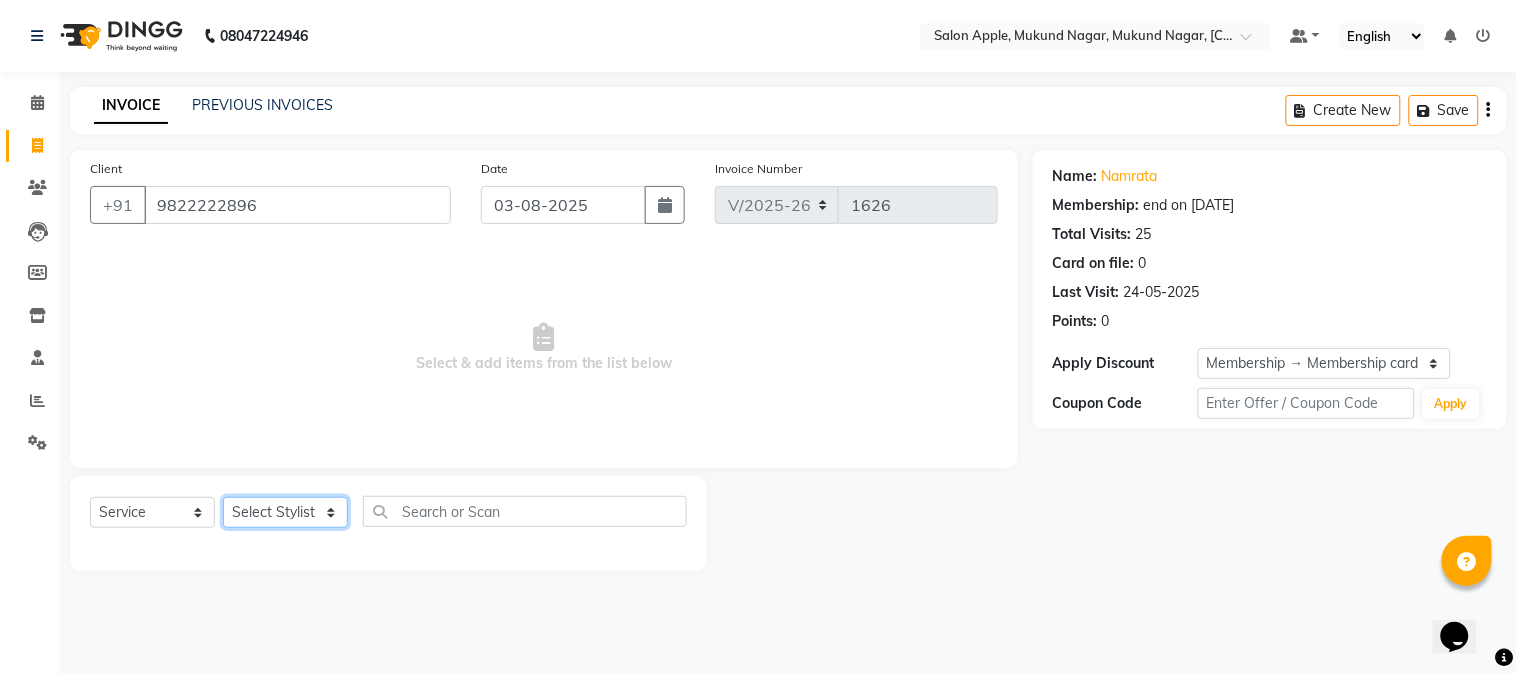 select on "21401" 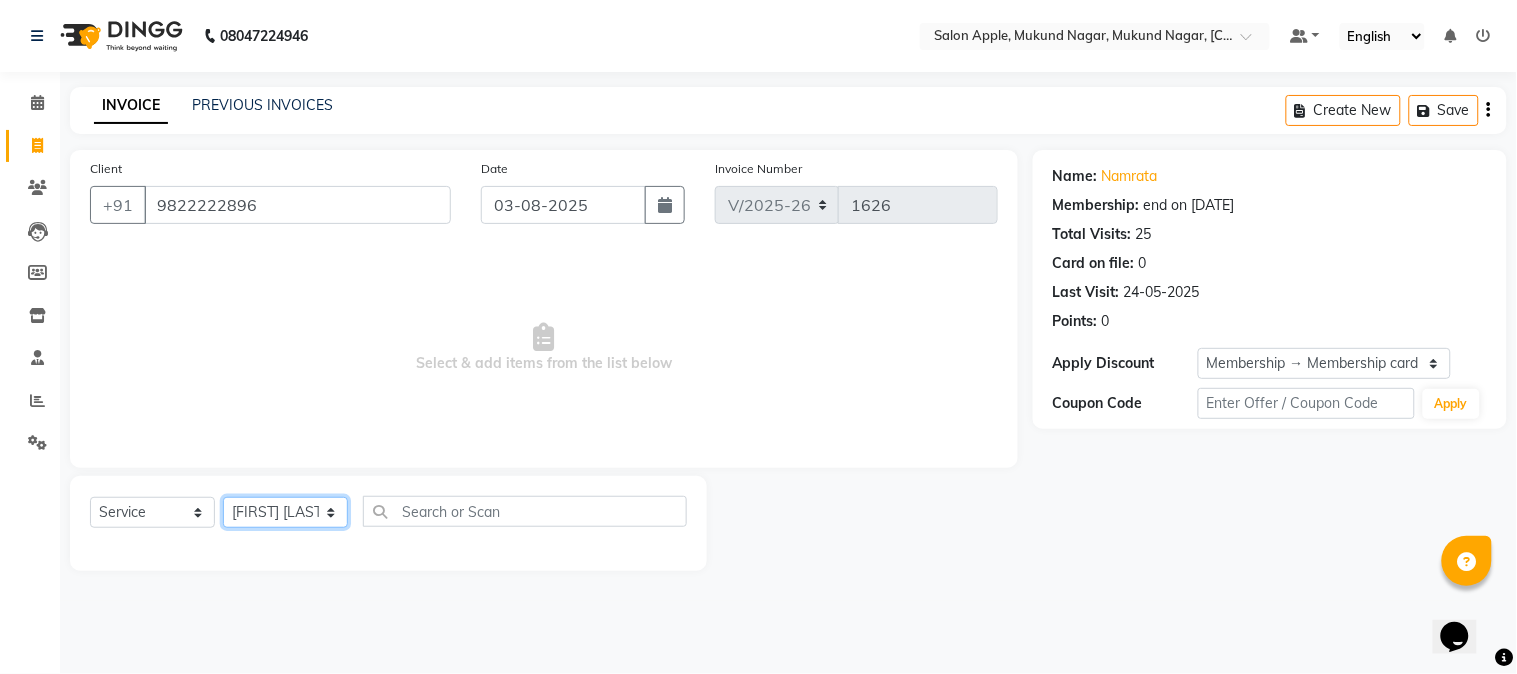 click on "Select Stylist [FIRST] [LAST]  [FIRST] [LAST]  [FIRST] [LAST]  [FIRST] [LAST]  [FIRST] [LAST] Reception [FIRST]" 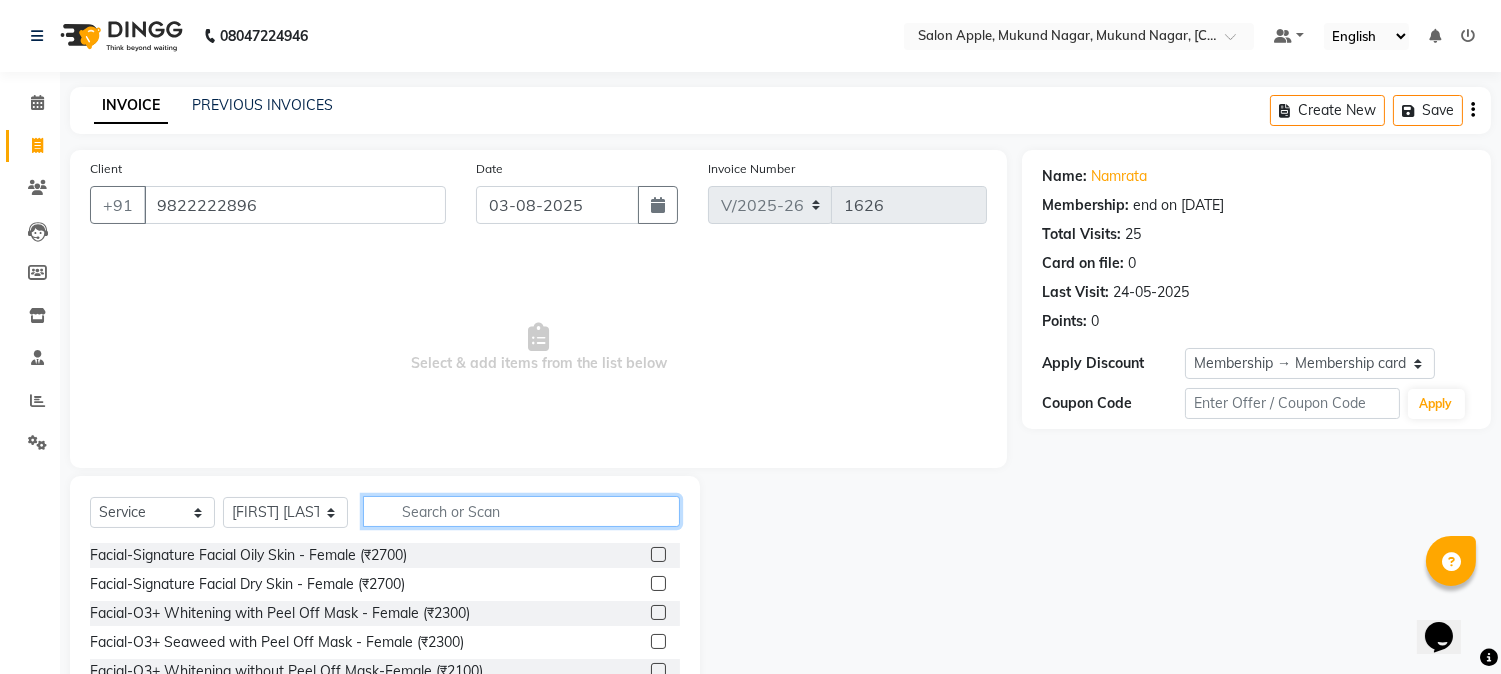 click 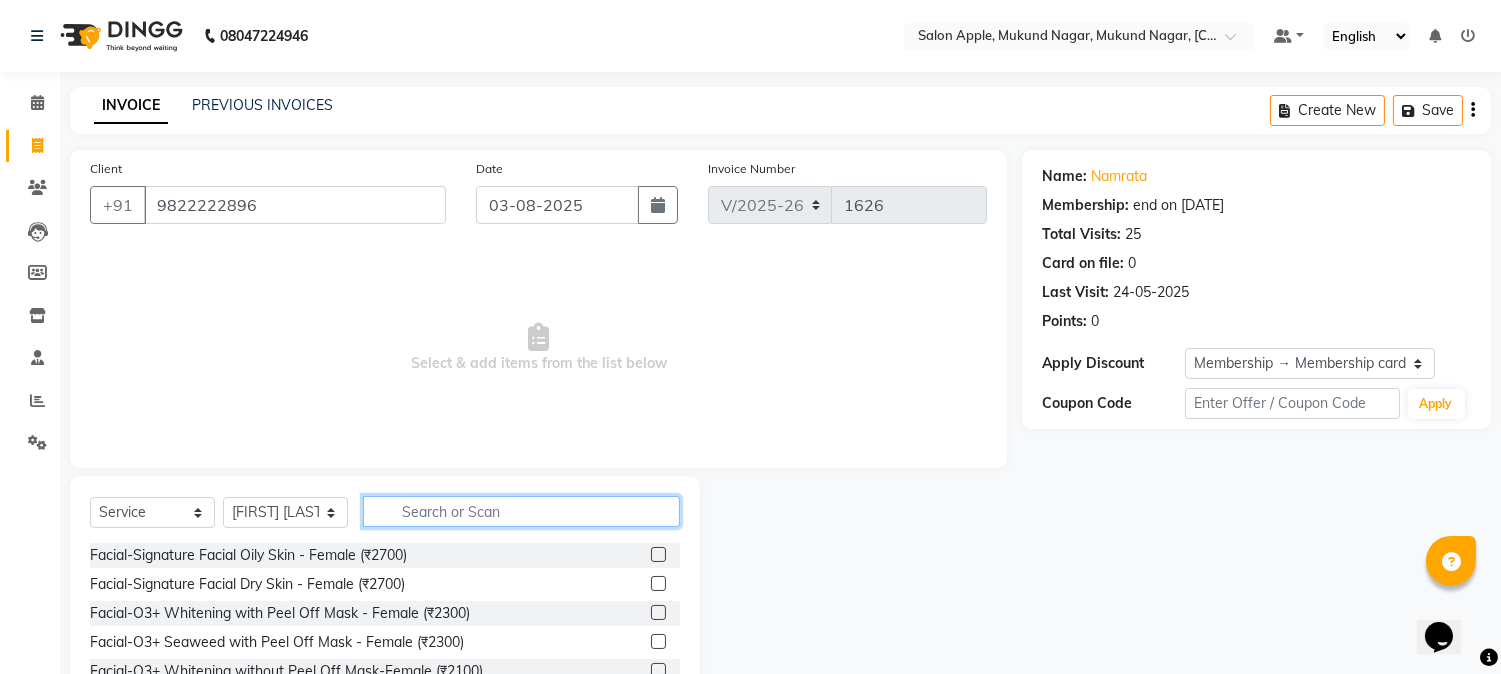 click 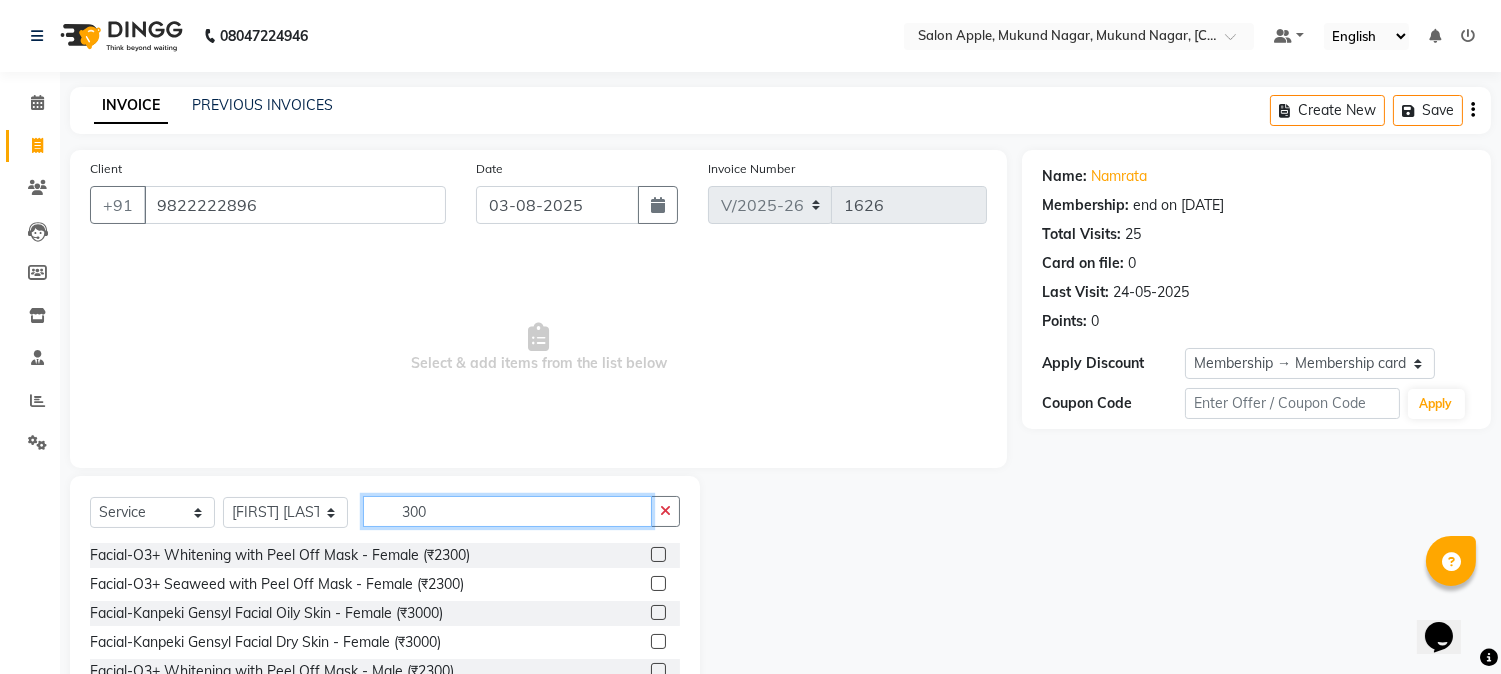 scroll, scrollTop: 126, scrollLeft: 0, axis: vertical 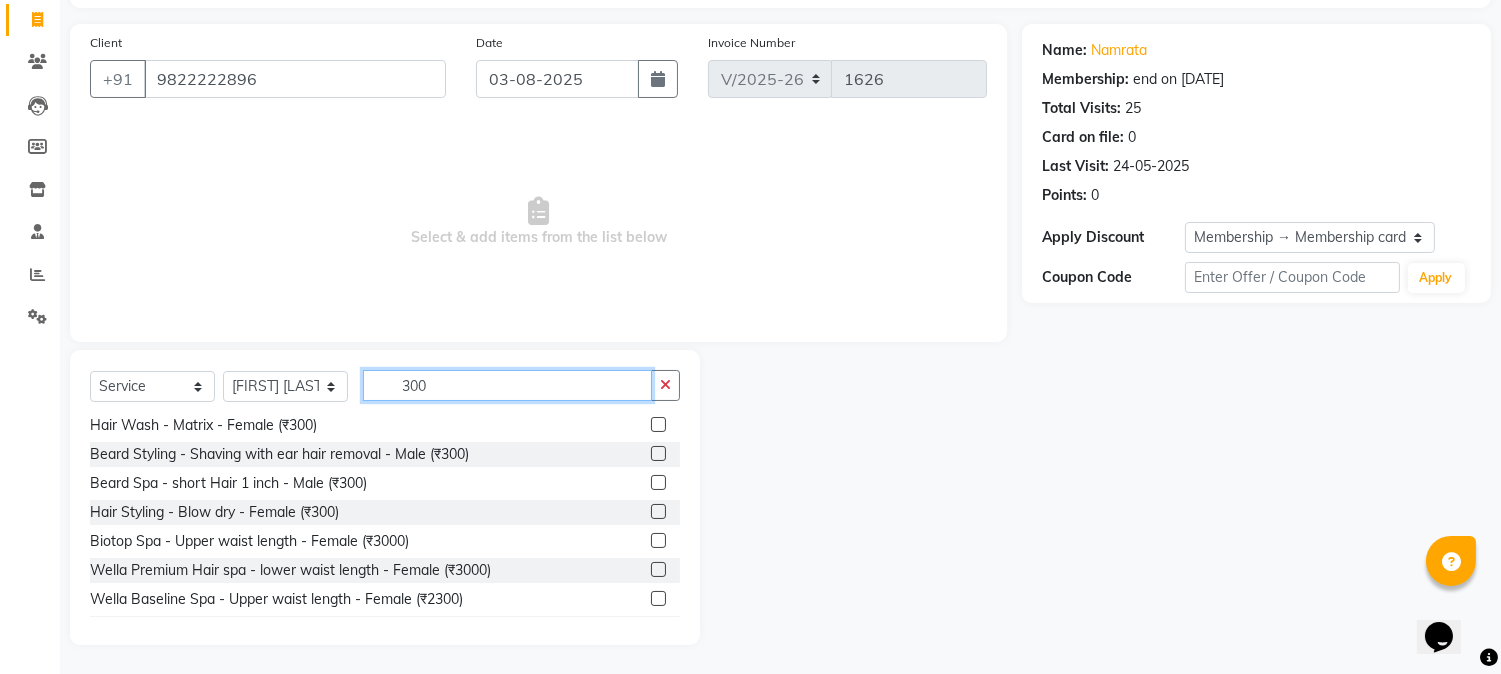 type on "300" 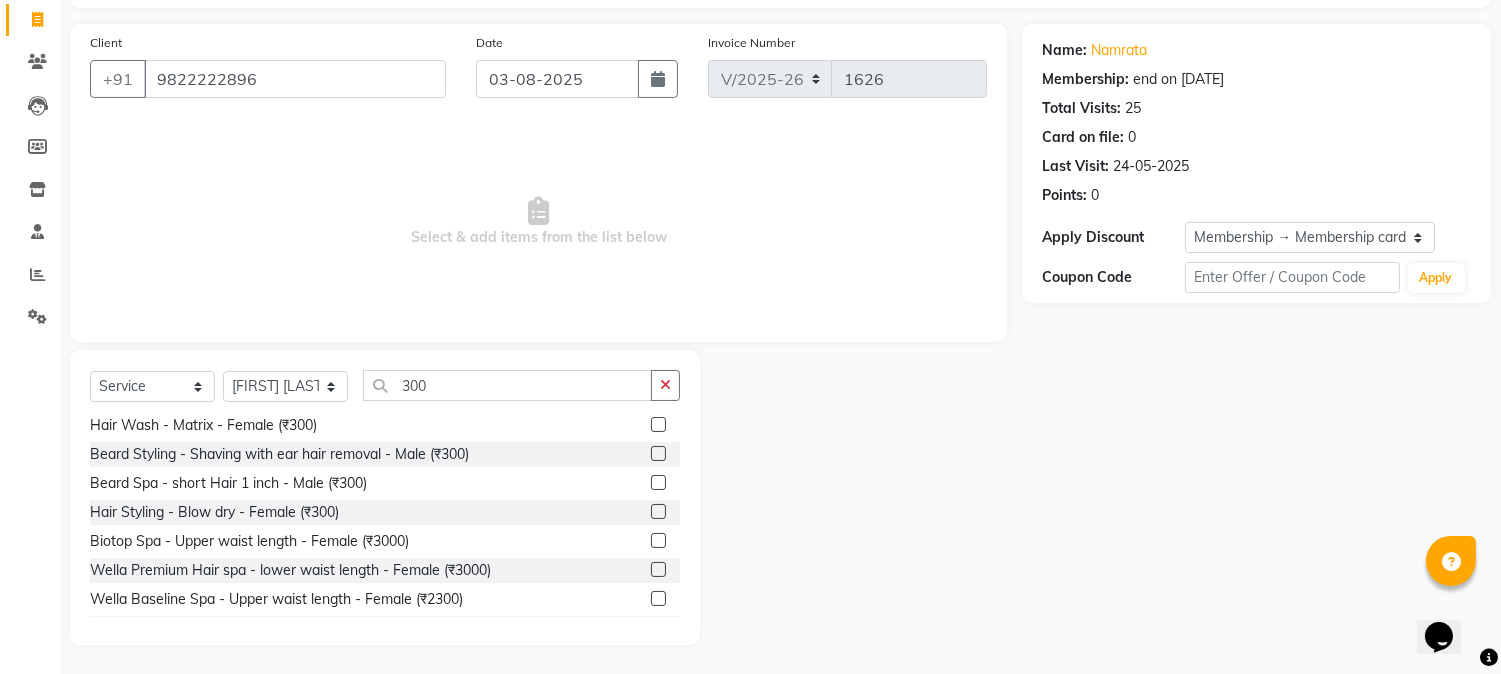 drag, startPoint x: 642, startPoint y: 510, endPoint x: 536, endPoint y: 475, distance: 111.62885 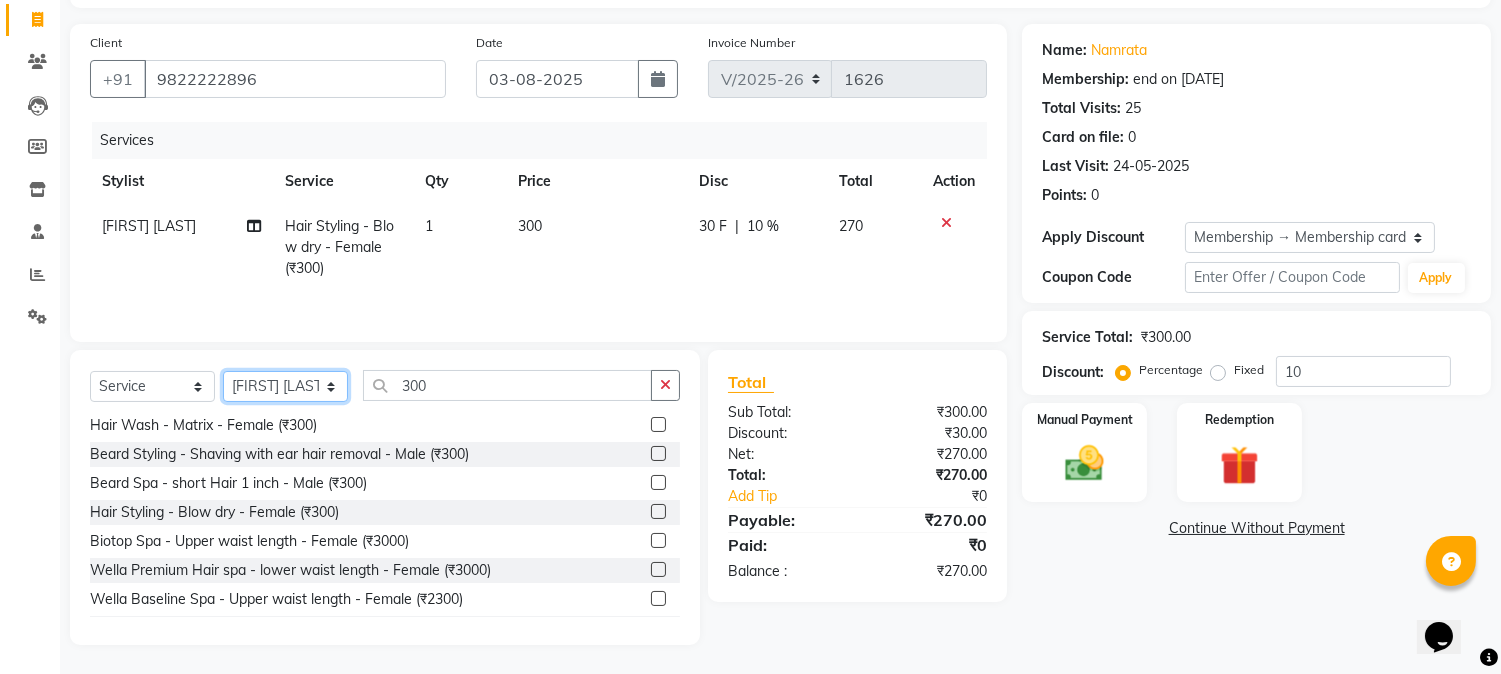checkbox on "false" 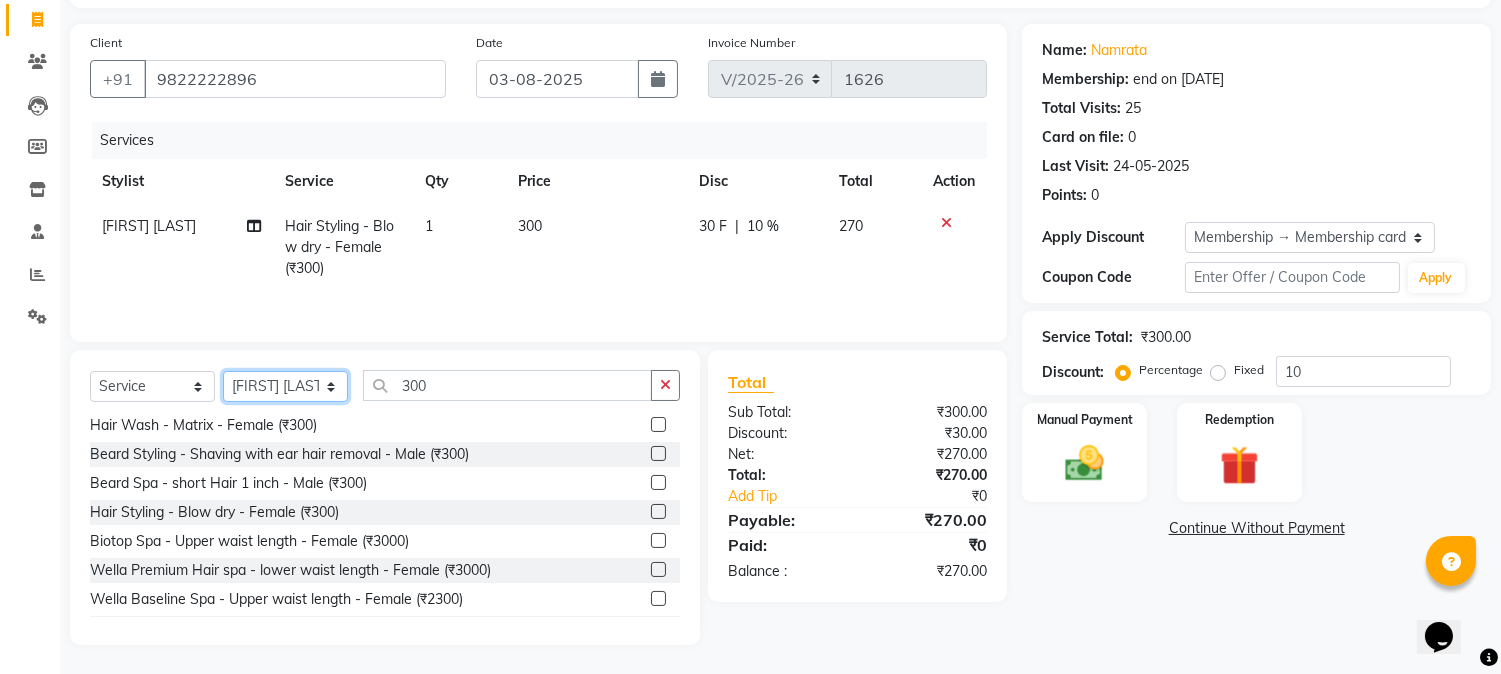 select on "21399" 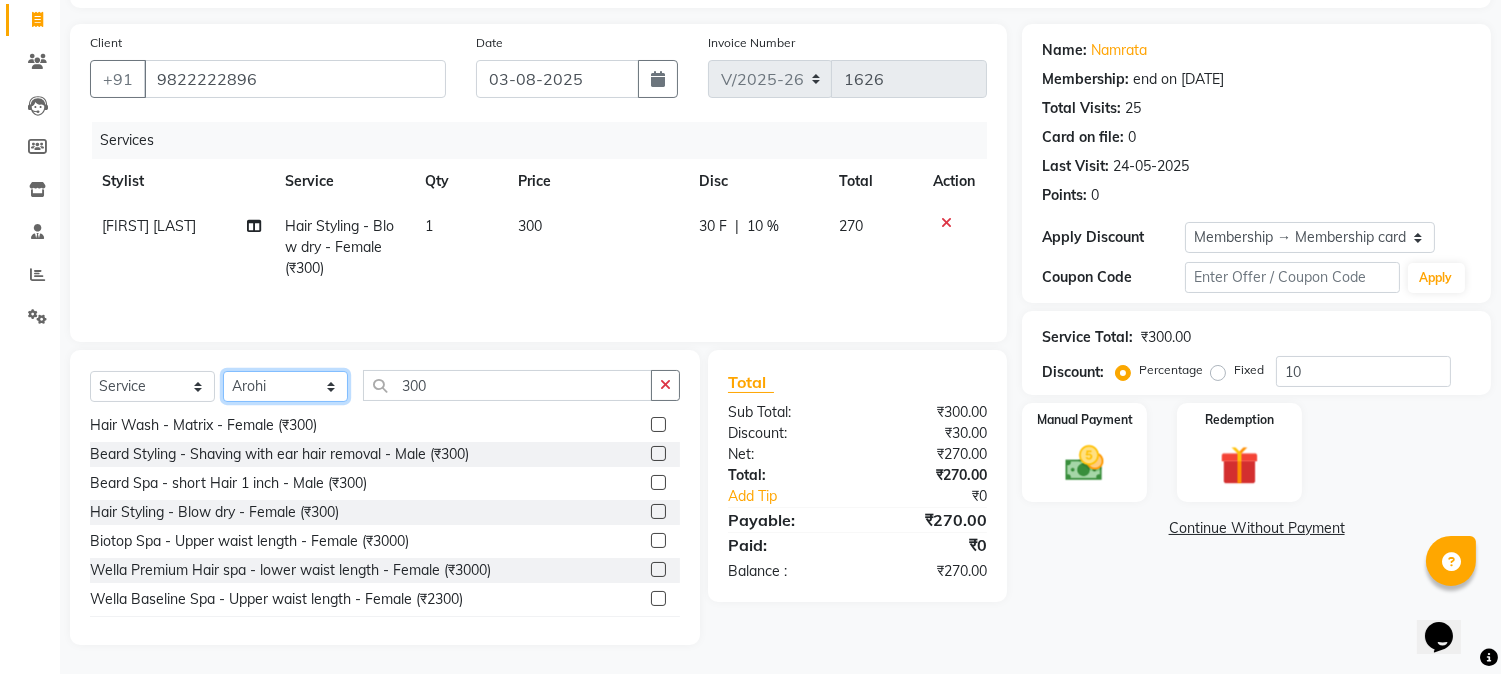click on "Select Stylist [FIRST] [LAST]  [FIRST] [LAST]  [FIRST] [LAST]  [FIRST] [LAST]  [FIRST] [LAST] Reception [FIRST]" 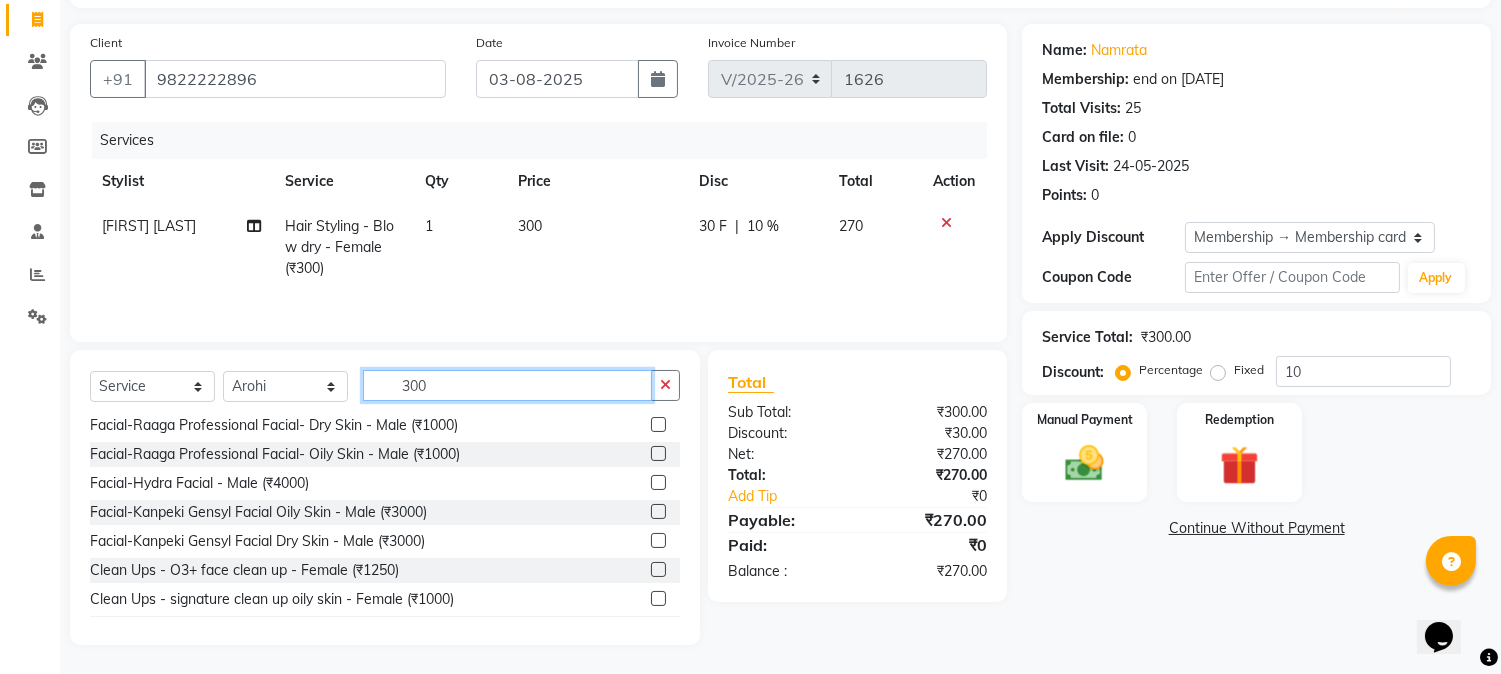 drag, startPoint x: 426, startPoint y: 388, endPoint x: 351, endPoint y: 388, distance: 75 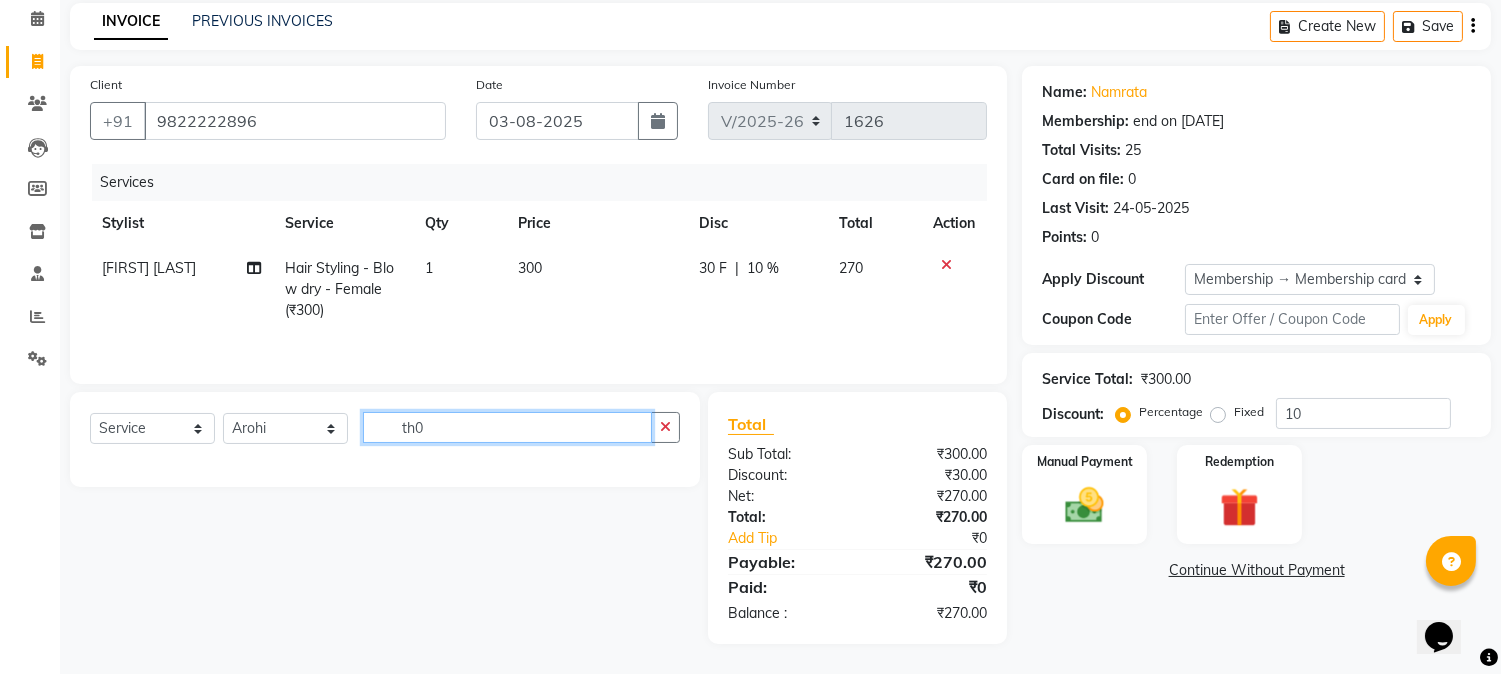 scroll, scrollTop: 0, scrollLeft: 0, axis: both 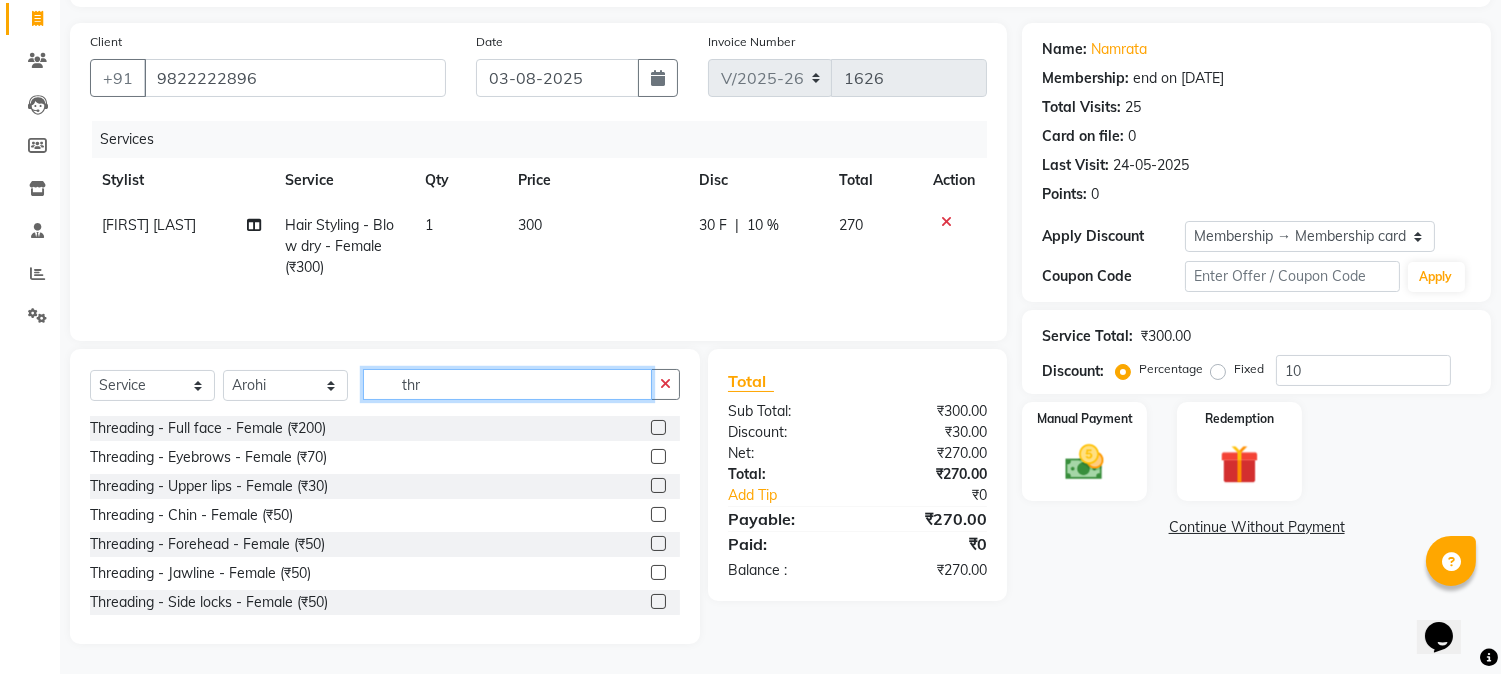 type on "thr" 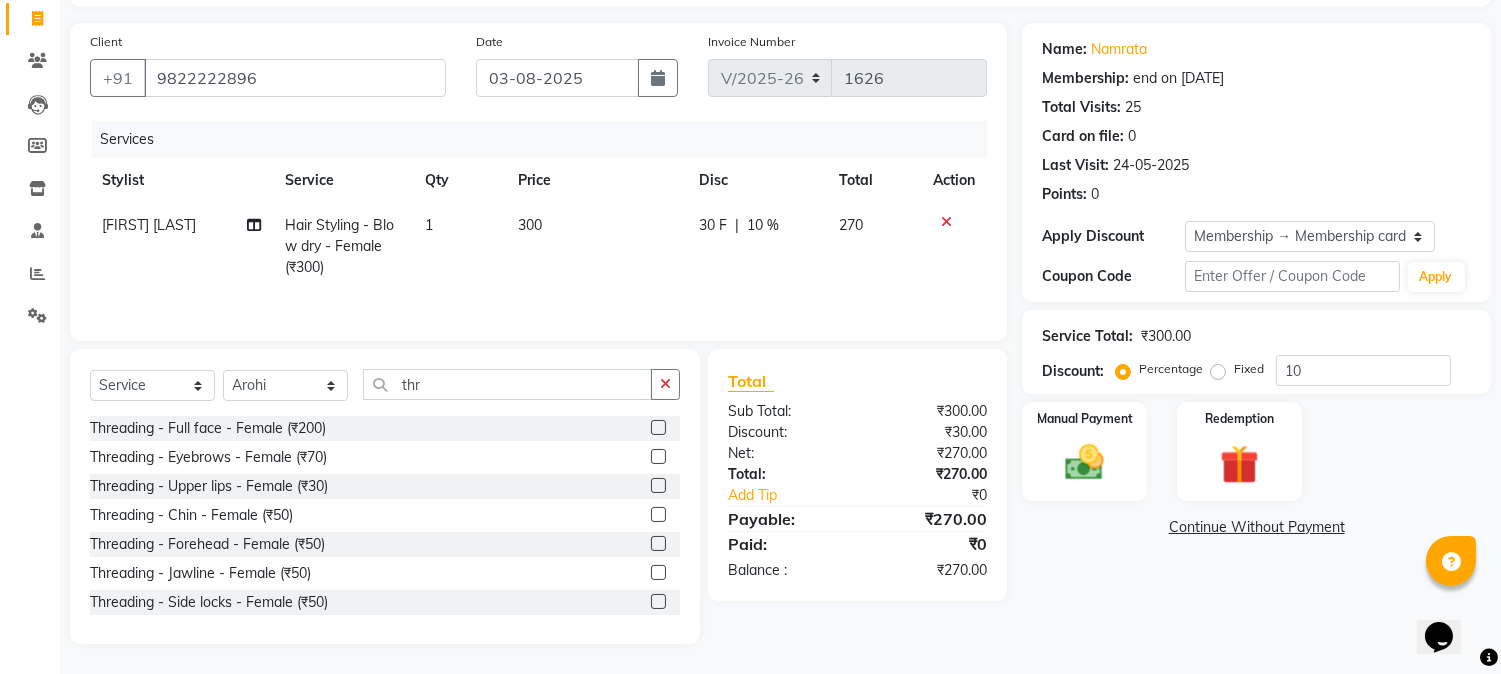 click 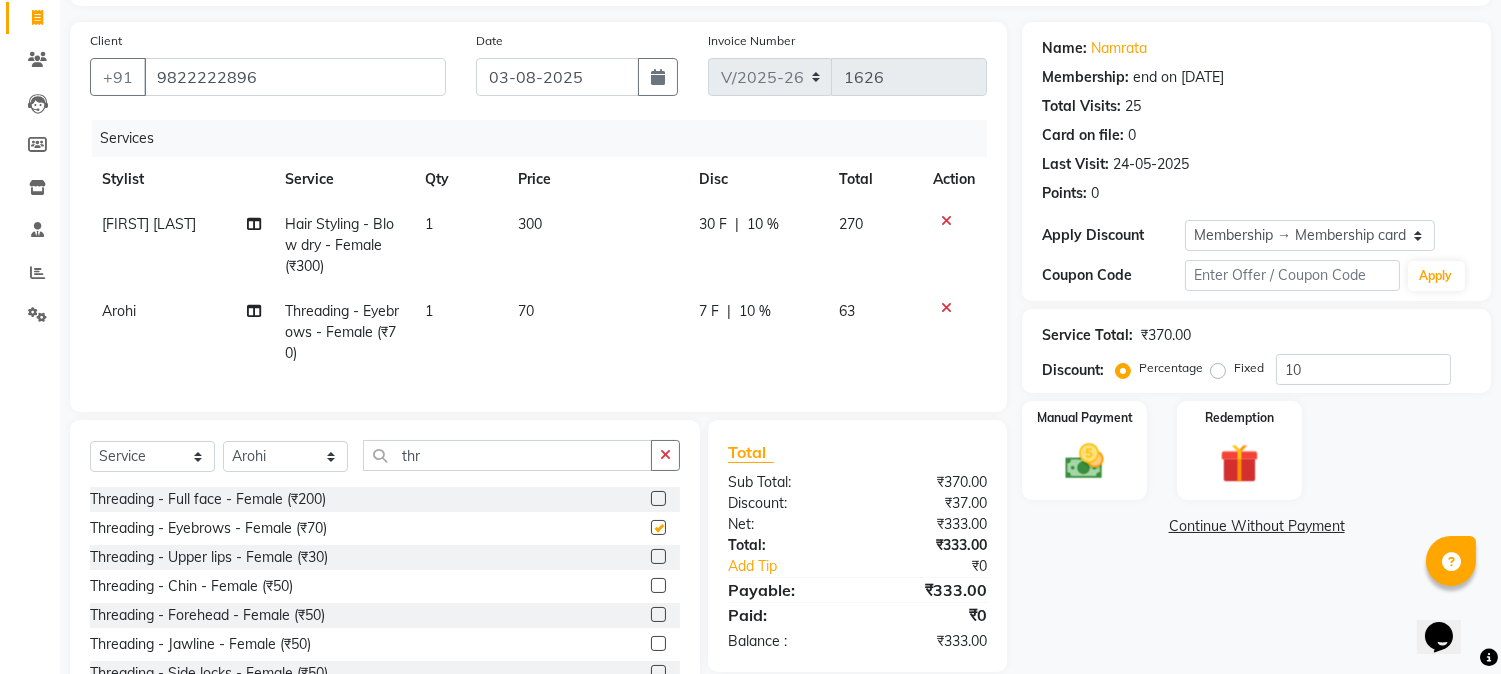 checkbox on "false" 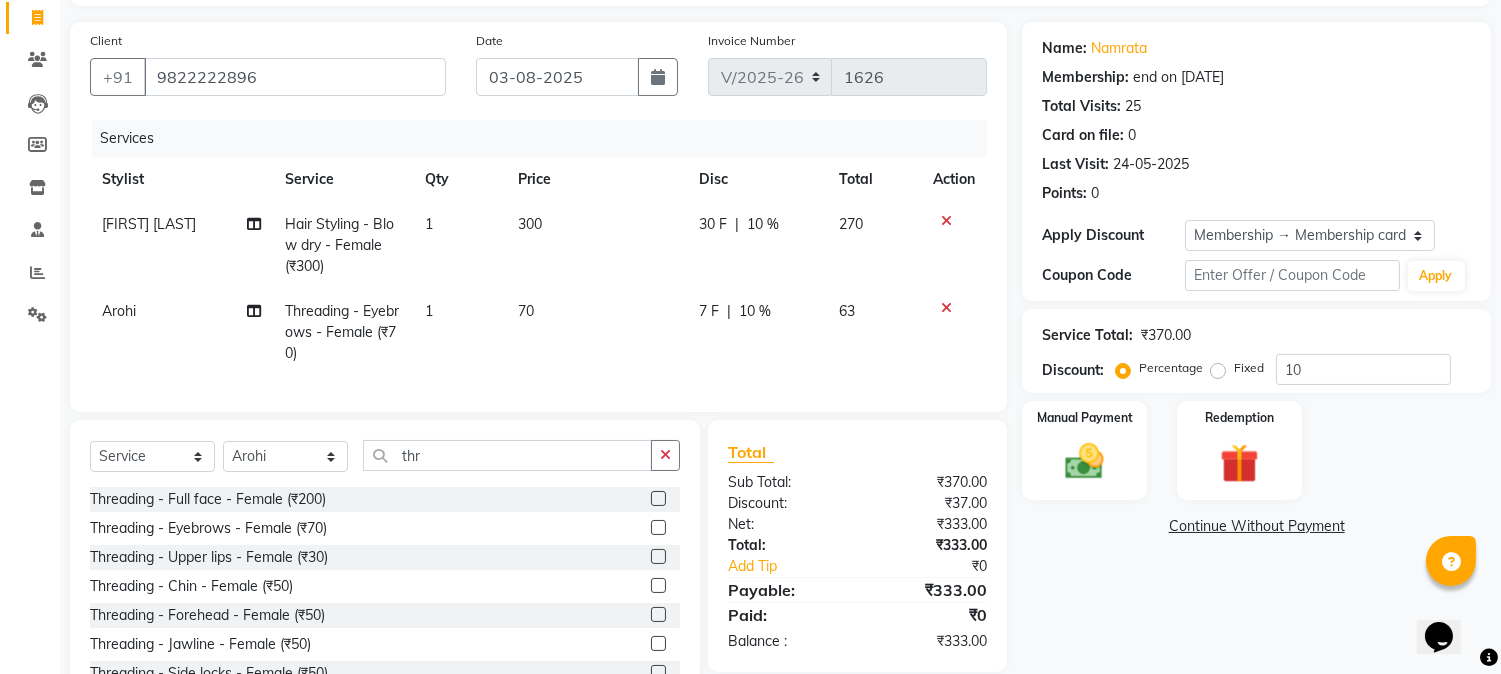 click 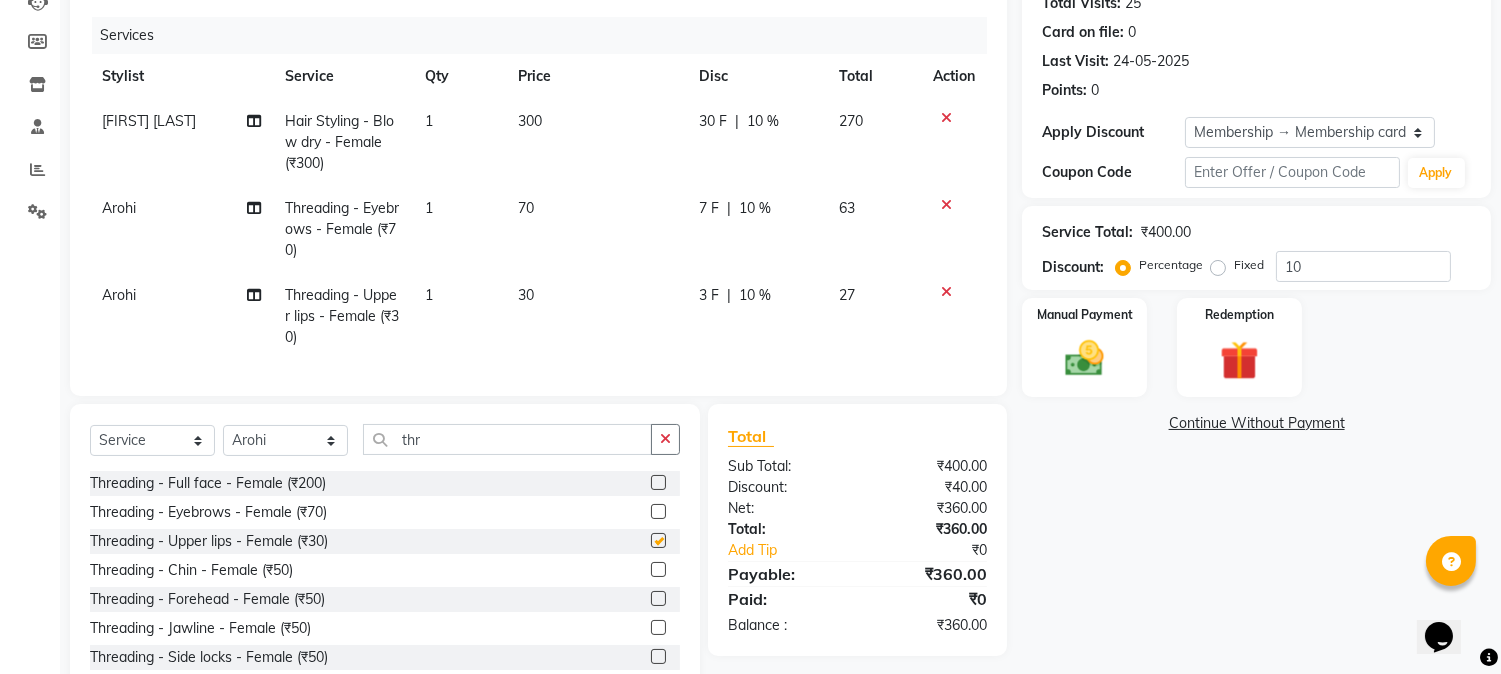 scroll, scrollTop: 302, scrollLeft: 0, axis: vertical 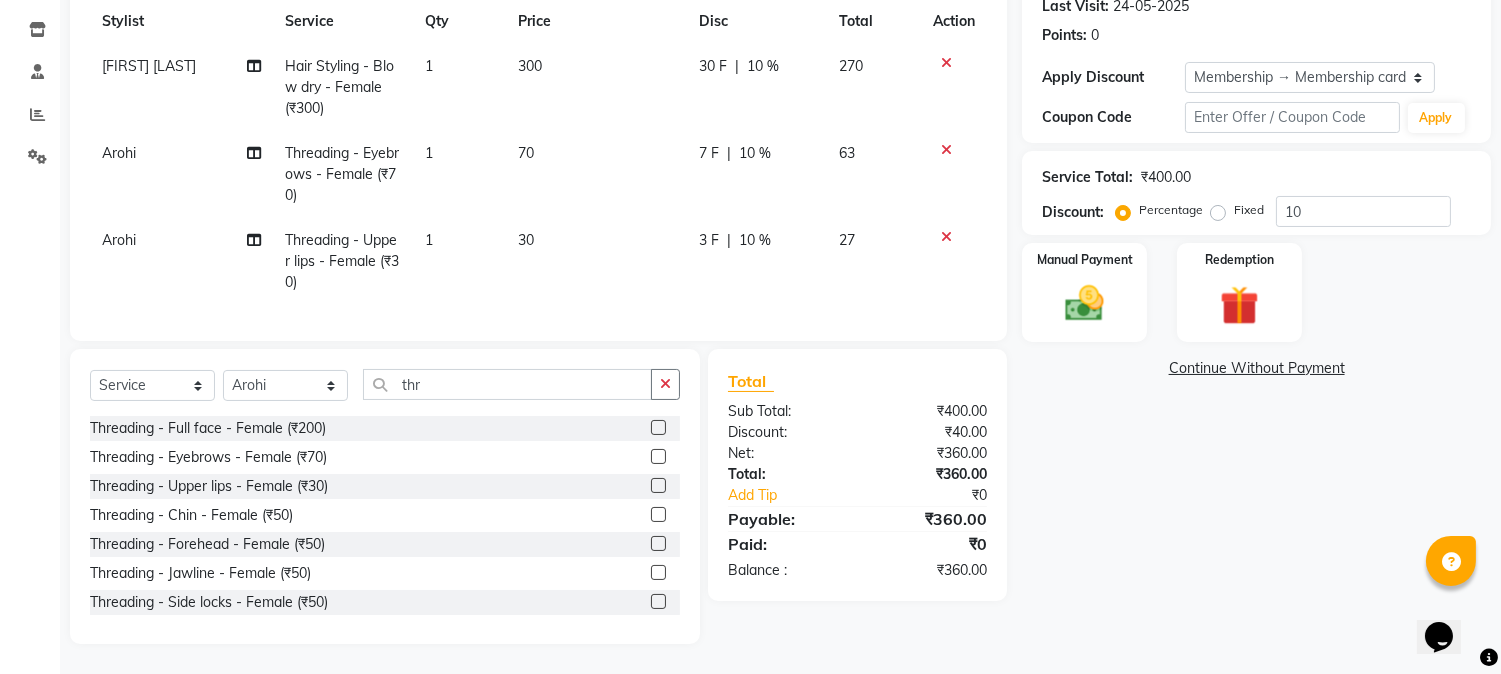 checkbox on "false" 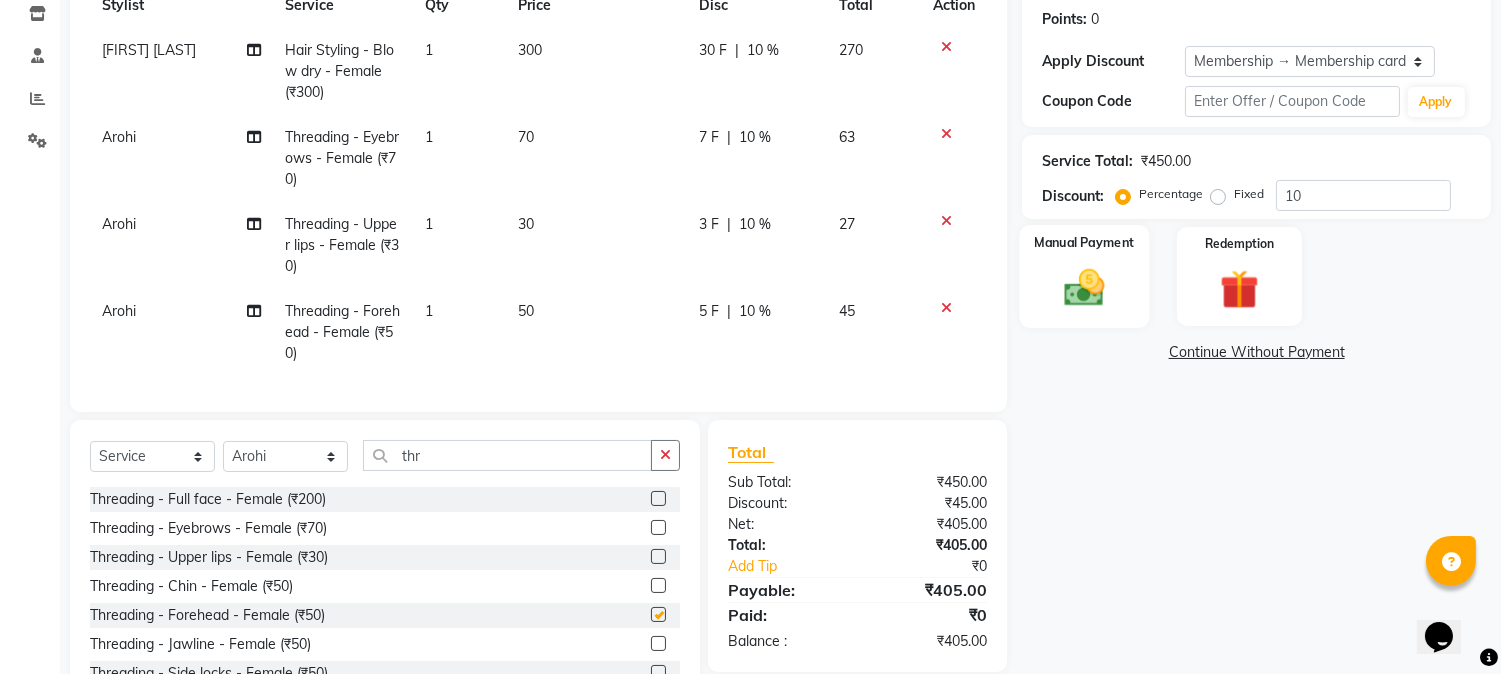 click on "Manual Payment" 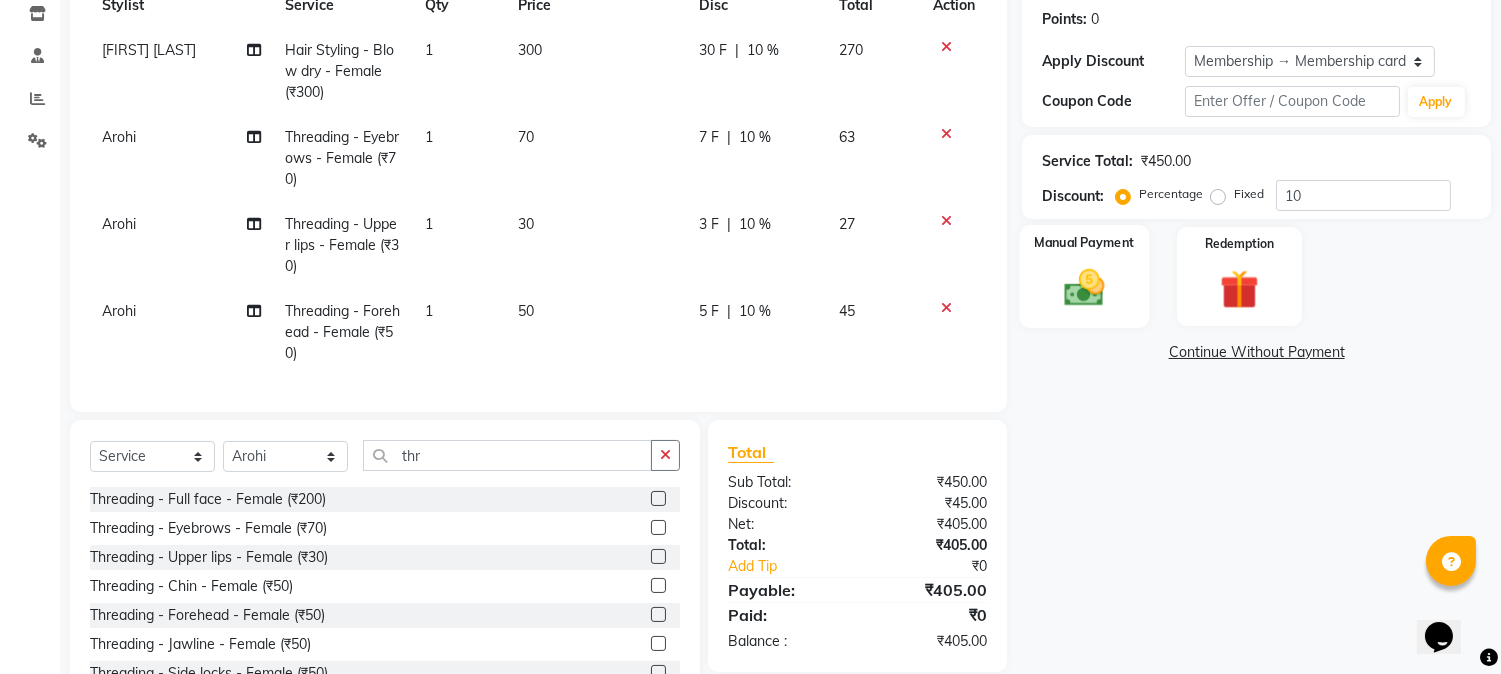 checkbox on "false" 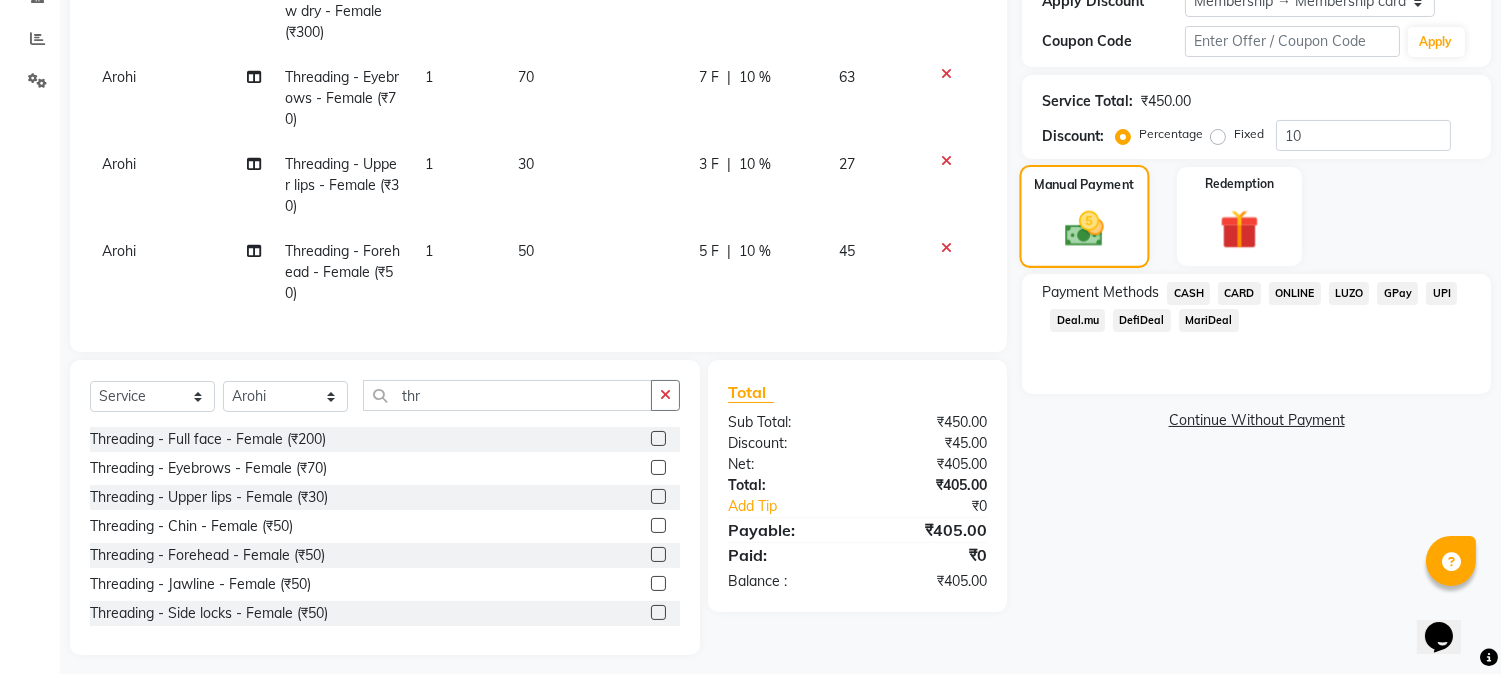 scroll, scrollTop: 388, scrollLeft: 0, axis: vertical 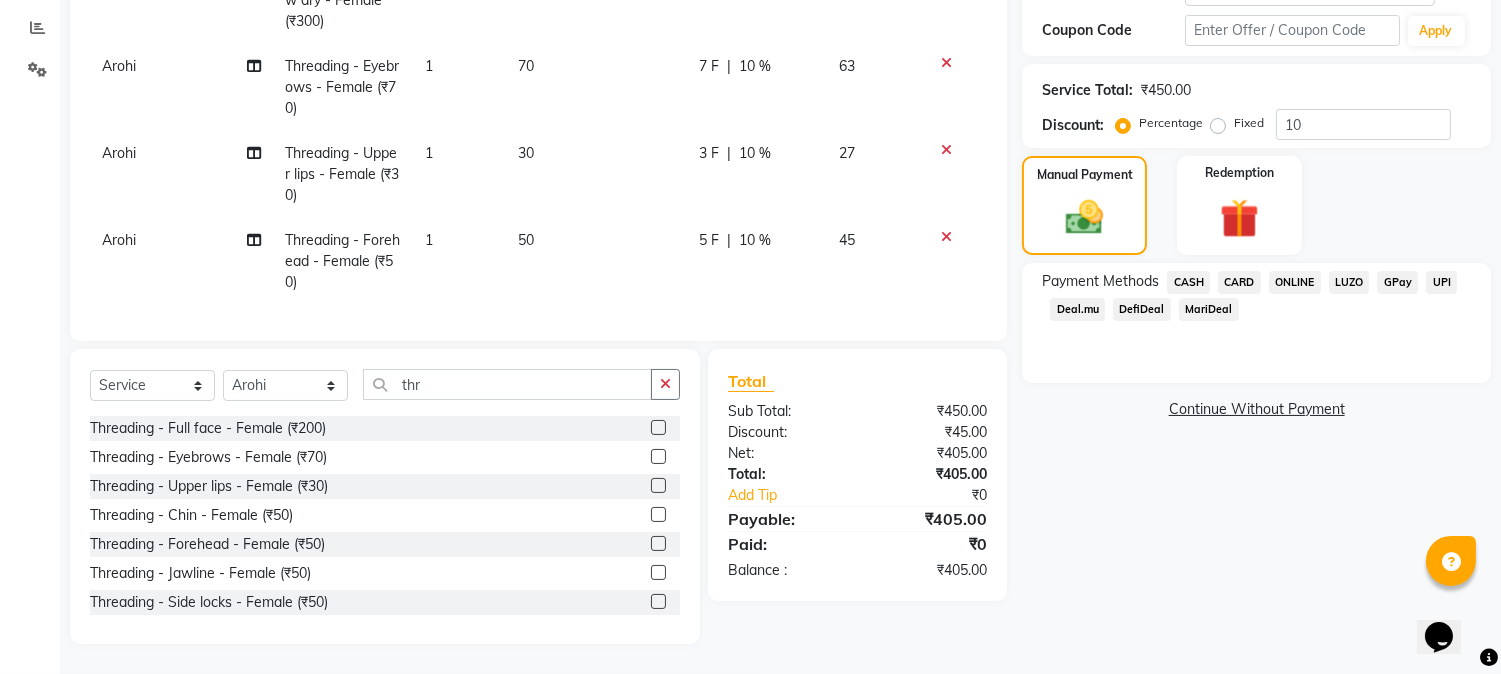 click on "CASH" 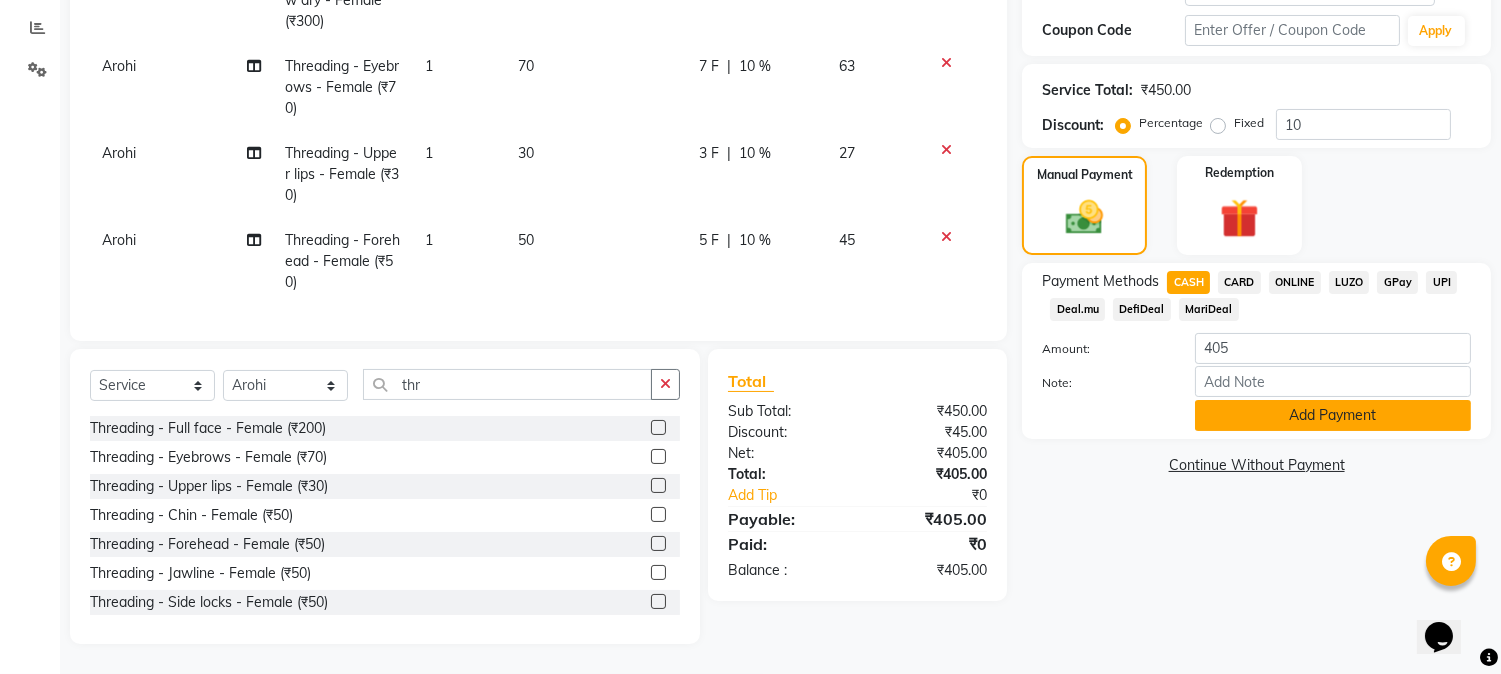 click on "Add Payment" 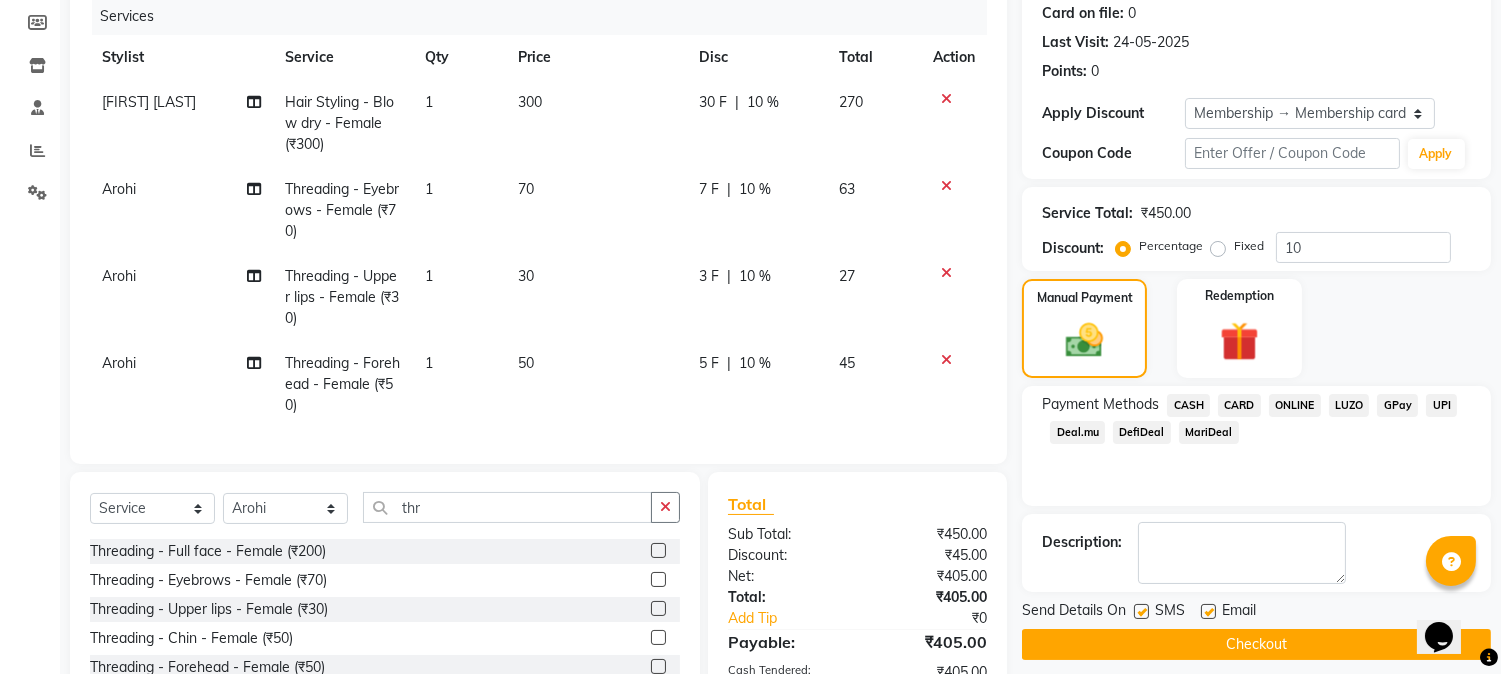 scroll, scrollTop: 55, scrollLeft: 0, axis: vertical 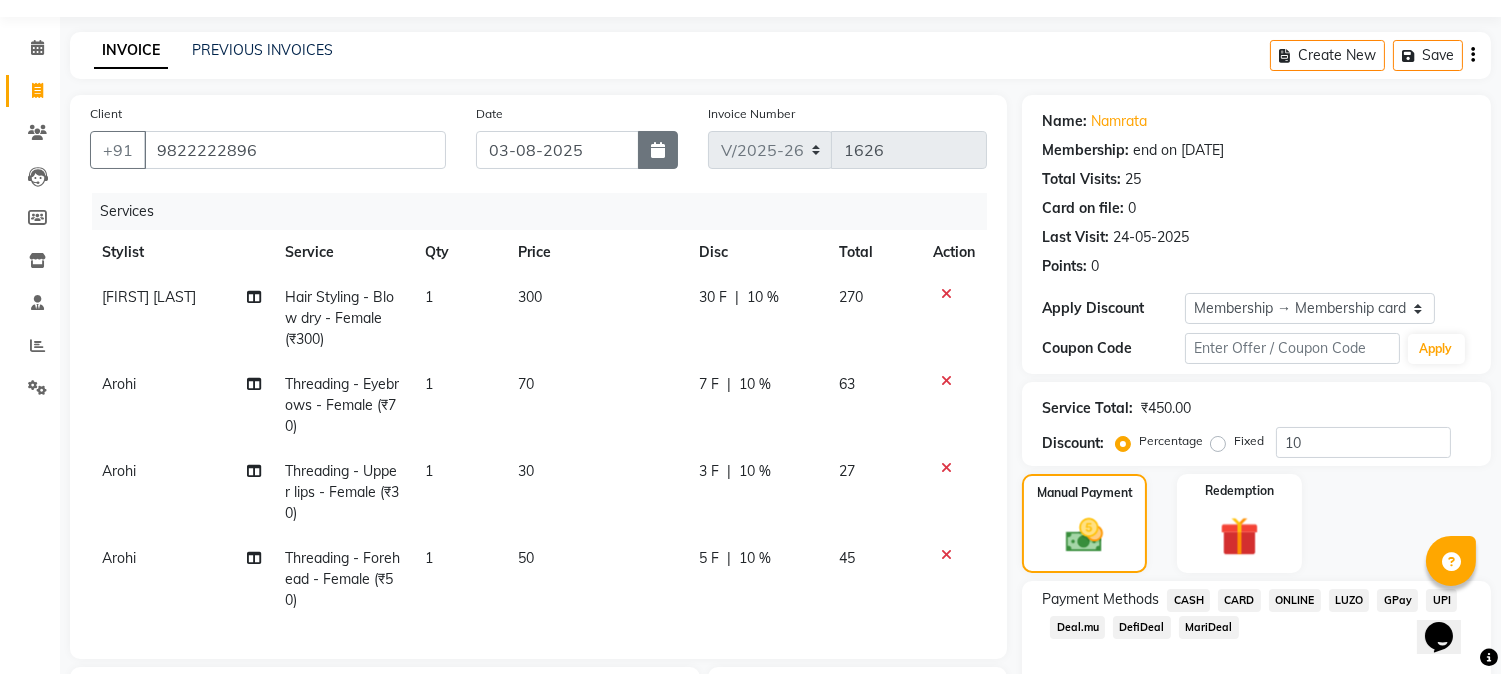 click 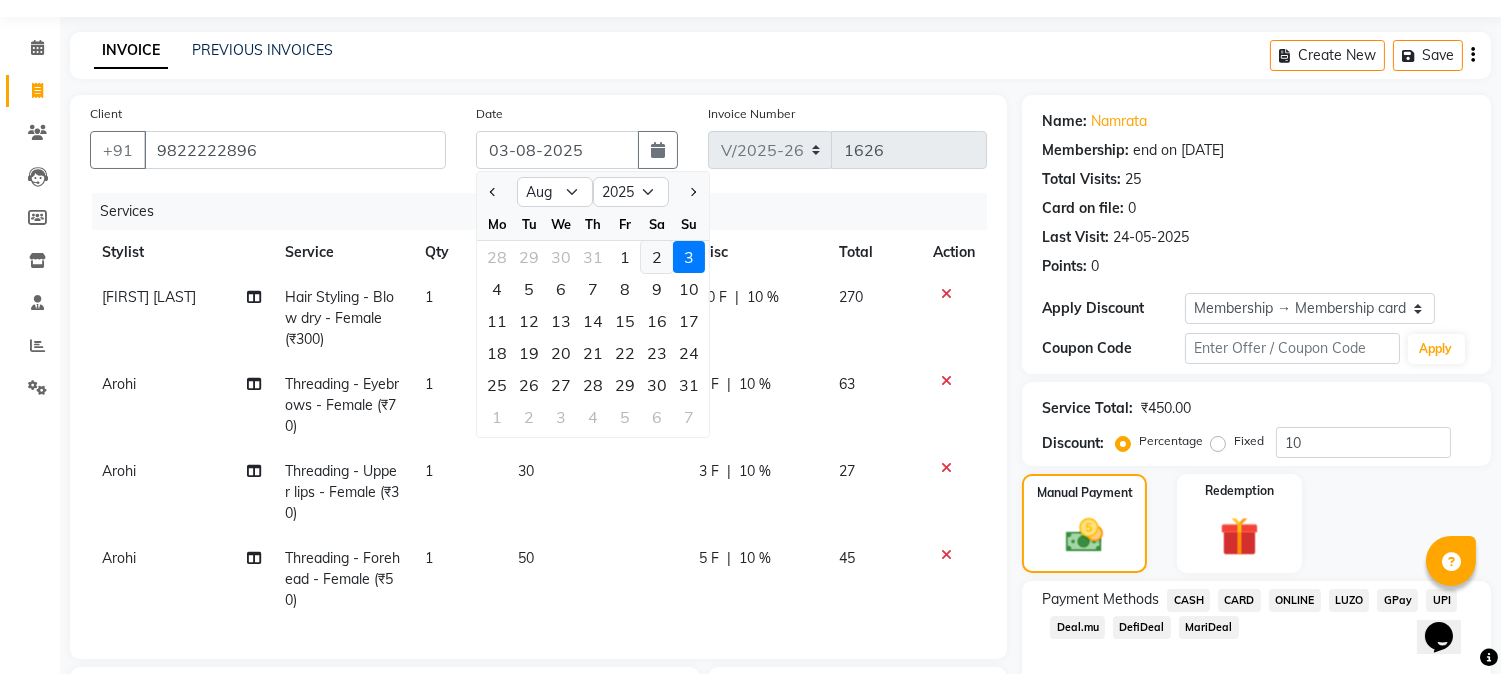 click on "2" 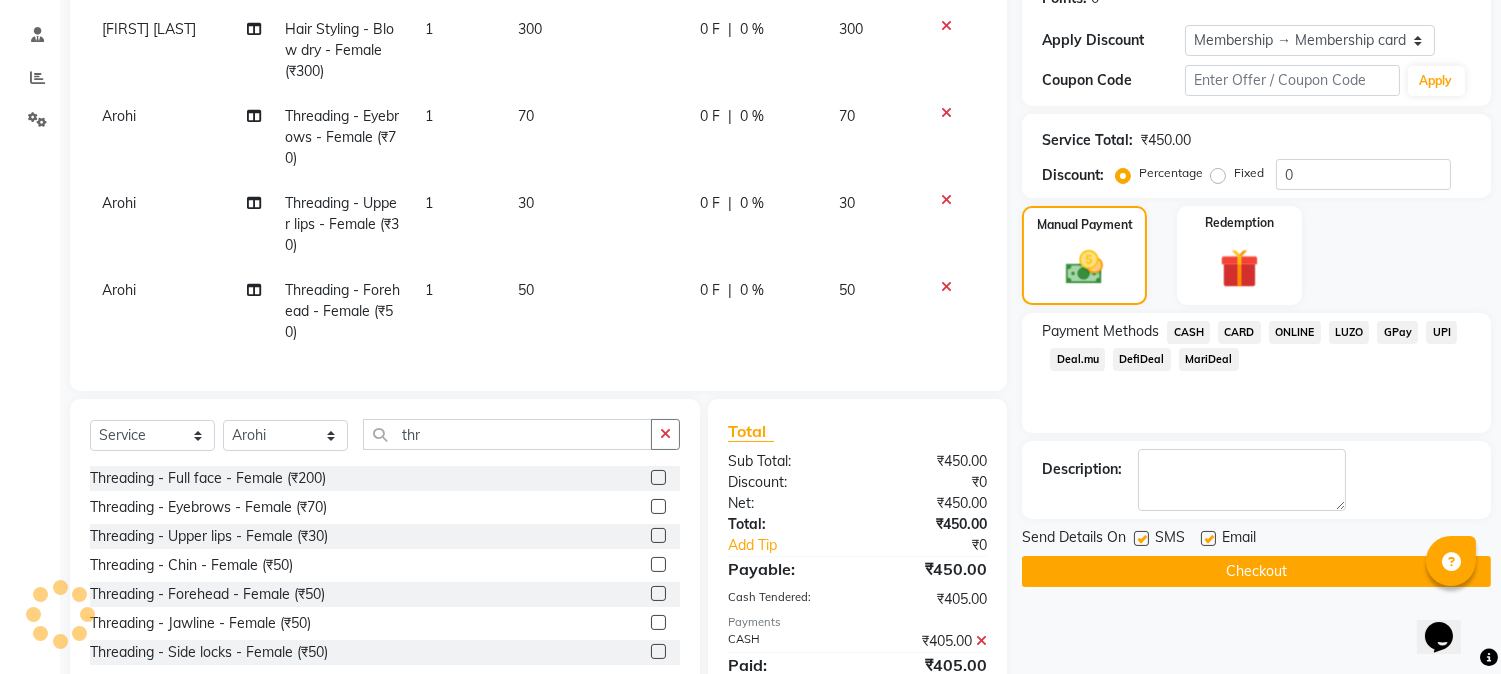 scroll, scrollTop: 388, scrollLeft: 0, axis: vertical 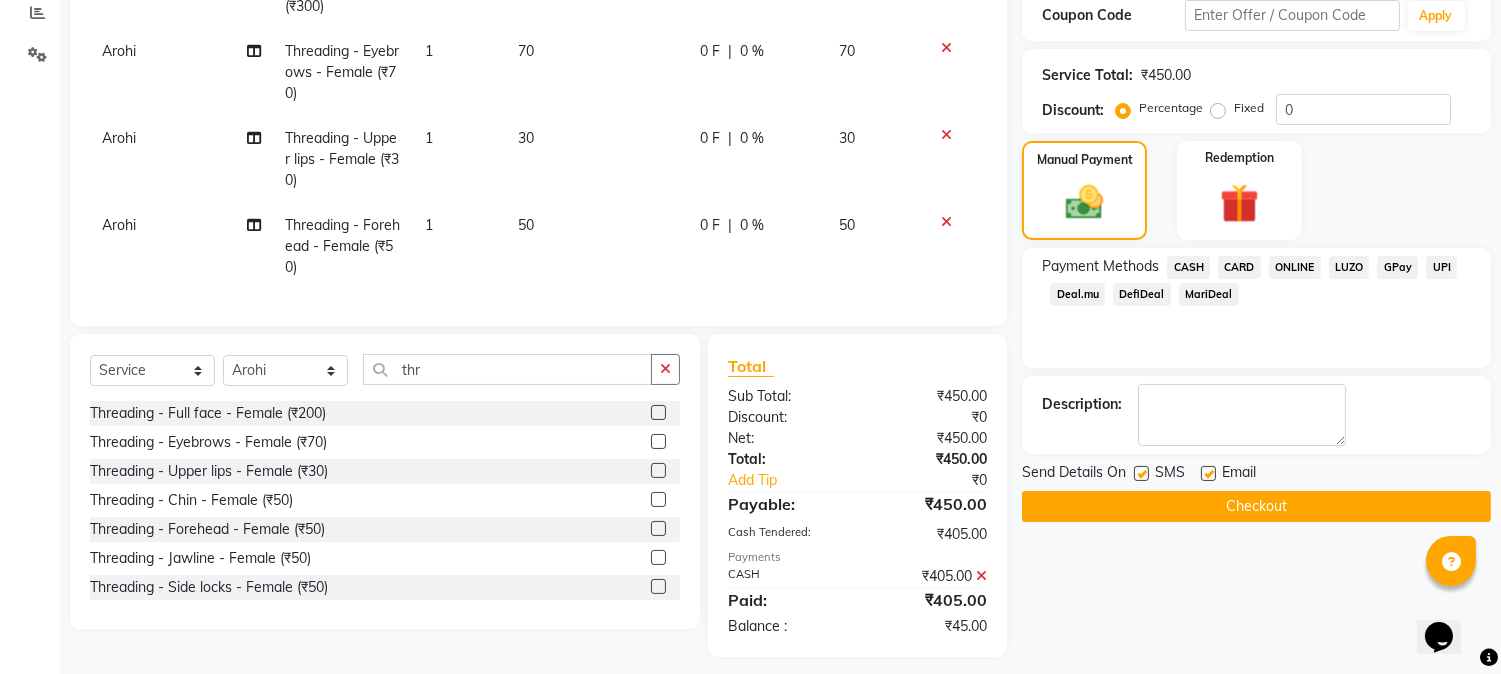 click on "Checkout" 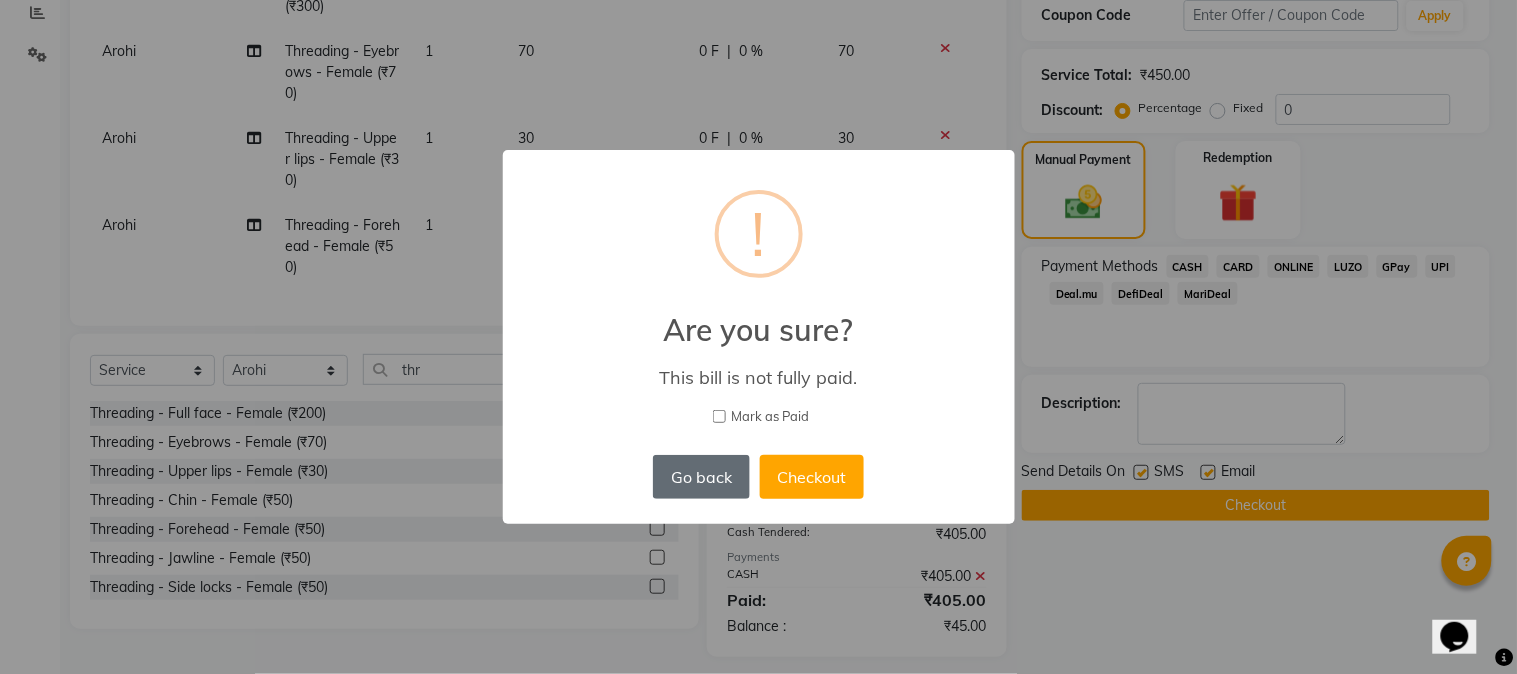 click on "Go back" at bounding box center [701, 477] 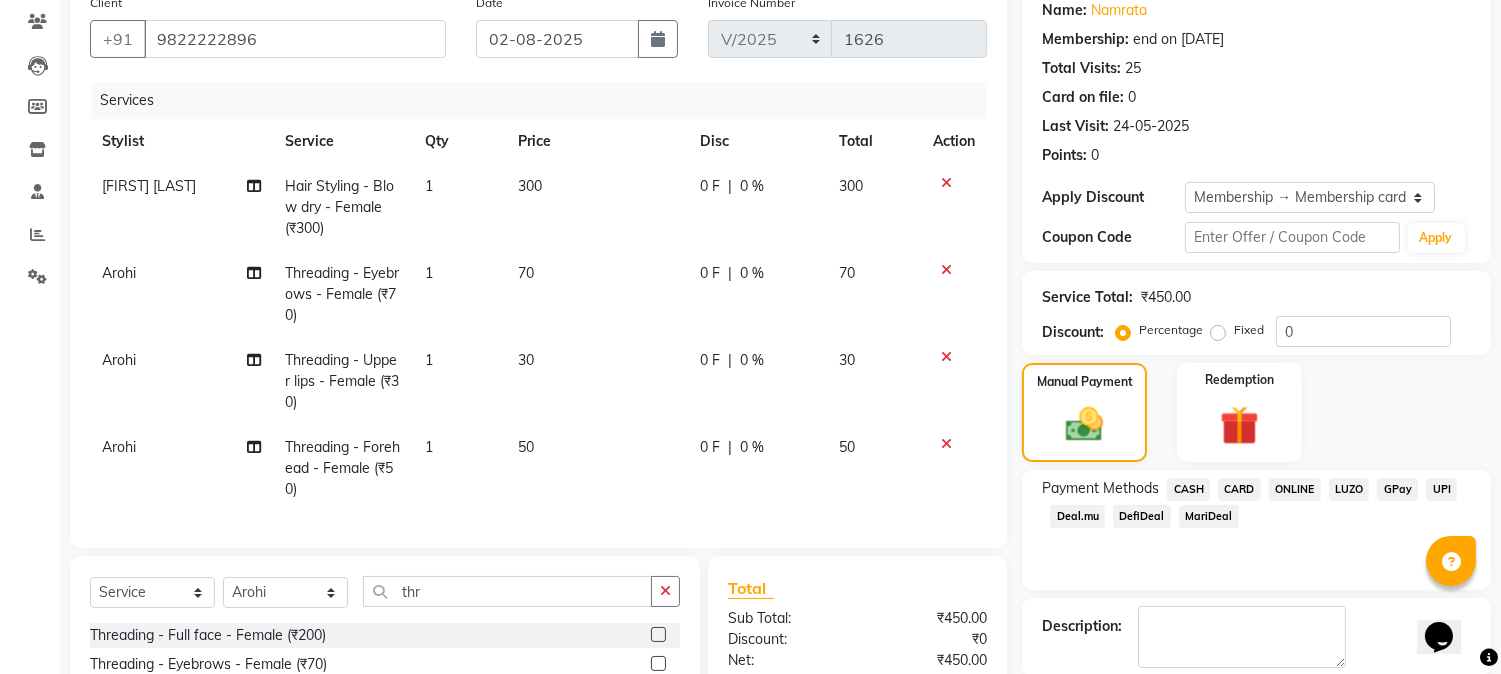 scroll, scrollTop: 388, scrollLeft: 0, axis: vertical 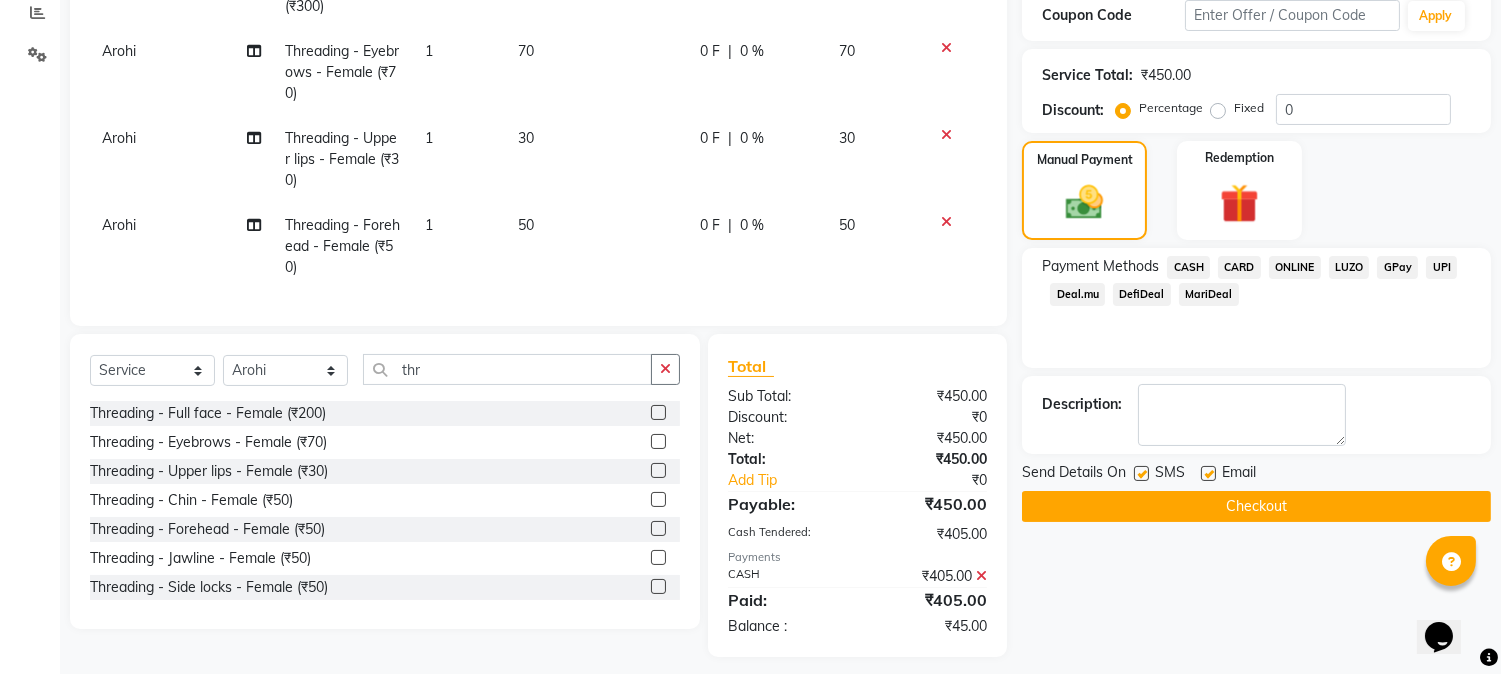 click on "₹405.00" 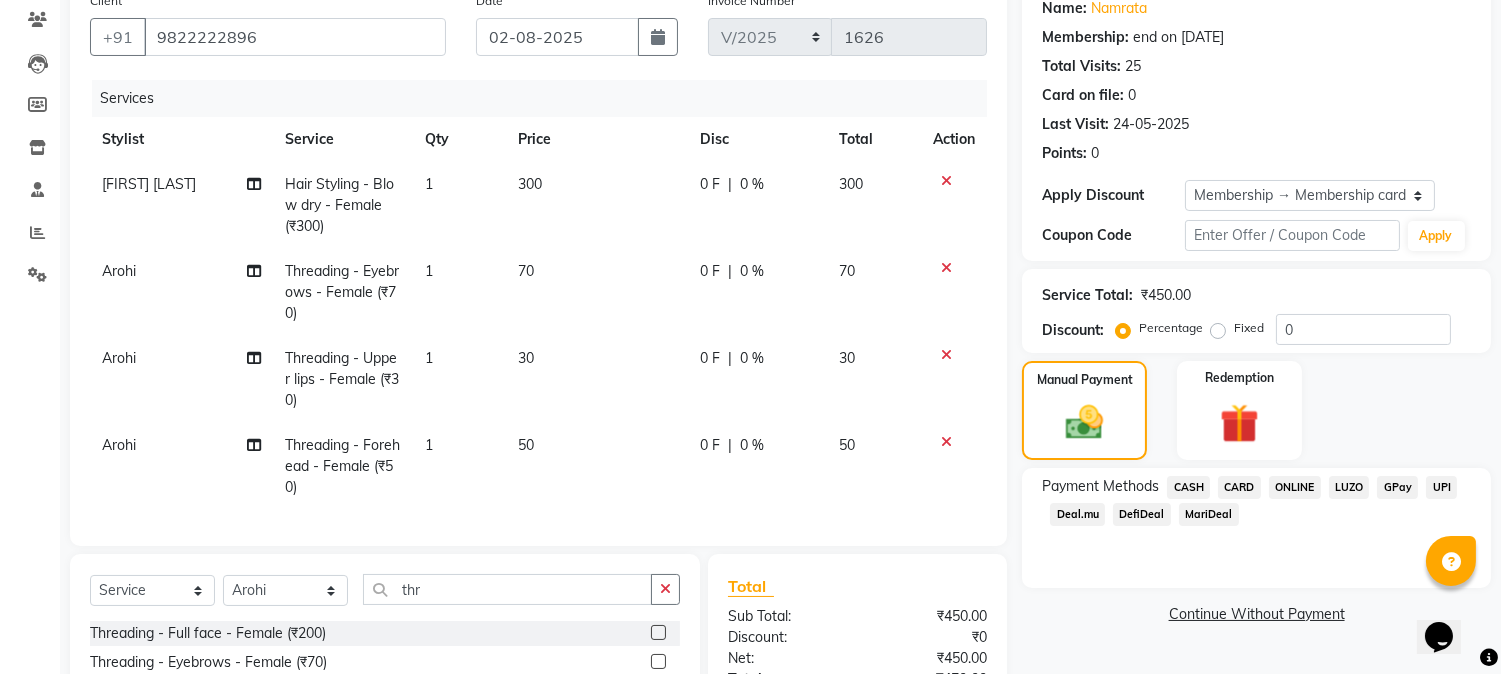 scroll, scrollTop: 388, scrollLeft: 0, axis: vertical 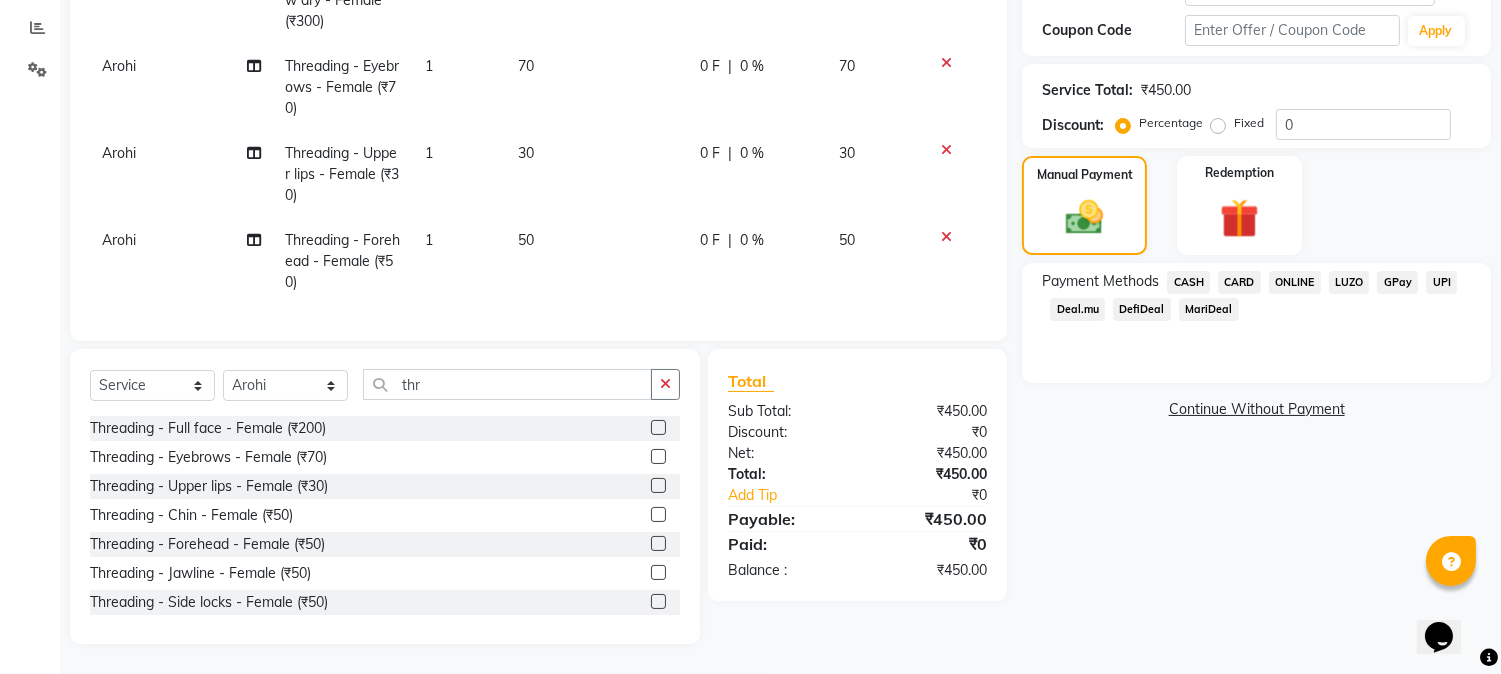 click on "CASH" 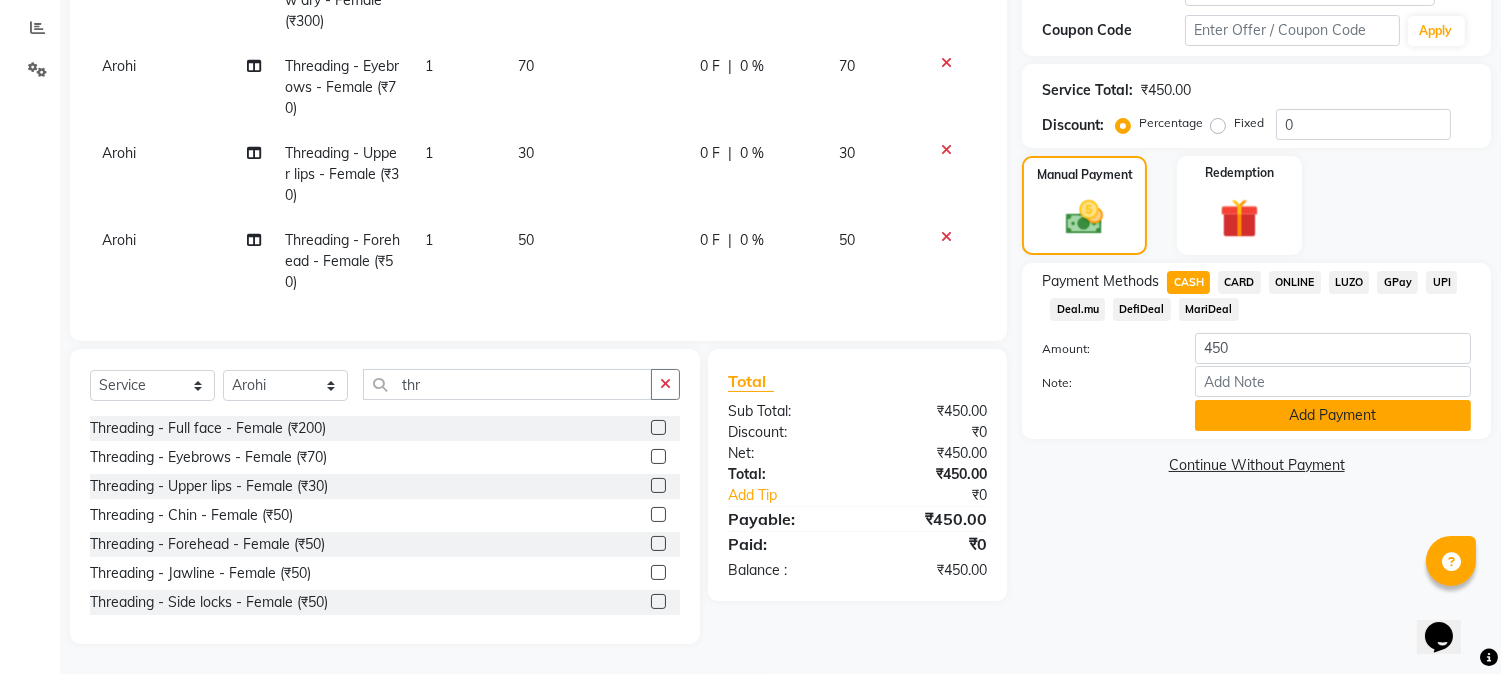 click on "Add Payment" 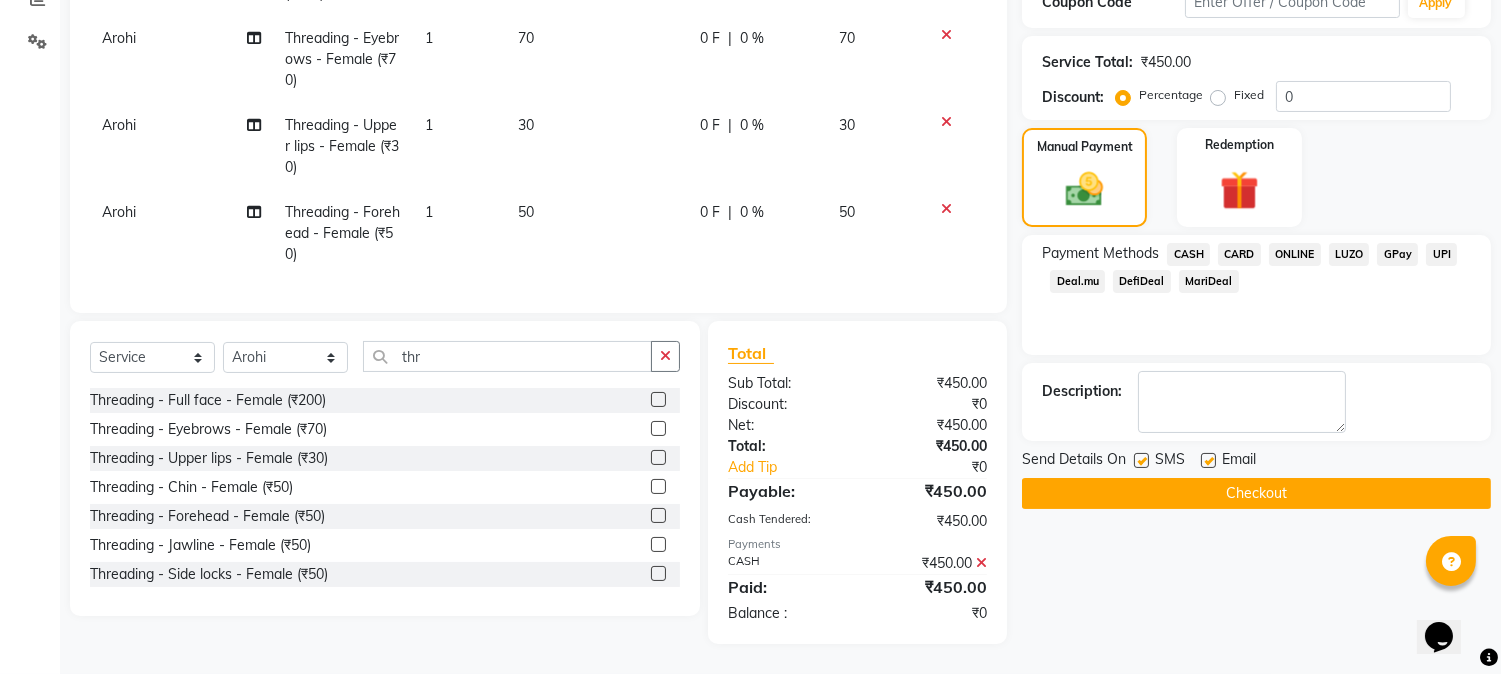 scroll, scrollTop: 416, scrollLeft: 0, axis: vertical 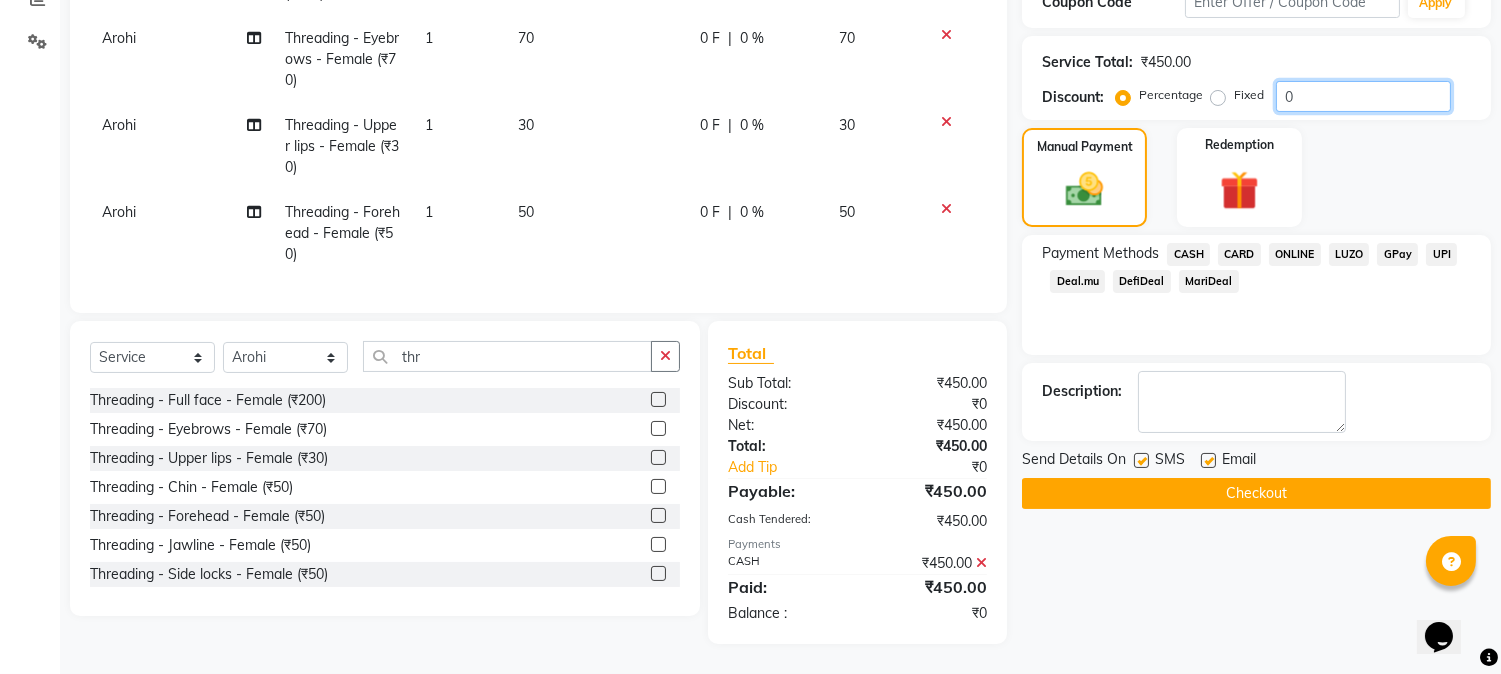 drag, startPoint x: 1305, startPoint y: 82, endPoint x: 1215, endPoint y: 82, distance: 90 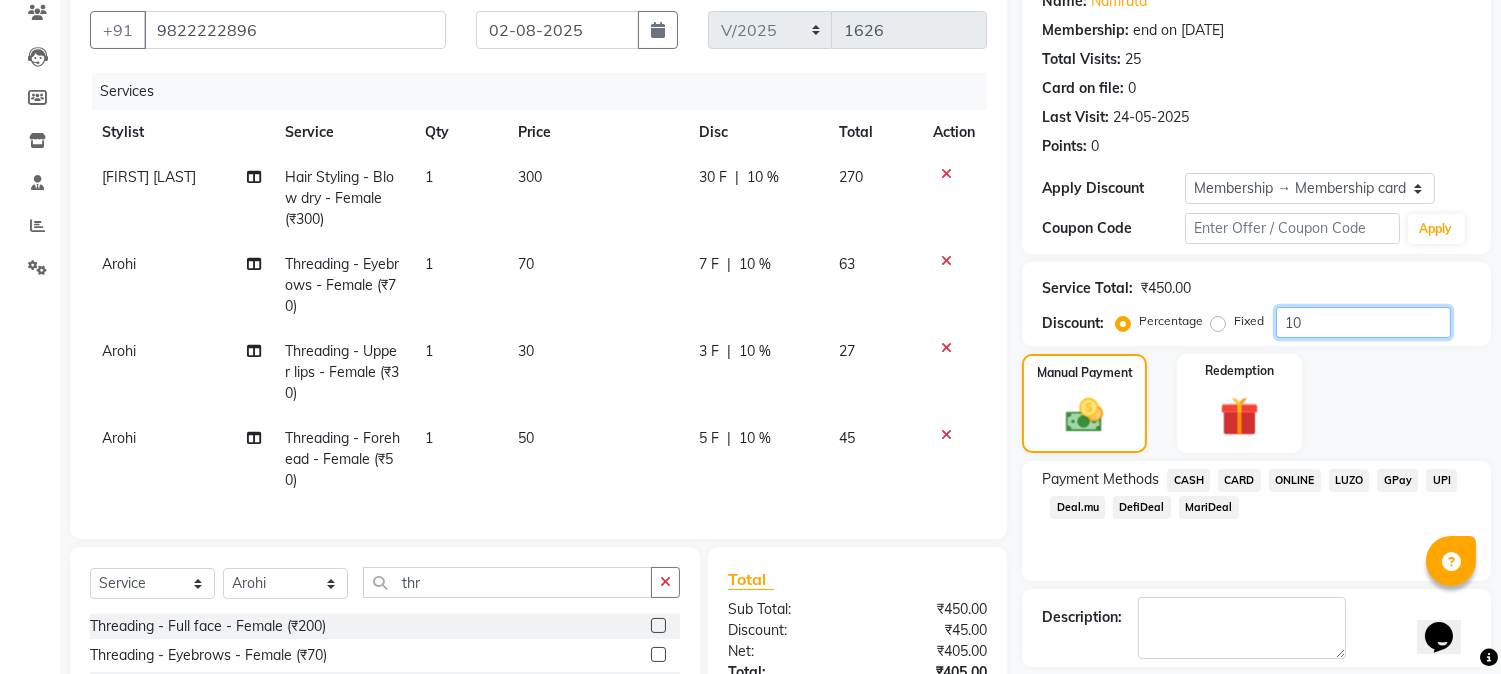 scroll, scrollTop: 333, scrollLeft: 0, axis: vertical 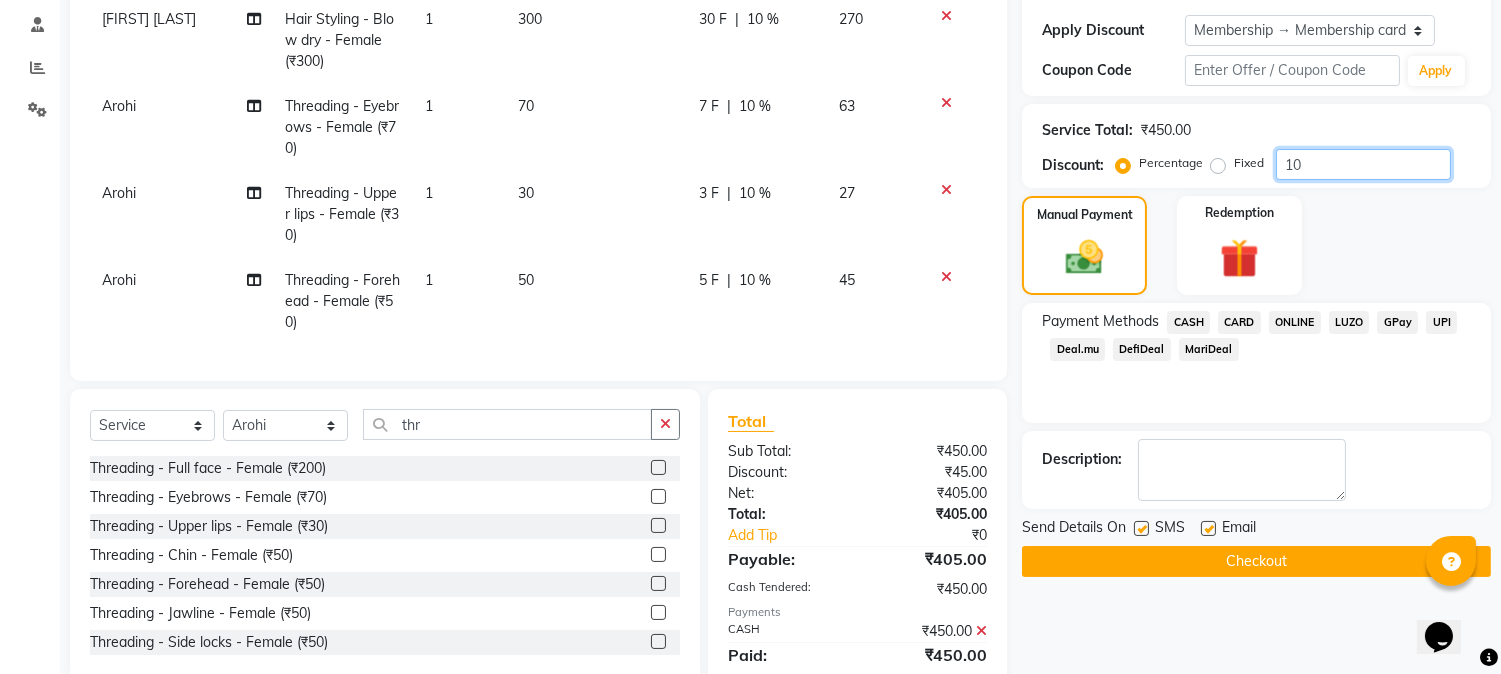 type on "10" 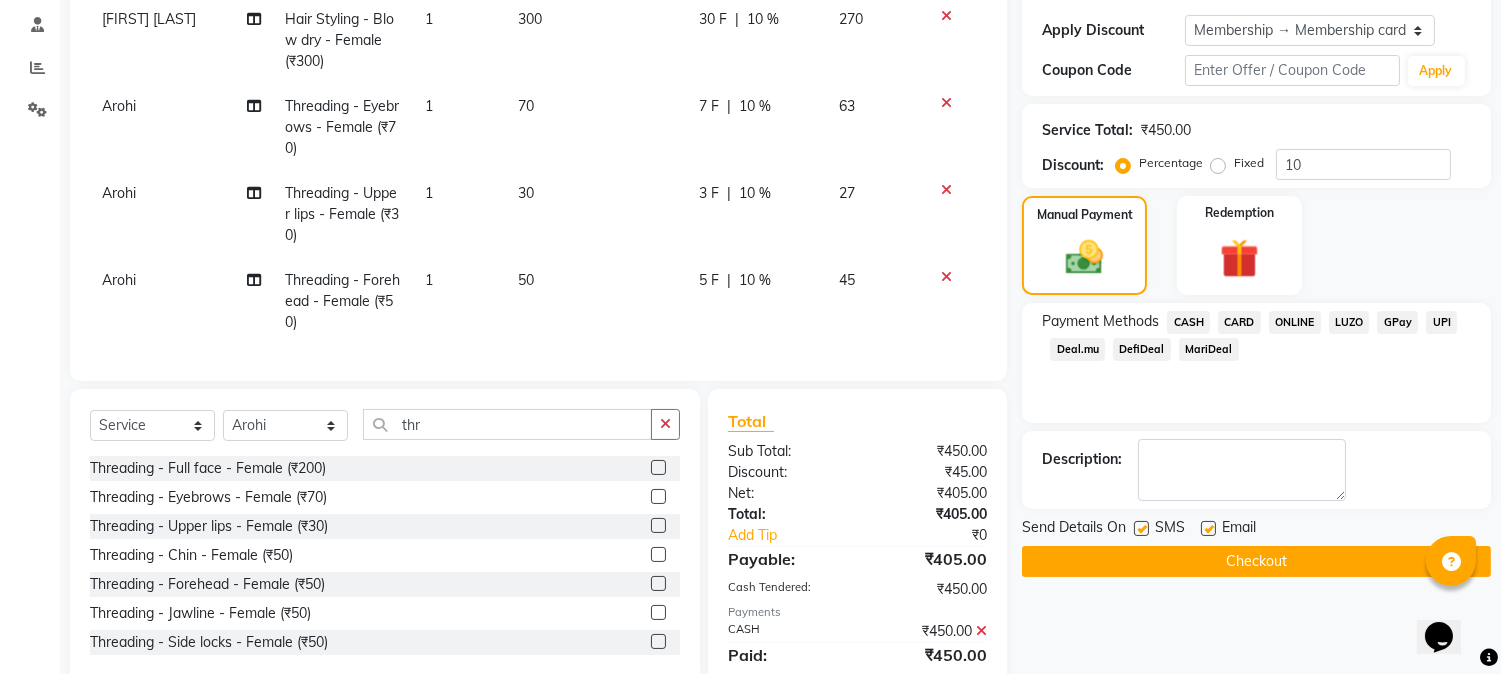 click 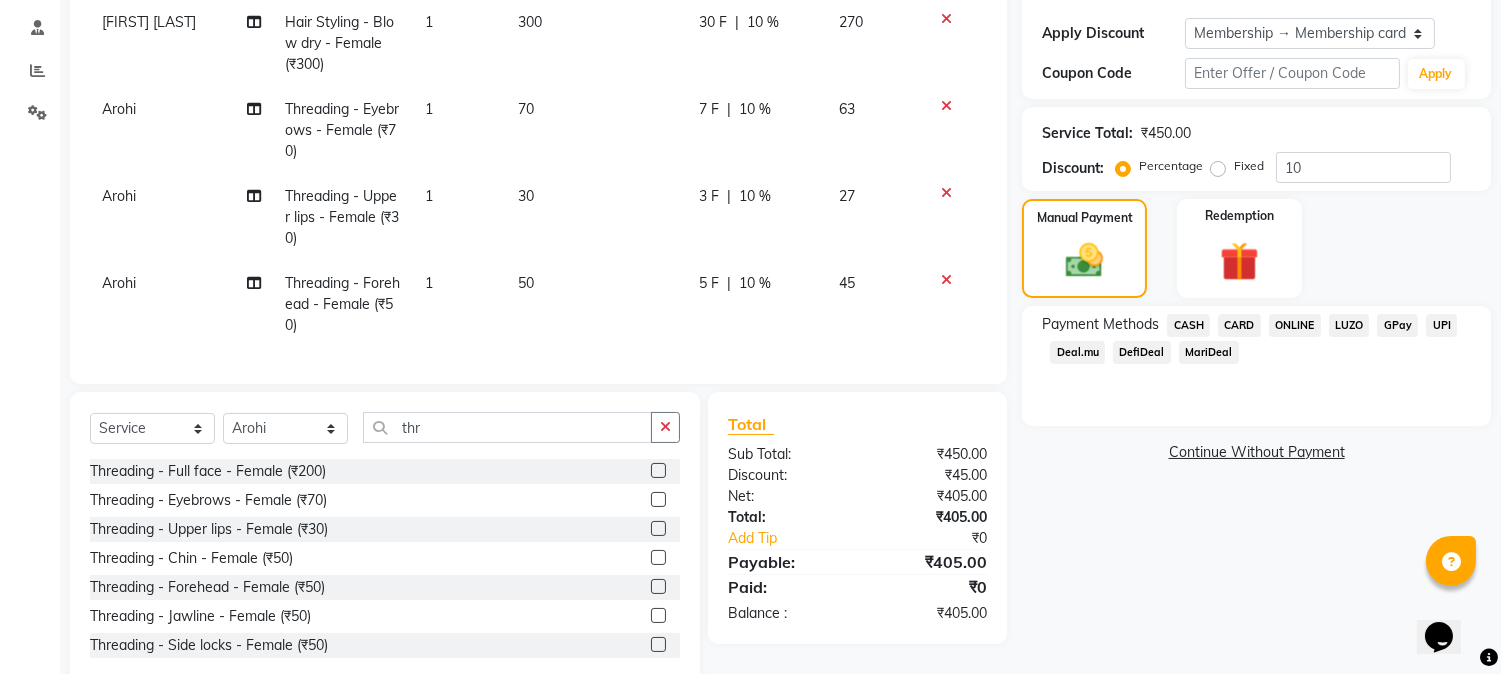 scroll, scrollTop: 277, scrollLeft: 0, axis: vertical 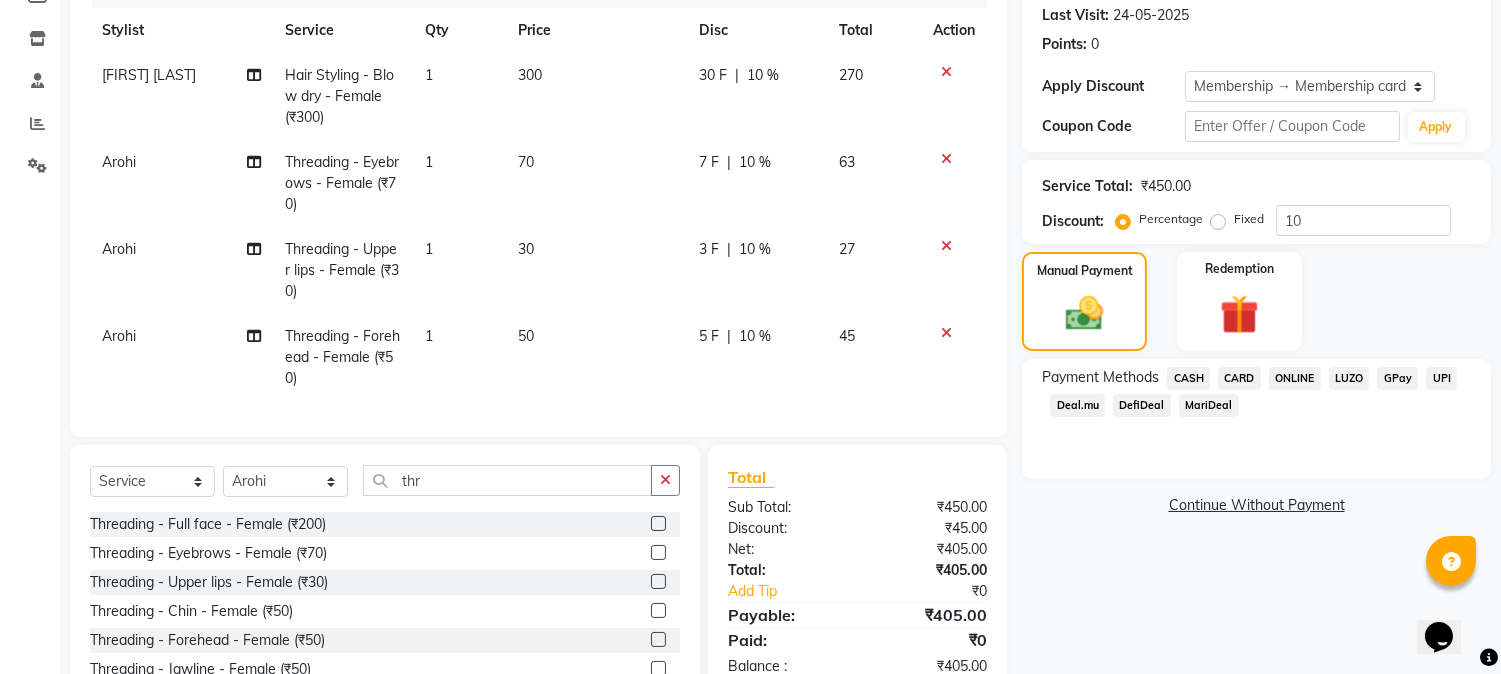 click on "CASH" 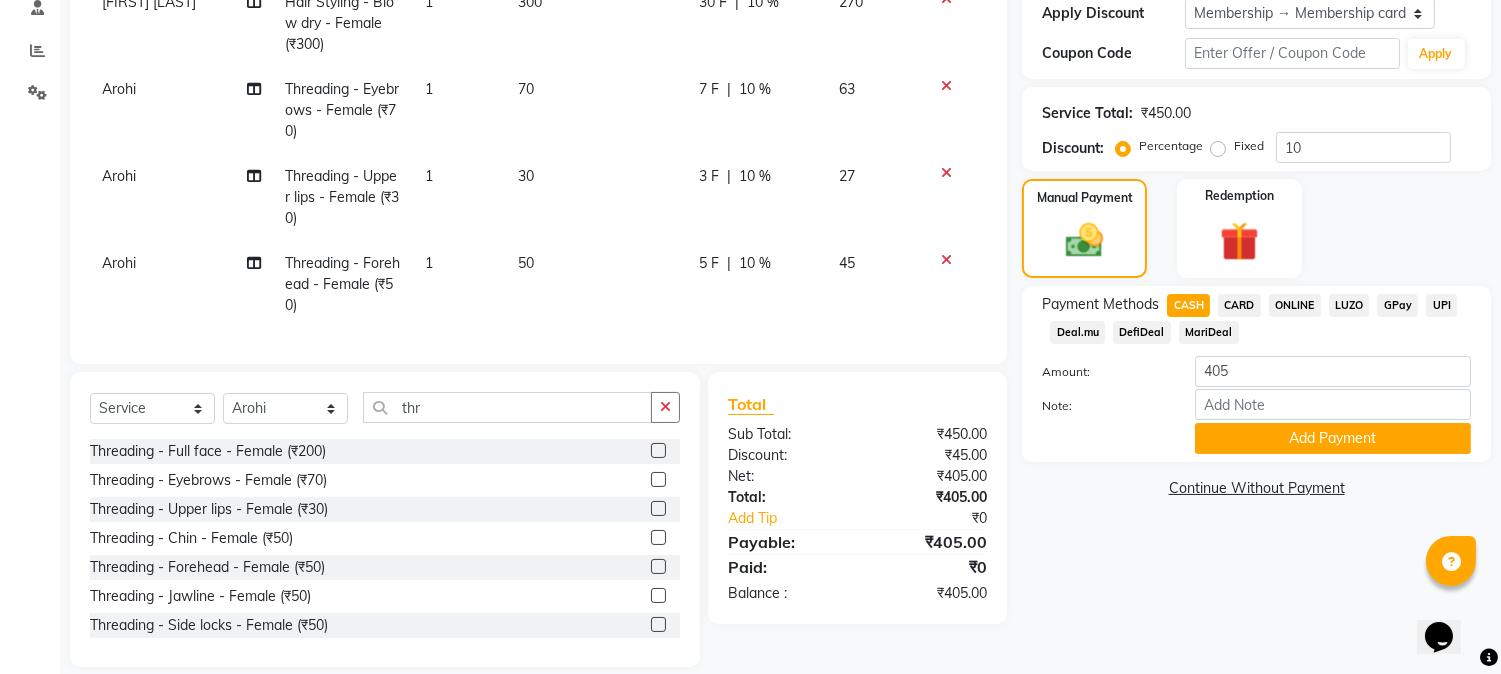 scroll, scrollTop: 388, scrollLeft: 0, axis: vertical 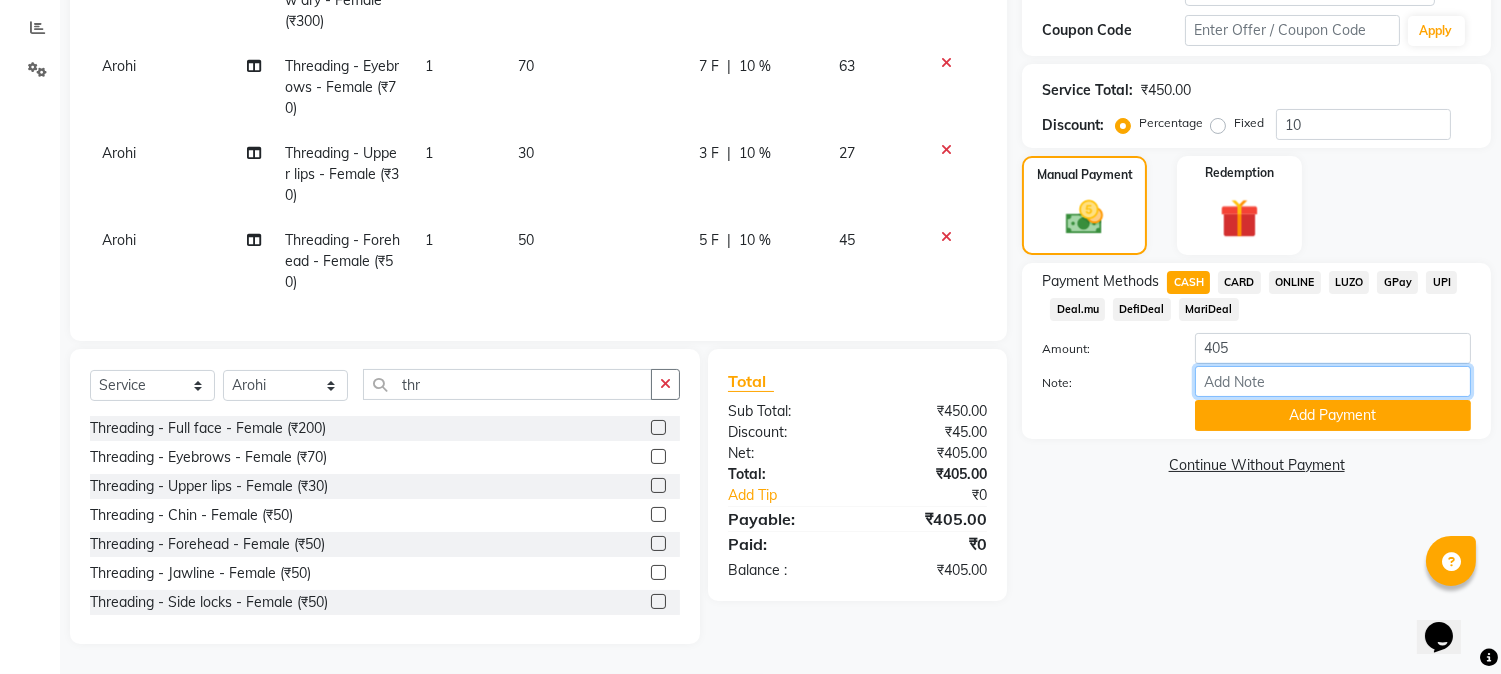 click on "Note:" at bounding box center (1333, 381) 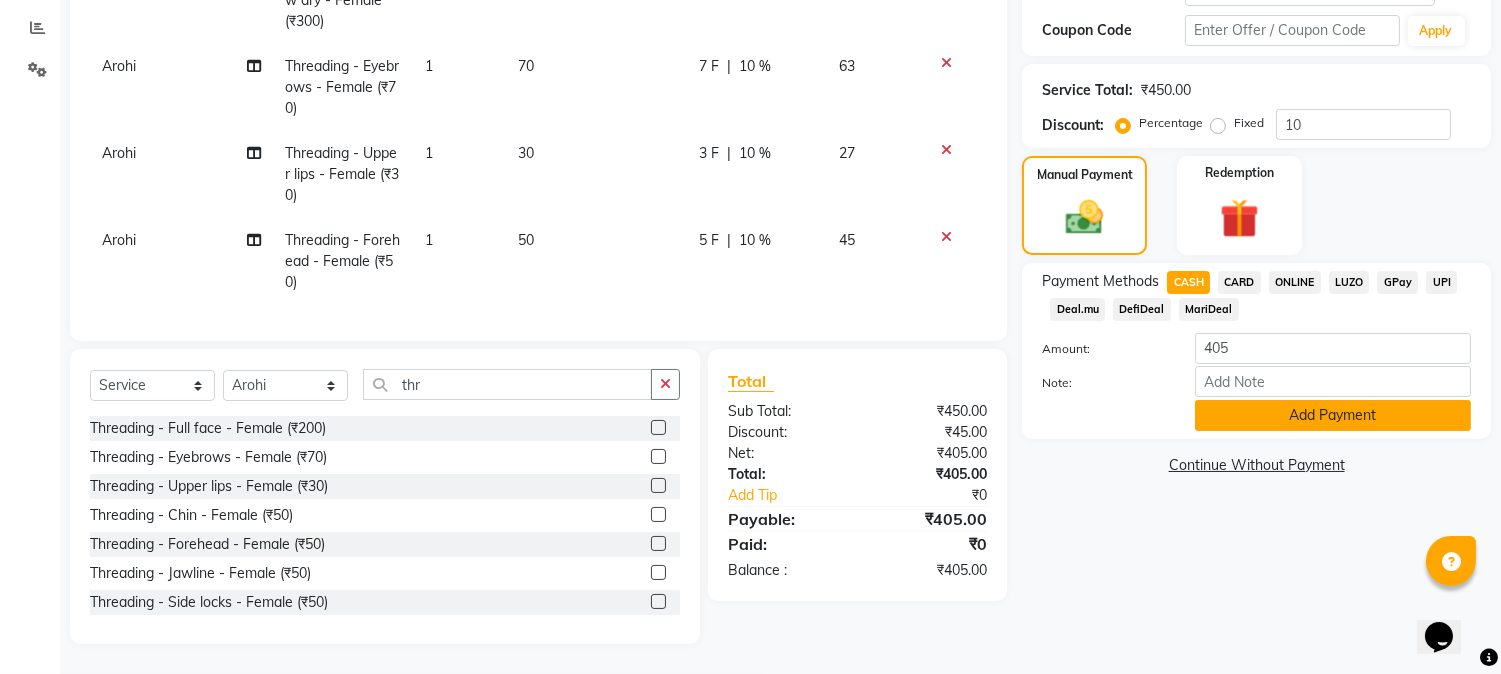 click on "Add Payment" 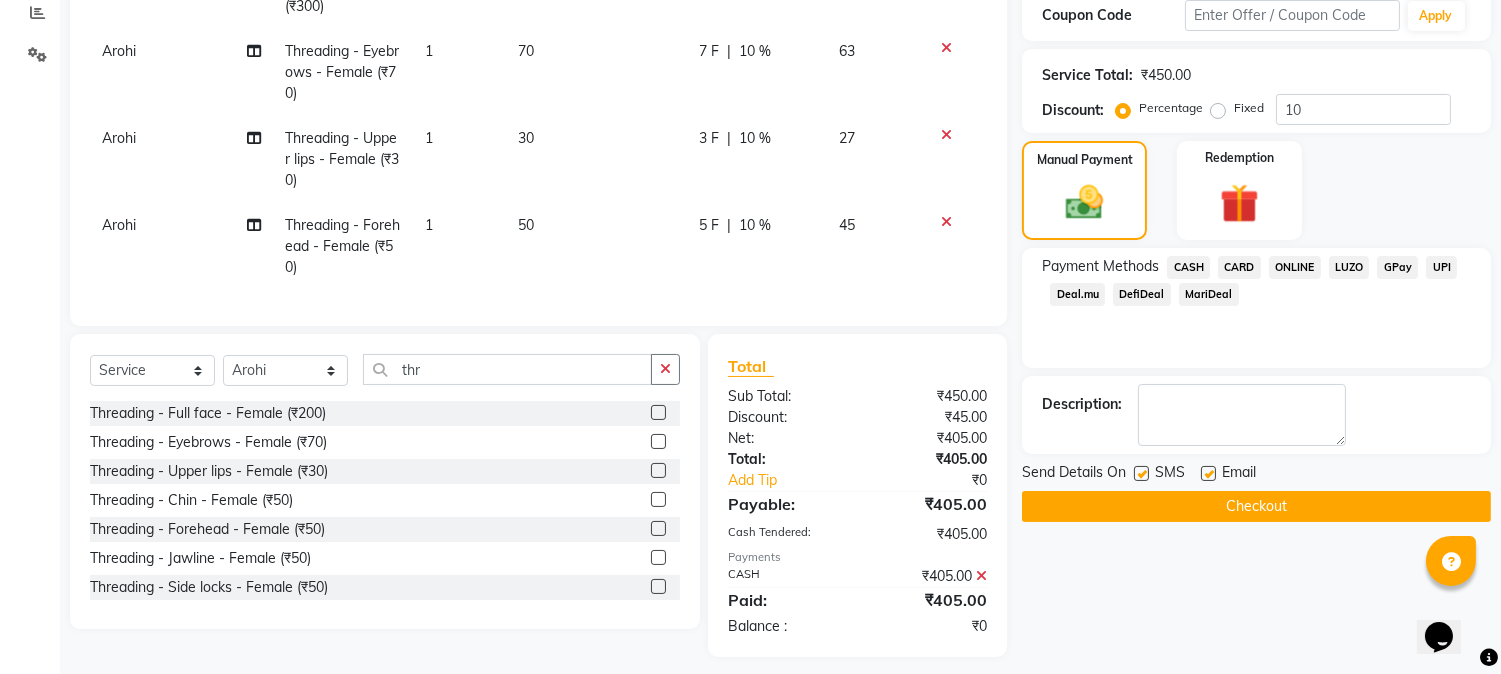 click on "Checkout" 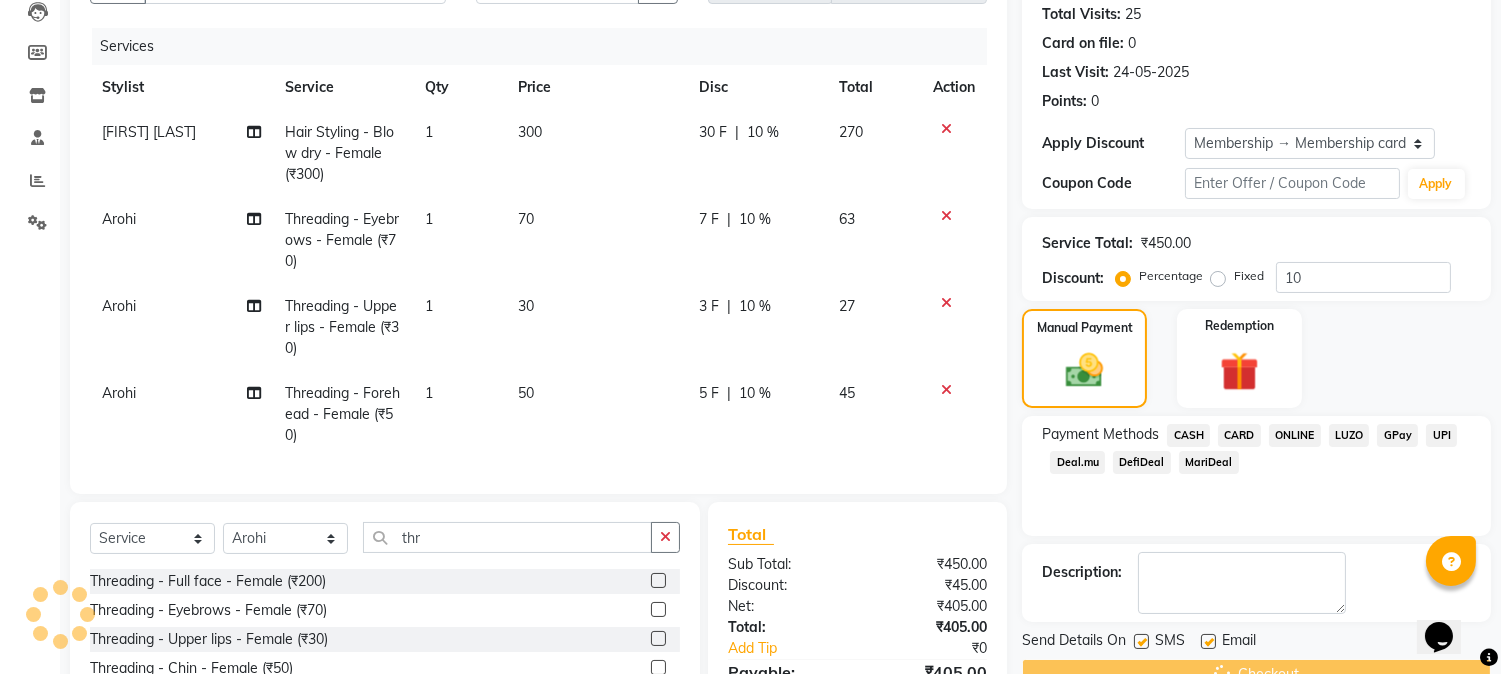 scroll, scrollTop: 0, scrollLeft: 0, axis: both 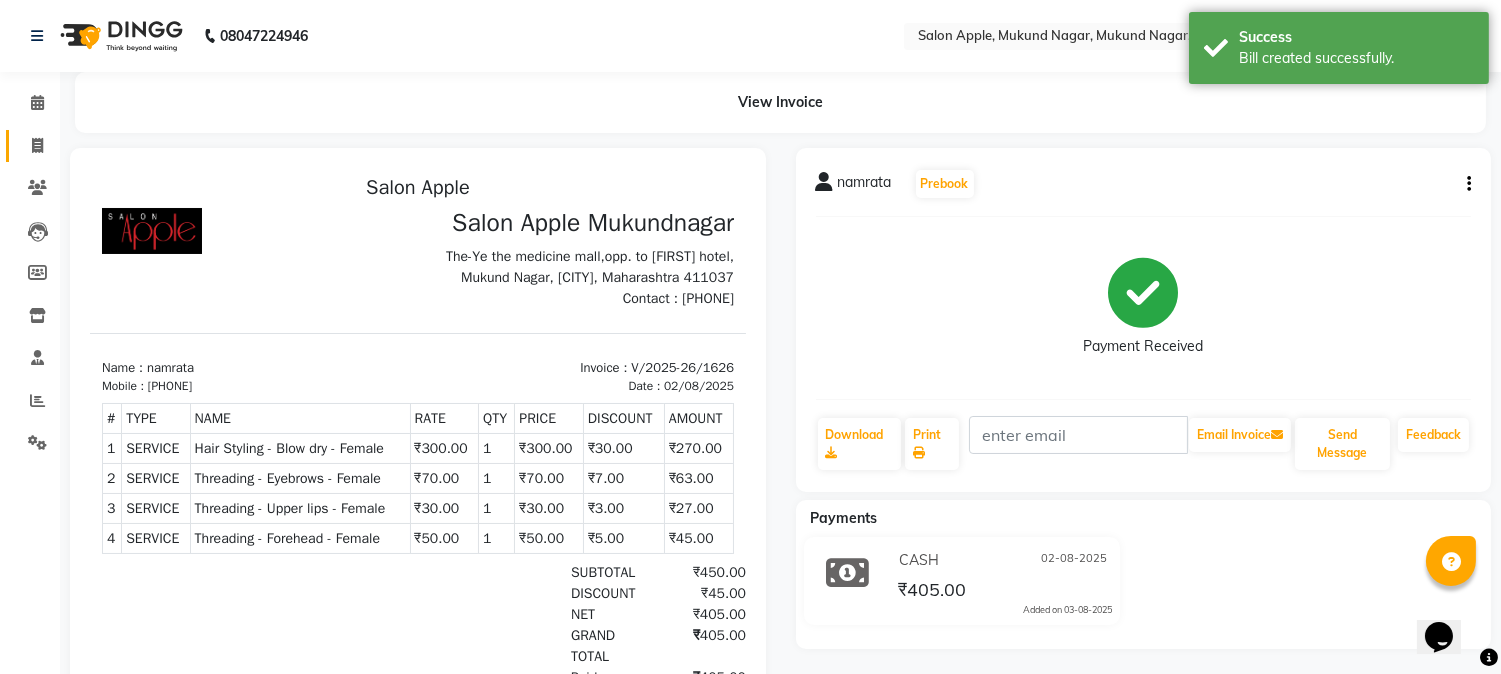click on "Invoice" 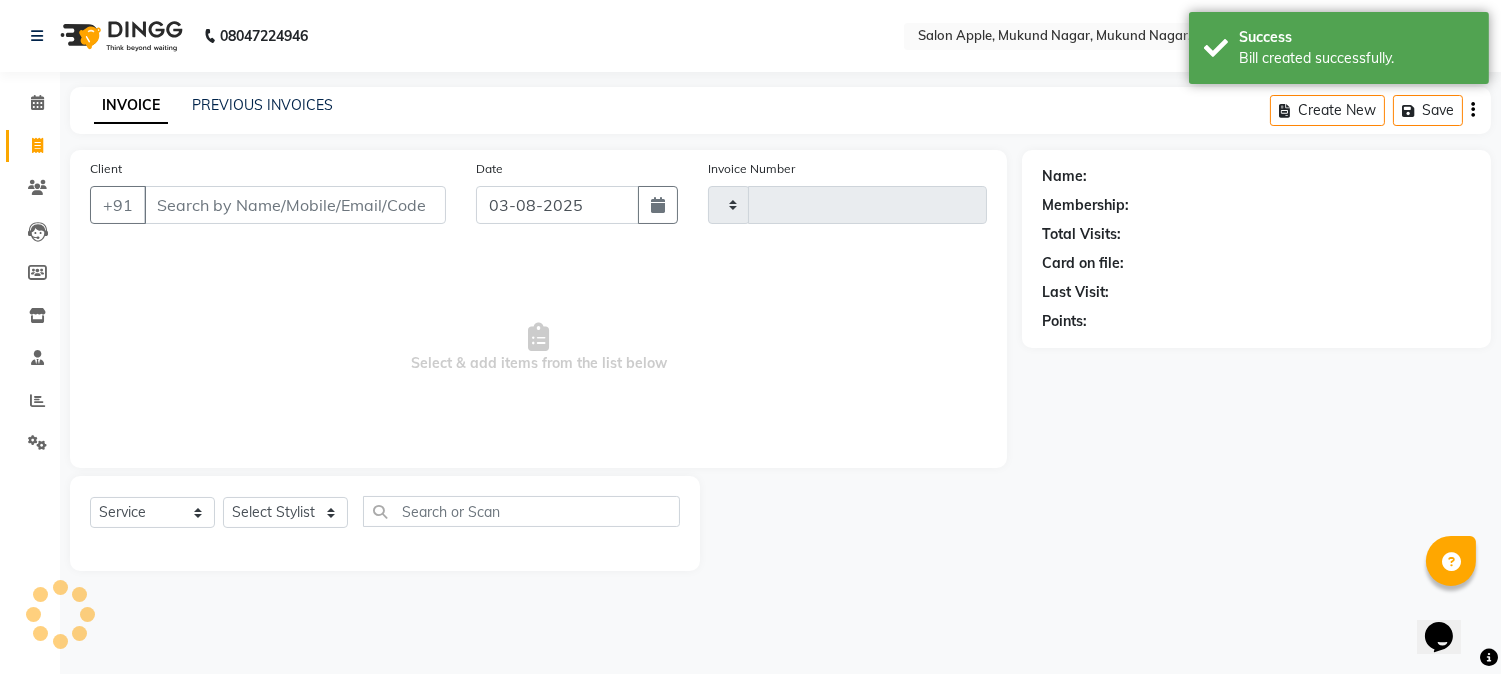 type on "1627" 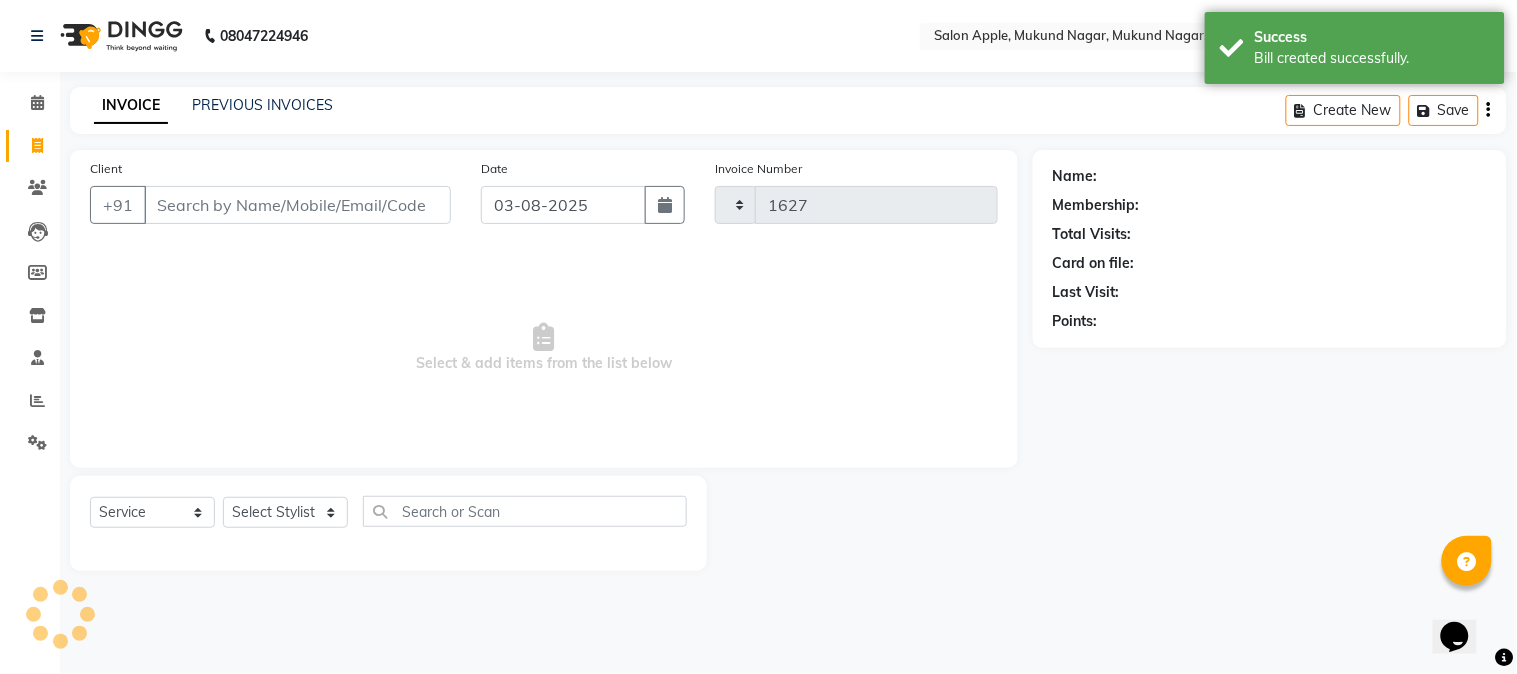 select on "4128" 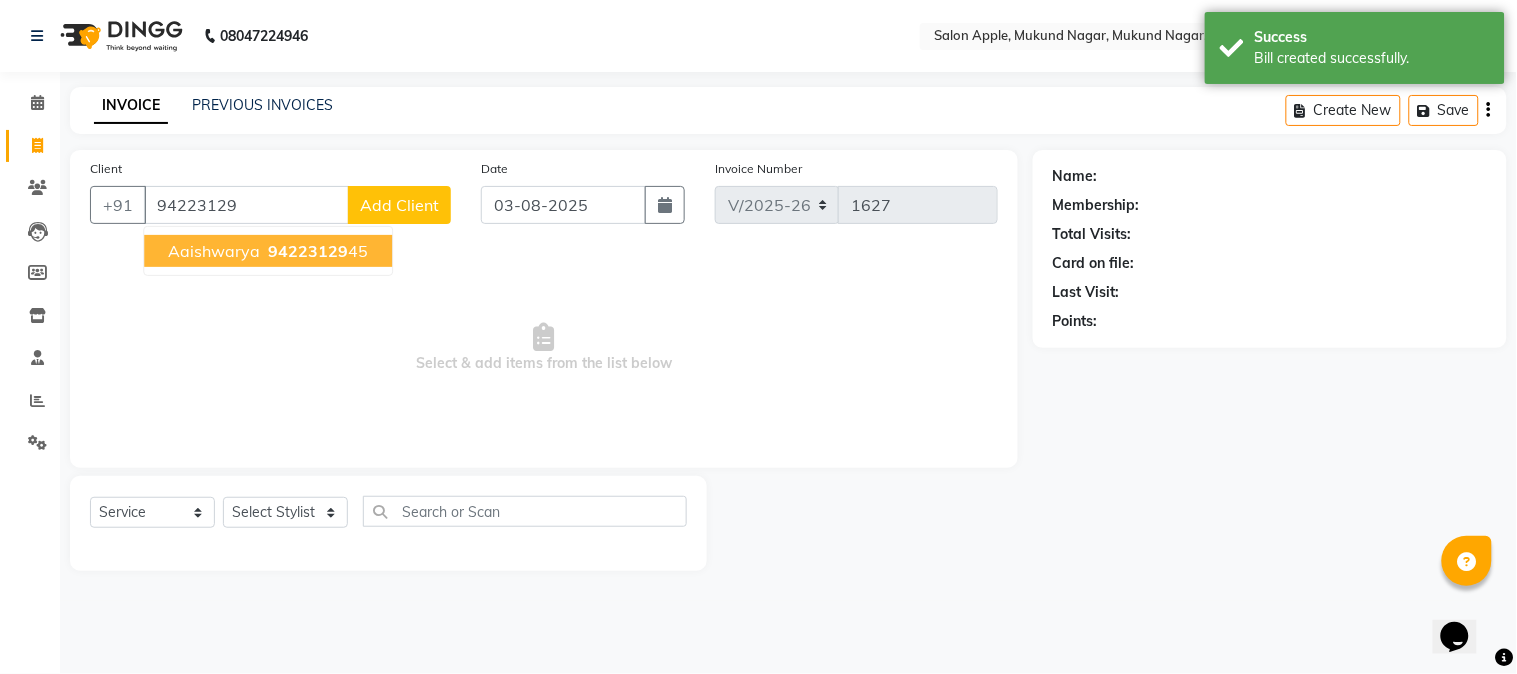 click on "aaishwarya" at bounding box center (214, 251) 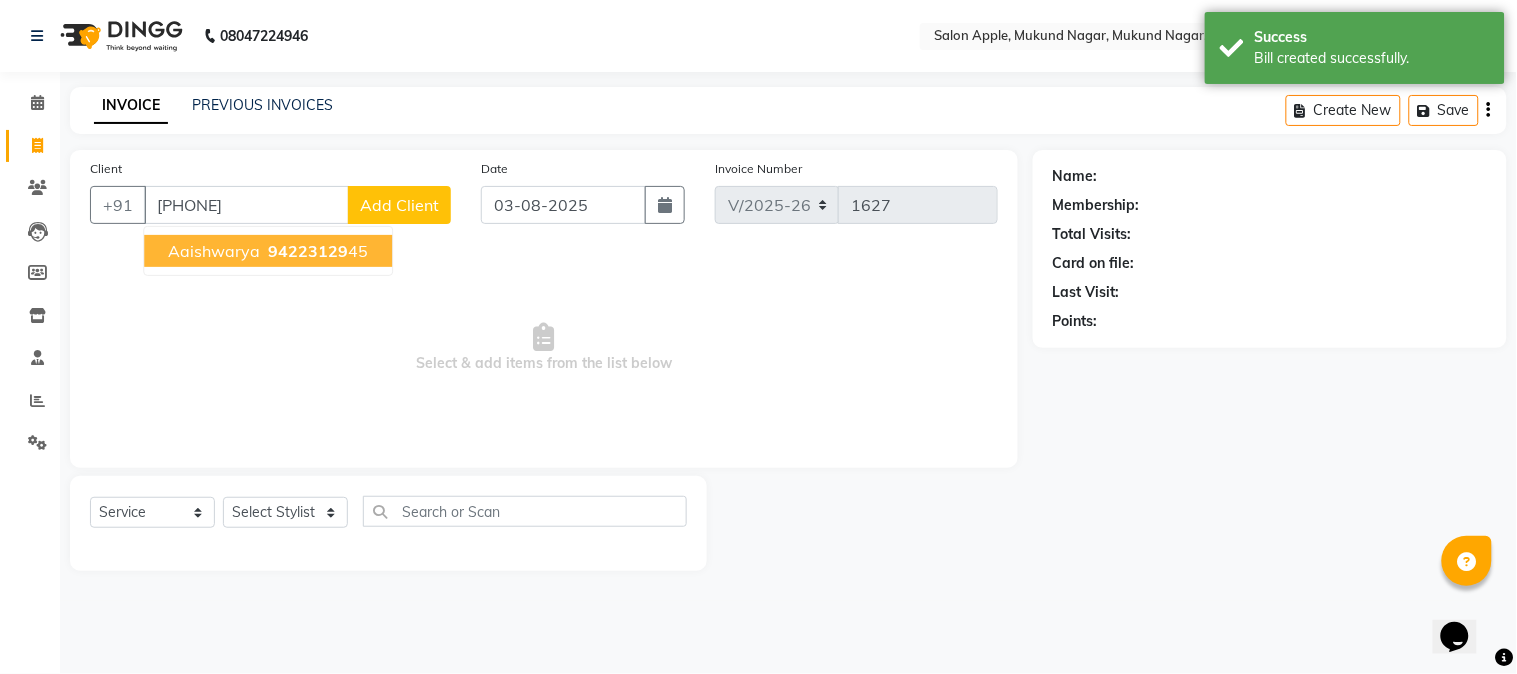 type on "[PHONE]" 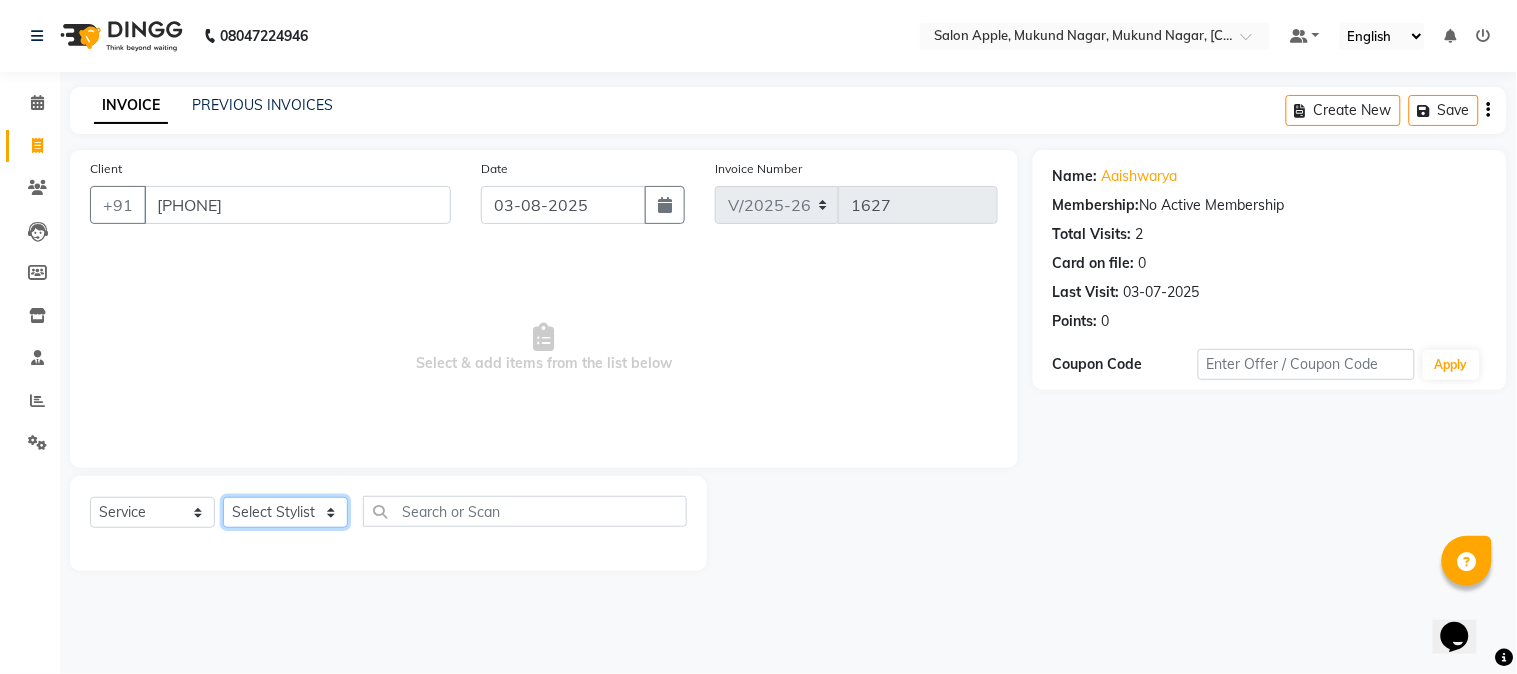 click on "Select Stylist [FIRST] [LAST]  [FIRST] [LAST]  [FIRST] [LAST]  [FIRST] [LAST]  [FIRST] [LAST] Reception [FIRST]" 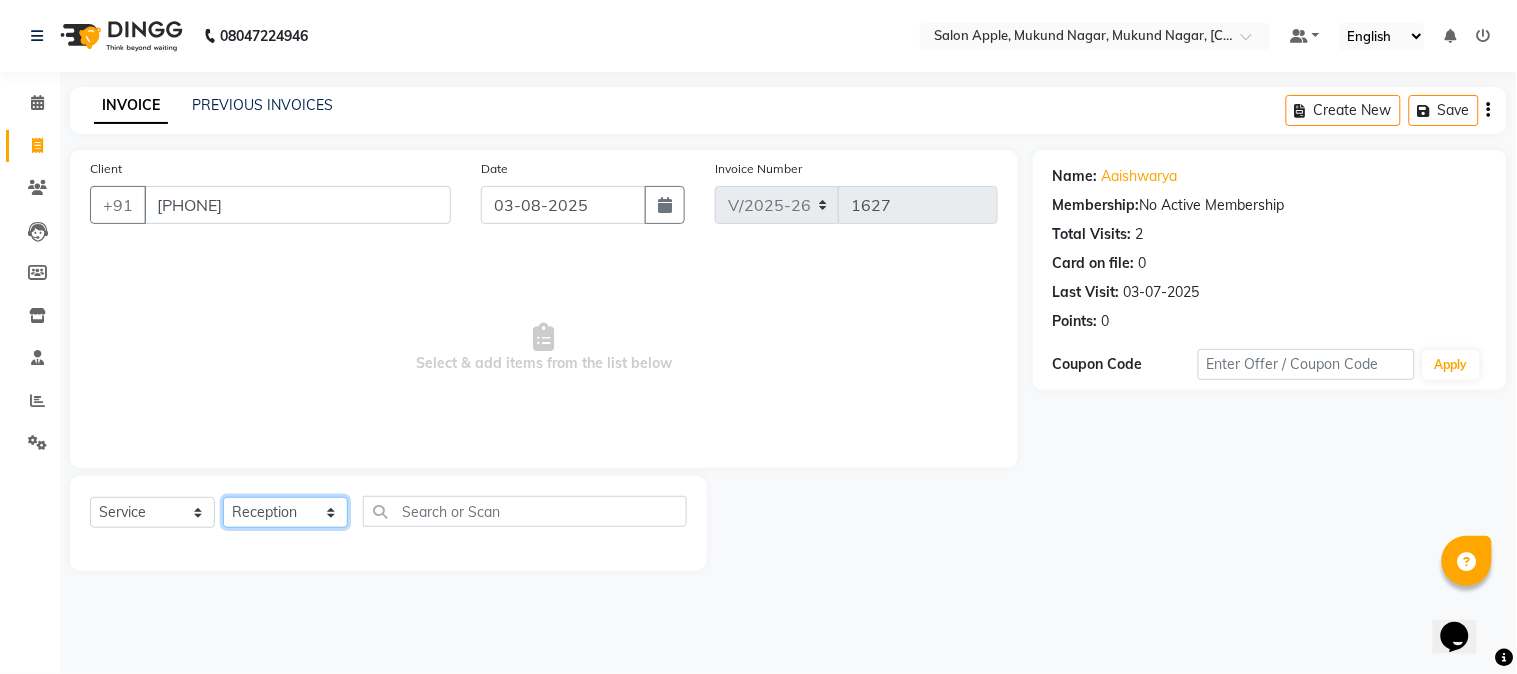 click on "Select Stylist [FIRST] [LAST]  [FIRST] [LAST]  [FIRST] [LAST]  [FIRST] [LAST]  [FIRST] [LAST] Reception [FIRST]" 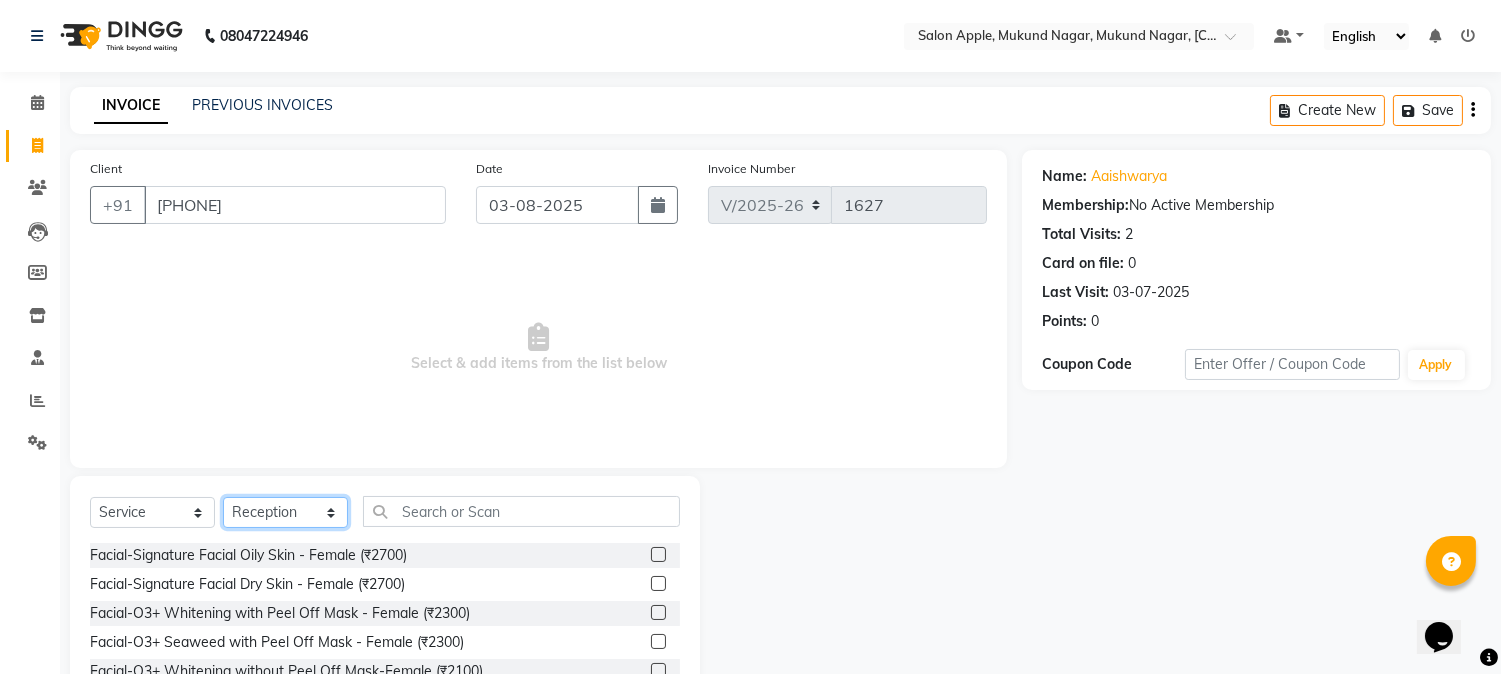 click on "Select Stylist [FIRST] [LAST]  [FIRST] [LAST]  [FIRST] [LAST]  [FIRST] [LAST]  [FIRST] [LAST] Reception [FIRST]" 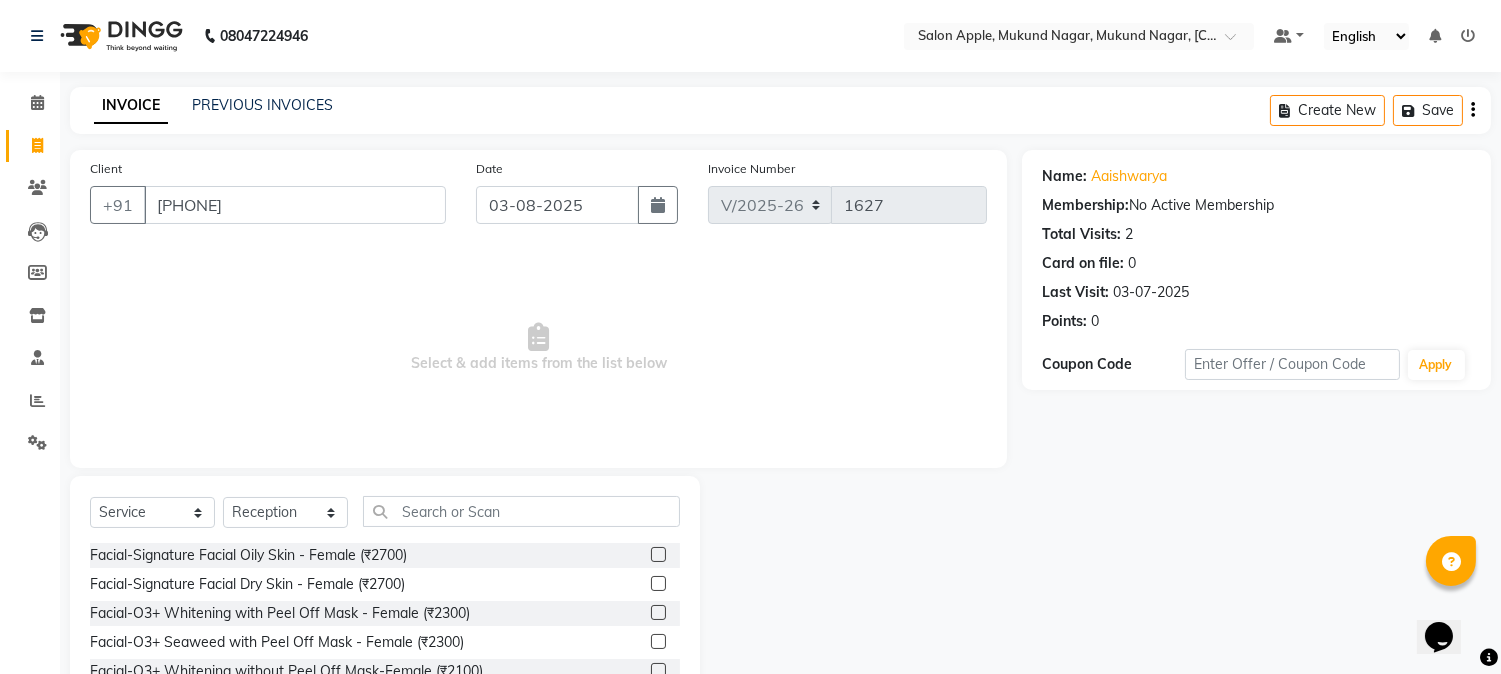 click on "Select  Service  Product  Membership  Package Voucher Prepaid Gift Card  Select Stylist [FIRST] [LAST]  [FIRST] [LAST]  [FIRST] [LAST]  [FIRST] [LAST]  [FIRST] [LAST] Reception [FIRST] Facial-Signature Facial Oily Skin - Female (₹2700)  Facial-Signature Facial Dry Skin - Female (₹2700)  Facial-O3+ Whitening with Peel Off Mask - Female (₹2300)  Facial-O3+ Seaweed with Peel Off Mask - Female (₹2300)  Facial-O3+ Whitening without Peel Off Mask-Female (₹2100)  Facial-O3+ Seaweed without Peel Off Mask - Femal (₹2100)  facial-Richfeel Skin whitening Facial - Female (₹1600)  Facial-Raaga Professional Facial- Dry Skin - Female (₹1000)  Facial-Raaga Professional Facial- Oily Skin - Female (₹1000)  Facial-Hydra Facial - Female (₹4000)  Facial-Kanpeki Gensyl  Facial Oily Skin - Female (₹3000)  Facial-Kanpeki Gensyl  Facial Dry Skin - Female (₹3000)  Facial-Signature Facial Oily Skin - Male (₹2700)  Facial-Signature Facial Dry Skin - Male (₹2700)  Bleach - Foot - Female (₹350)" 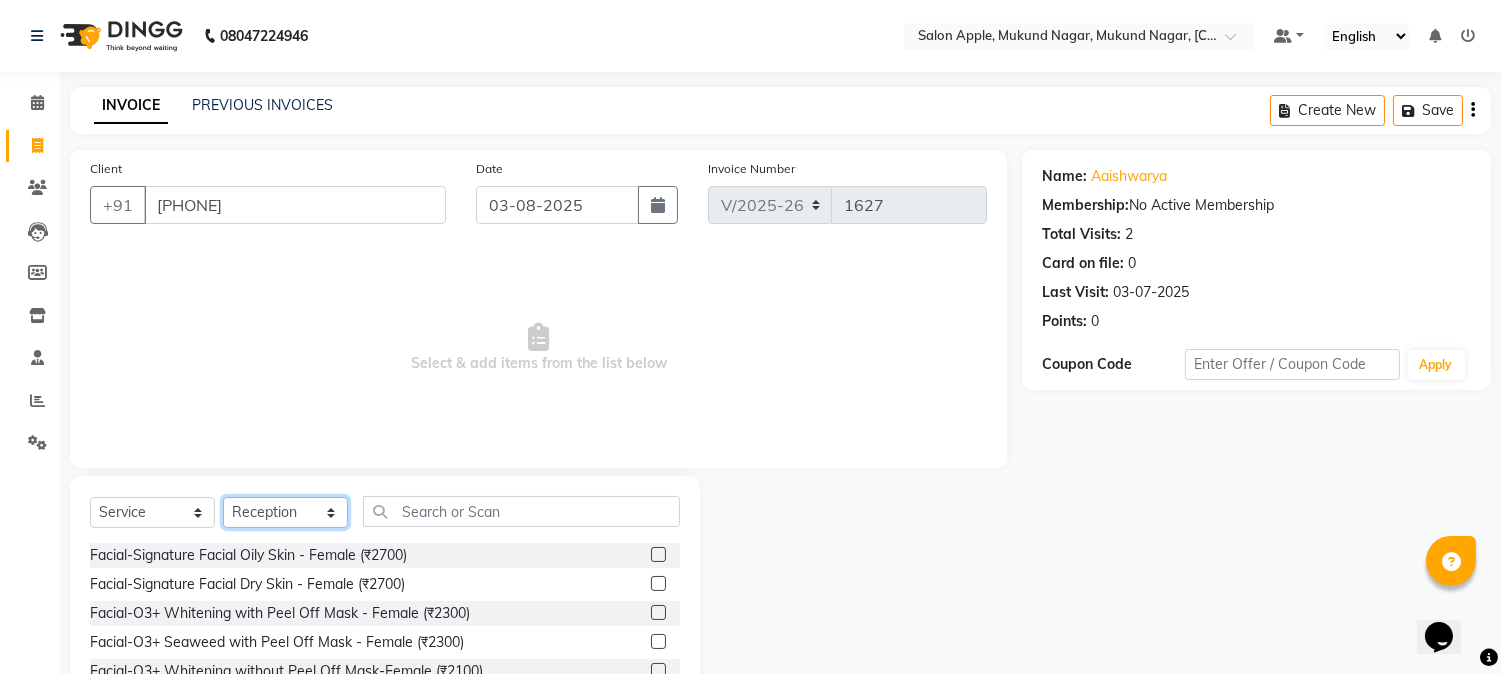 drag, startPoint x: 321, startPoint y: 516, endPoint x: 321, endPoint y: 503, distance: 13 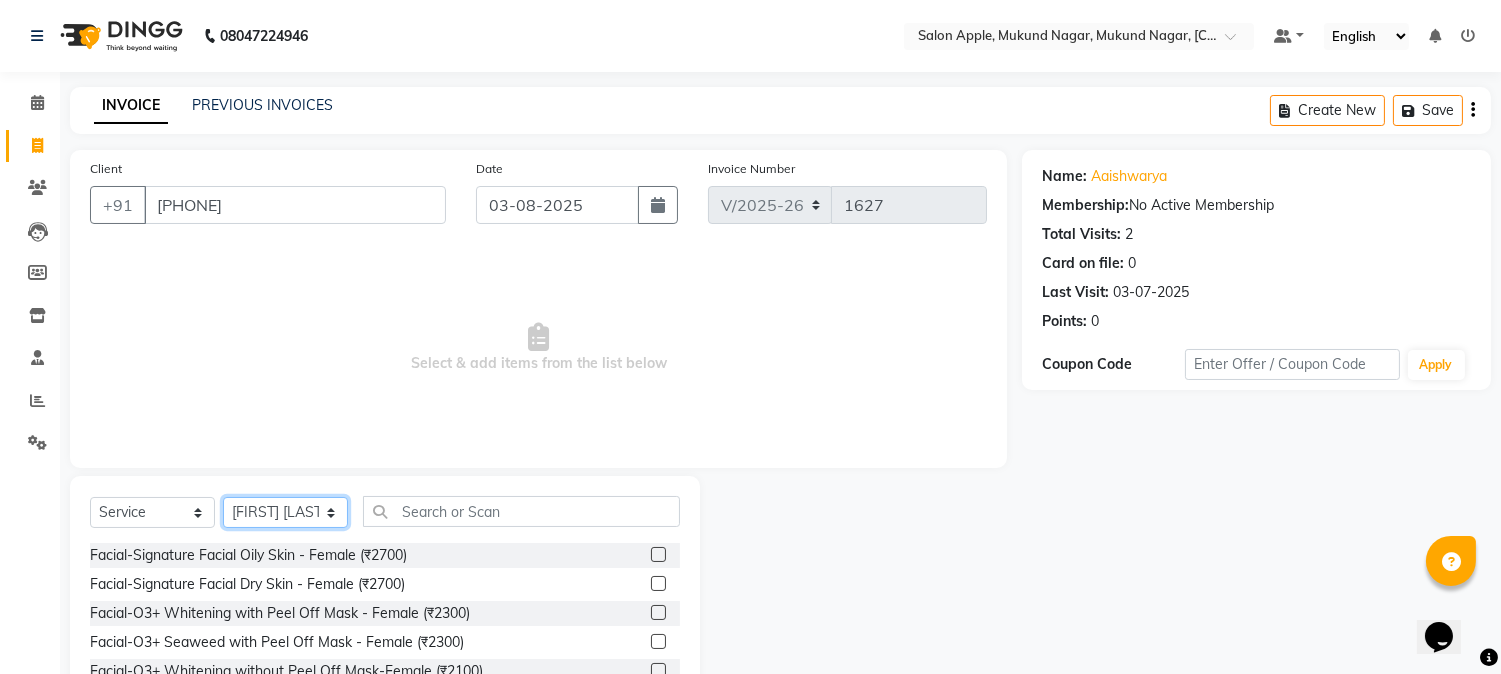 click on "Select Stylist [FIRST] [LAST]  [FIRST] [LAST]  [FIRST] [LAST]  [FIRST] [LAST]  [FIRST] [LAST] Reception [FIRST]" 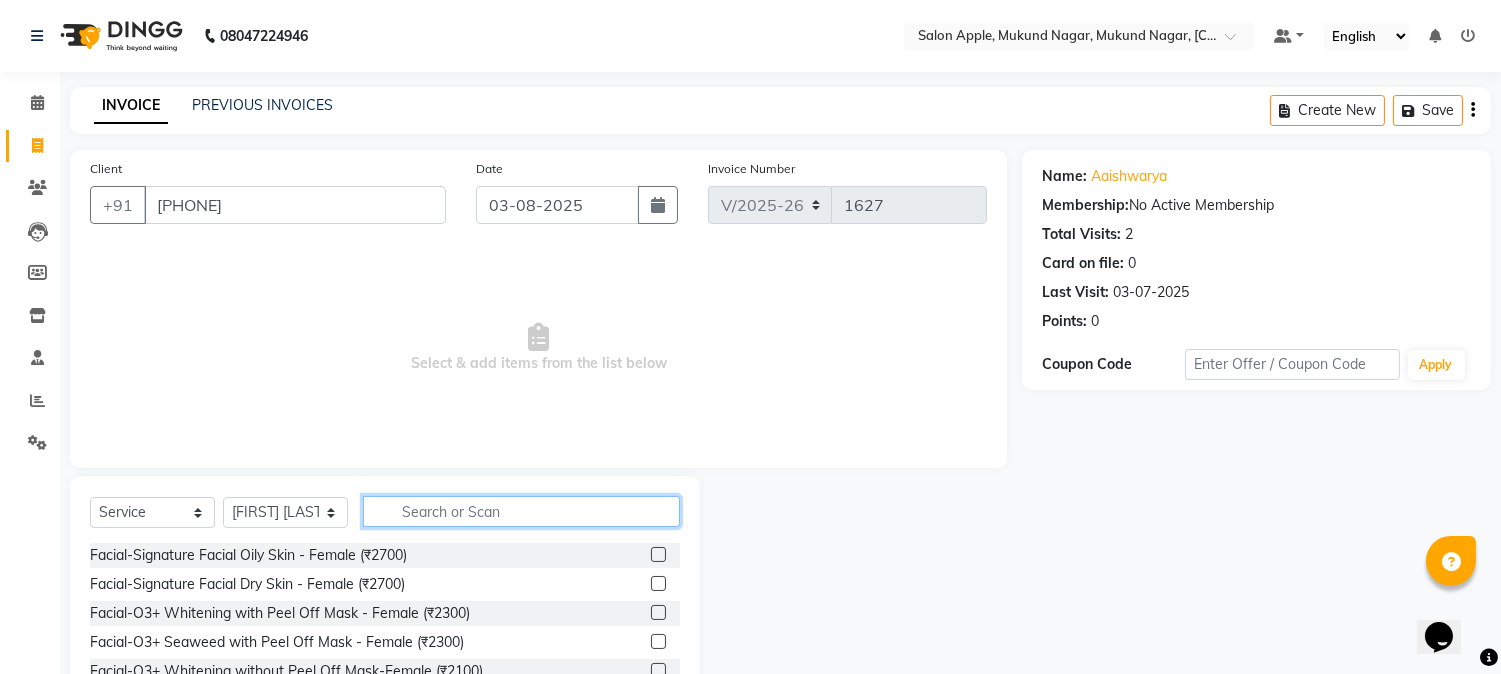 drag, startPoint x: 477, startPoint y: 505, endPoint x: 471, endPoint y: 490, distance: 16.155495 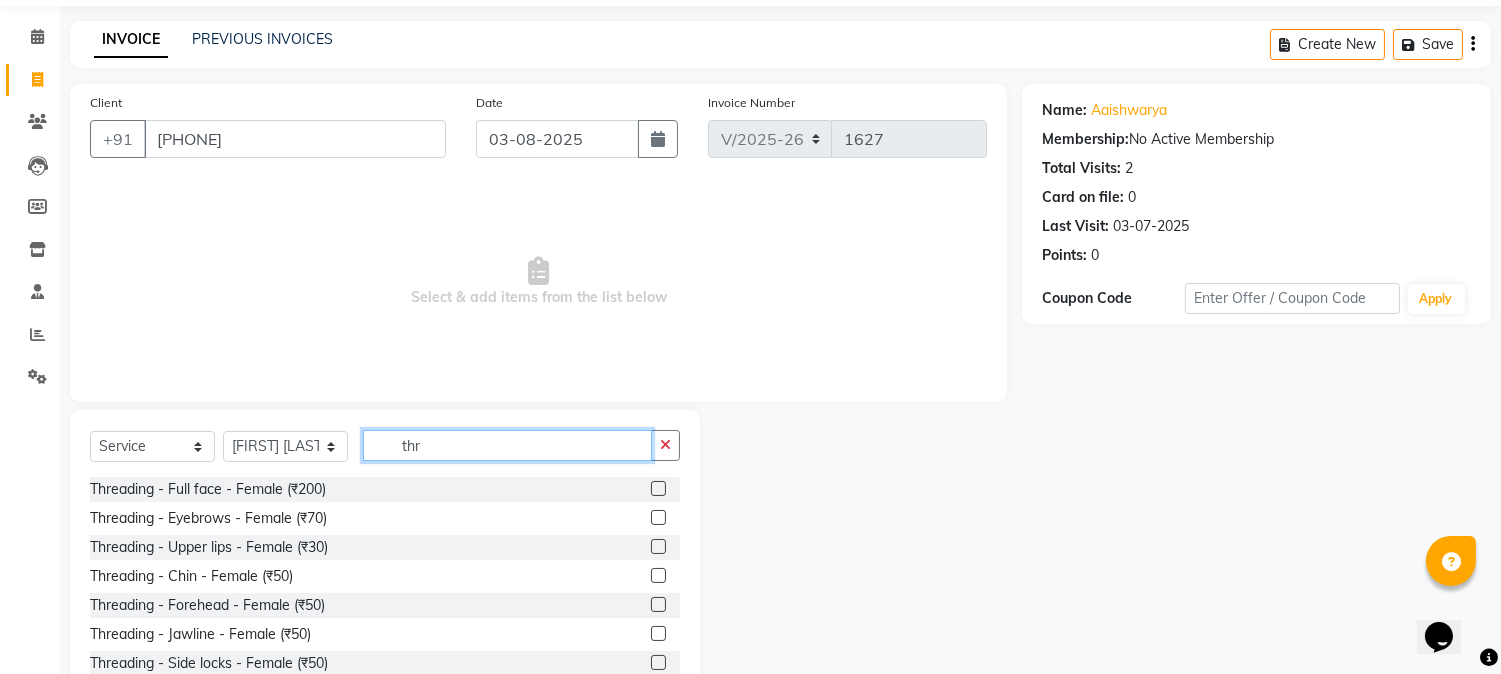 scroll, scrollTop: 126, scrollLeft: 0, axis: vertical 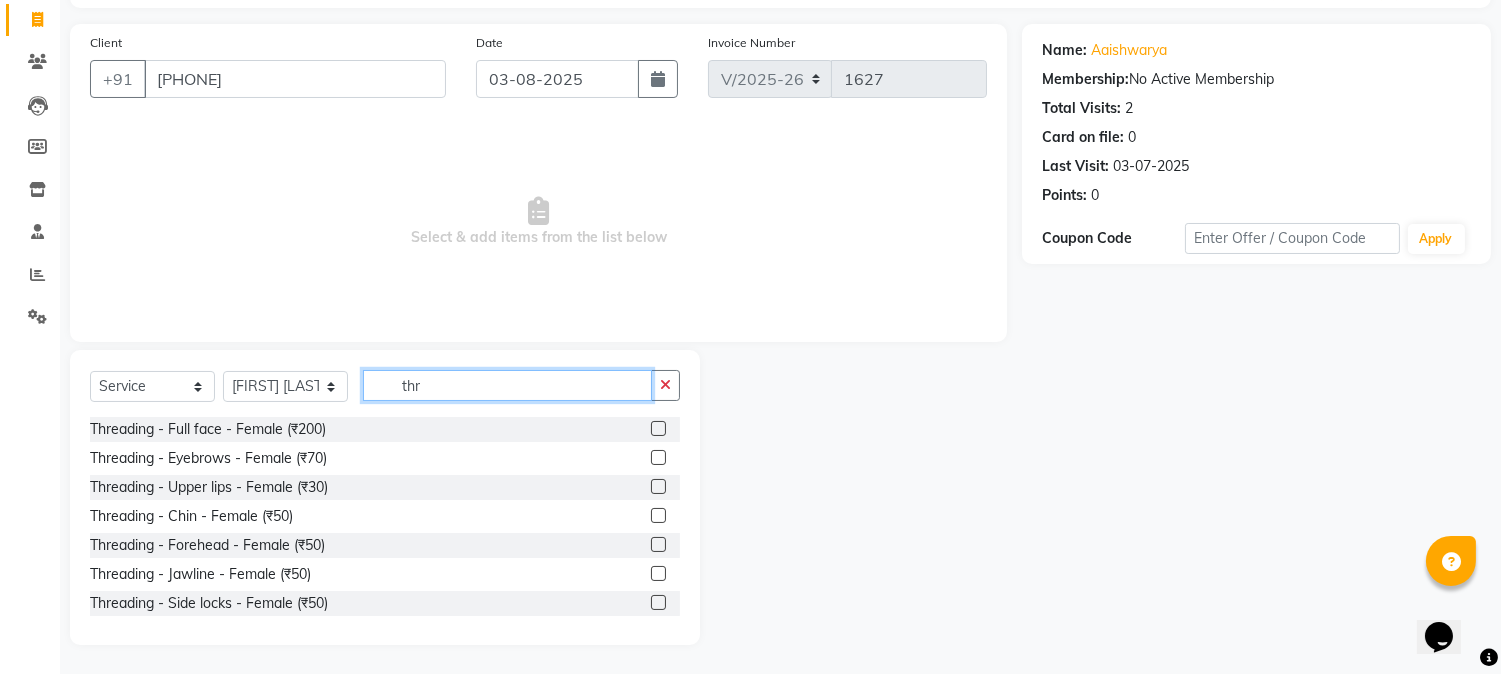 type on "thr" 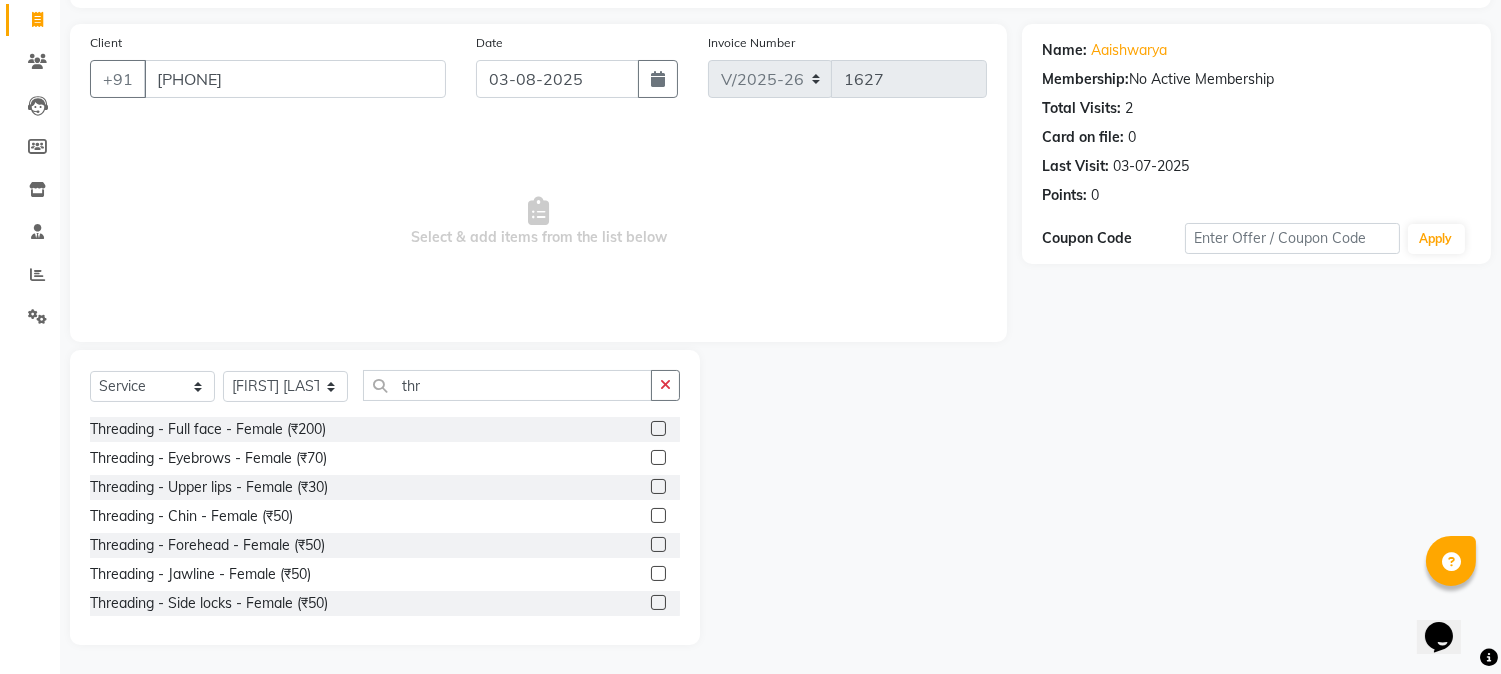 click 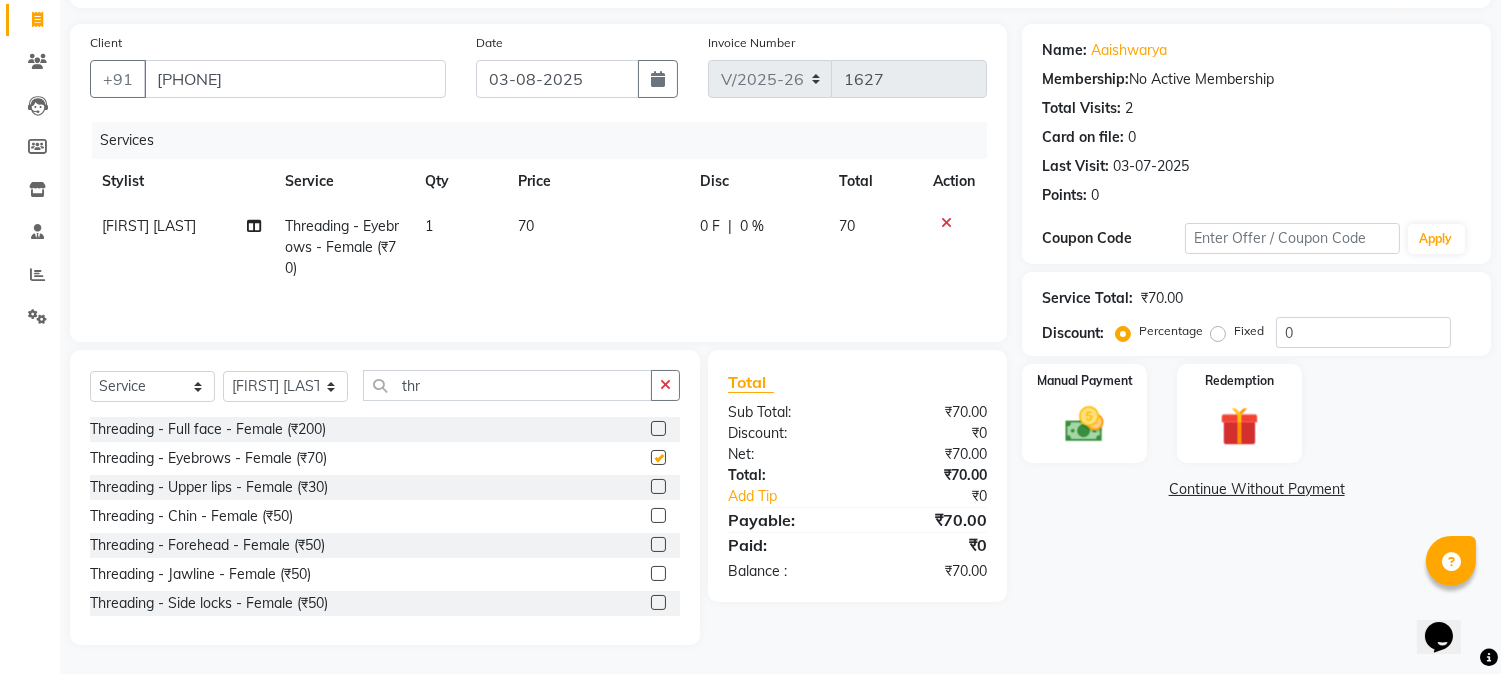 checkbox on "false" 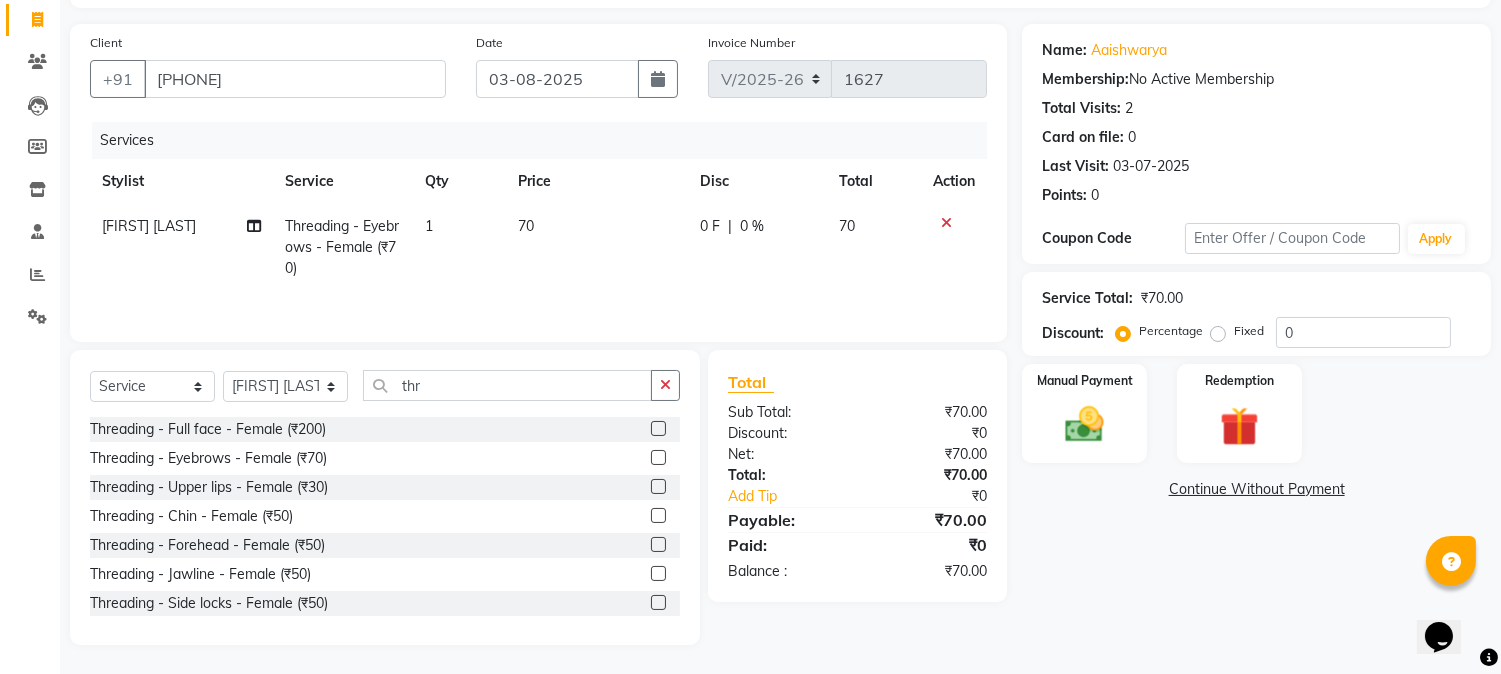 click 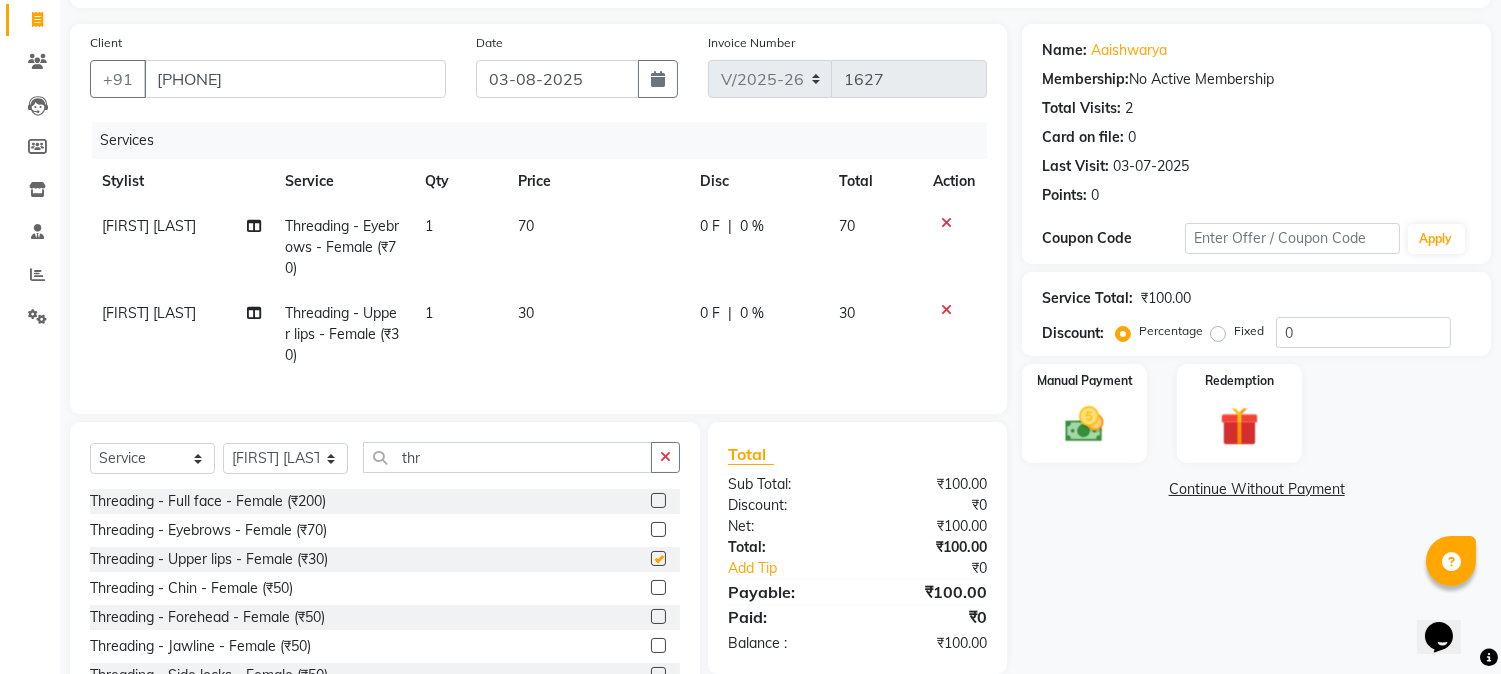 checkbox on "false" 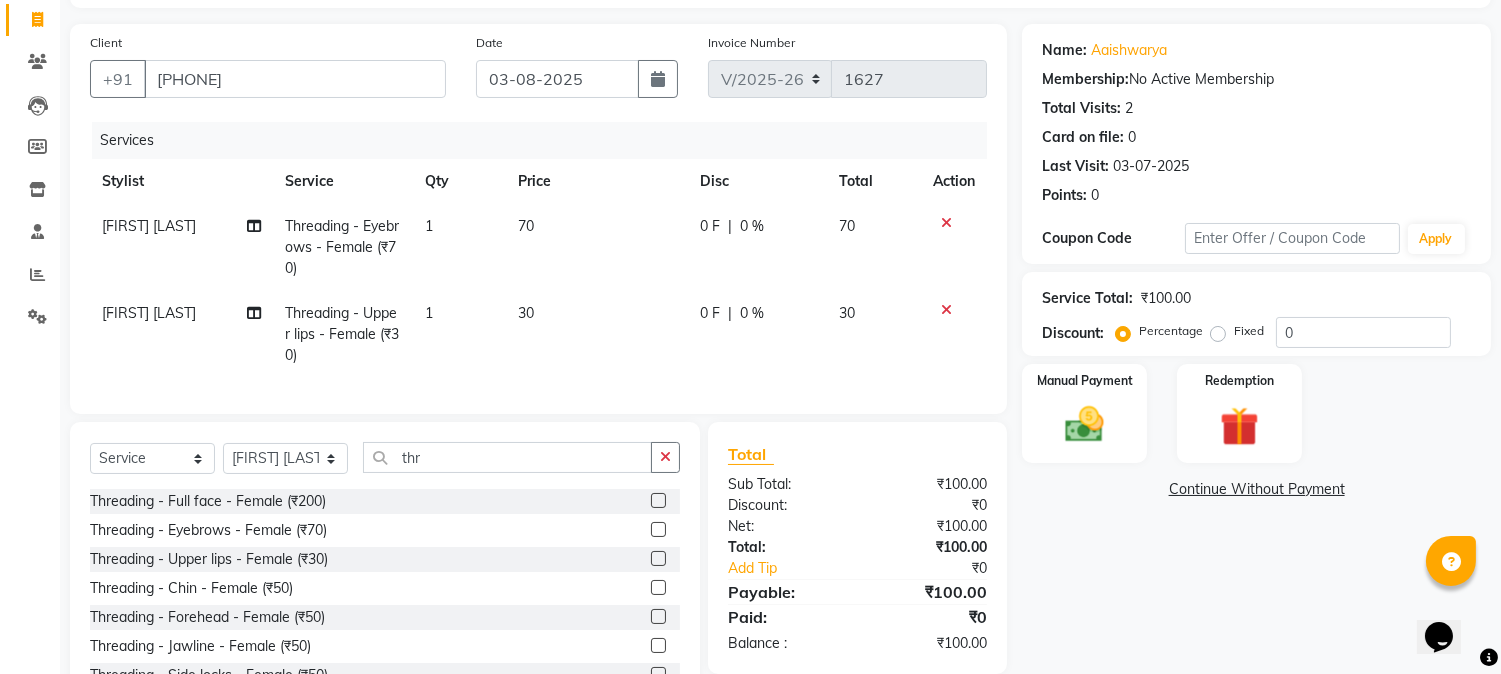 click 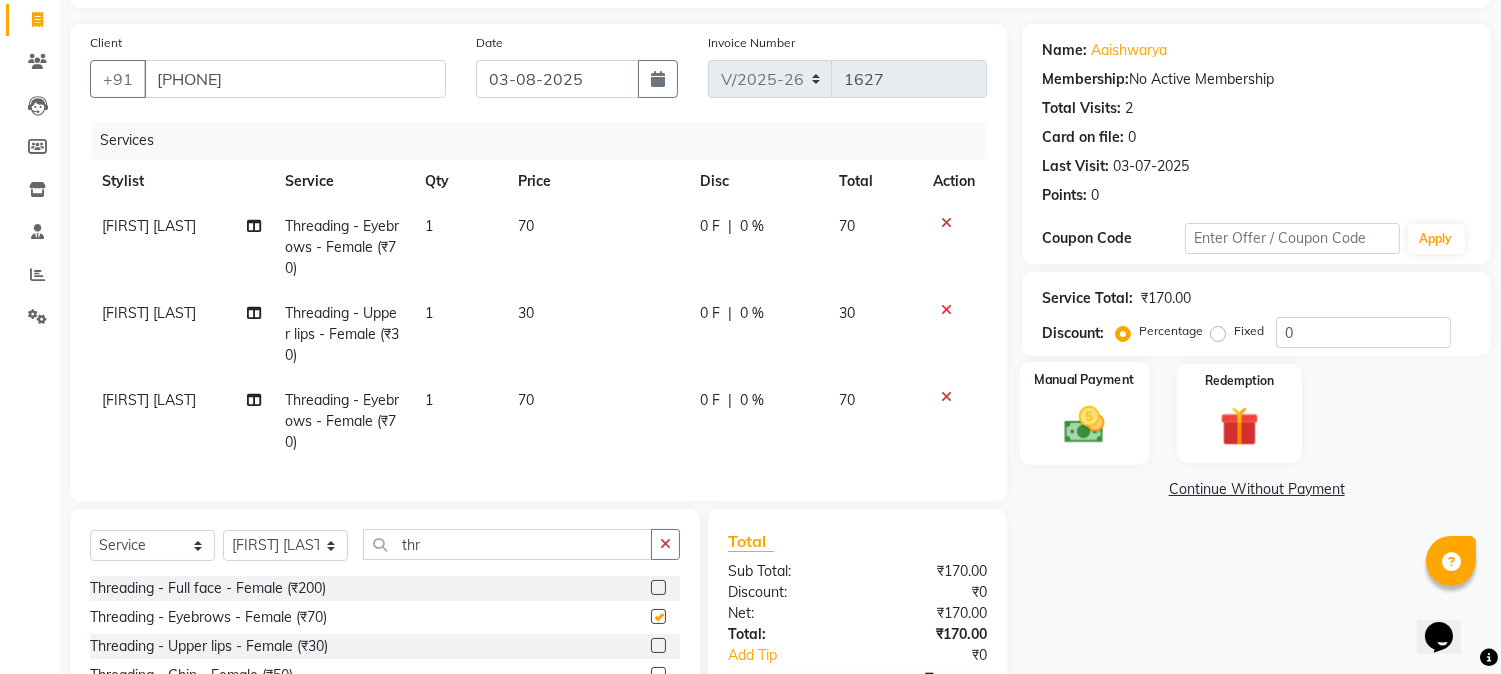 checkbox on "false" 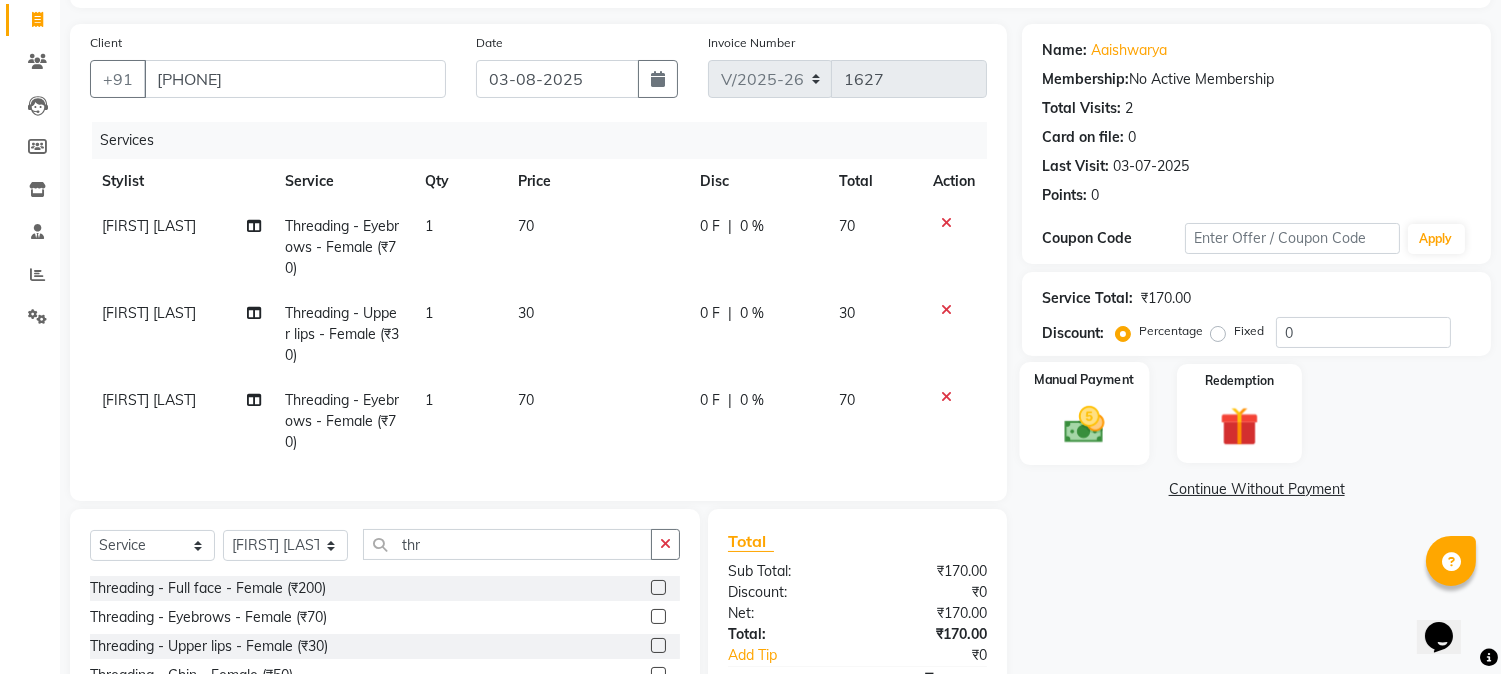 click 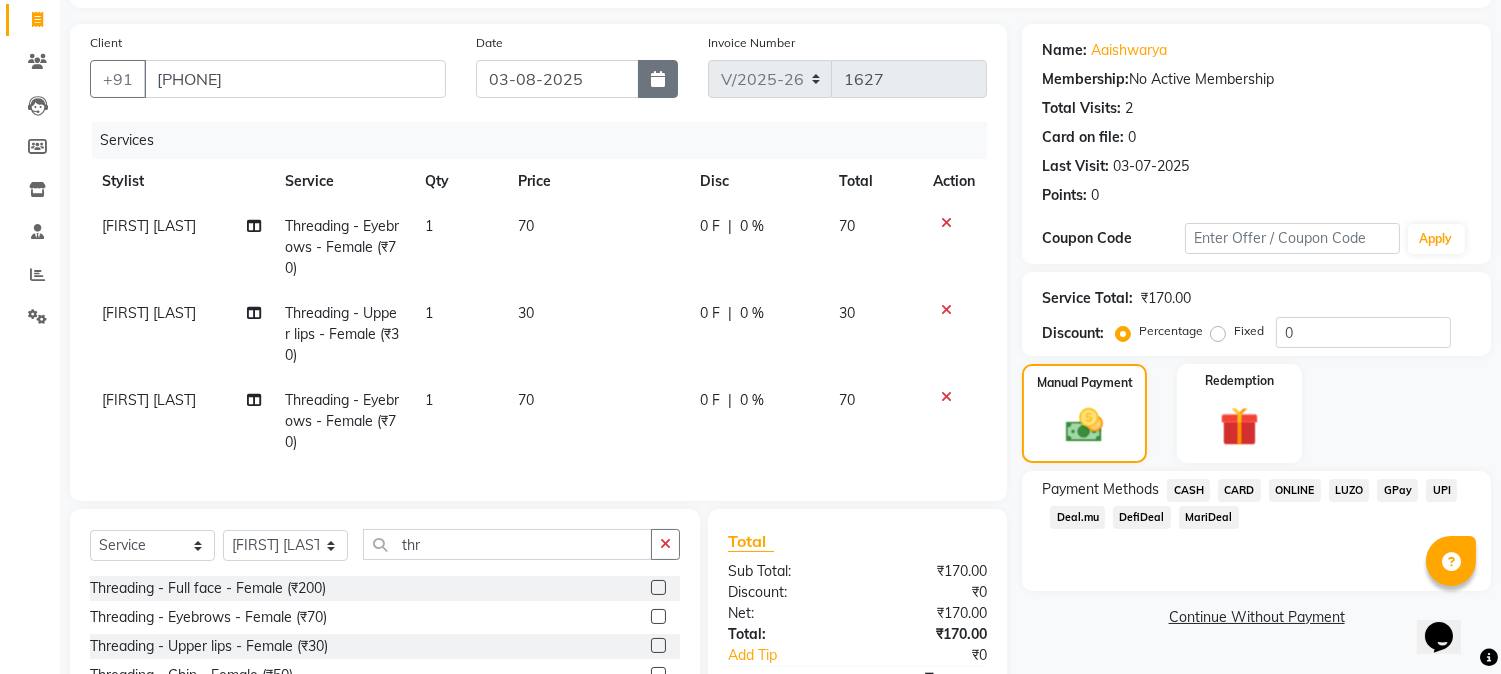 click 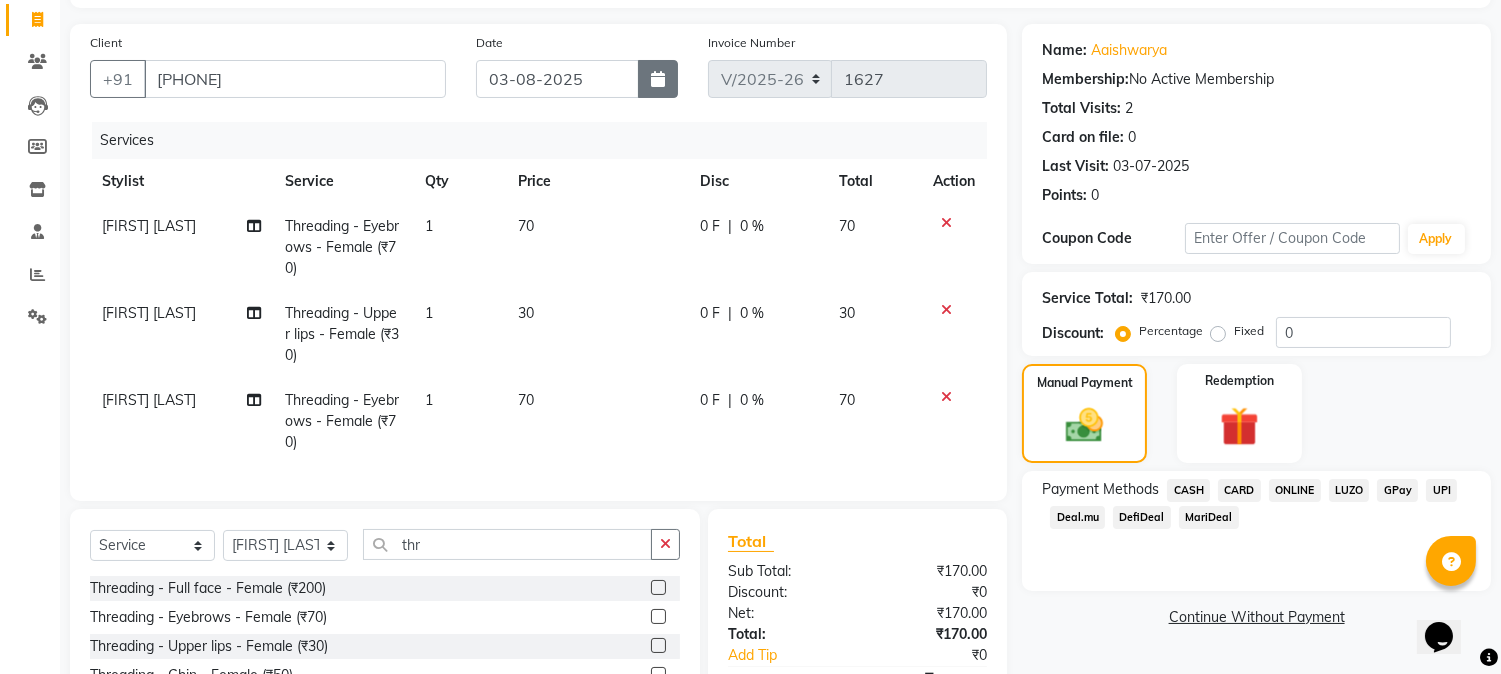 select on "8" 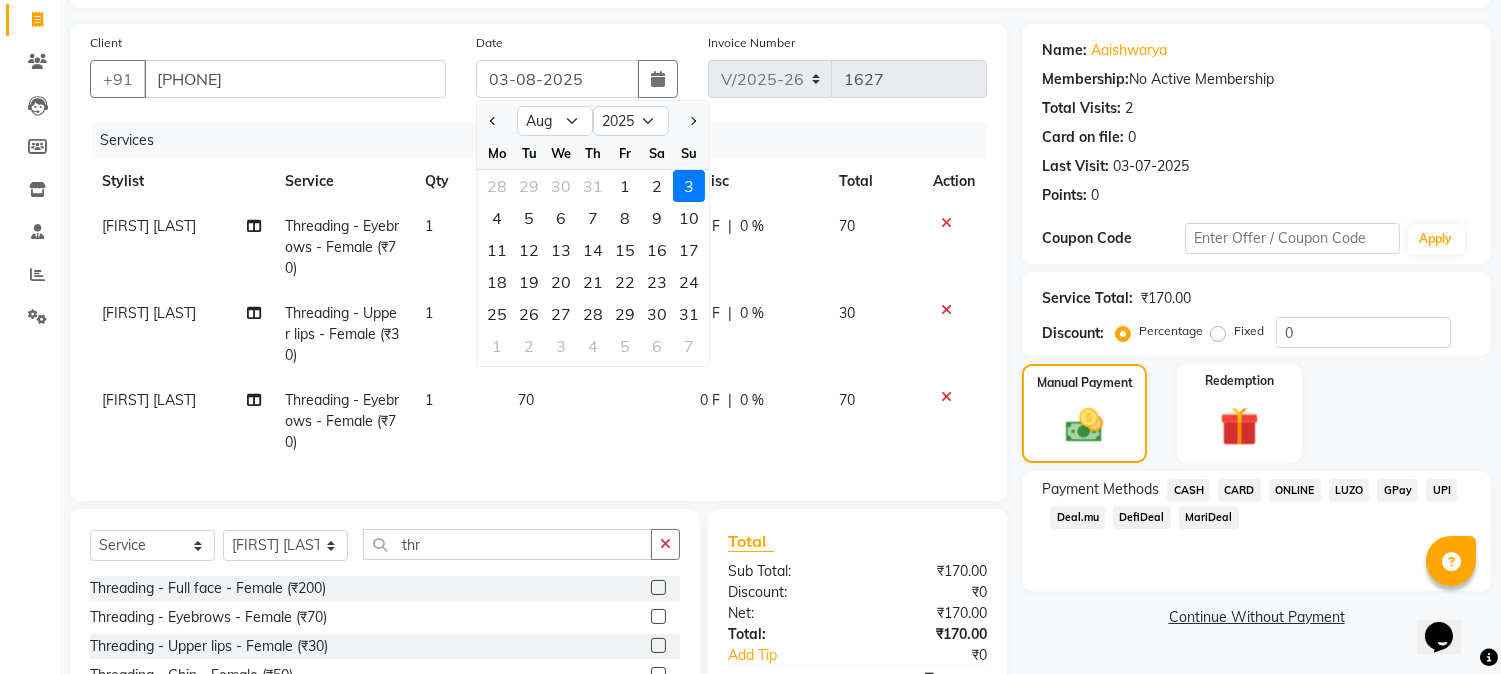 drag, startPoint x: 665, startPoint y: 177, endPoint x: 687, endPoint y: 190, distance: 25.553865 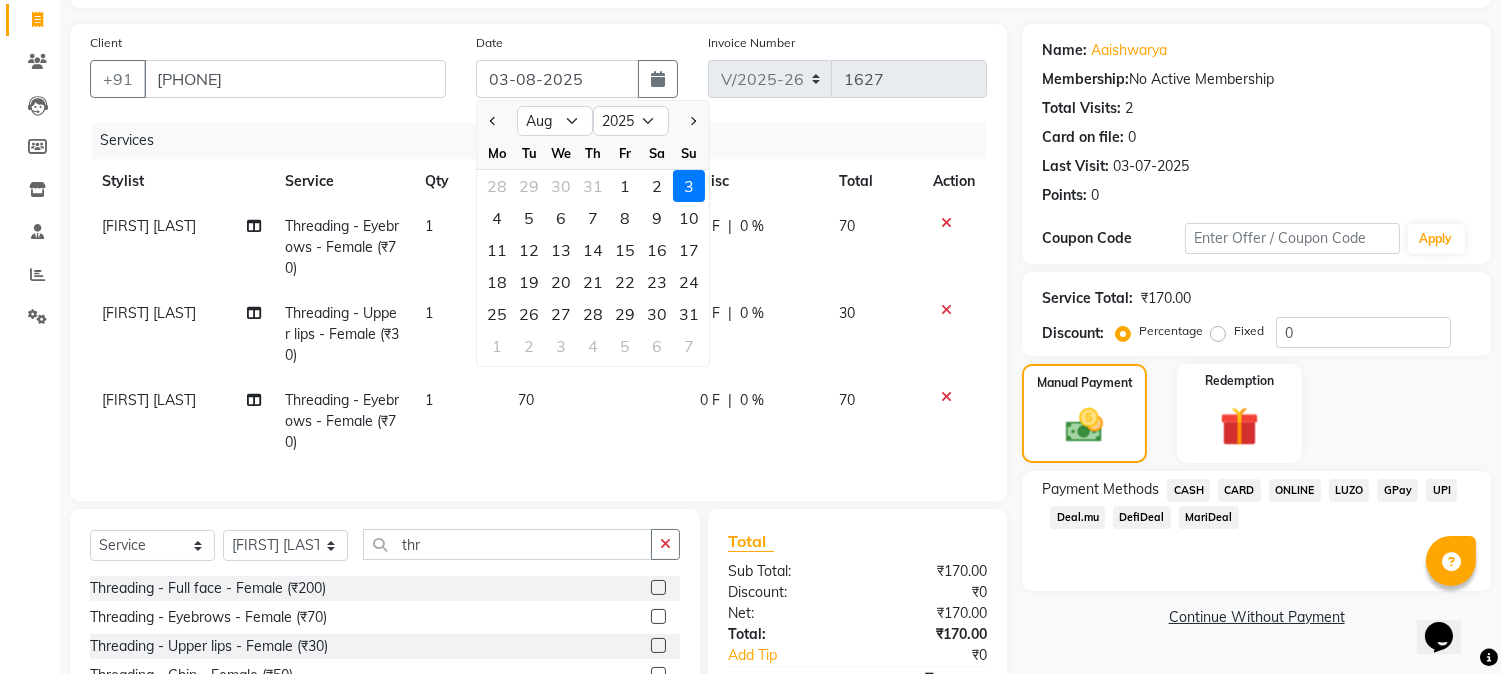 type on "02-08-2025" 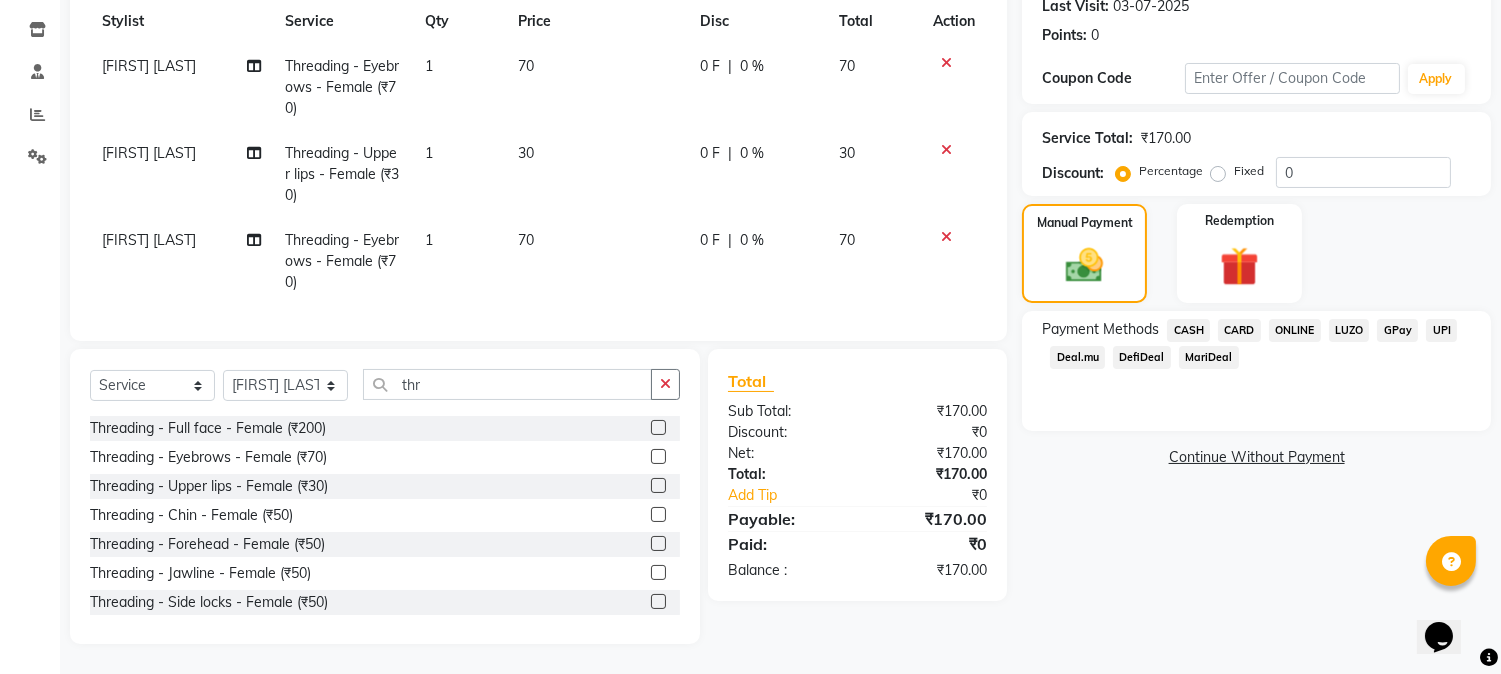 scroll, scrollTop: 302, scrollLeft: 0, axis: vertical 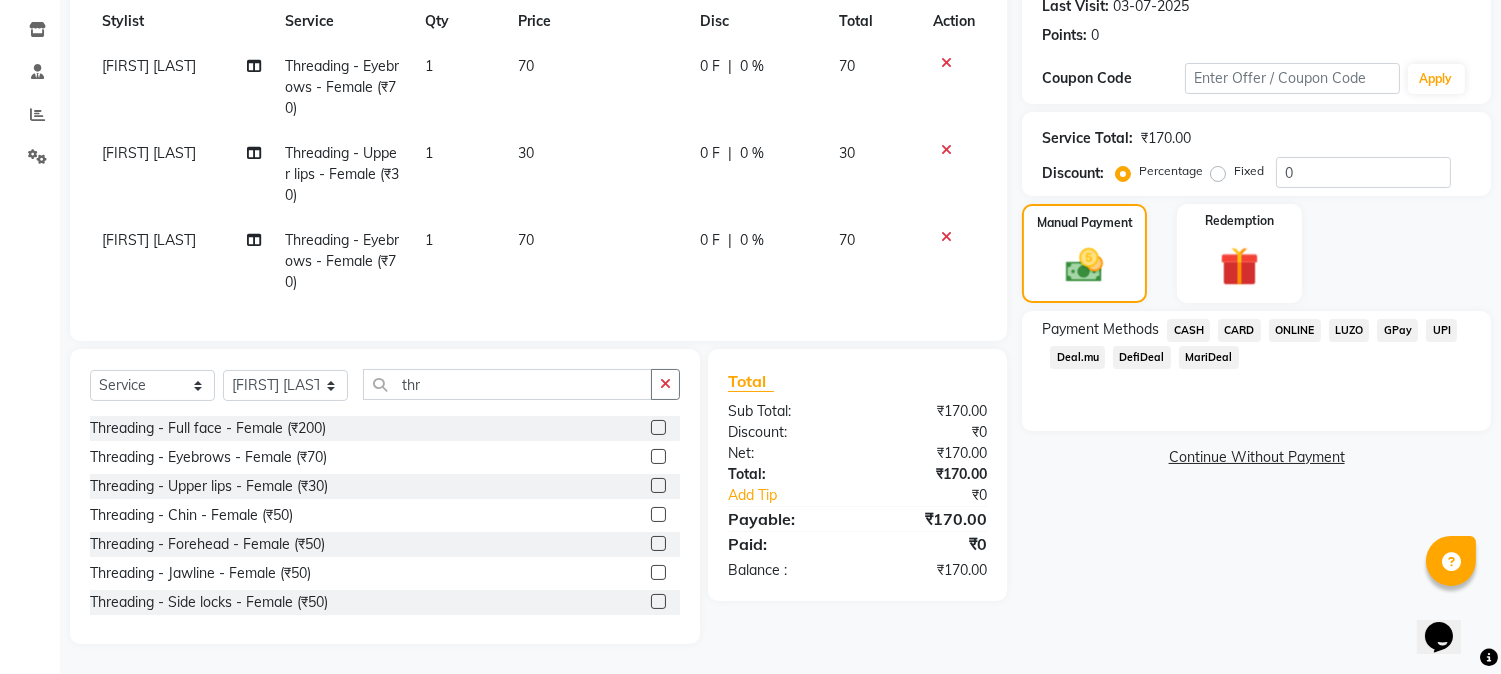 click on "ONLINE" 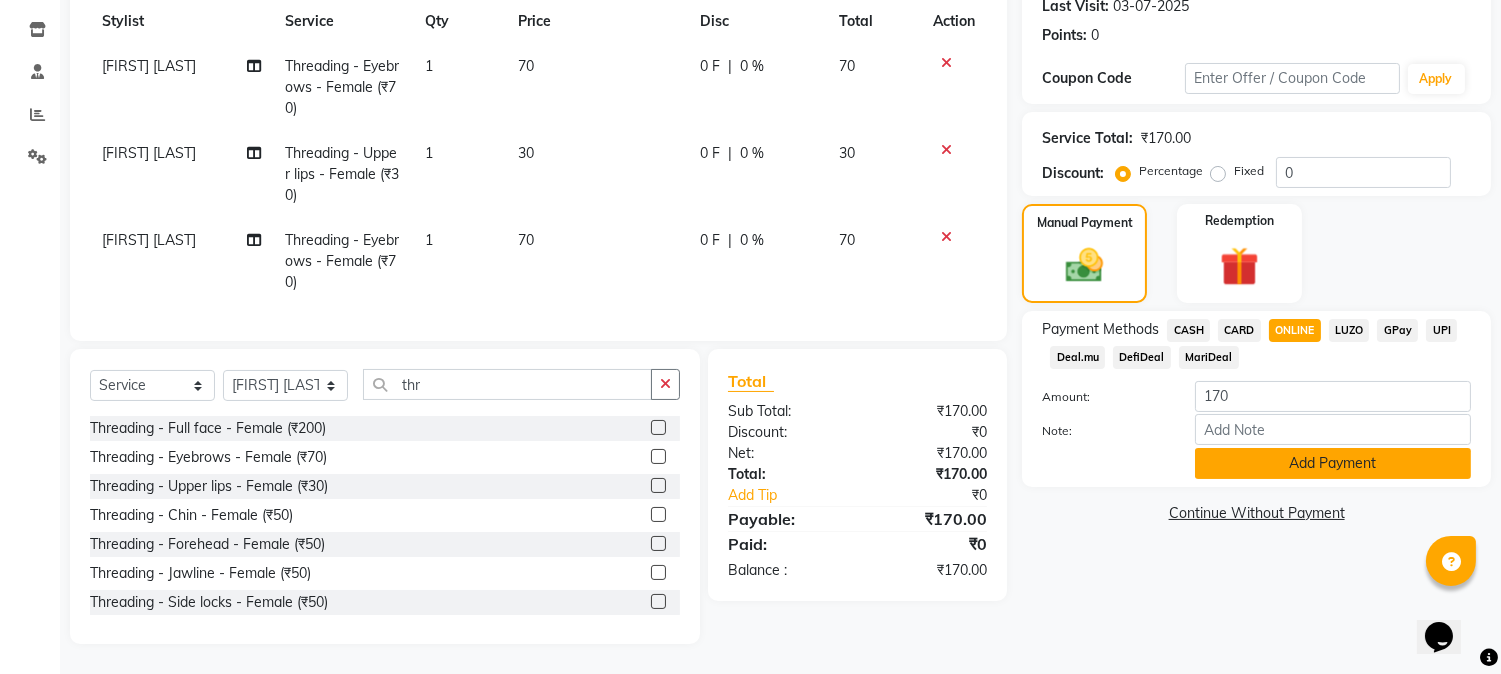 click on "Add Payment" 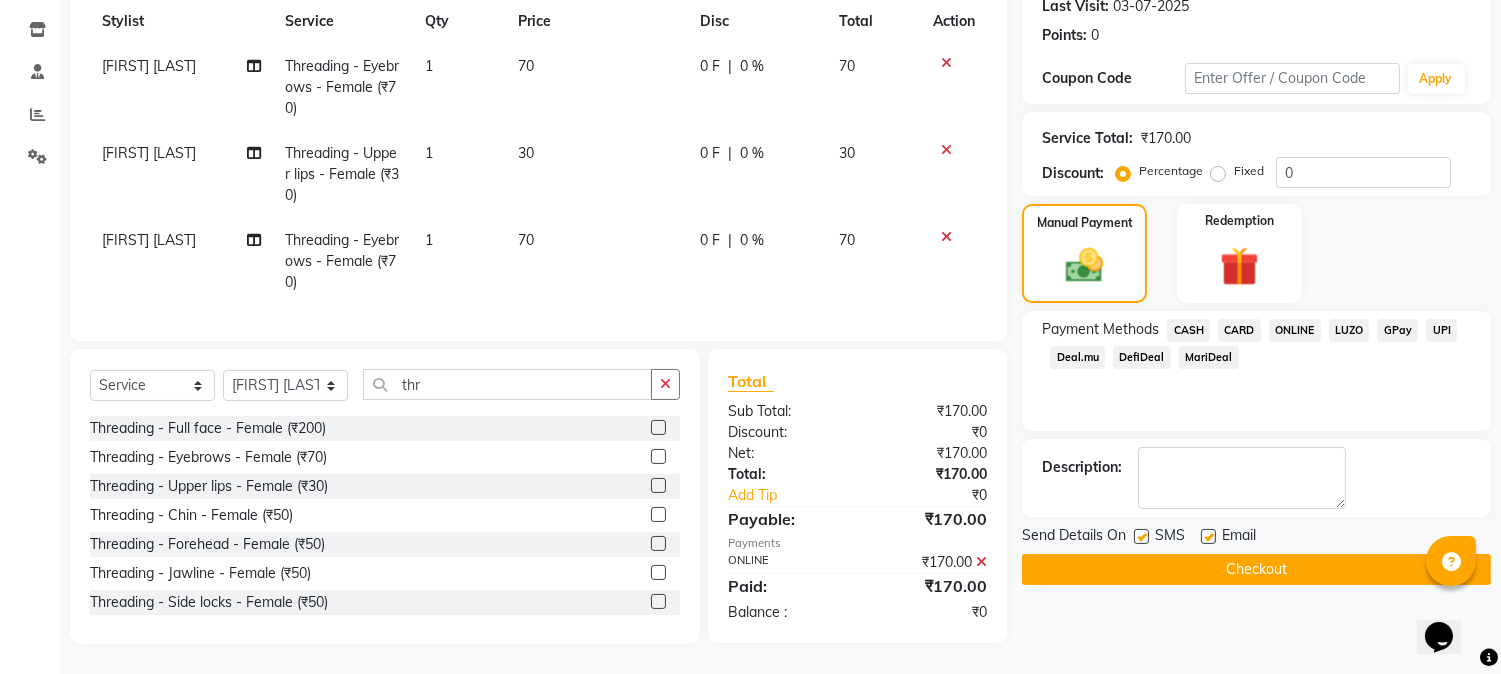 drag, startPoint x: 1274, startPoint y: 556, endPoint x: 1235, endPoint y: 526, distance: 49.20366 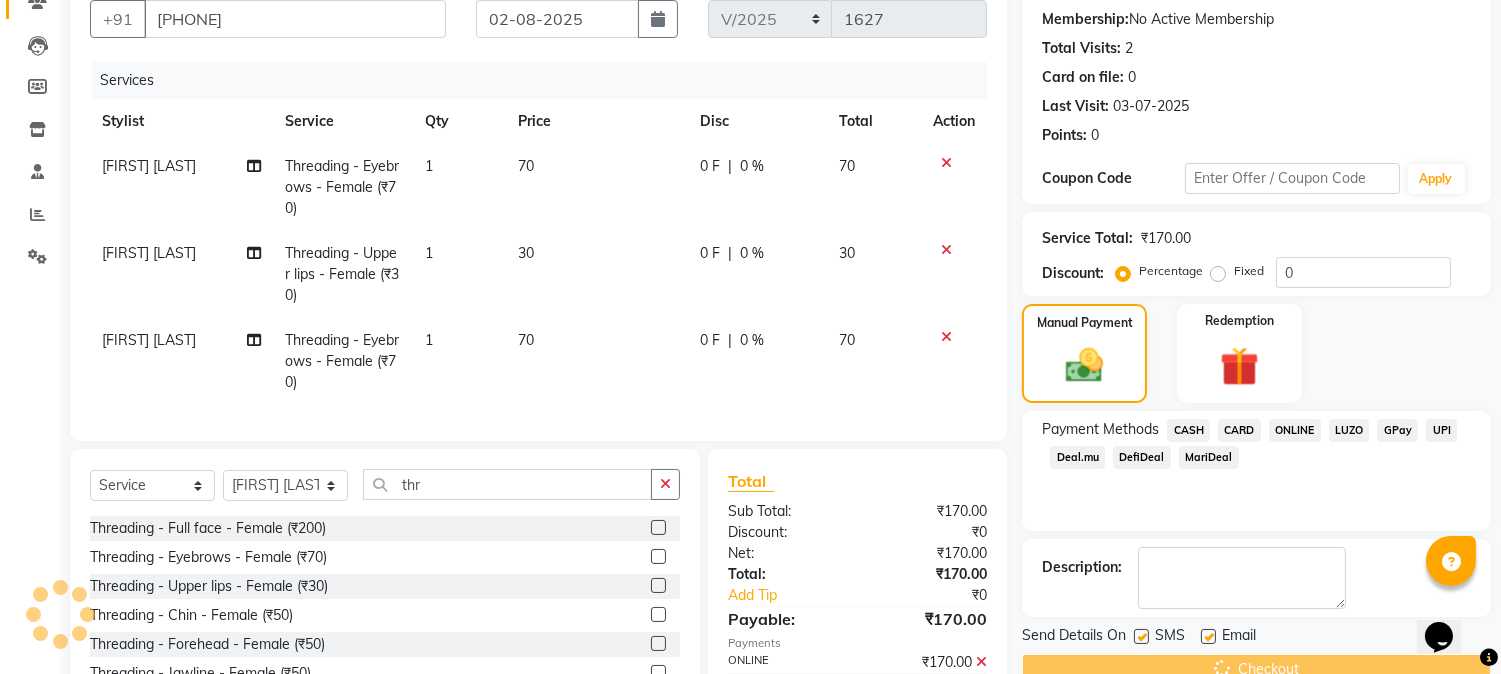scroll, scrollTop: 0, scrollLeft: 0, axis: both 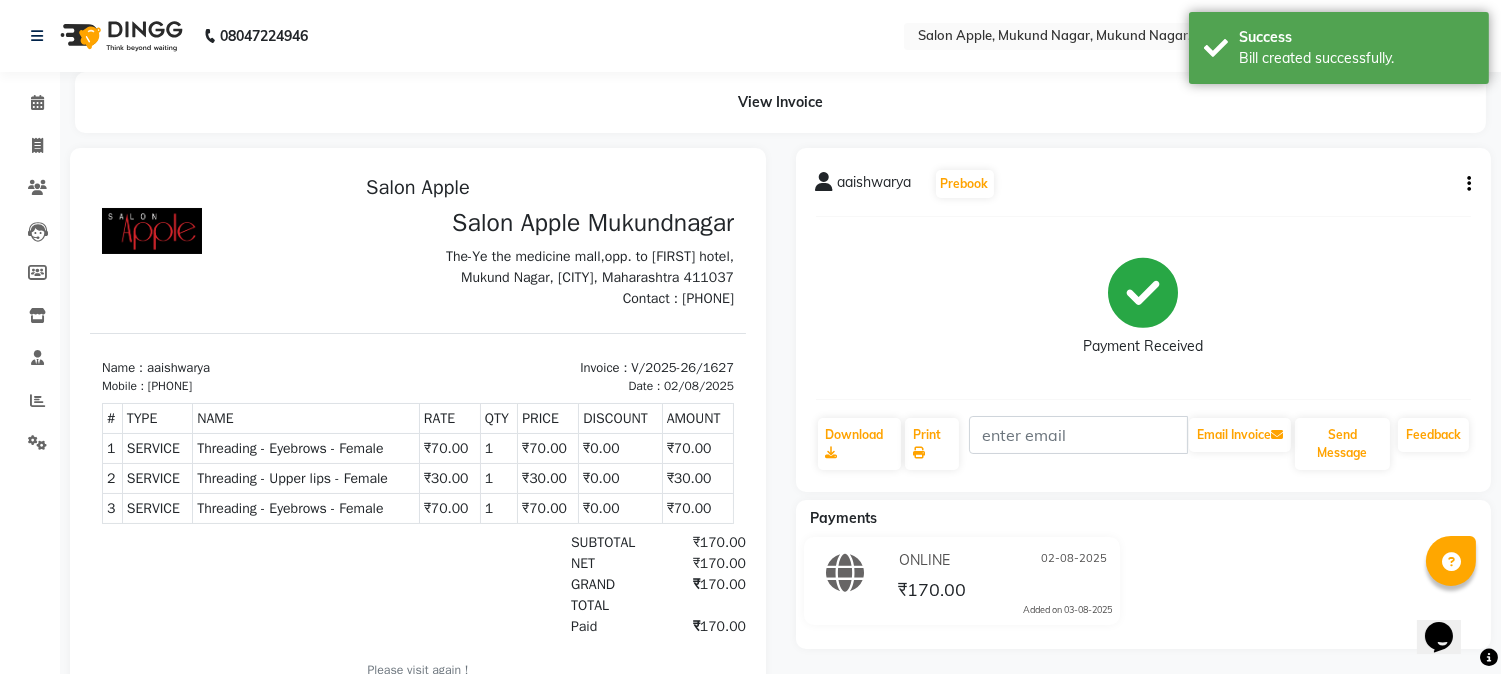 click at bounding box center (418, 451) 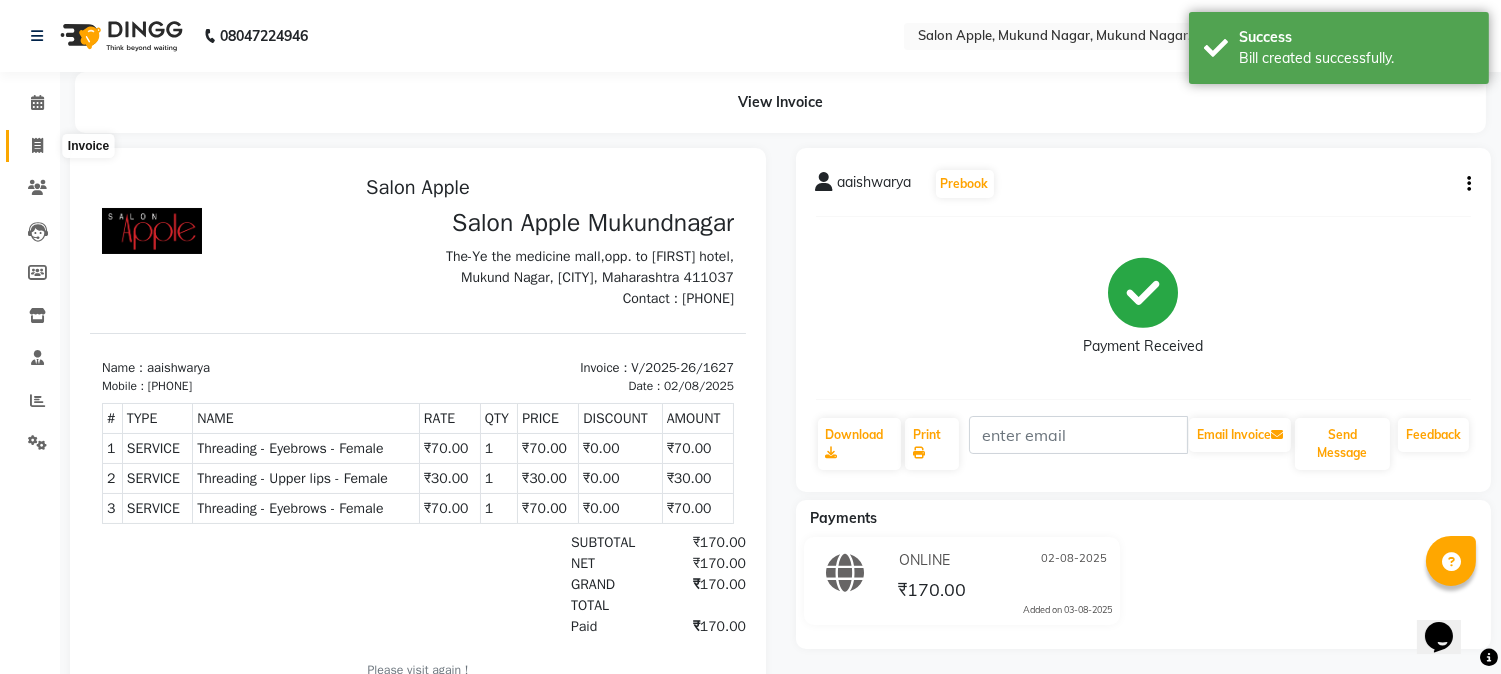 drag, startPoint x: 52, startPoint y: 146, endPoint x: 112, endPoint y: 145, distance: 60.00833 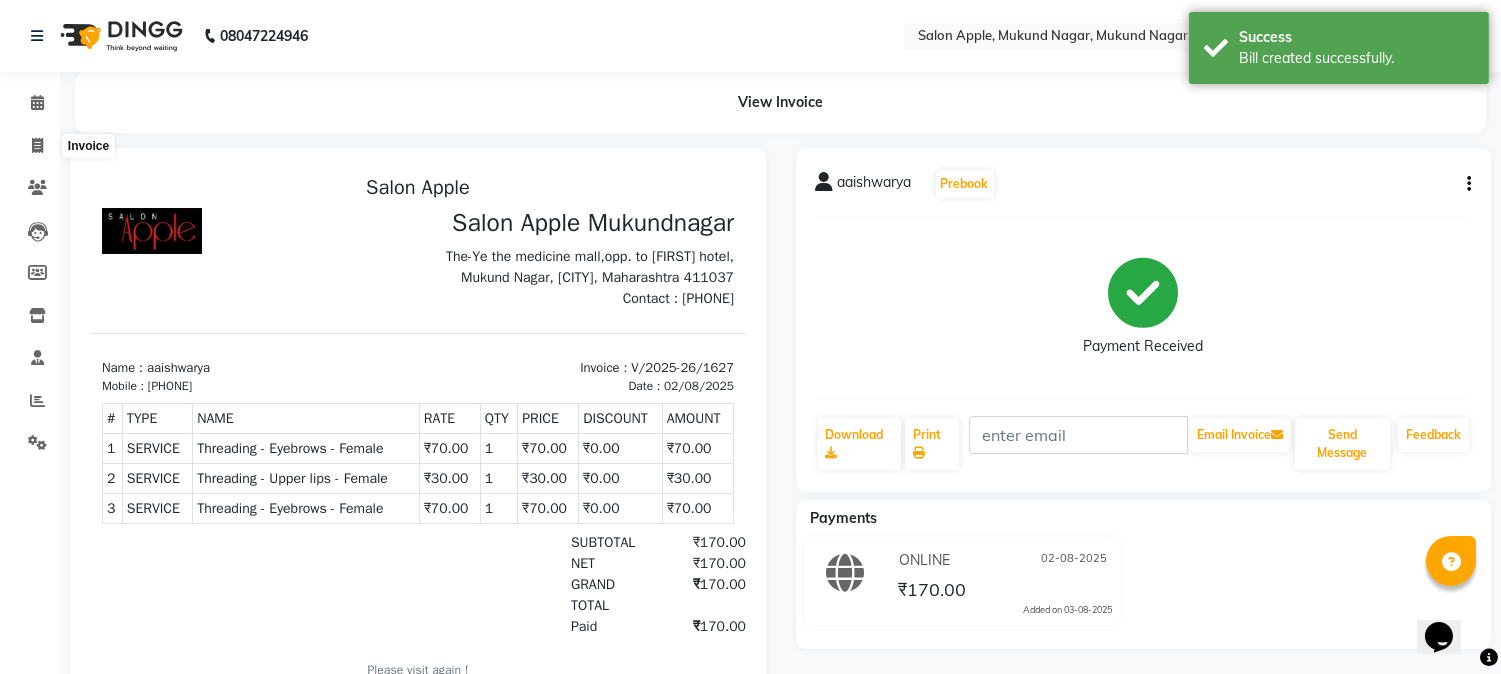 select on "4128" 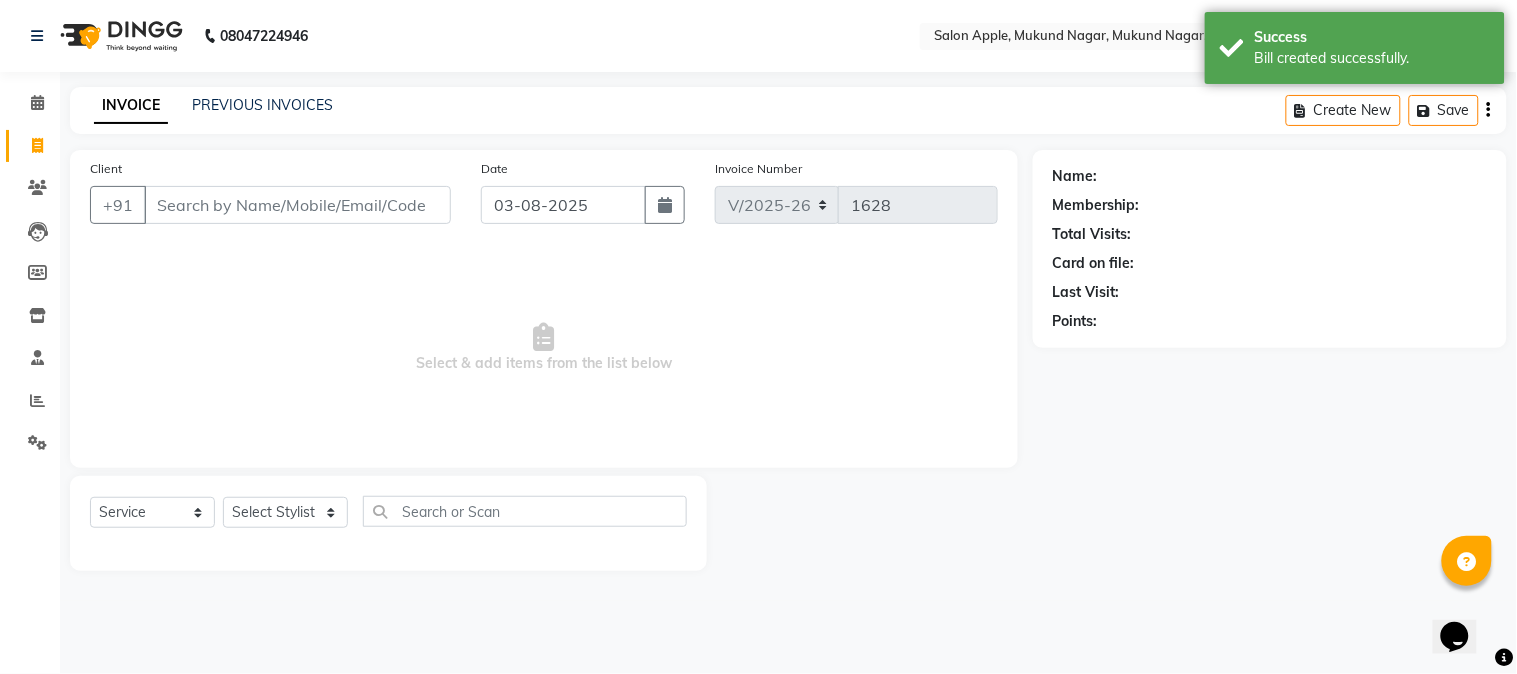 click on "PREVIOUS INVOICES" 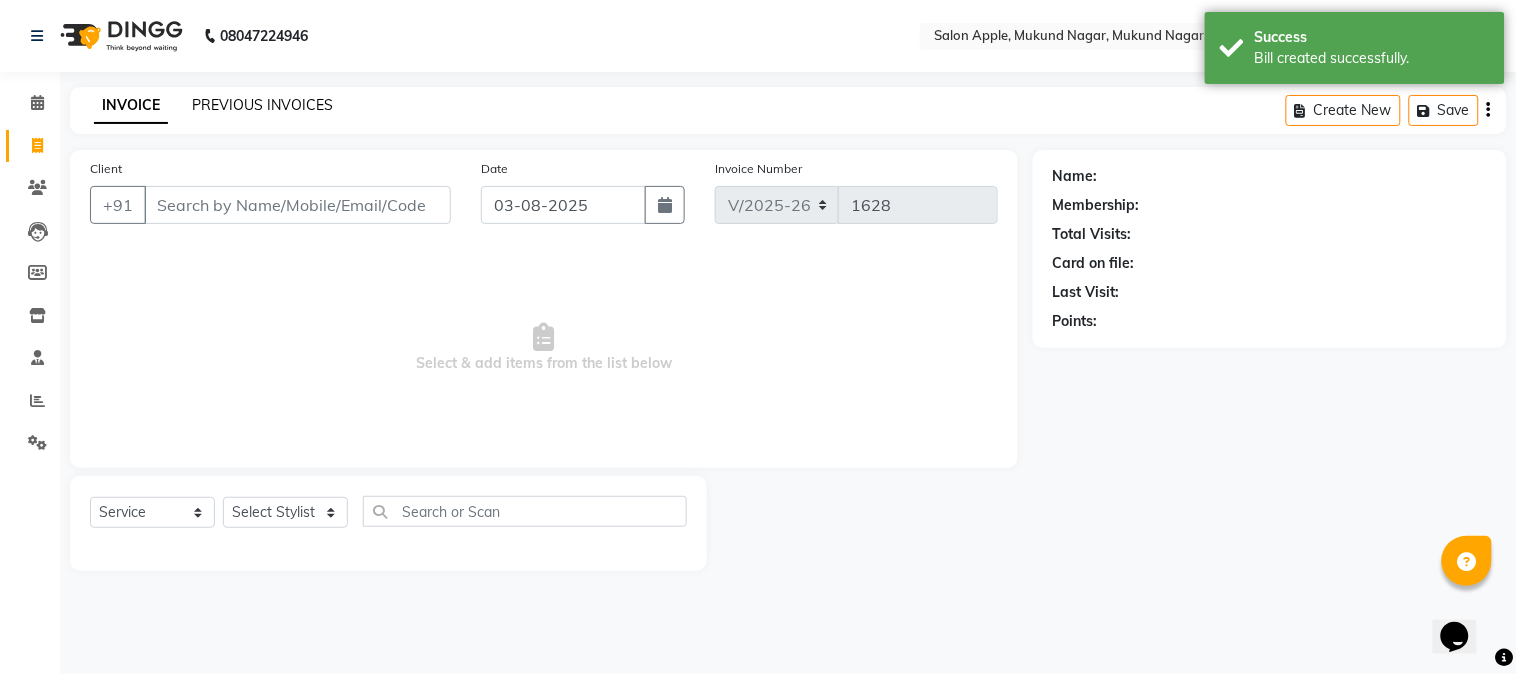 click on "PREVIOUS INVOICES" 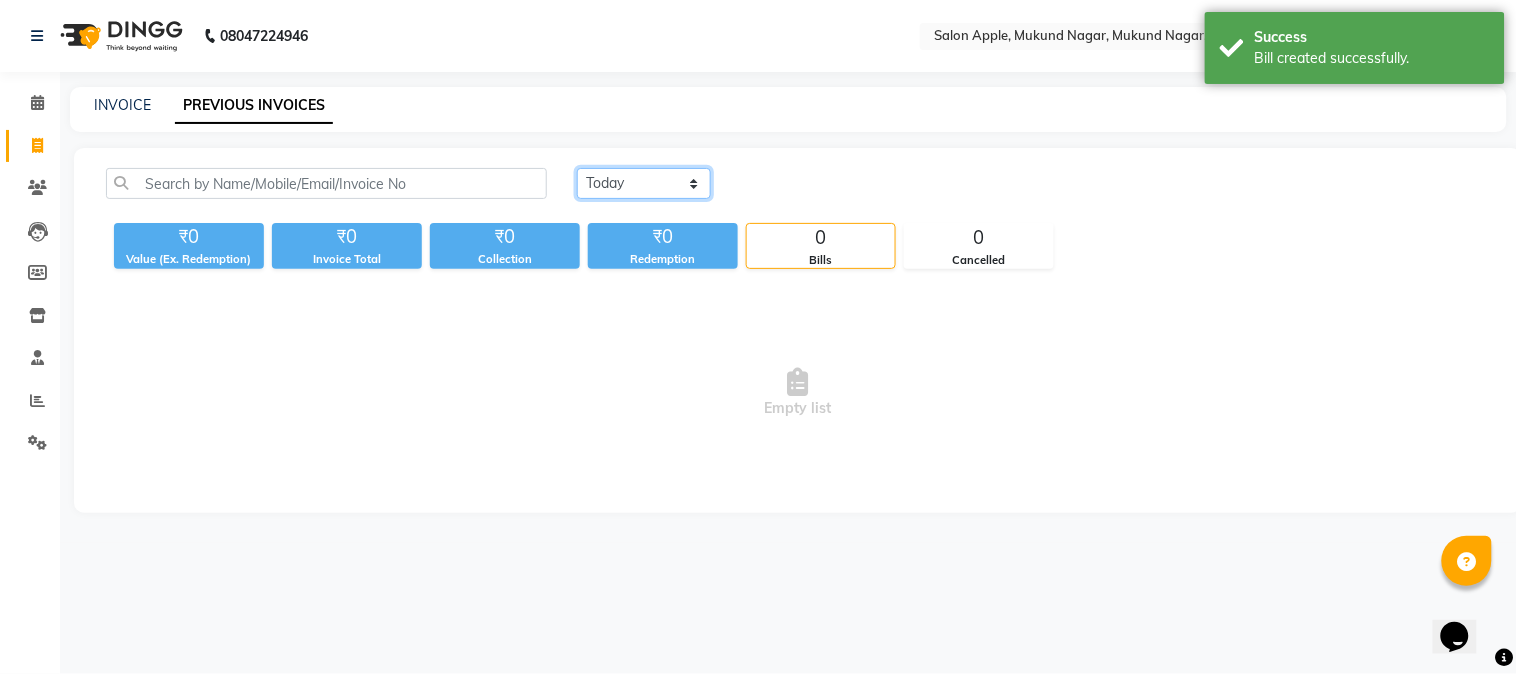 click on "Today Yesterday Custom Range" 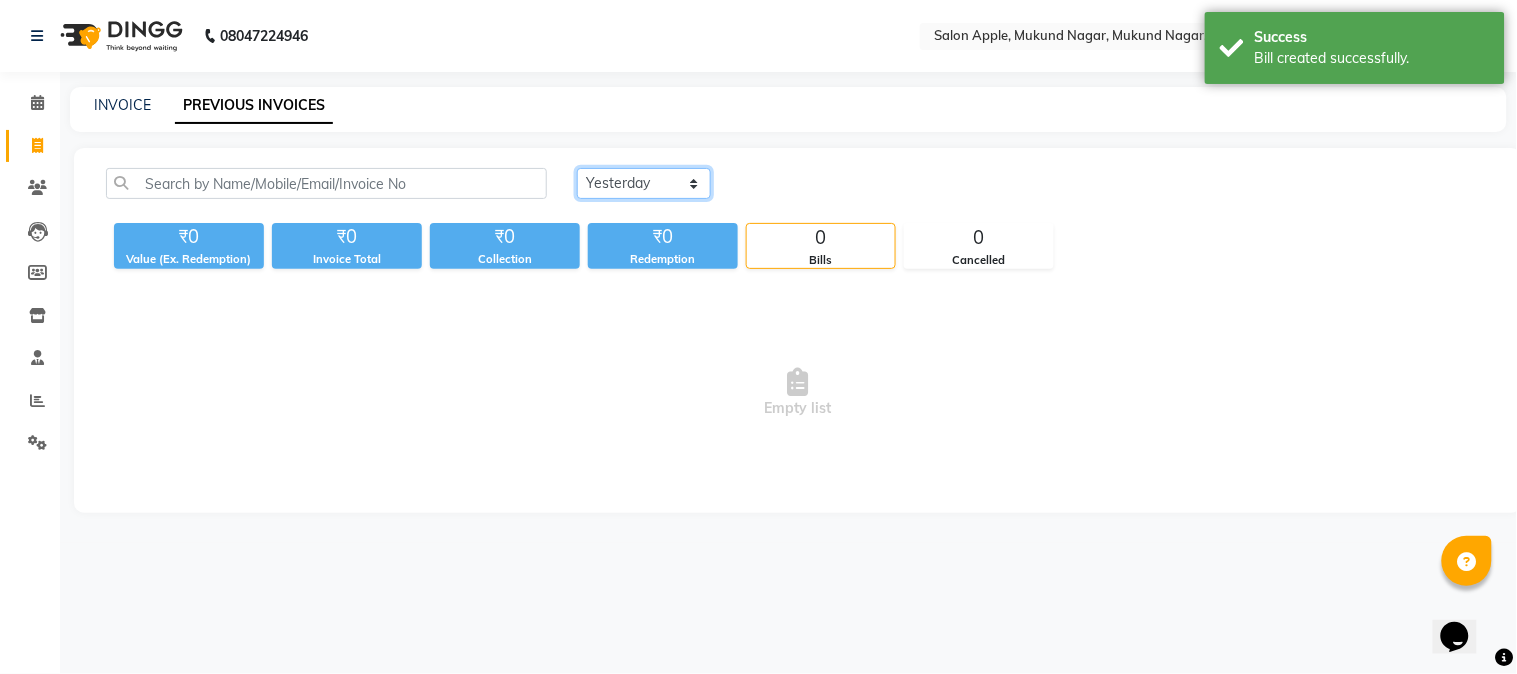 click on "Today Yesterday Custom Range" 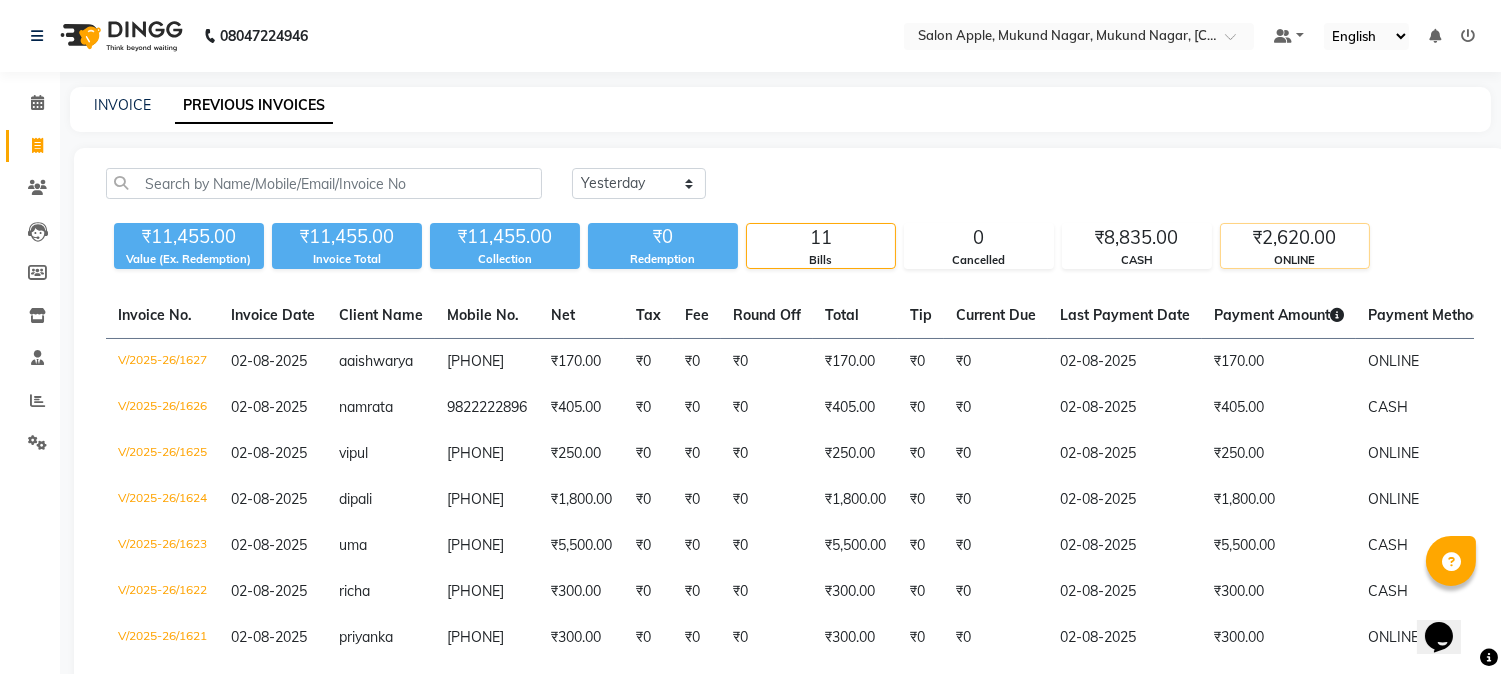click on "₹2,620.00" 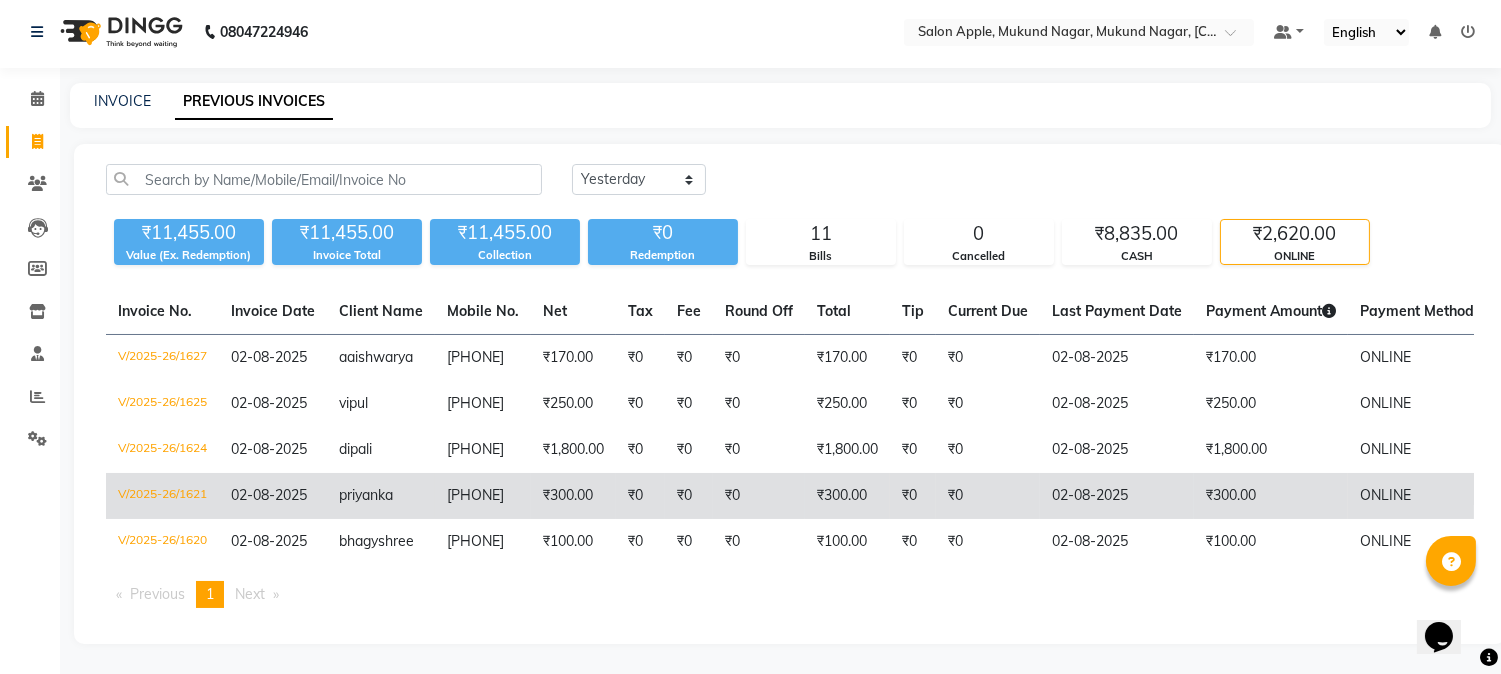 scroll, scrollTop: 18, scrollLeft: 0, axis: vertical 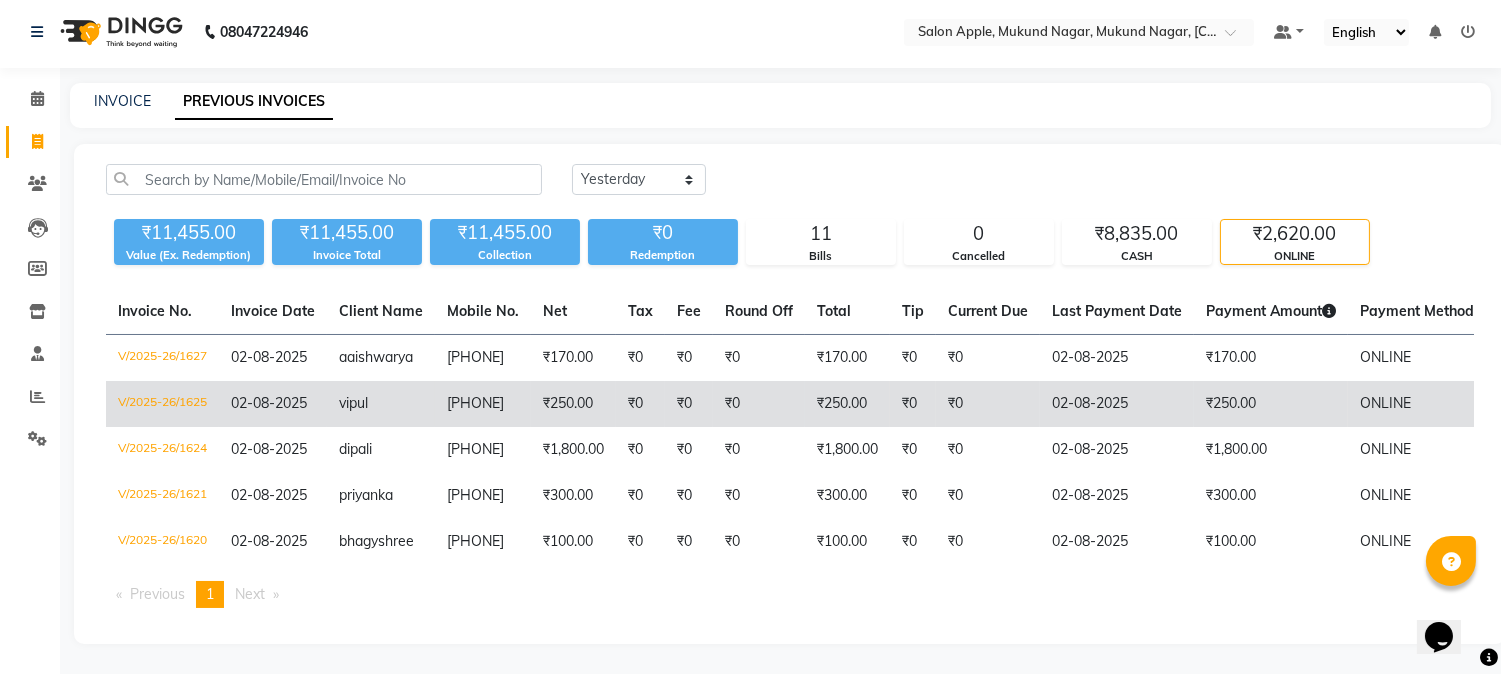 click on "ONLINE" 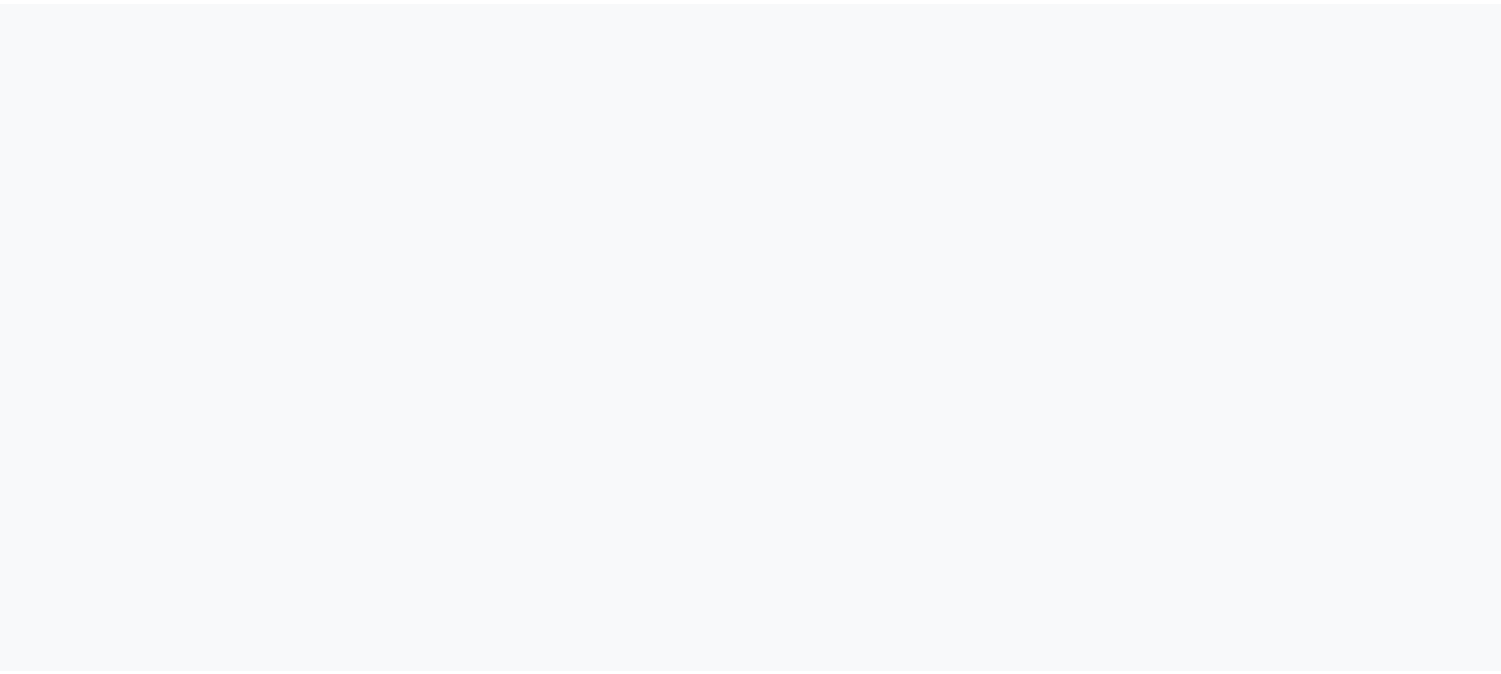 scroll, scrollTop: 0, scrollLeft: 0, axis: both 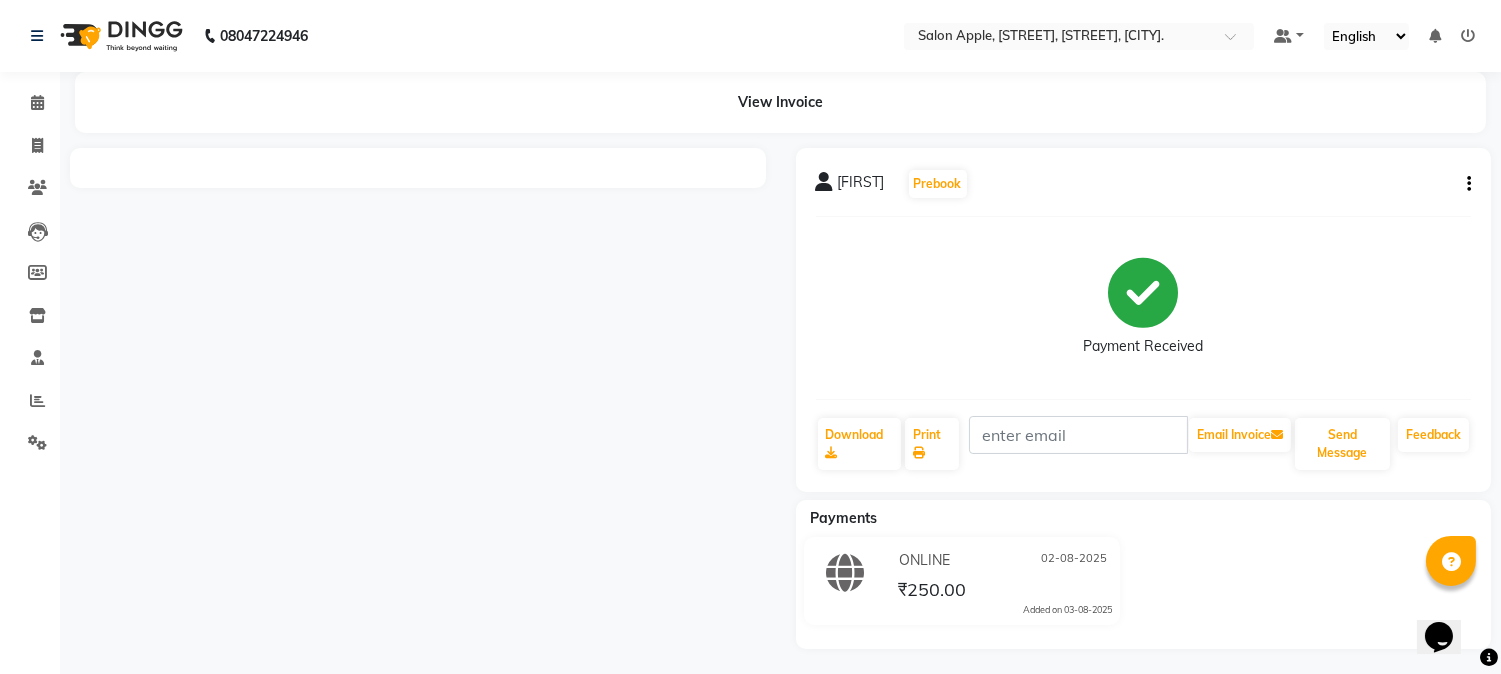 click on "vipul   Prebook   Payment Received  Download  Print   Email Invoice   Send Message Feedback" 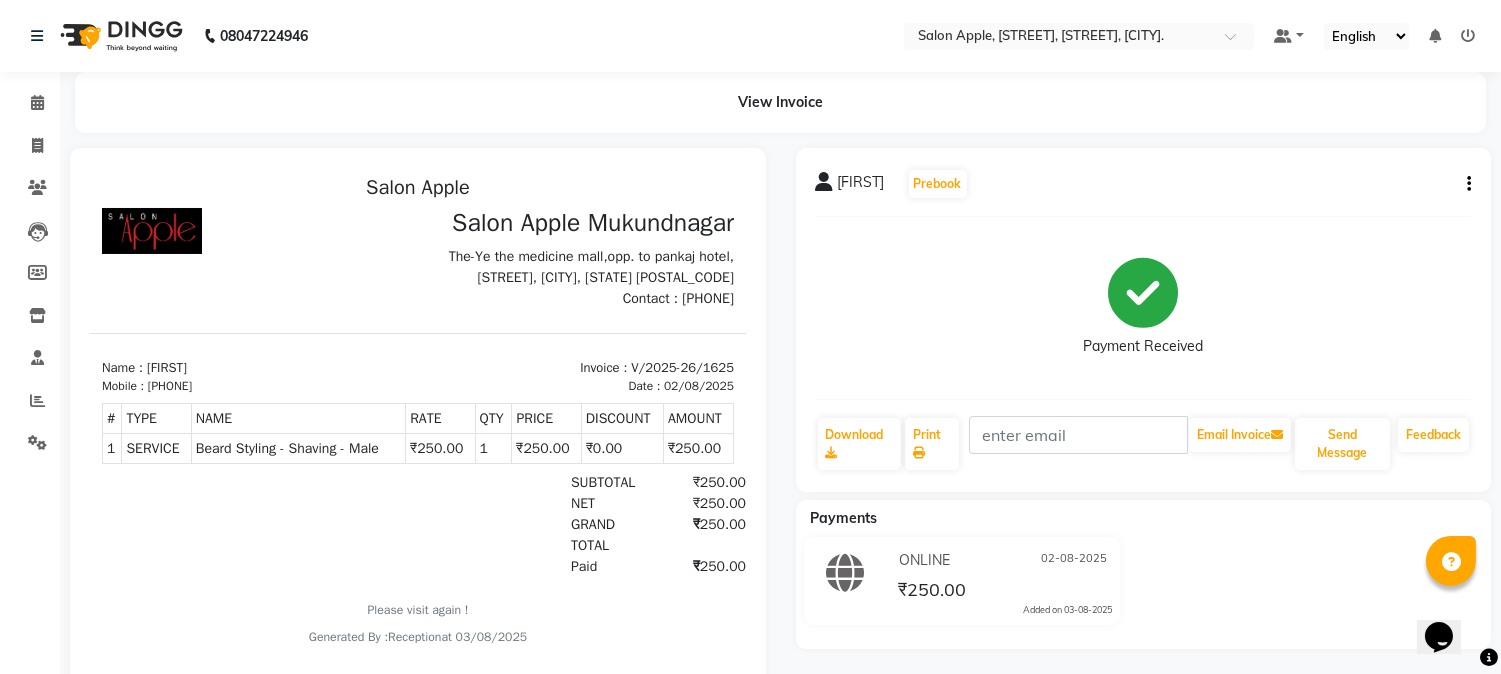 scroll, scrollTop: 0, scrollLeft: 0, axis: both 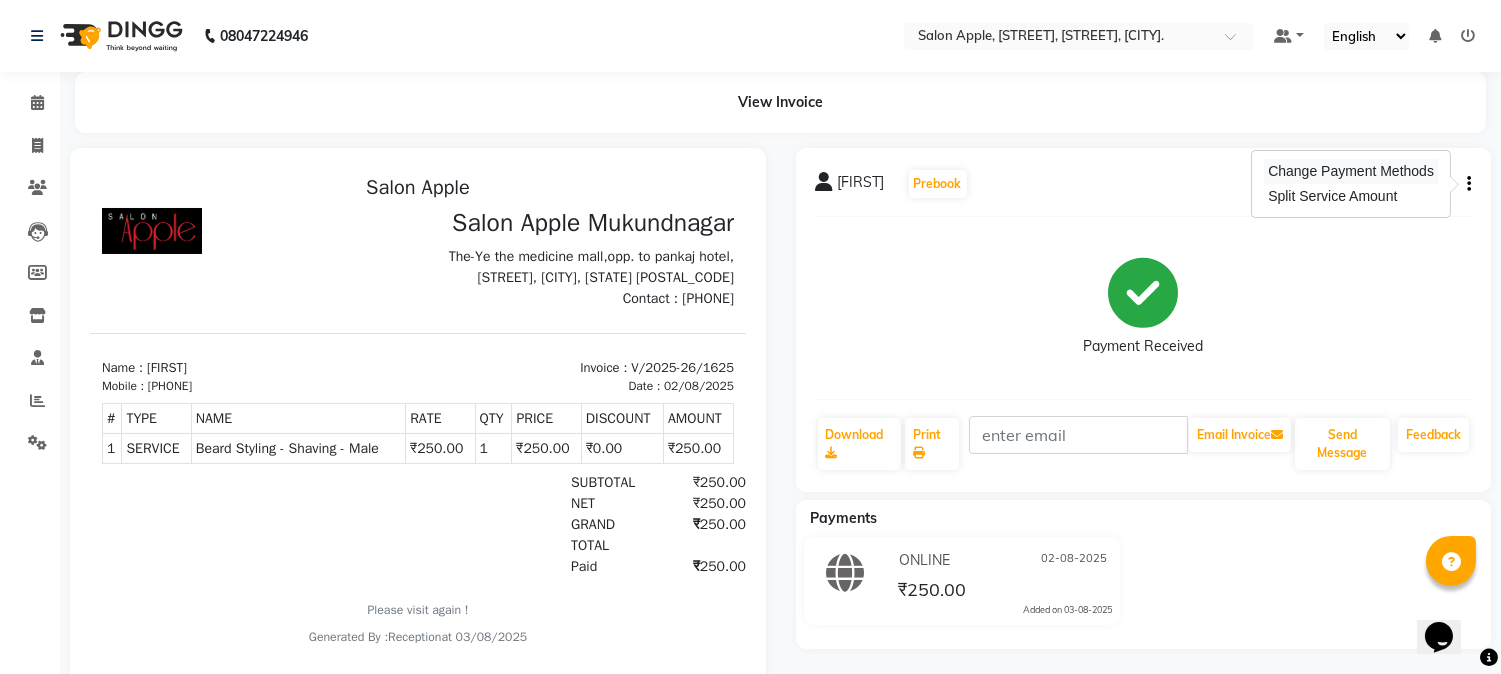 click on "Change Payment Methods" at bounding box center [1351, 171] 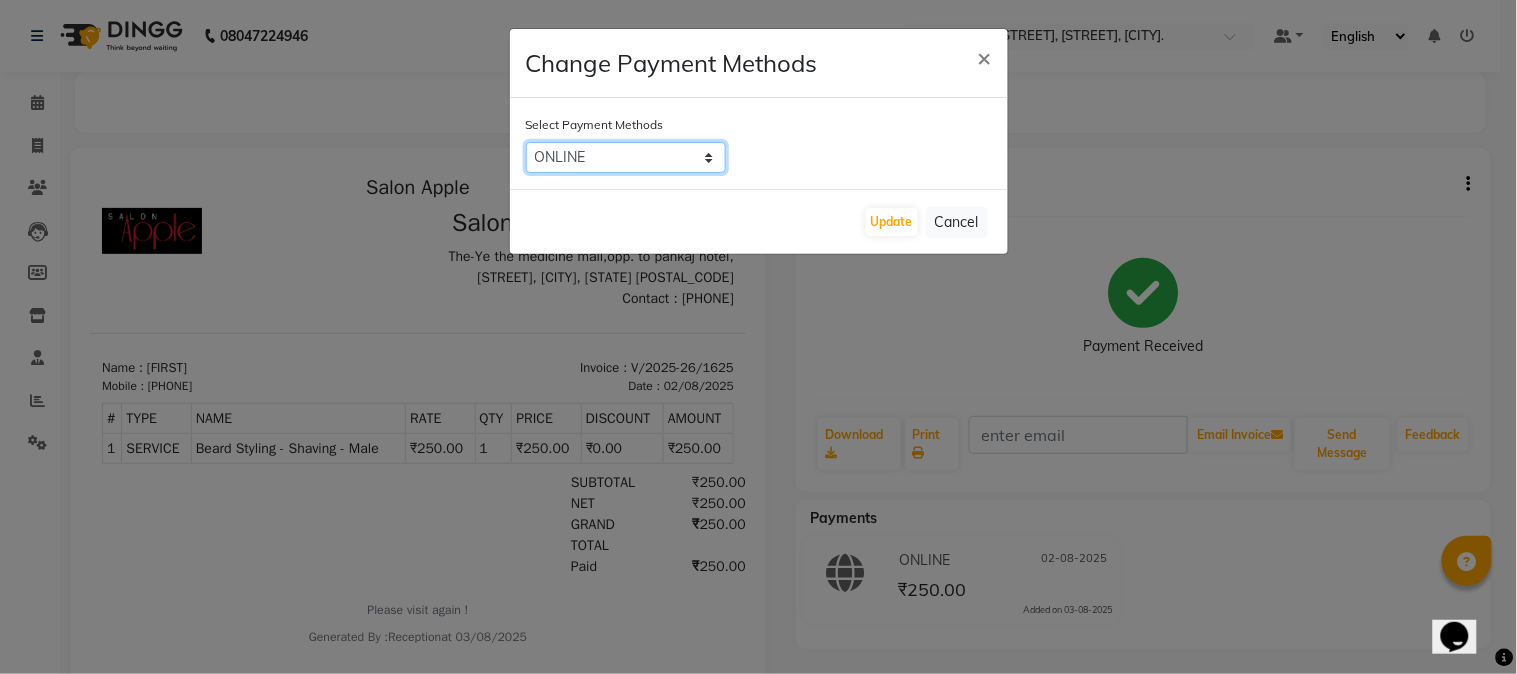 click on "CASH   CARD   ONLINE   LUZO   GPay   UPI   Deal.mu   DefiDeal   MariDeal" 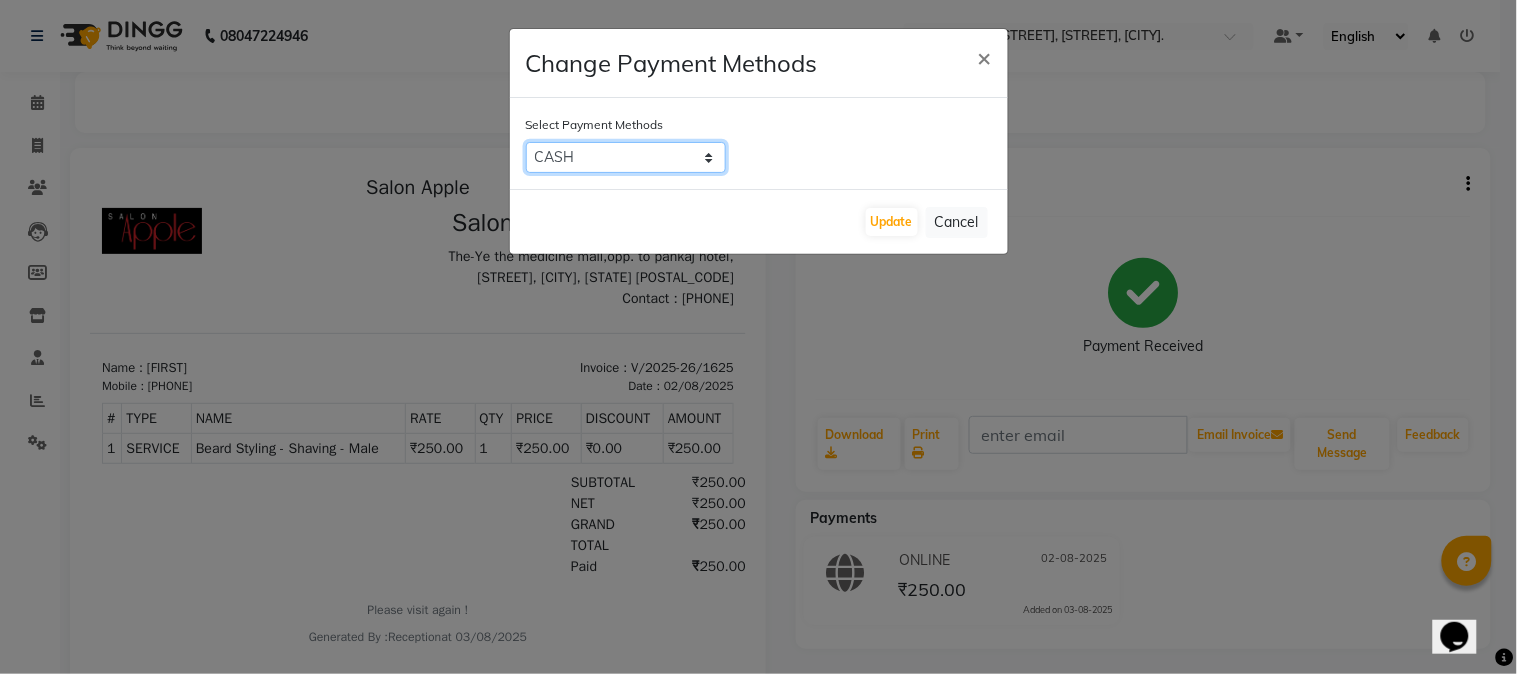click on "CASH   CARD   ONLINE   LUZO   GPay   UPI   Deal.mu   DefiDeal   MariDeal" 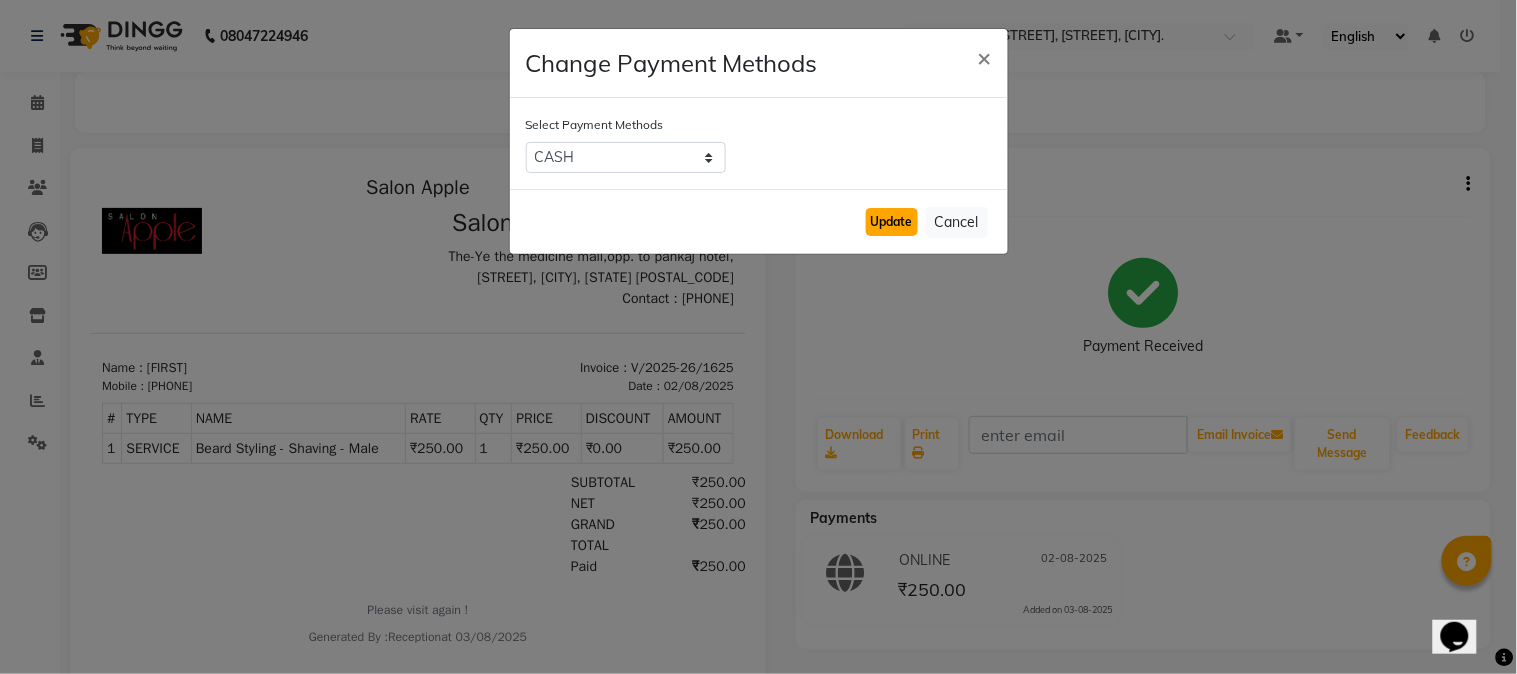click on "Update" 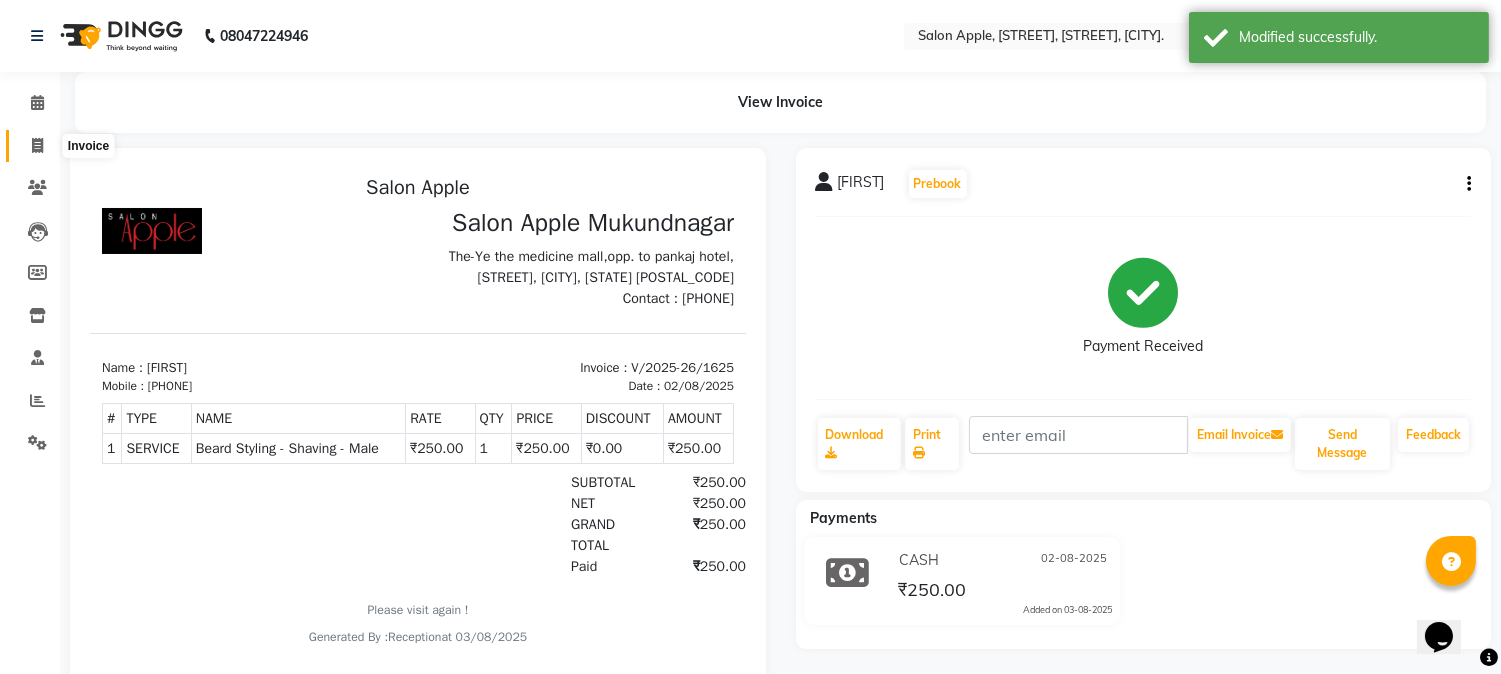 click 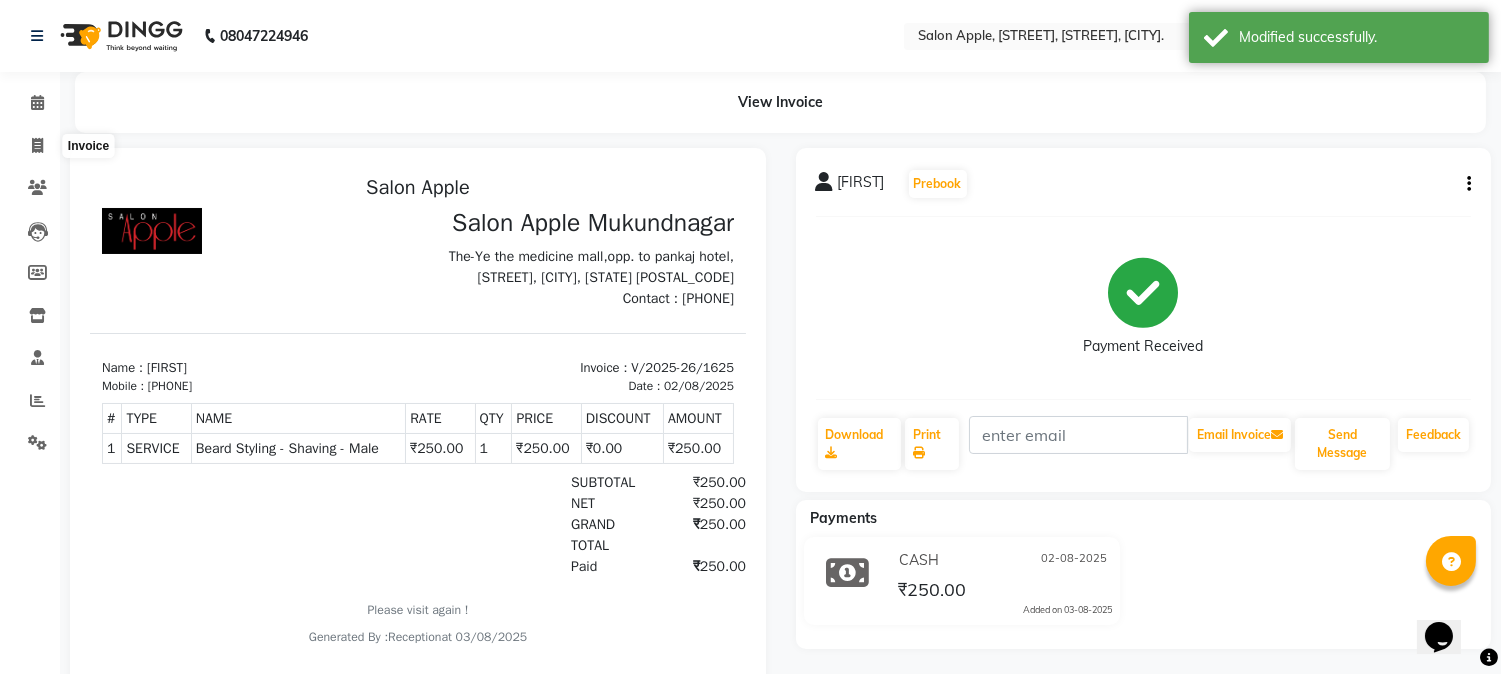 select on "4128" 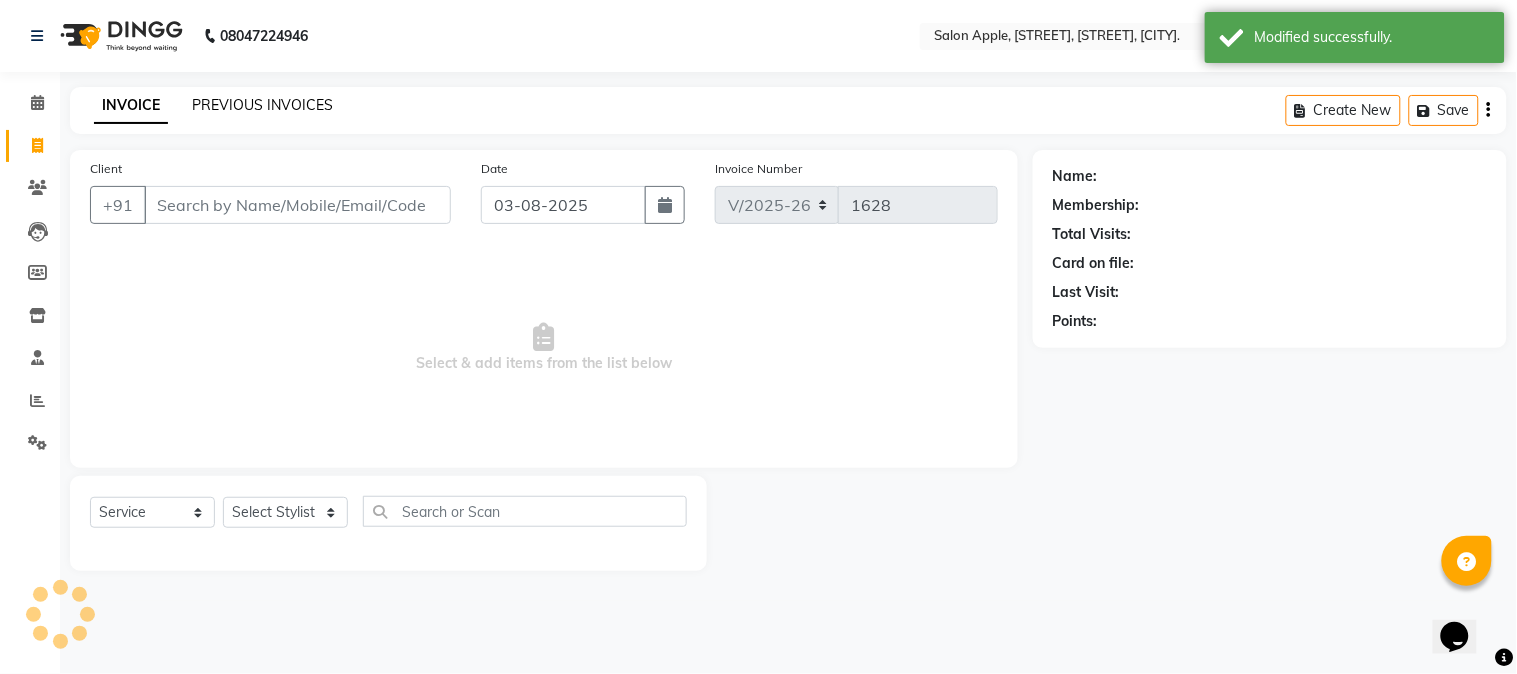 click on "PREVIOUS INVOICES" 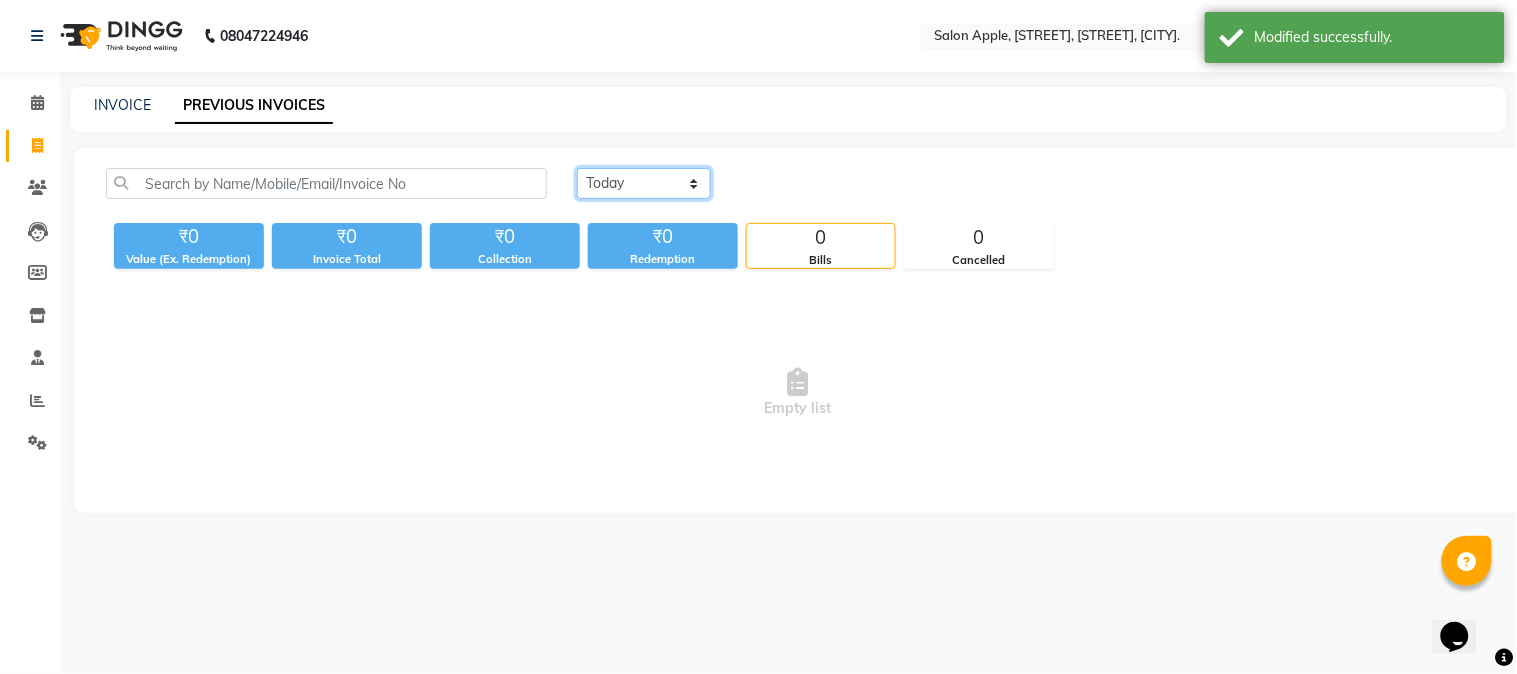 click on "Today Yesterday Custom Range" 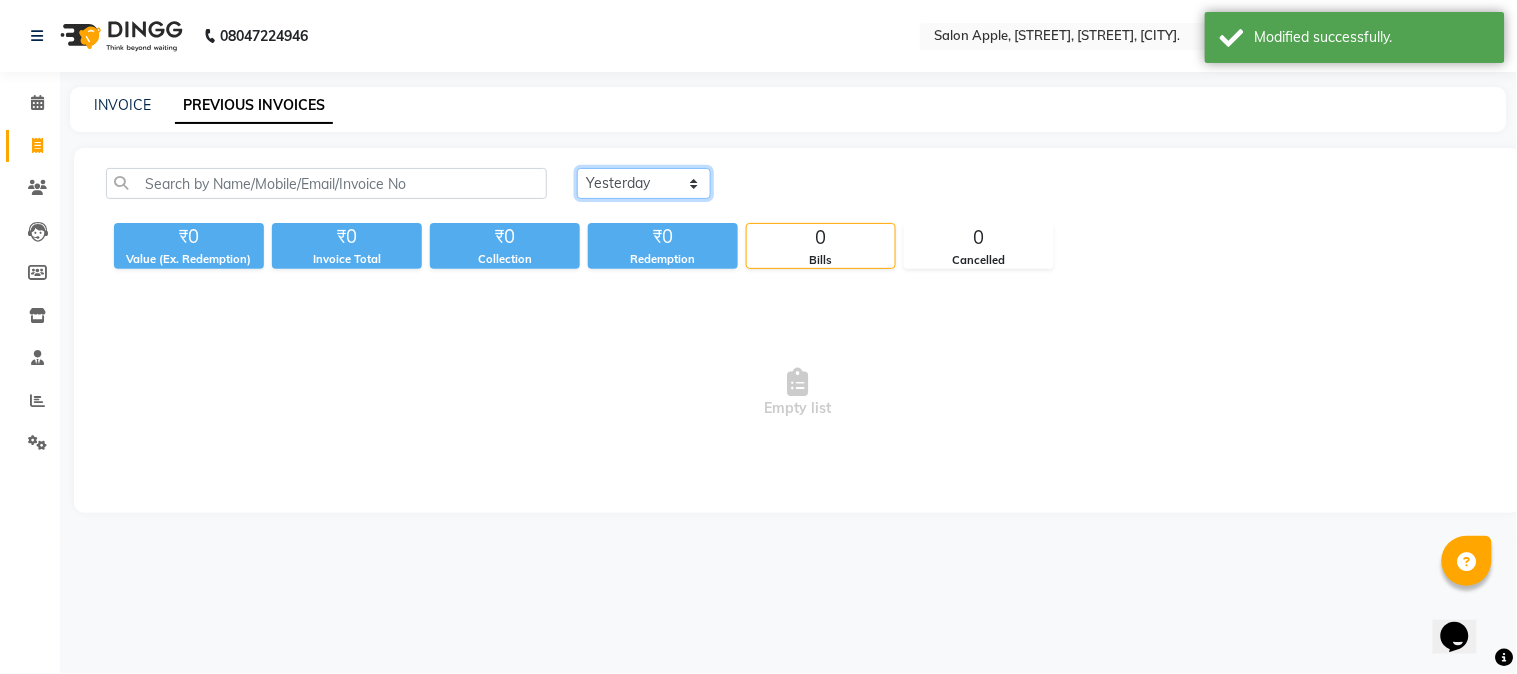 click on "Today Yesterday Custom Range" 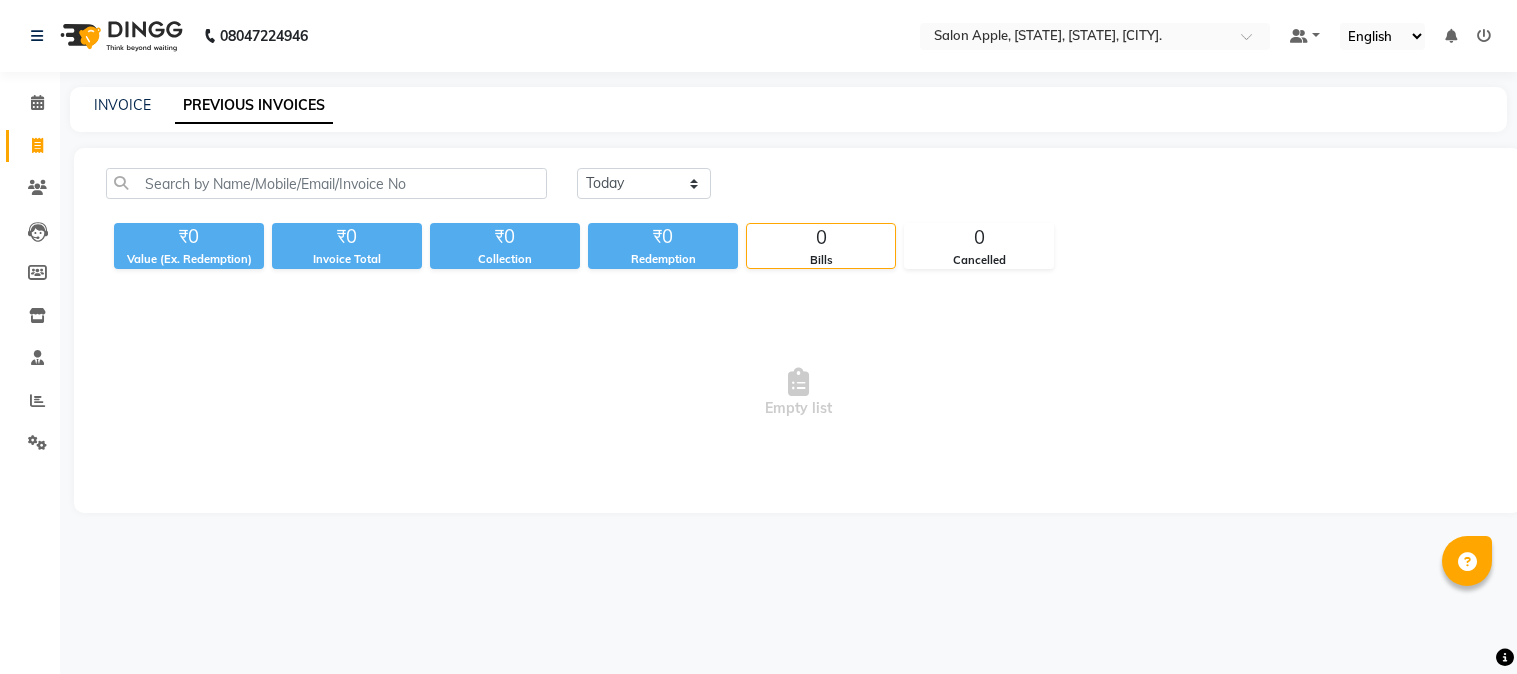scroll, scrollTop: 0, scrollLeft: 0, axis: both 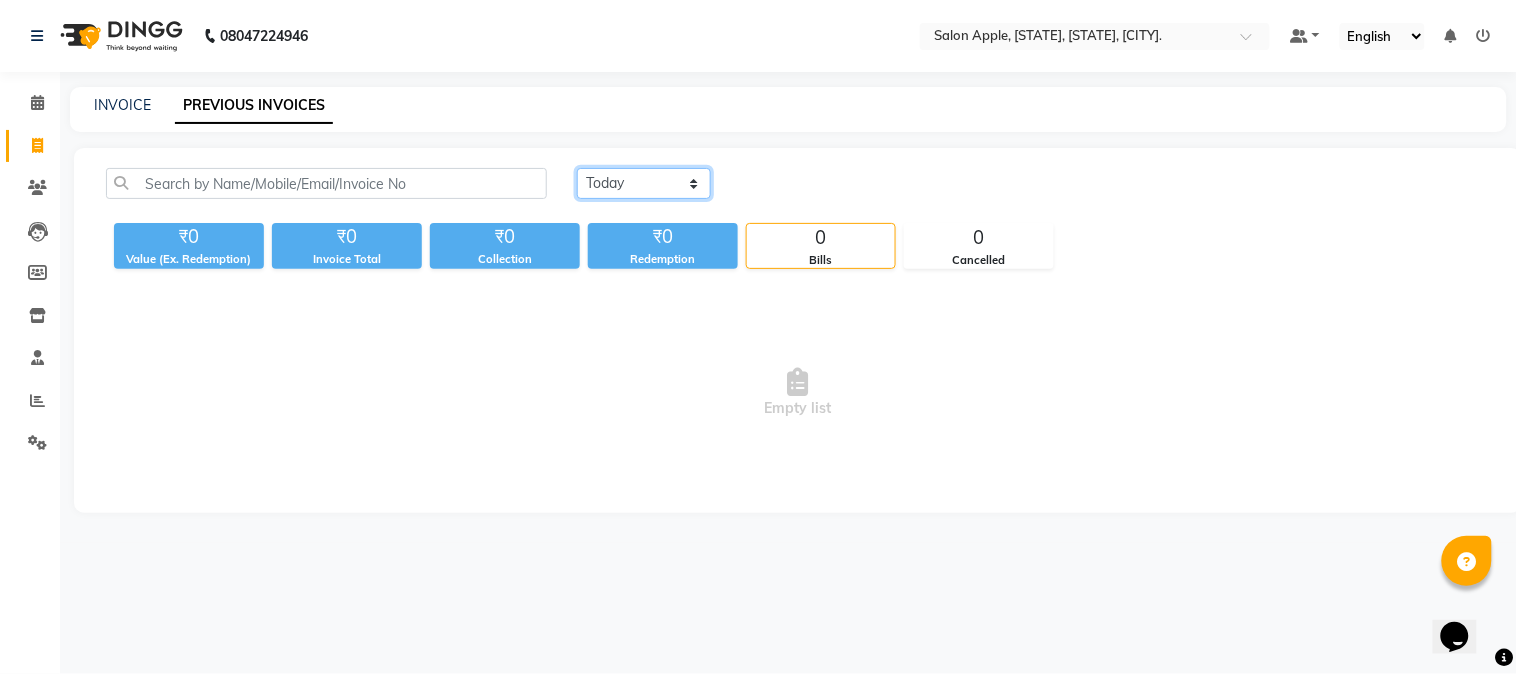 drag, startPoint x: 641, startPoint y: 175, endPoint x: 641, endPoint y: 192, distance: 17 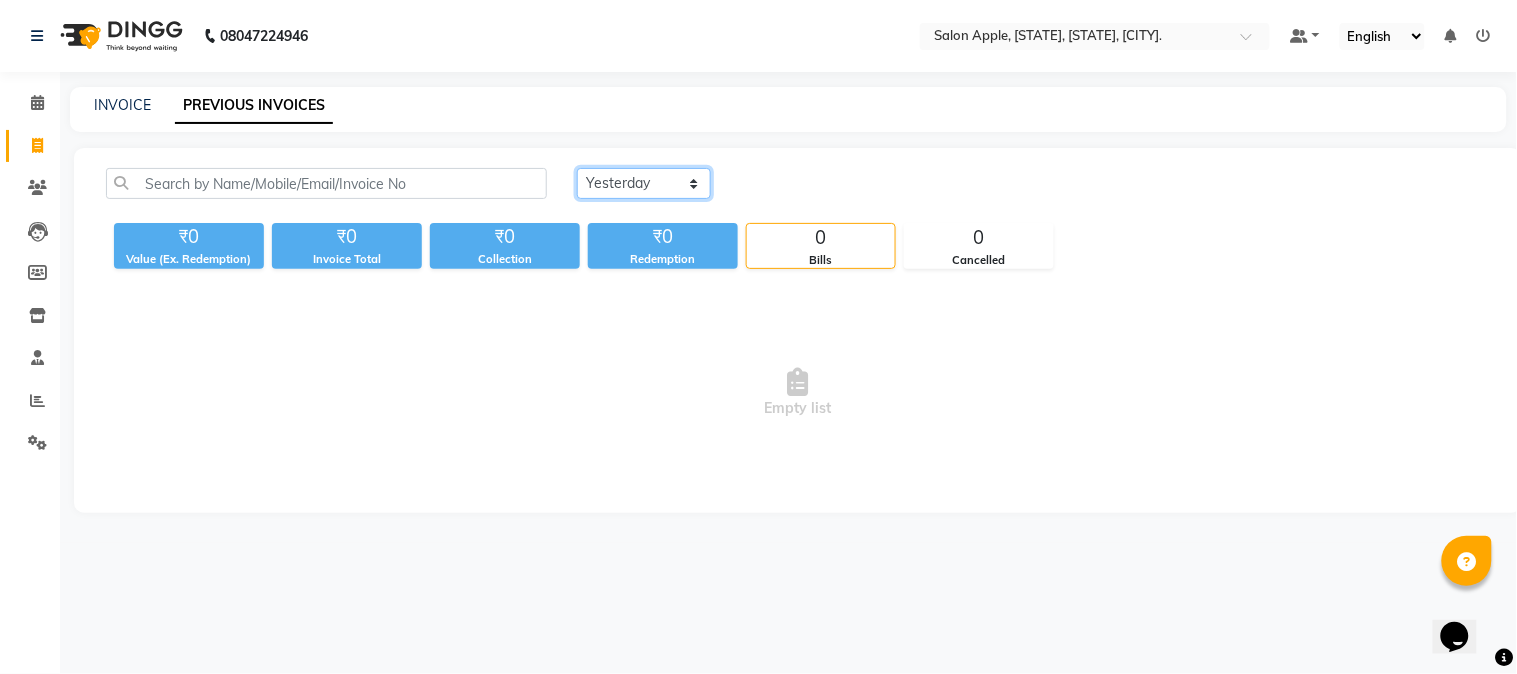 click on "Today Yesterday Custom Range" 